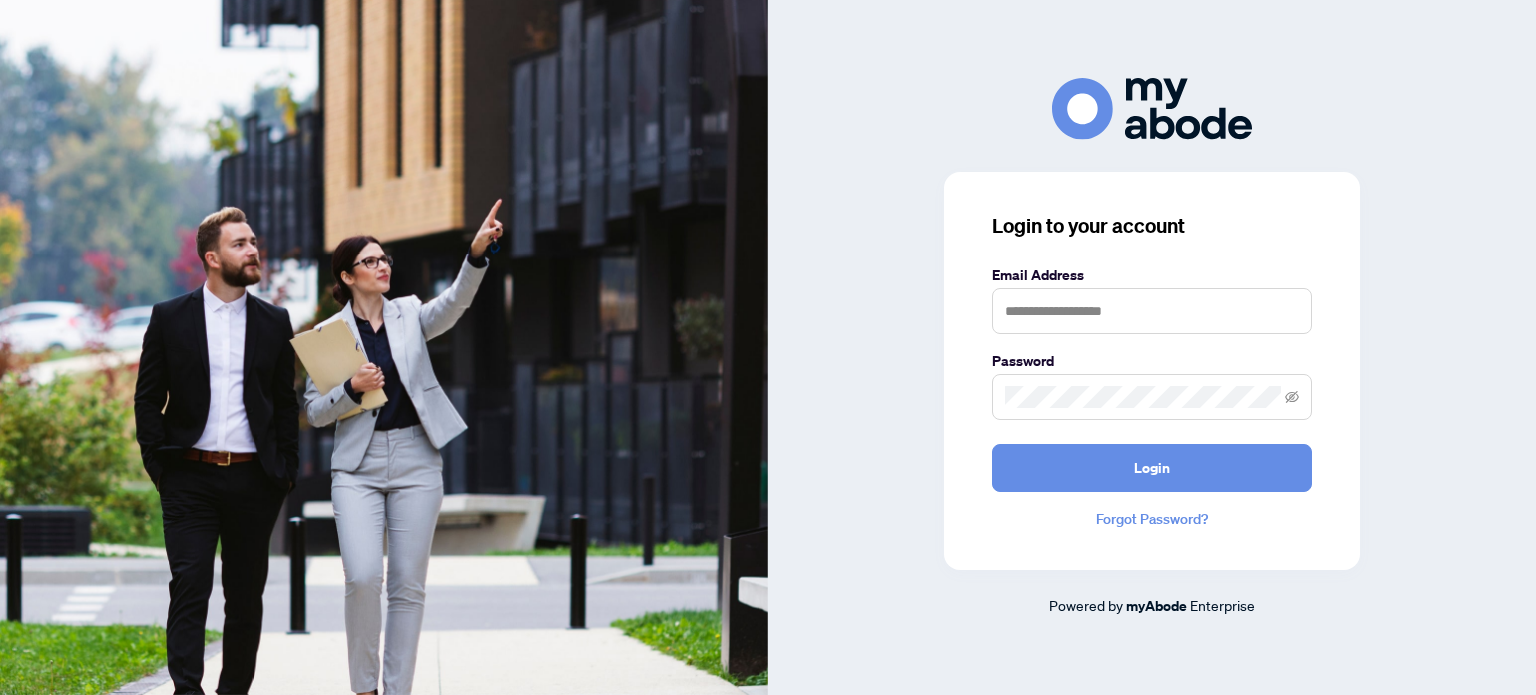 scroll, scrollTop: 0, scrollLeft: 0, axis: both 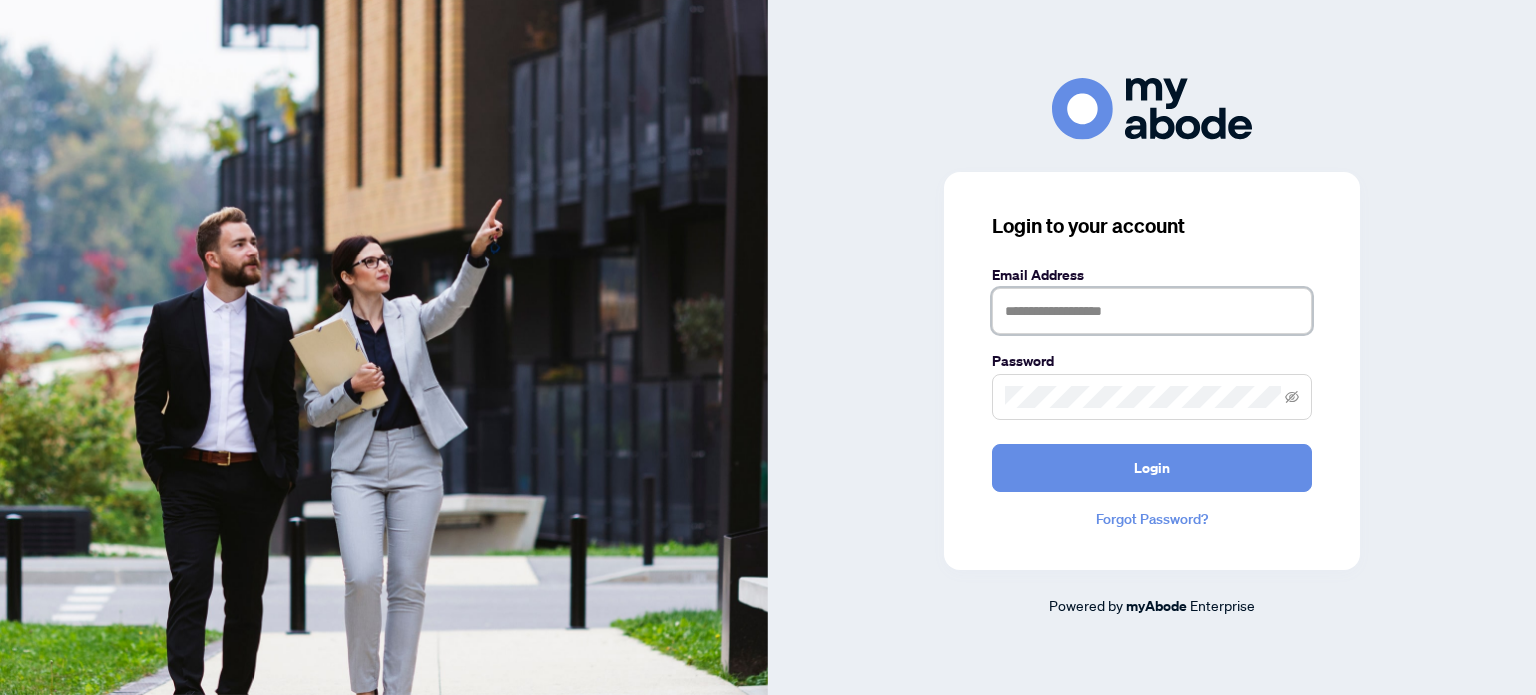 click at bounding box center (1152, 311) 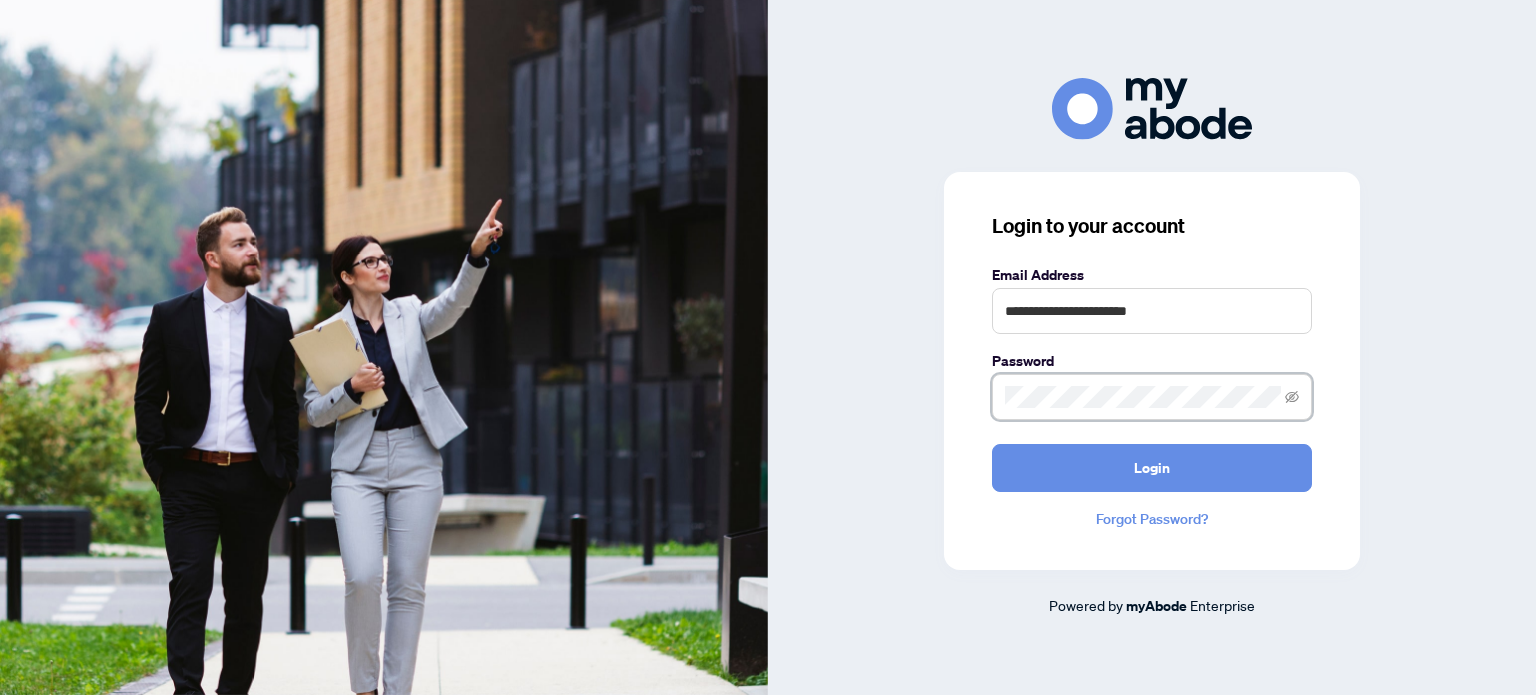 click on "Login" at bounding box center [1152, 468] 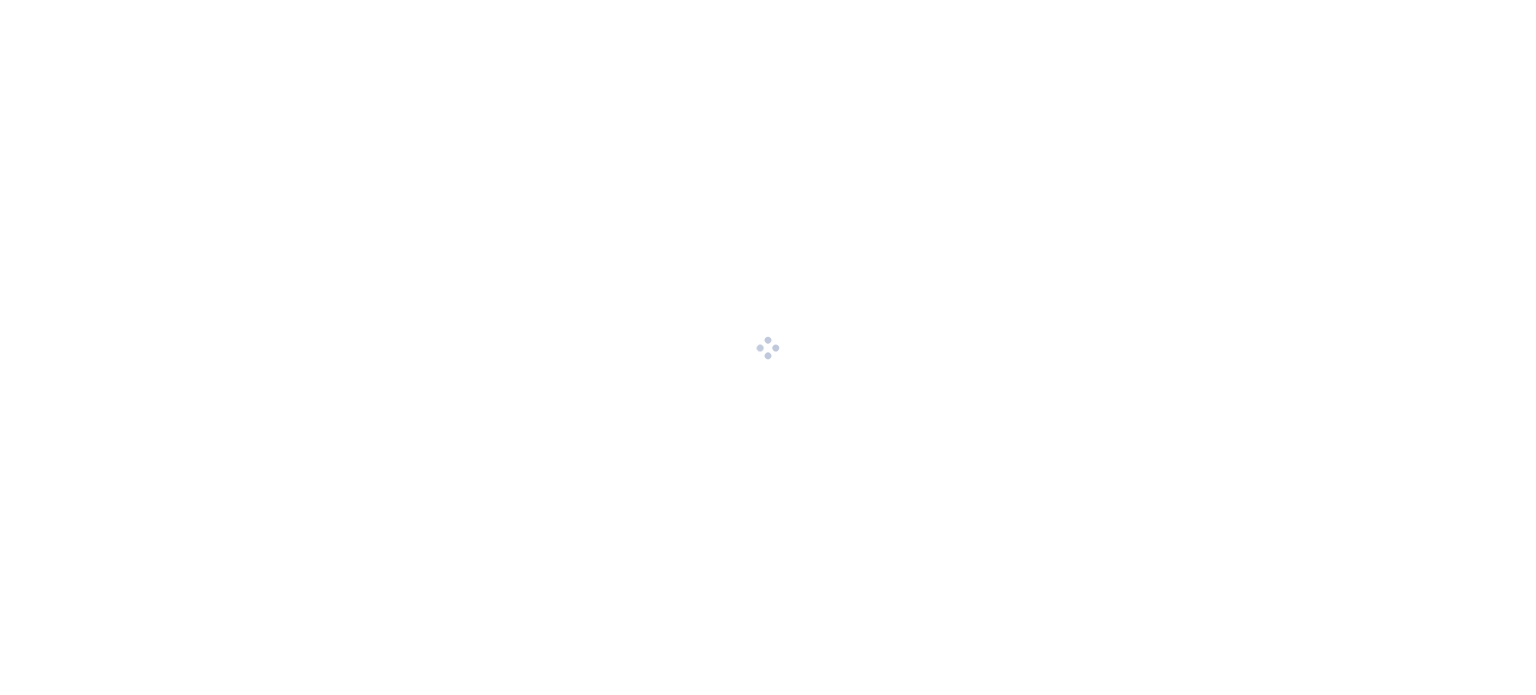 scroll, scrollTop: 0, scrollLeft: 0, axis: both 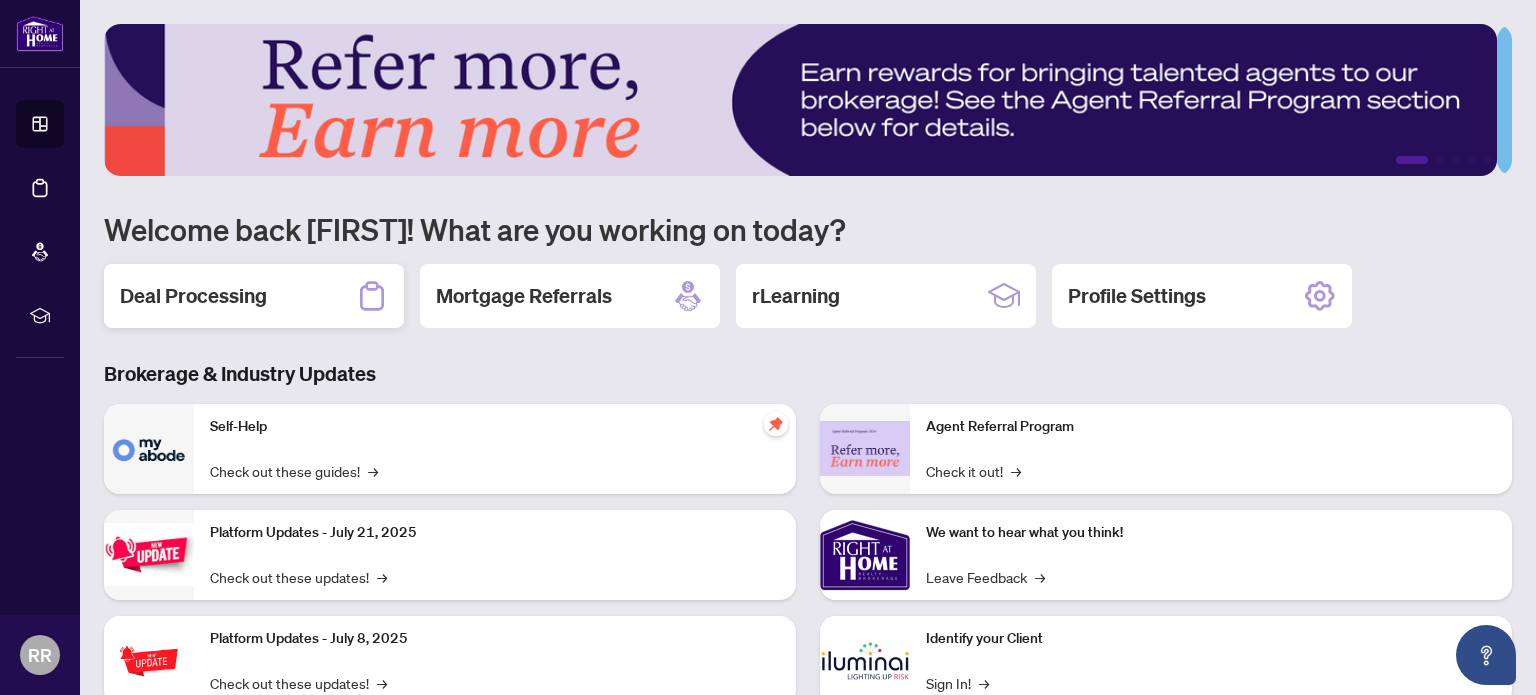 click on "Deal Processing" at bounding box center (193, 296) 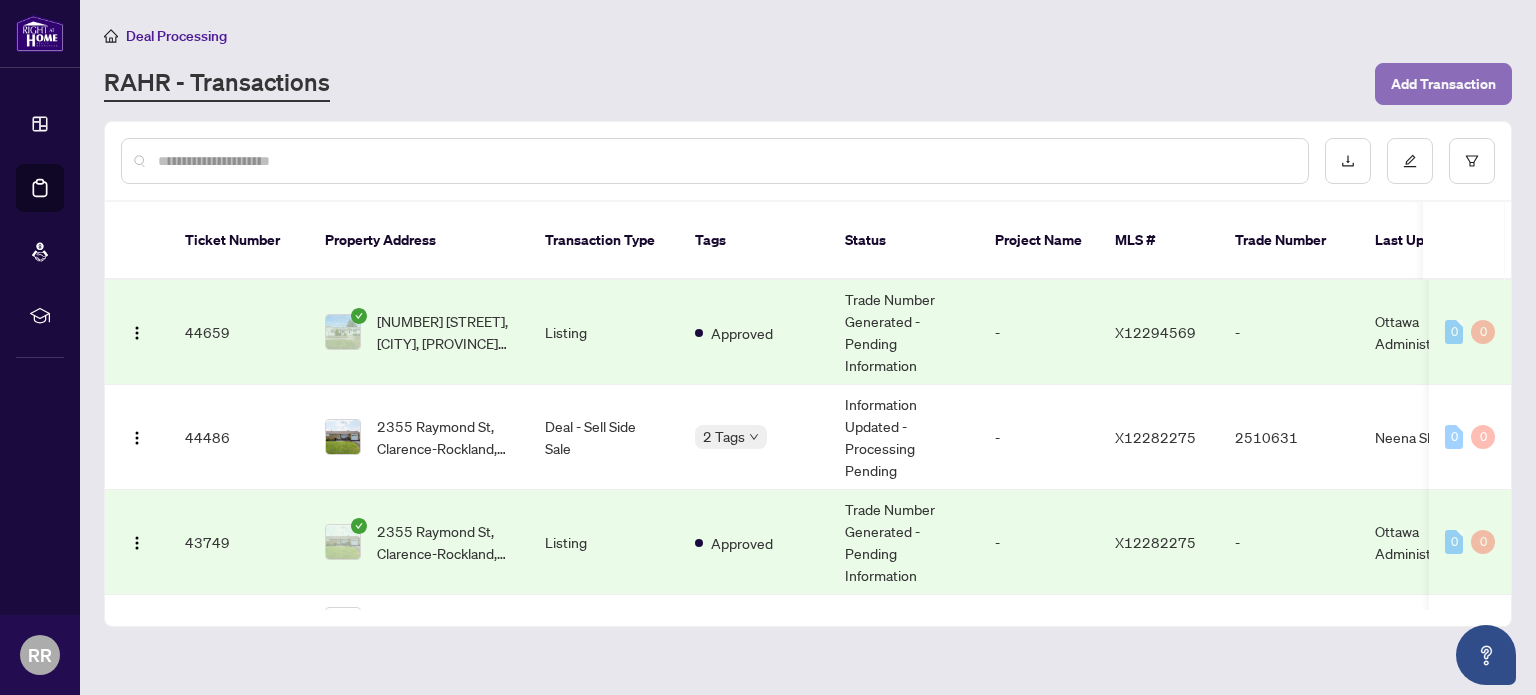 click on "Add Transaction" at bounding box center (1443, 84) 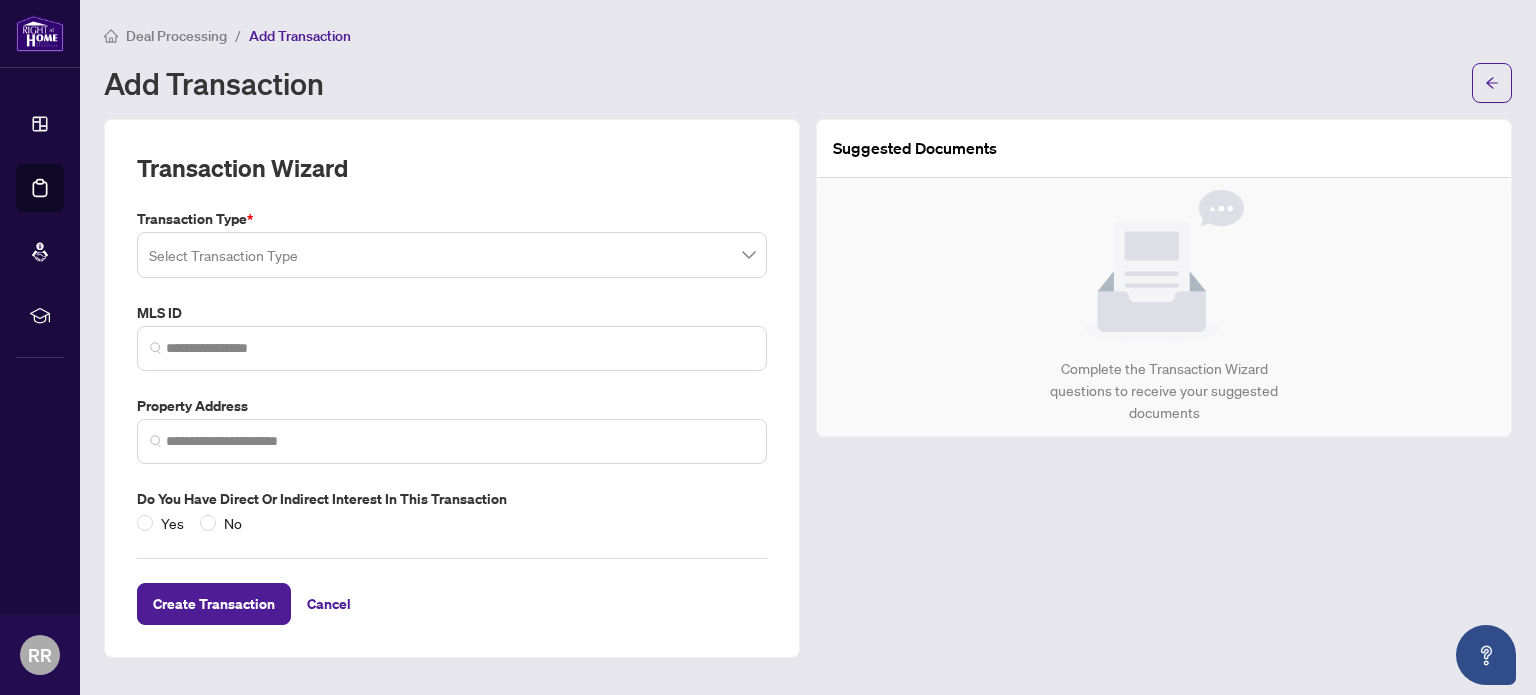 click at bounding box center [452, 255] 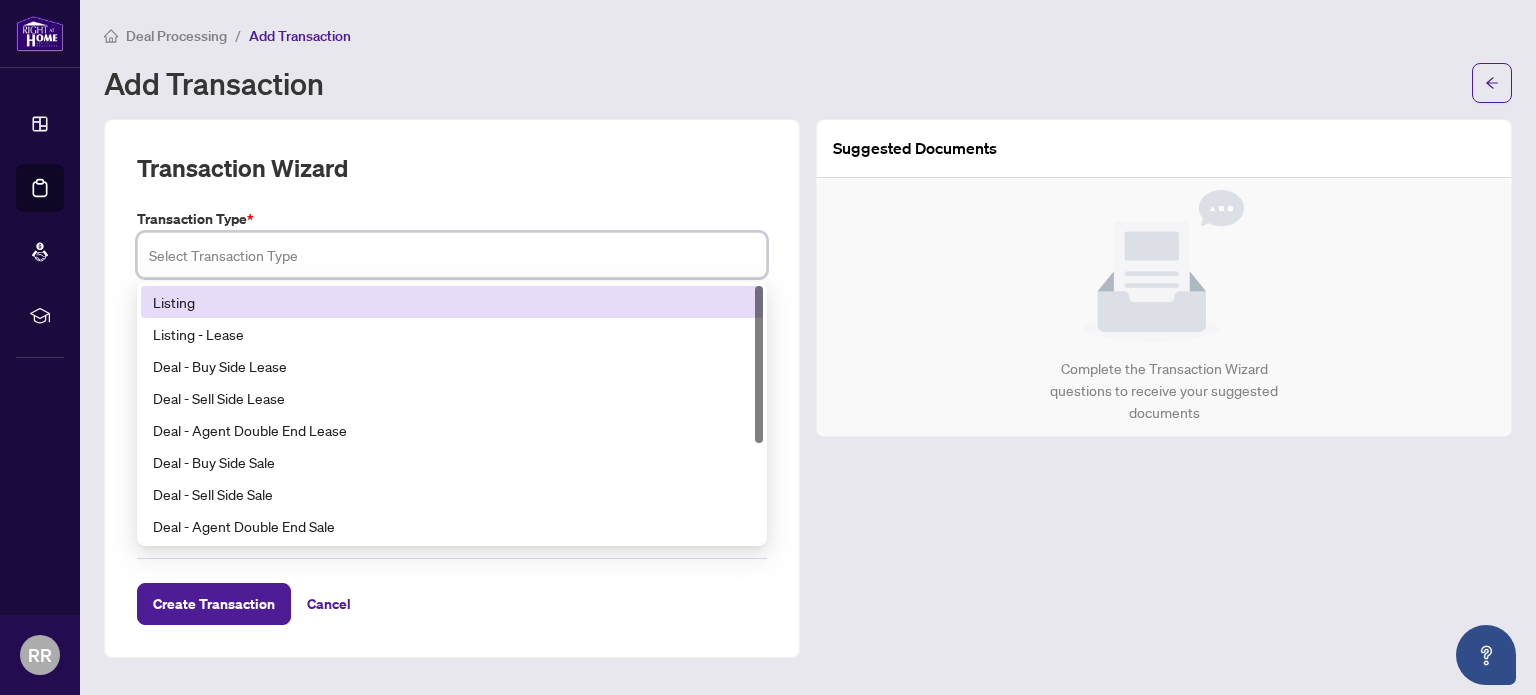 click on "Listing" at bounding box center [452, 302] 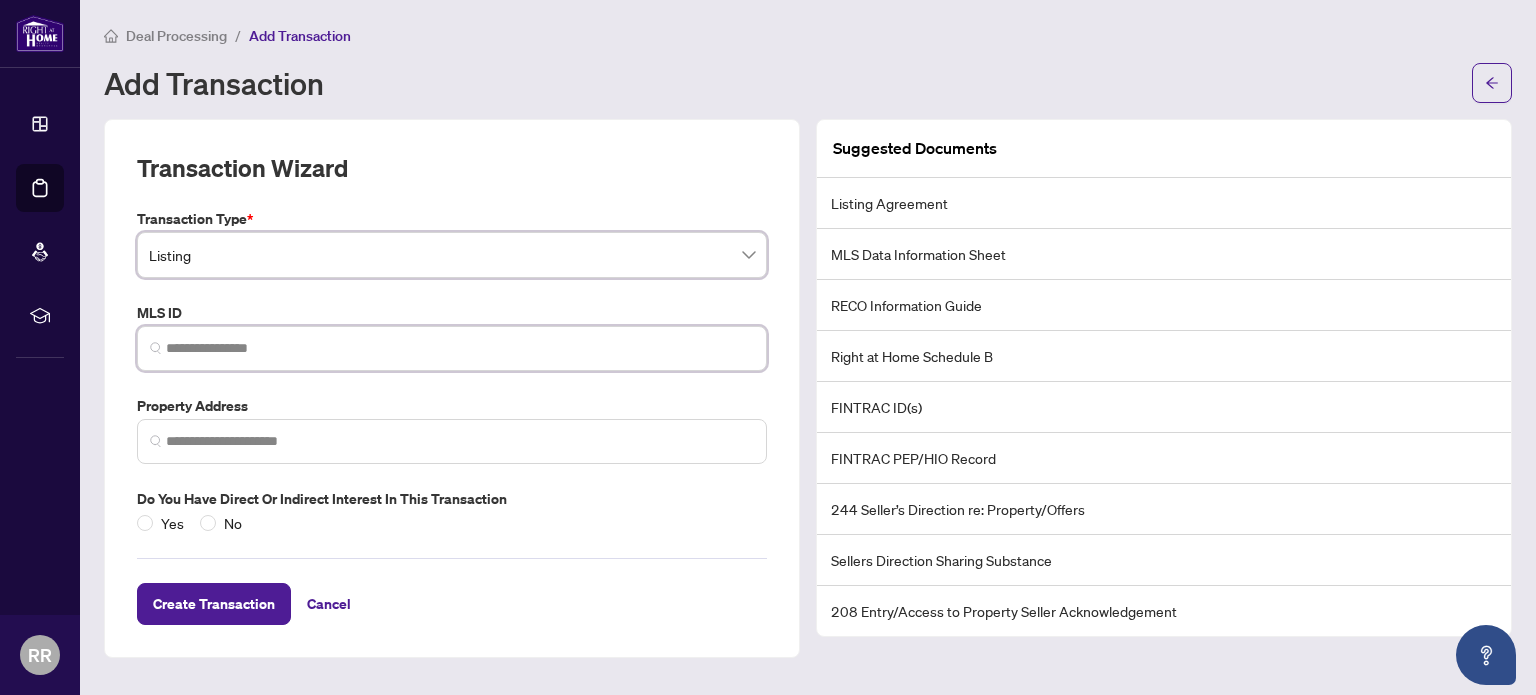 click at bounding box center (460, 348) 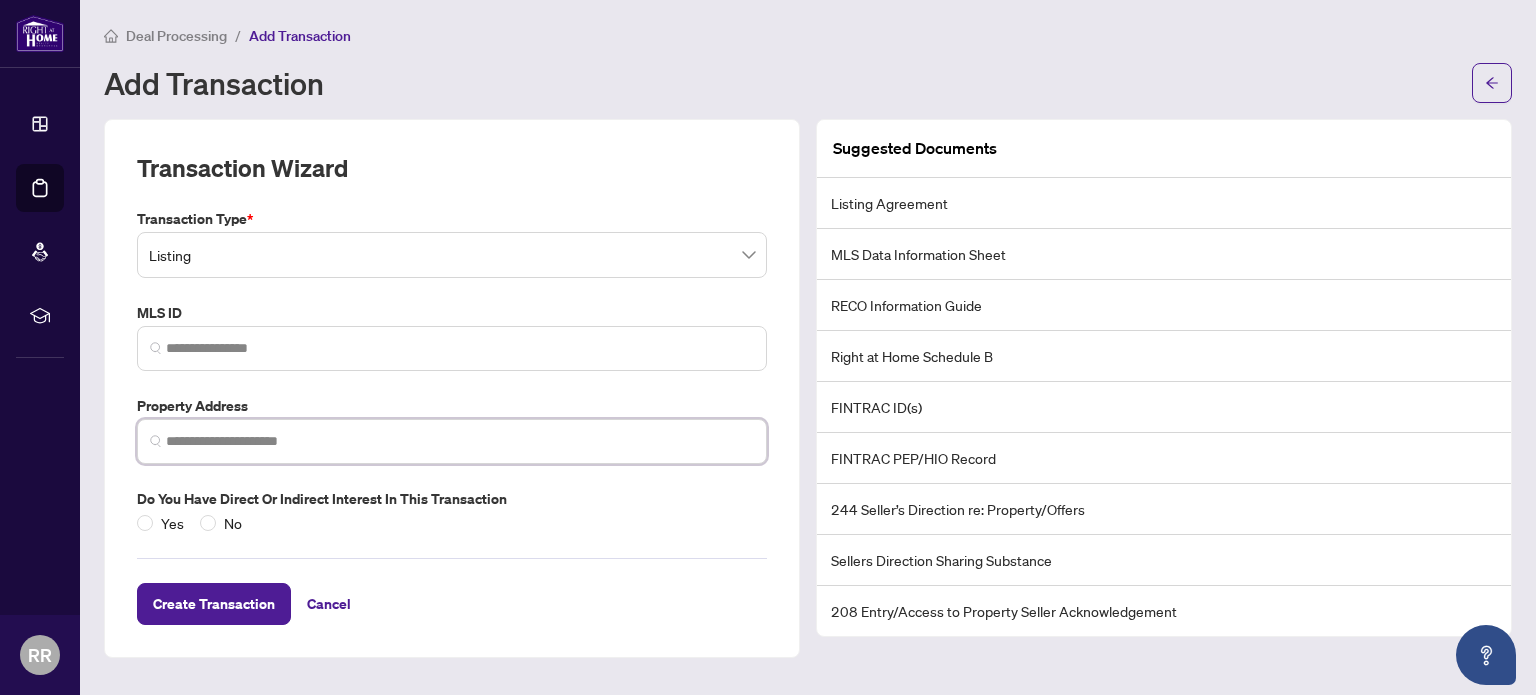 click at bounding box center (460, 441) 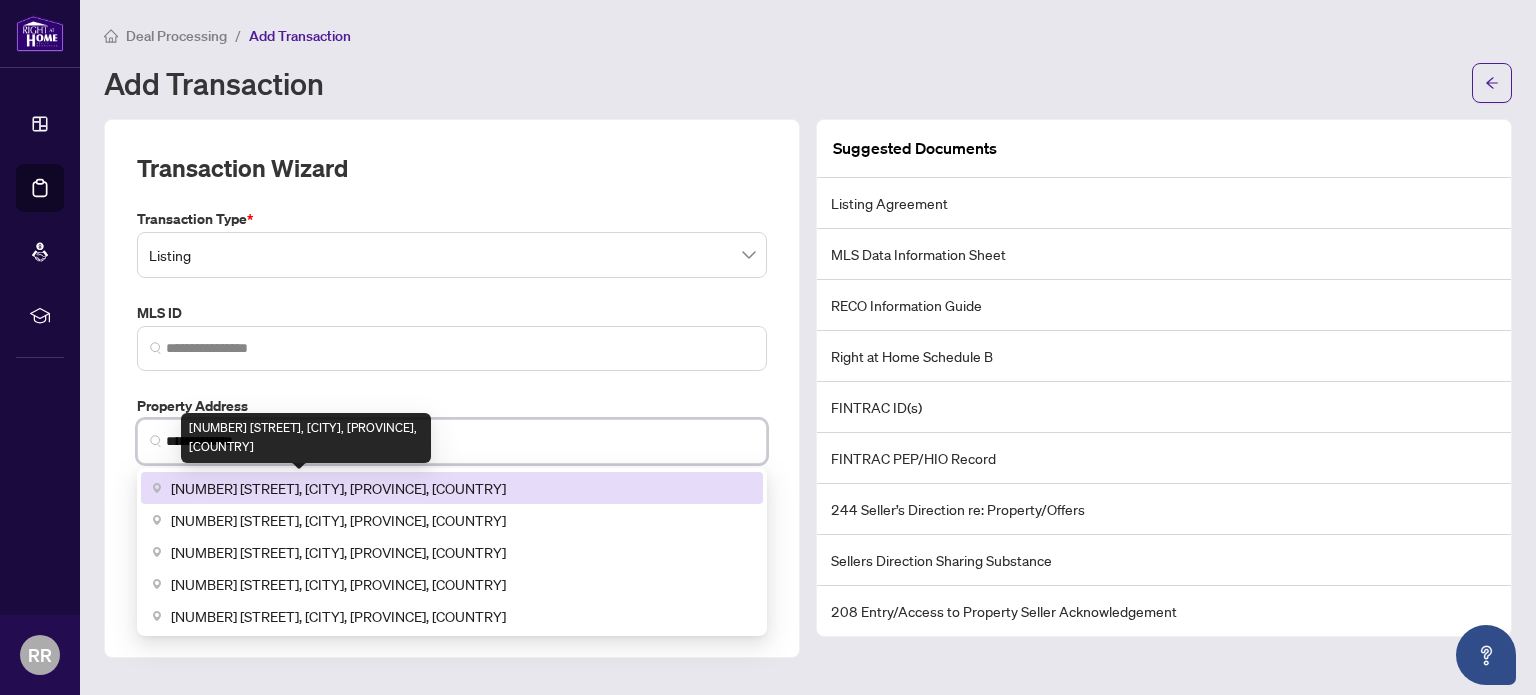 click on "[NUMBER] [STREET], [CITY], [PROVINCE], [COUNTRY]" at bounding box center (338, 488) 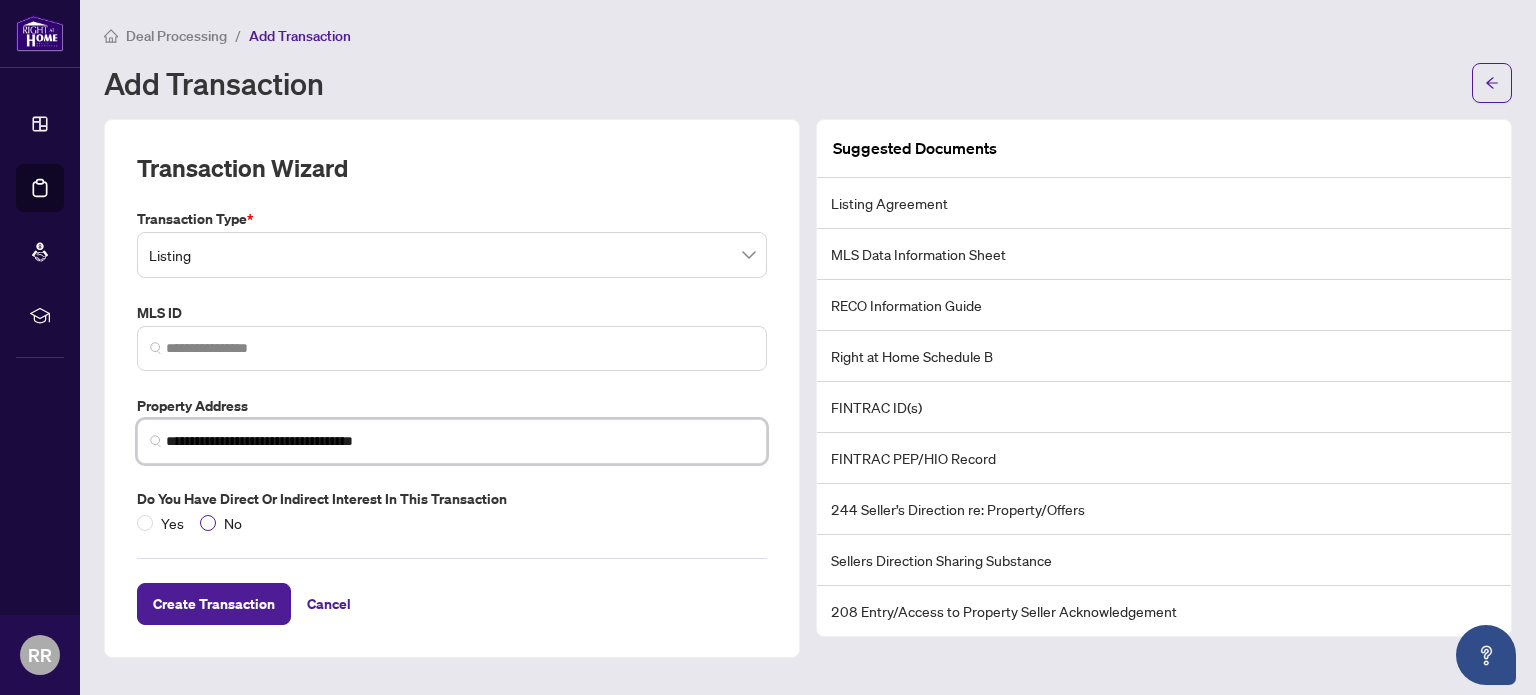 type on "**********" 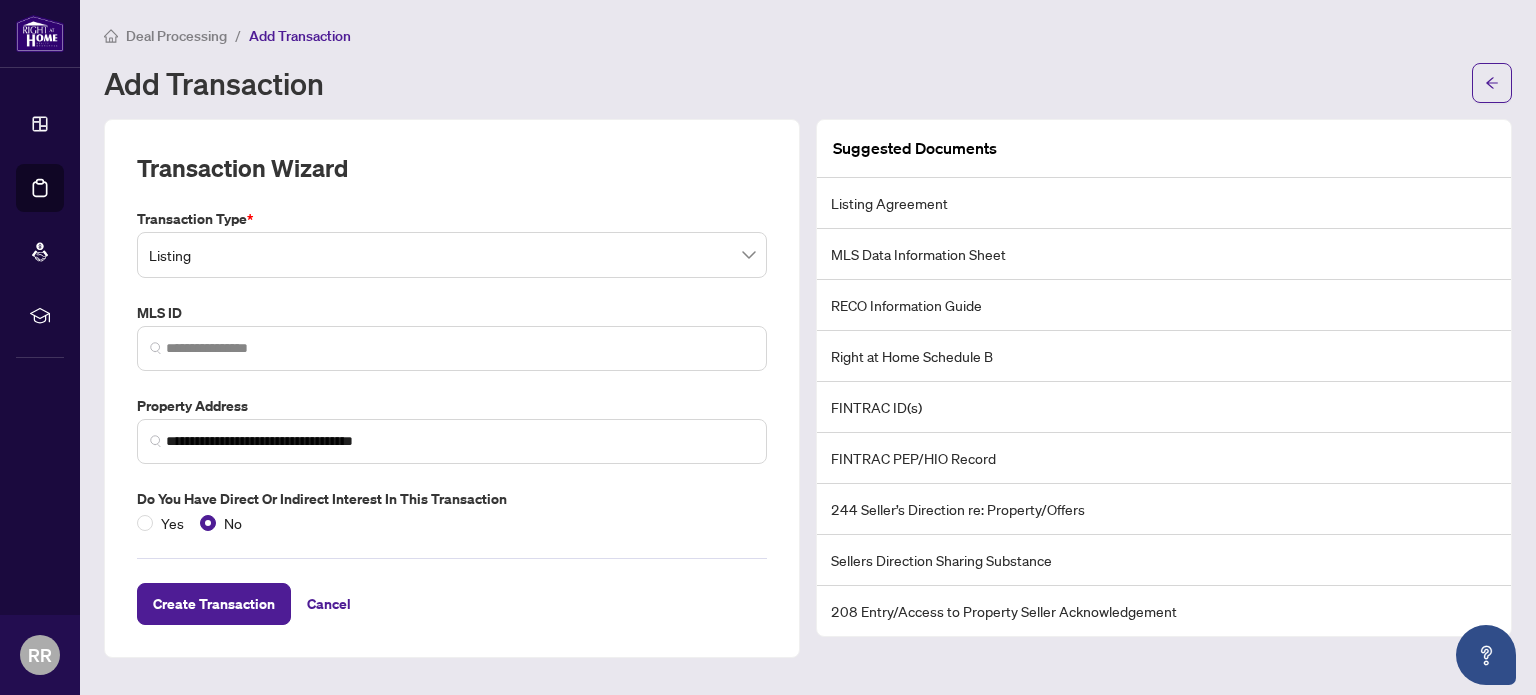 click on "Yes No" at bounding box center (452, 523) 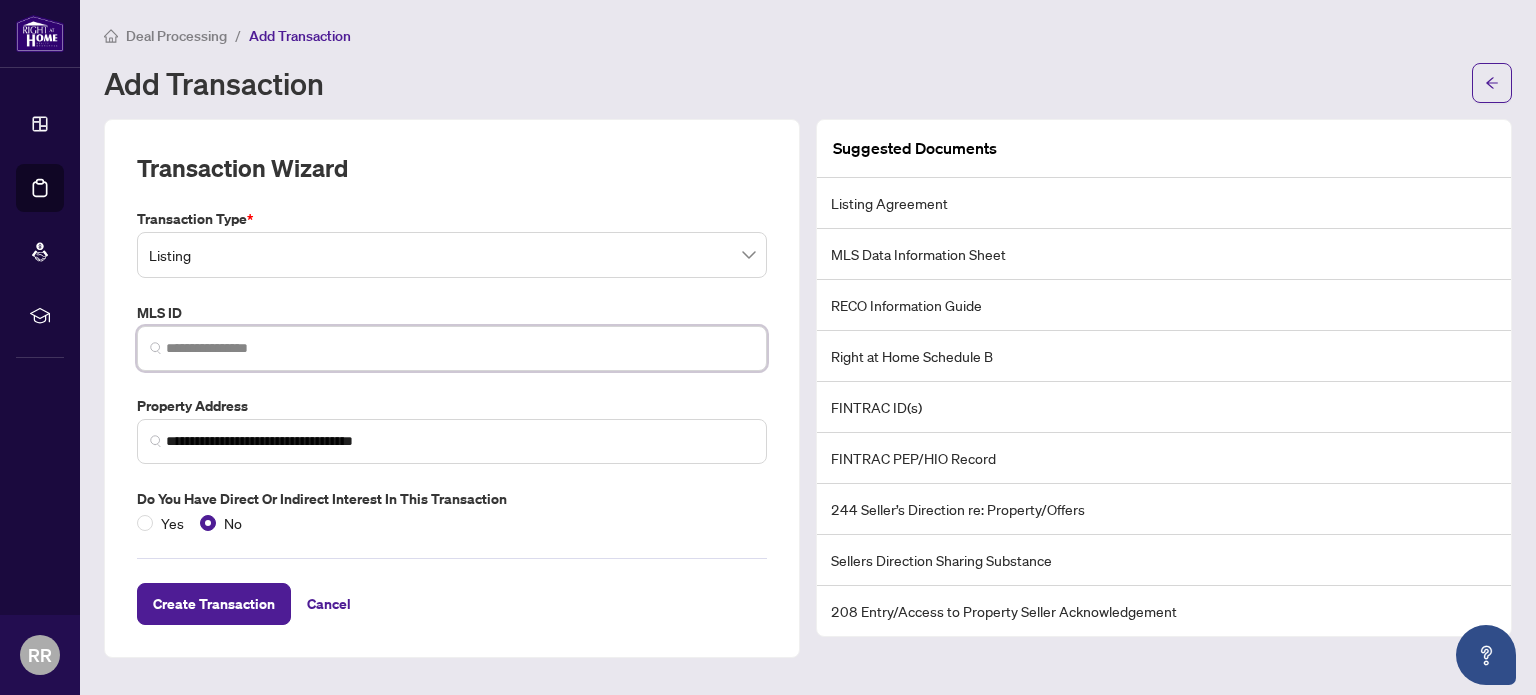 click at bounding box center [460, 348] 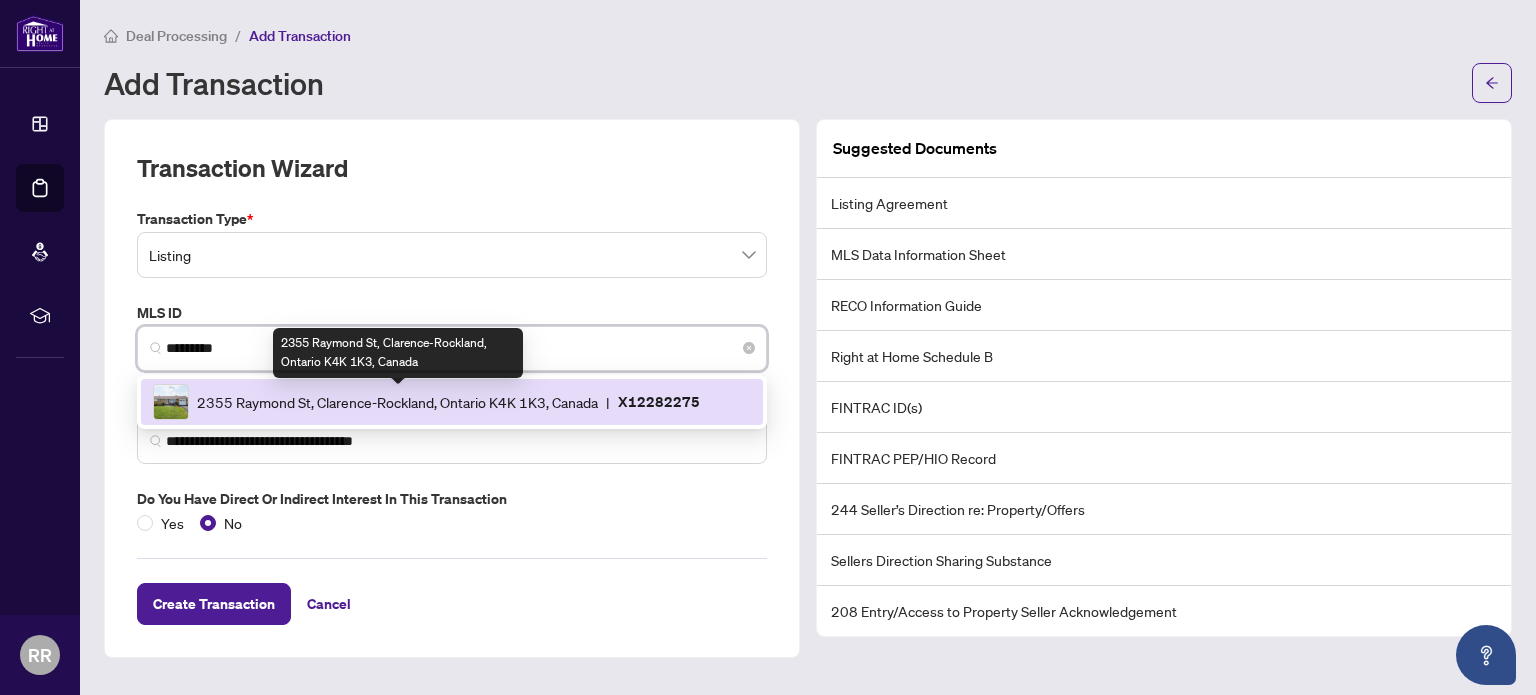 click on "2355 Raymond St, Clarence-Rockland, Ontario K4K 1K3, Canada" at bounding box center [397, 402] 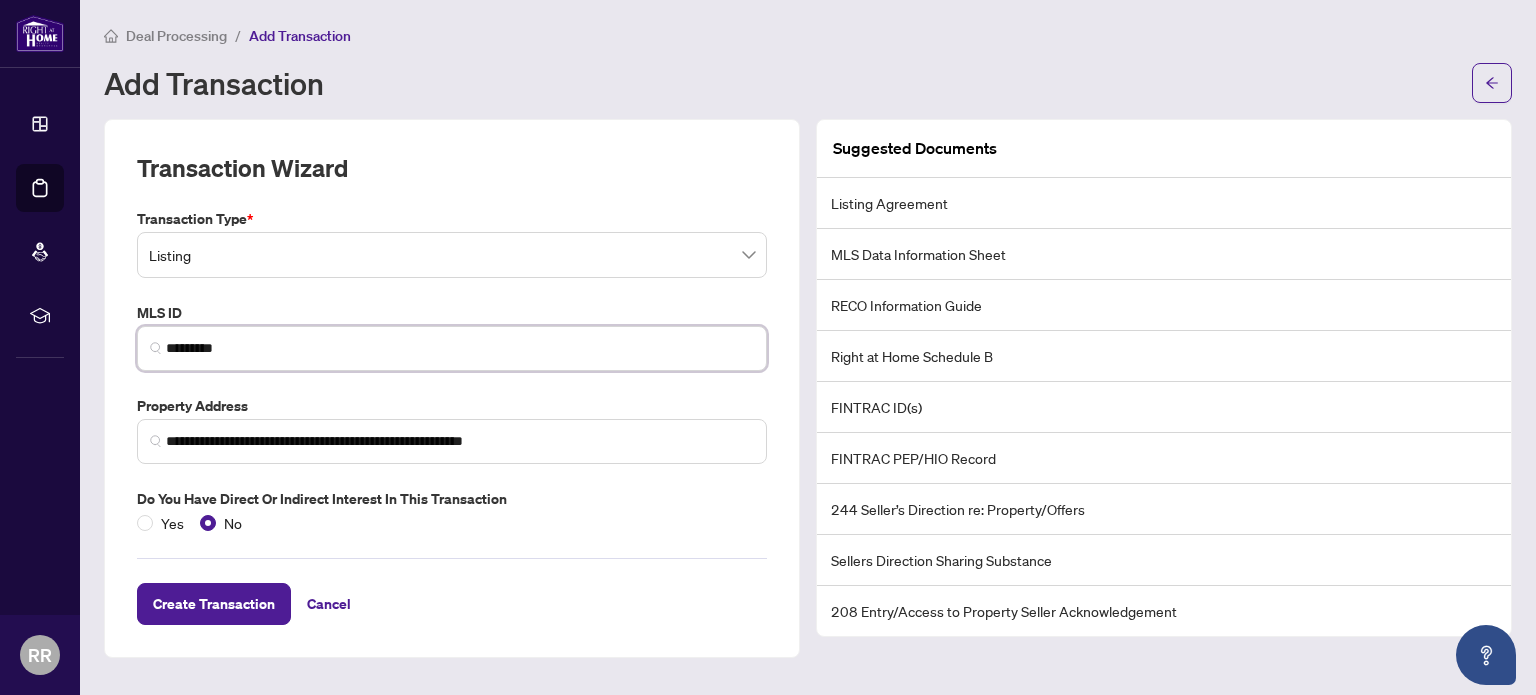 type on "*********" 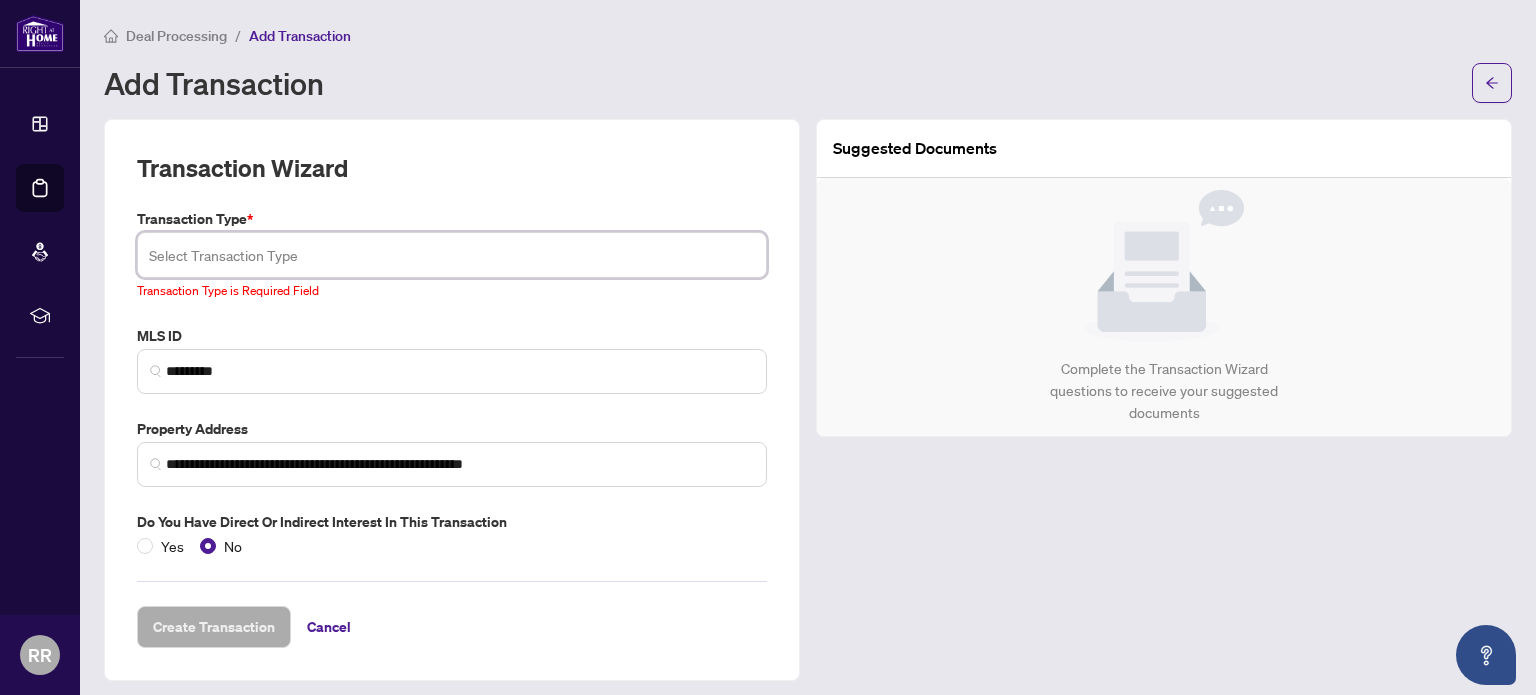 click at bounding box center (452, 255) 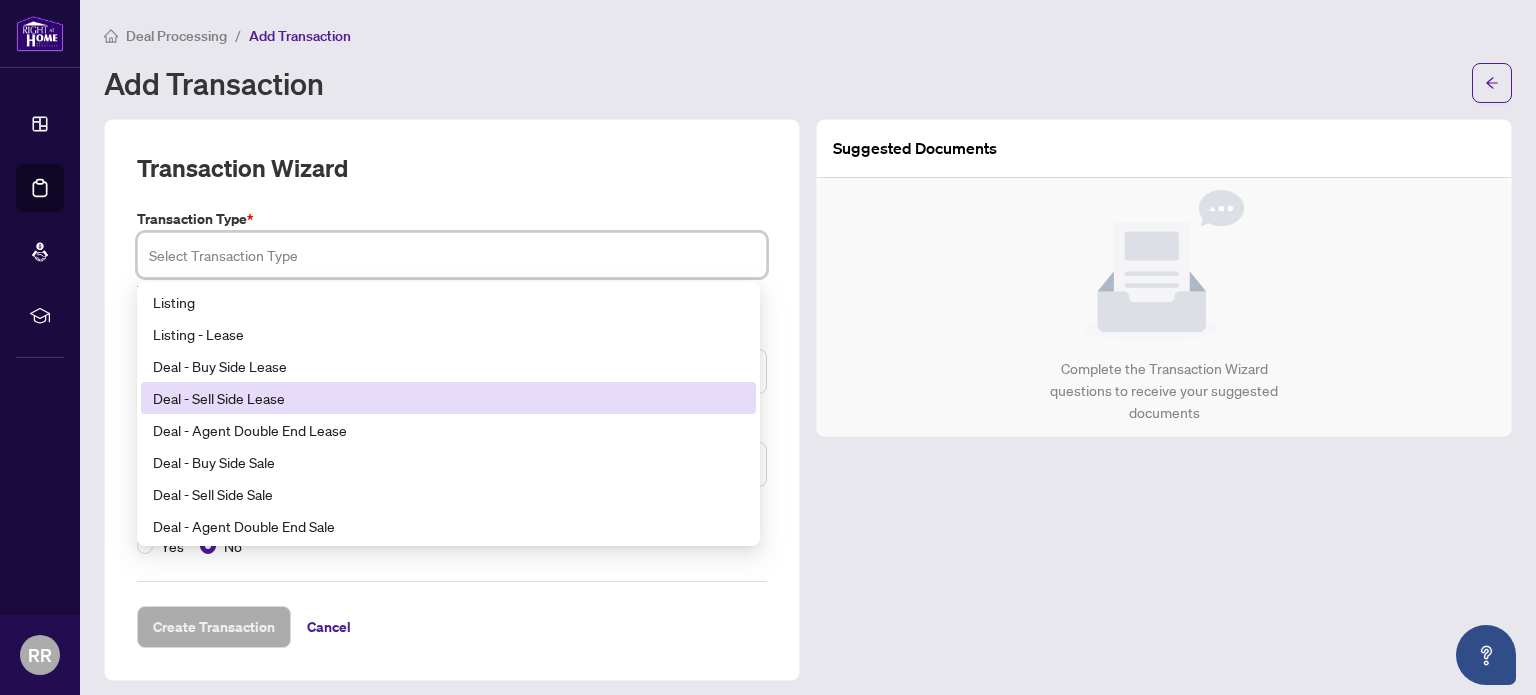 click on "Deal - Sell Side Lease" at bounding box center [448, 398] 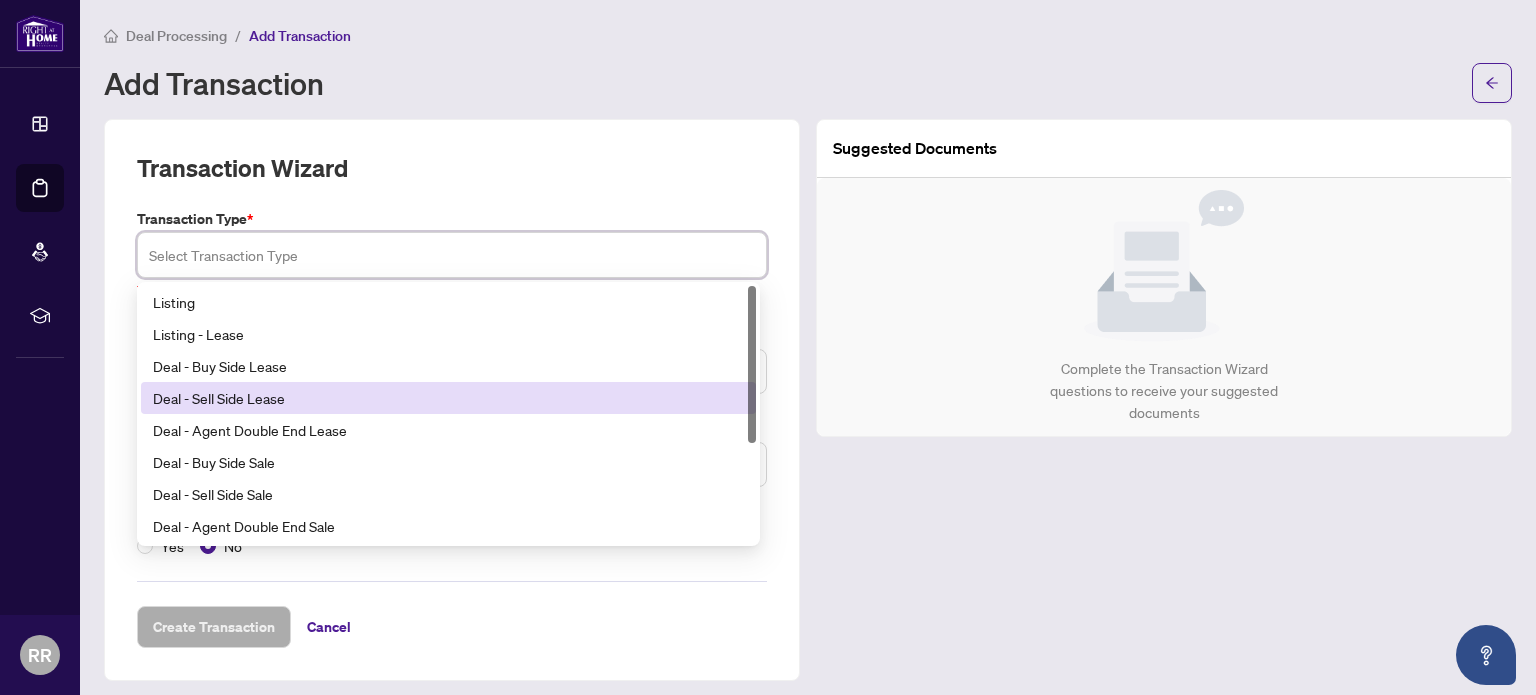 click at bounding box center [452, 255] 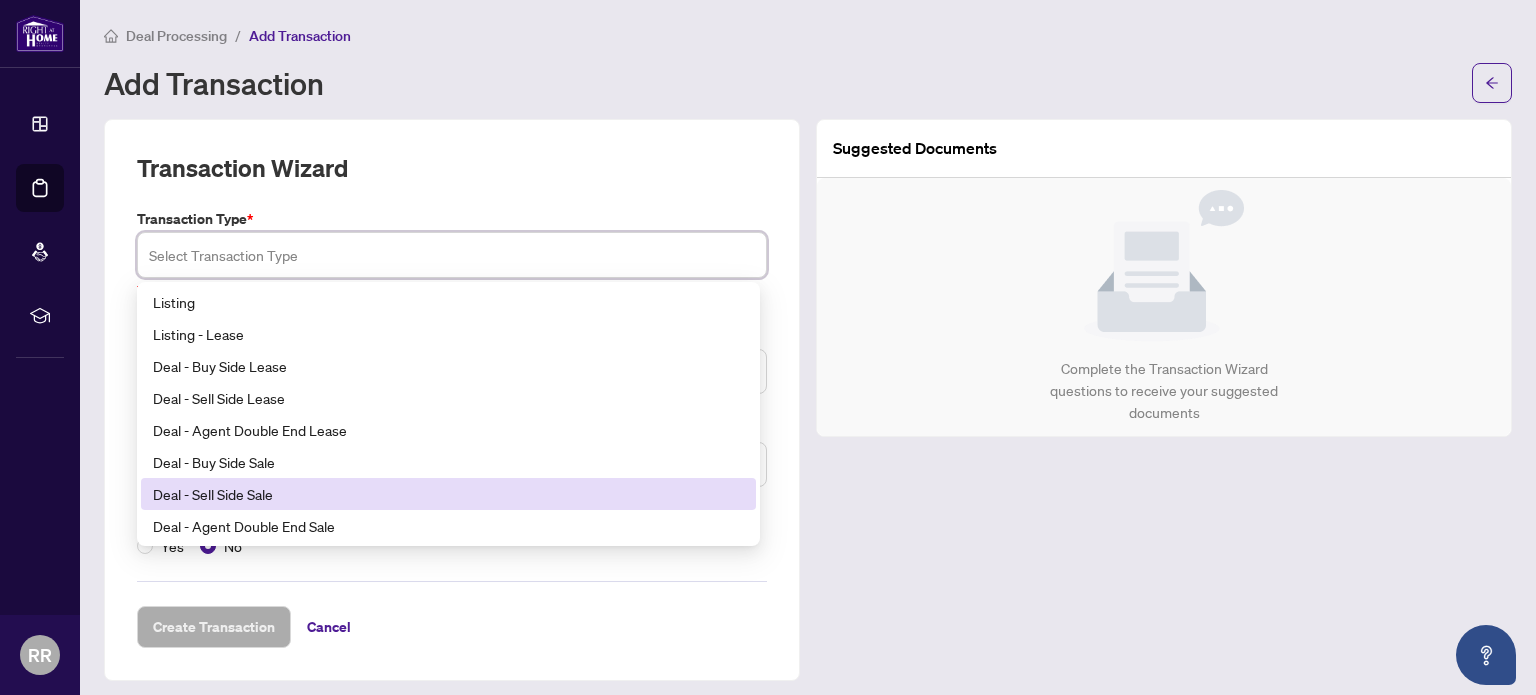 click on "Deal - Sell Side Sale" at bounding box center (448, 494) 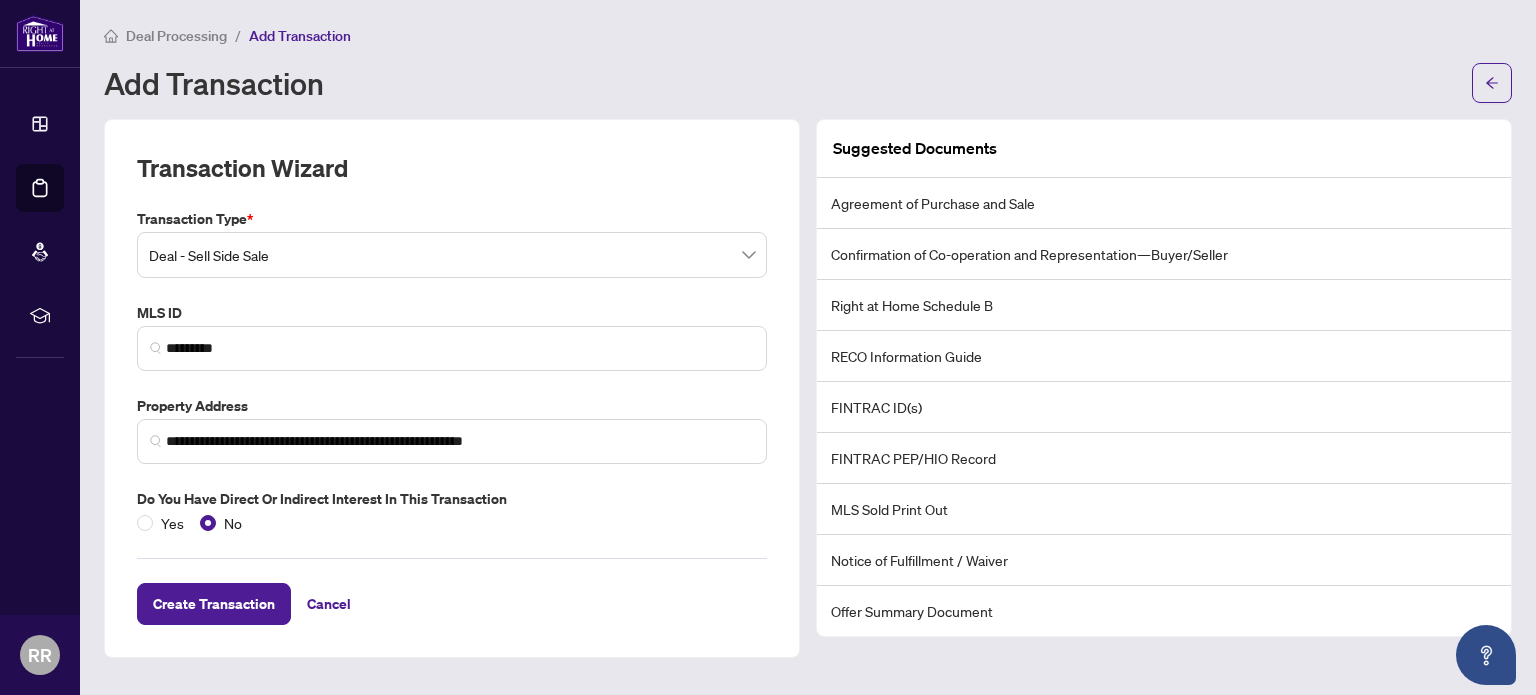 click on "Agreement of Purchase and Sale" at bounding box center [1164, 203] 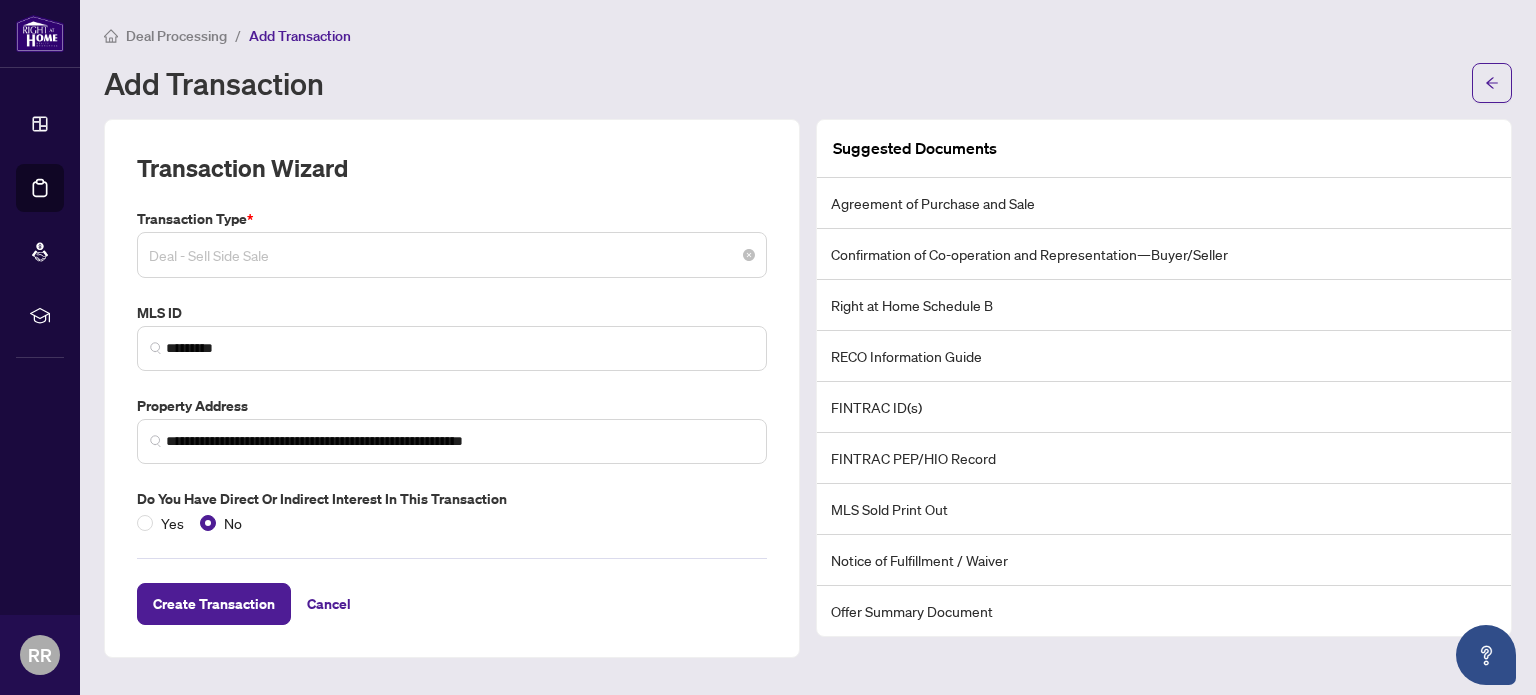 click on "Deal - Sell Side Sale" at bounding box center [452, 255] 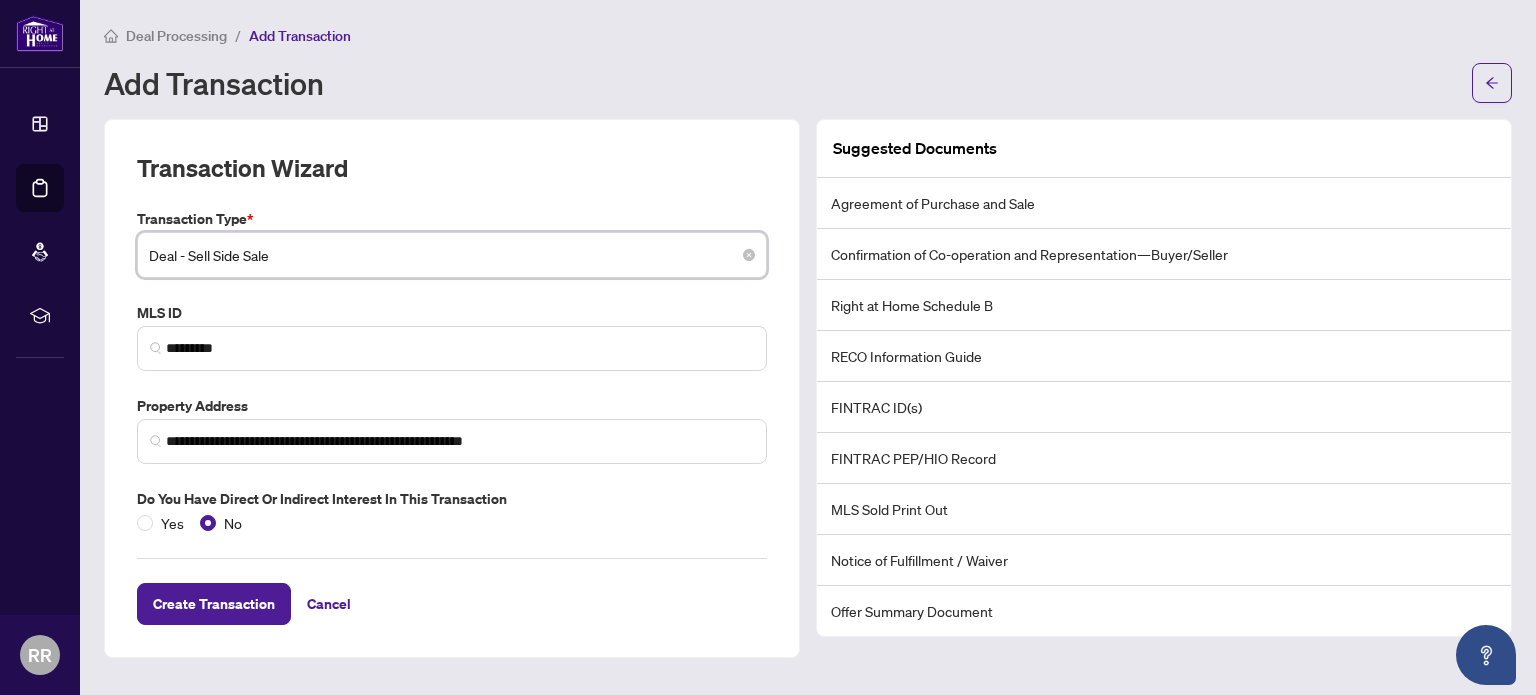 click on "Deal - Sell Side Sale" at bounding box center [452, 255] 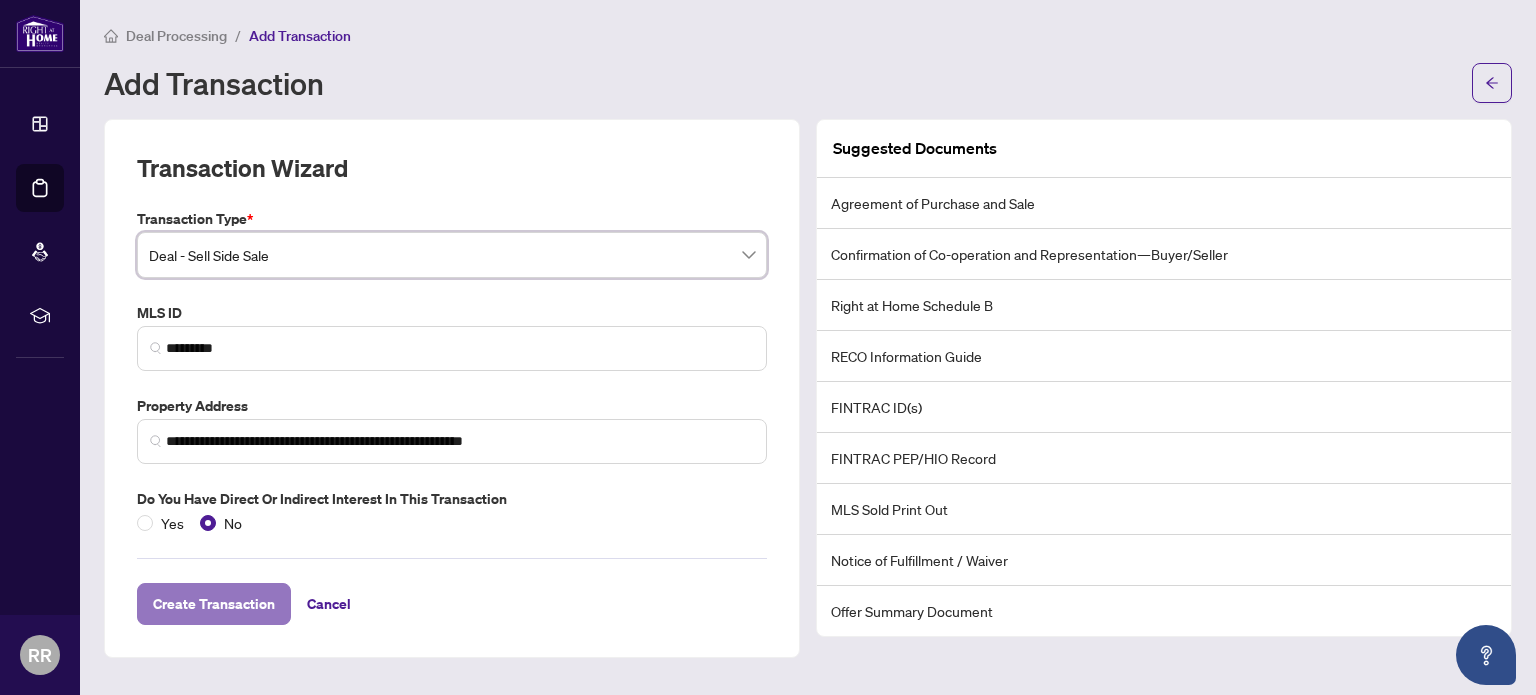 click on "Create Transaction" at bounding box center (214, 604) 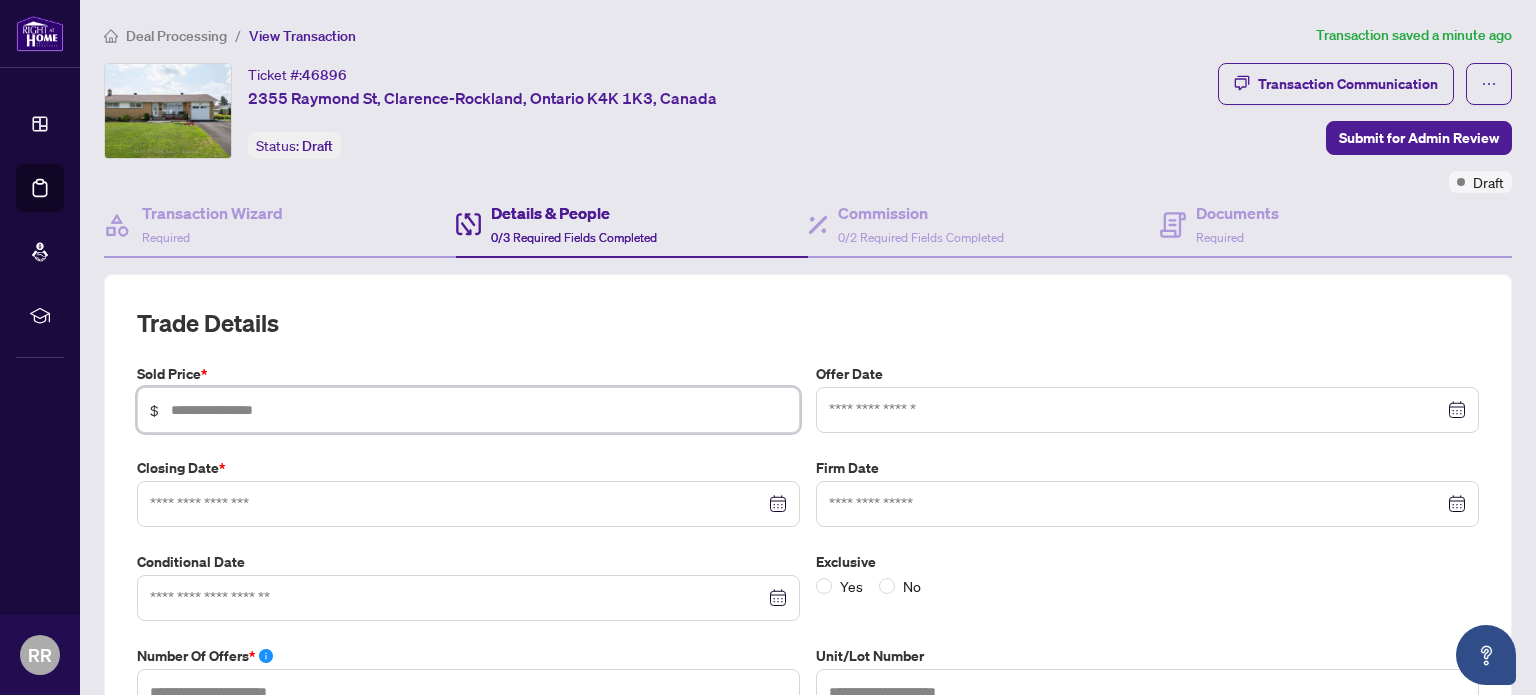 click at bounding box center [479, 410] 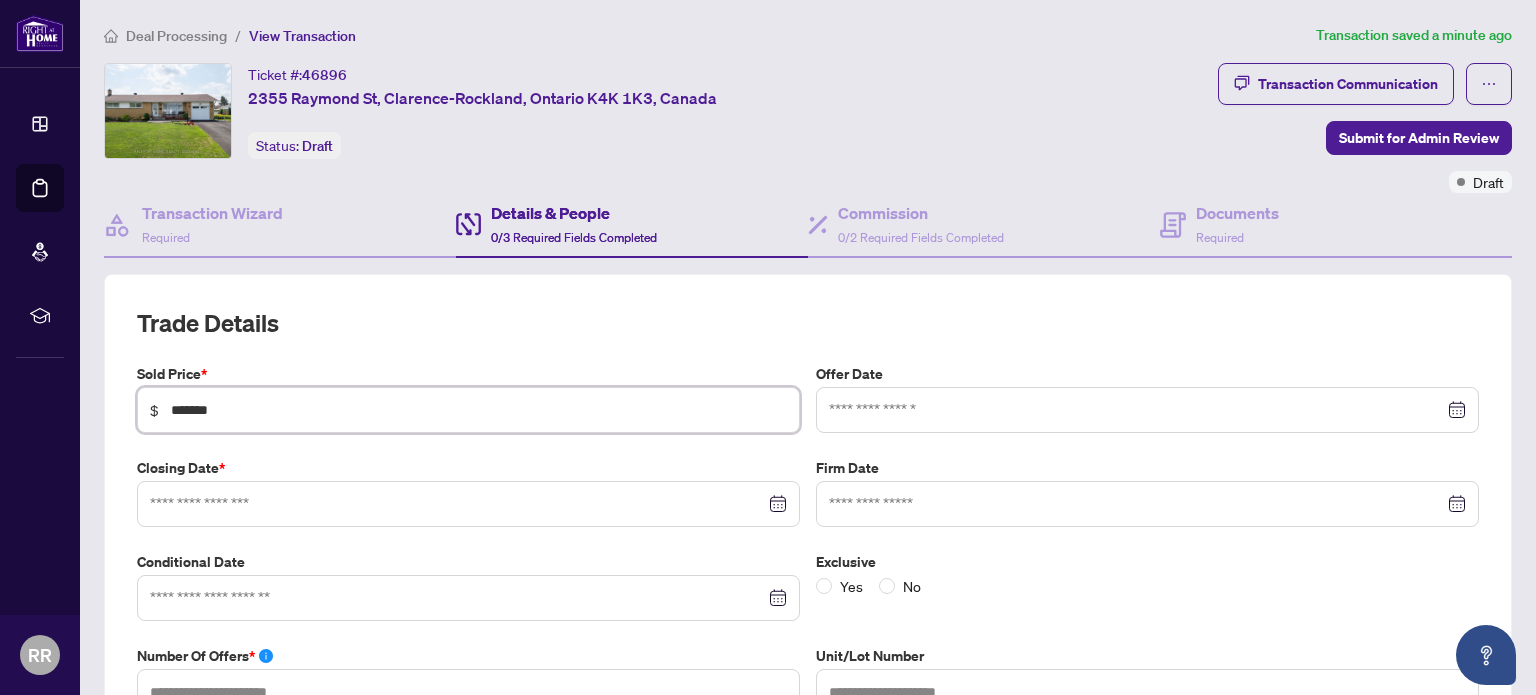 type on "**********" 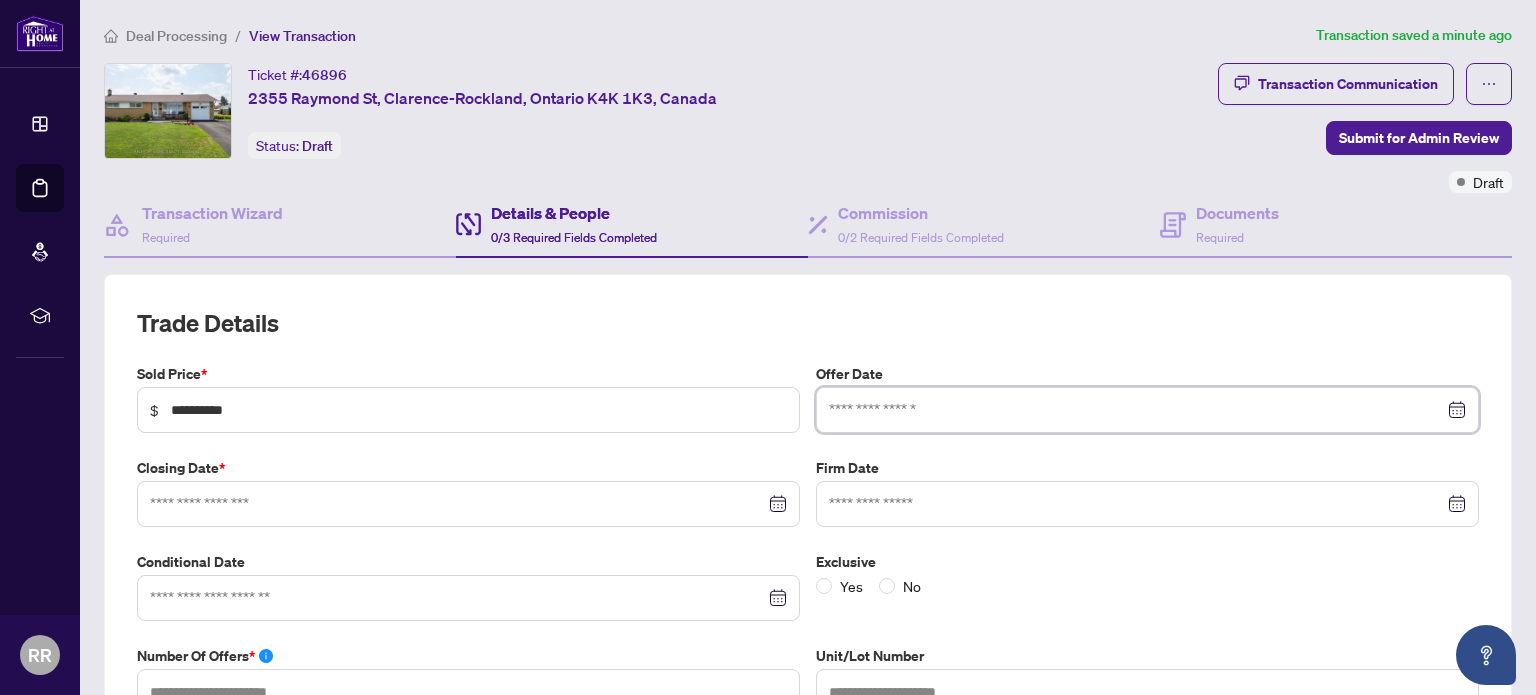 click at bounding box center [1136, 410] 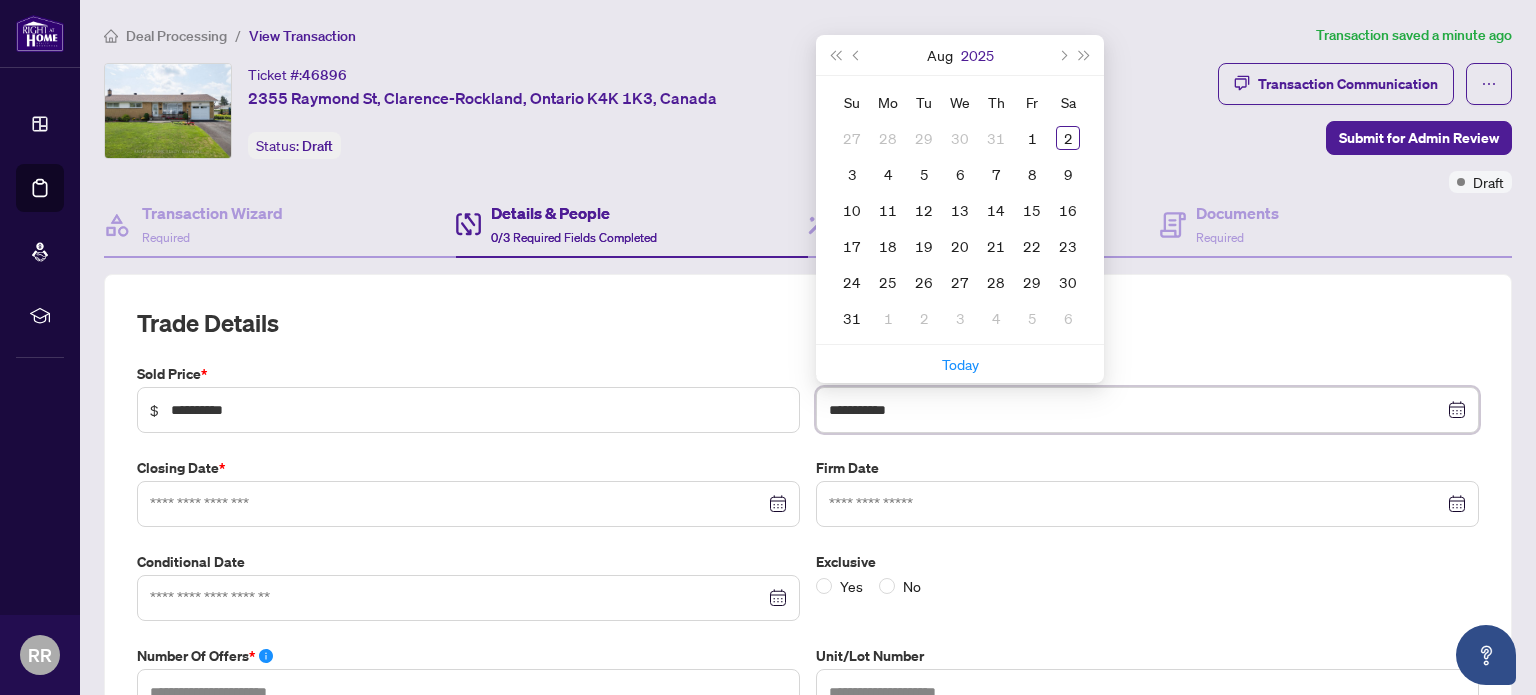type on "**********" 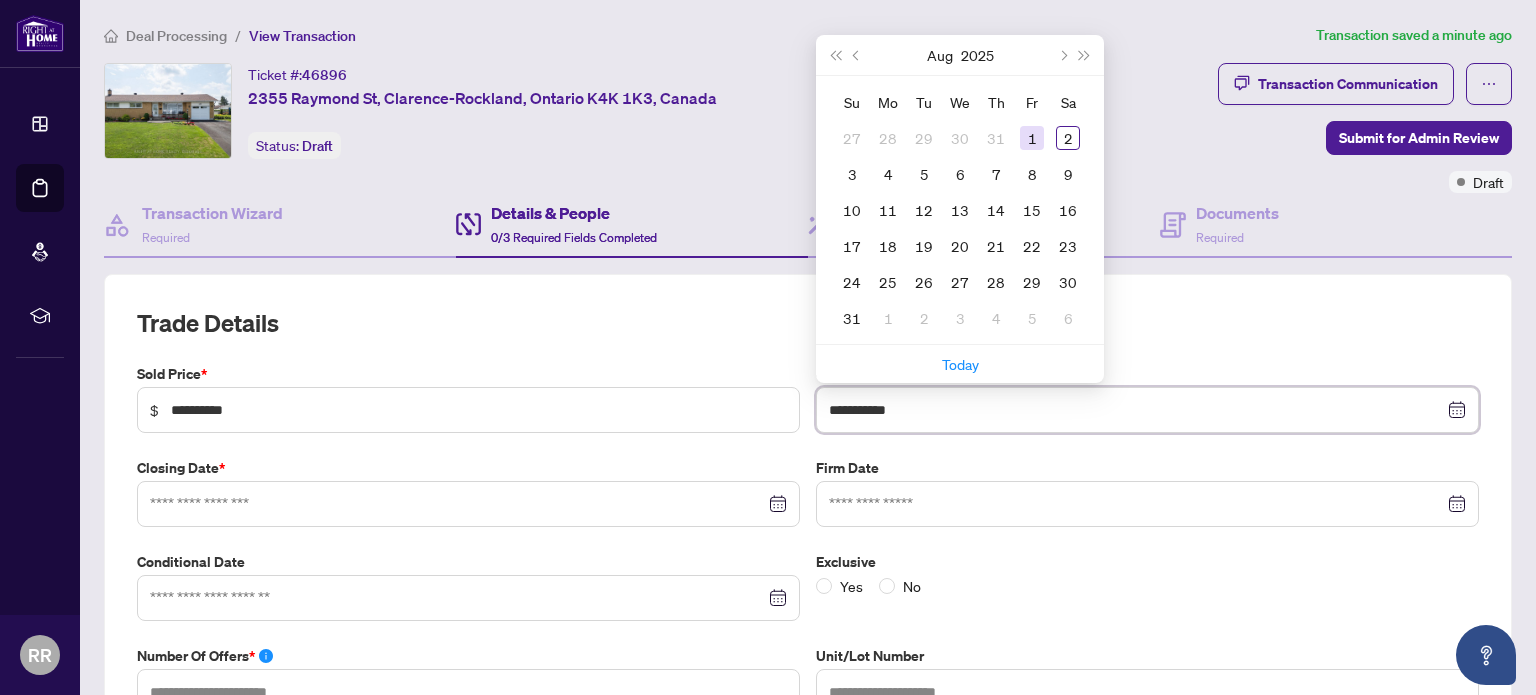 type on "**********" 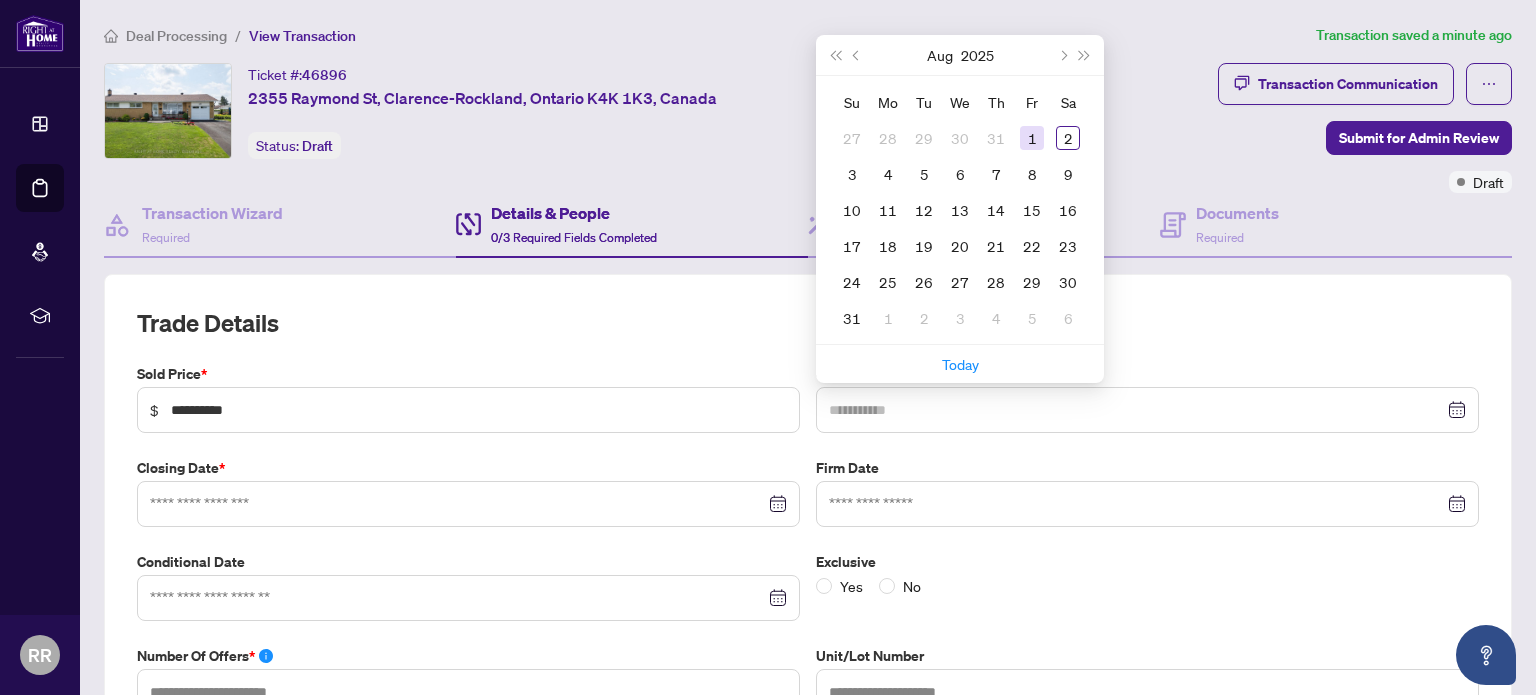 click on "1" at bounding box center [1032, 138] 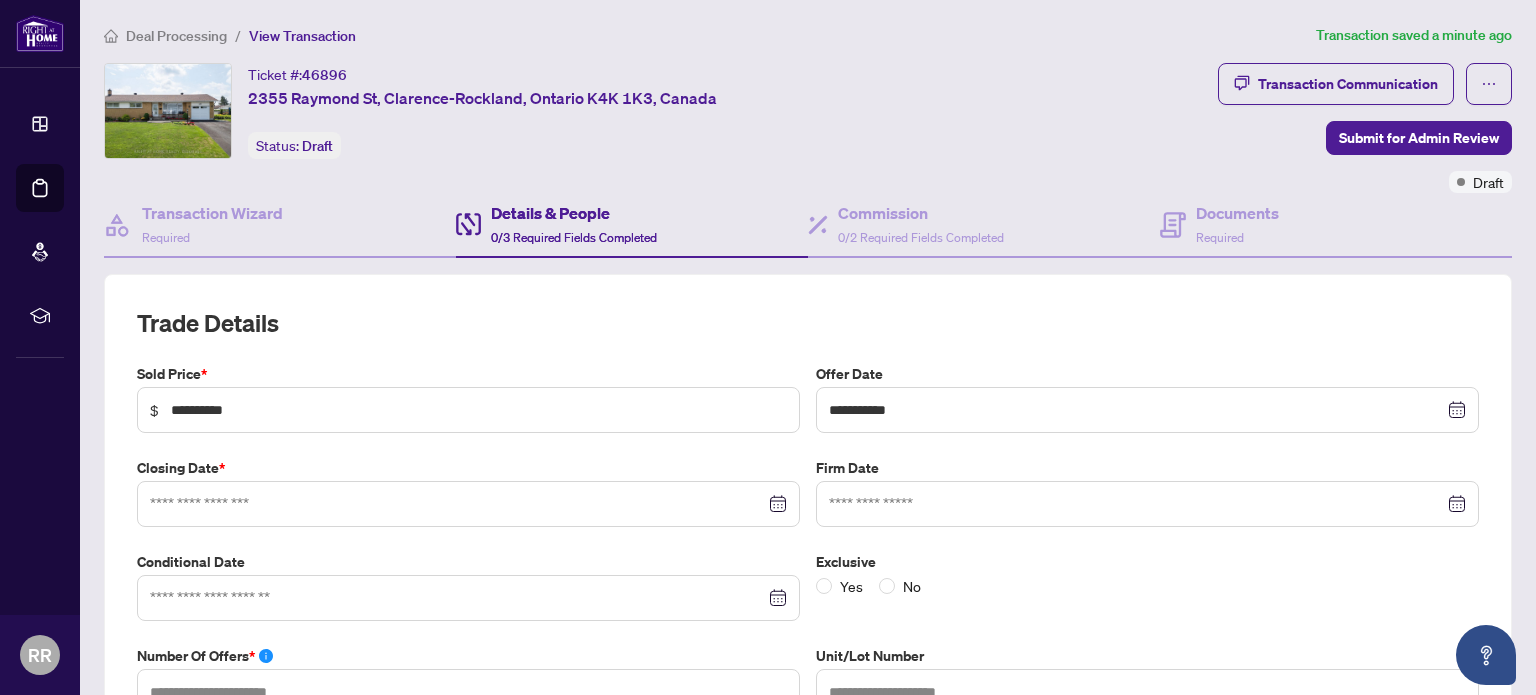 click at bounding box center (468, 504) 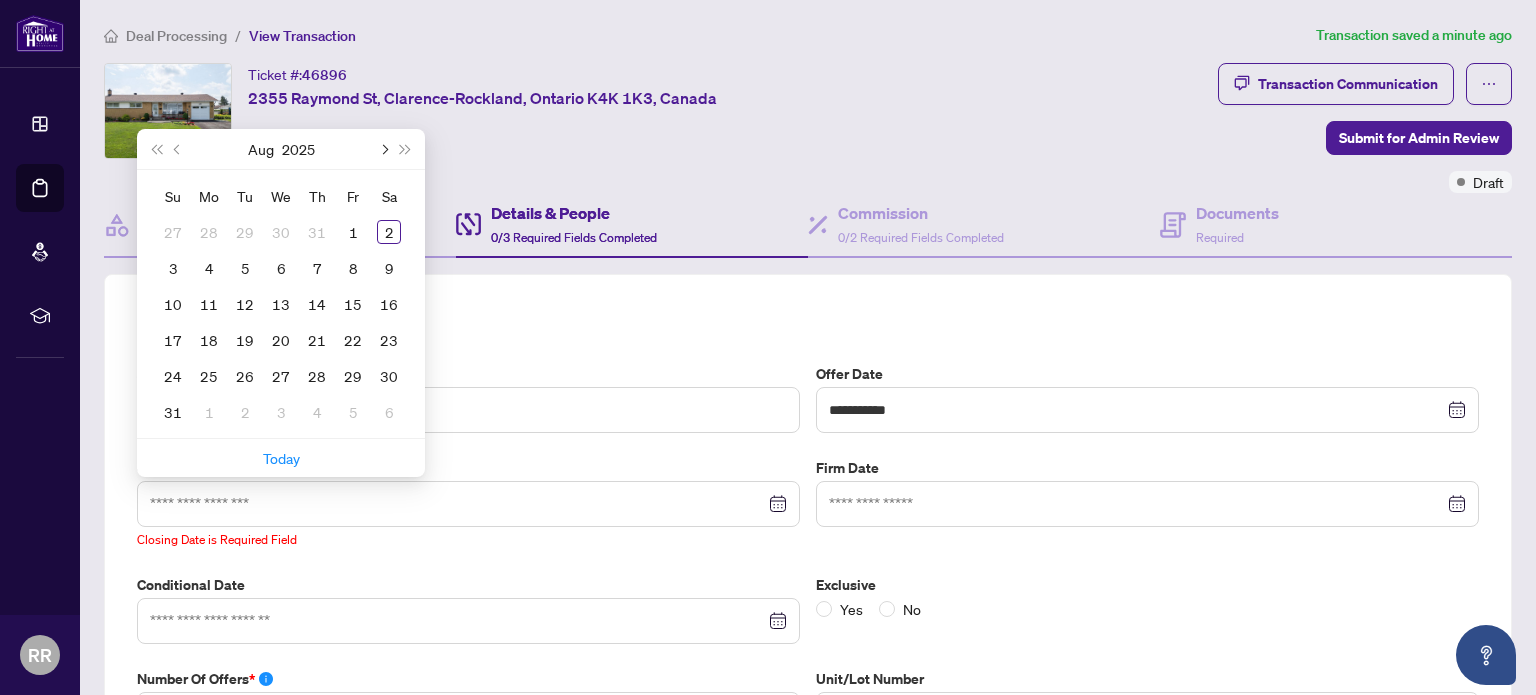 click at bounding box center [383, 149] 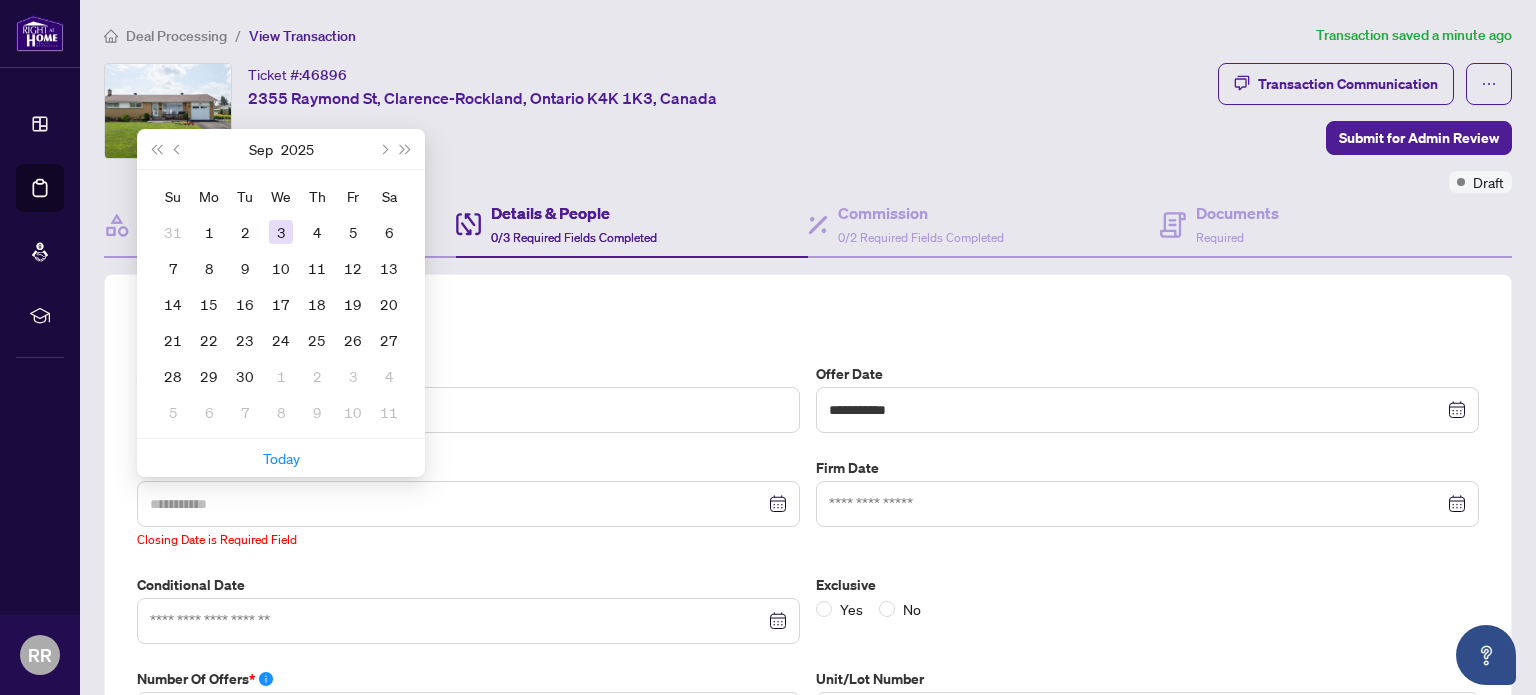 type on "**********" 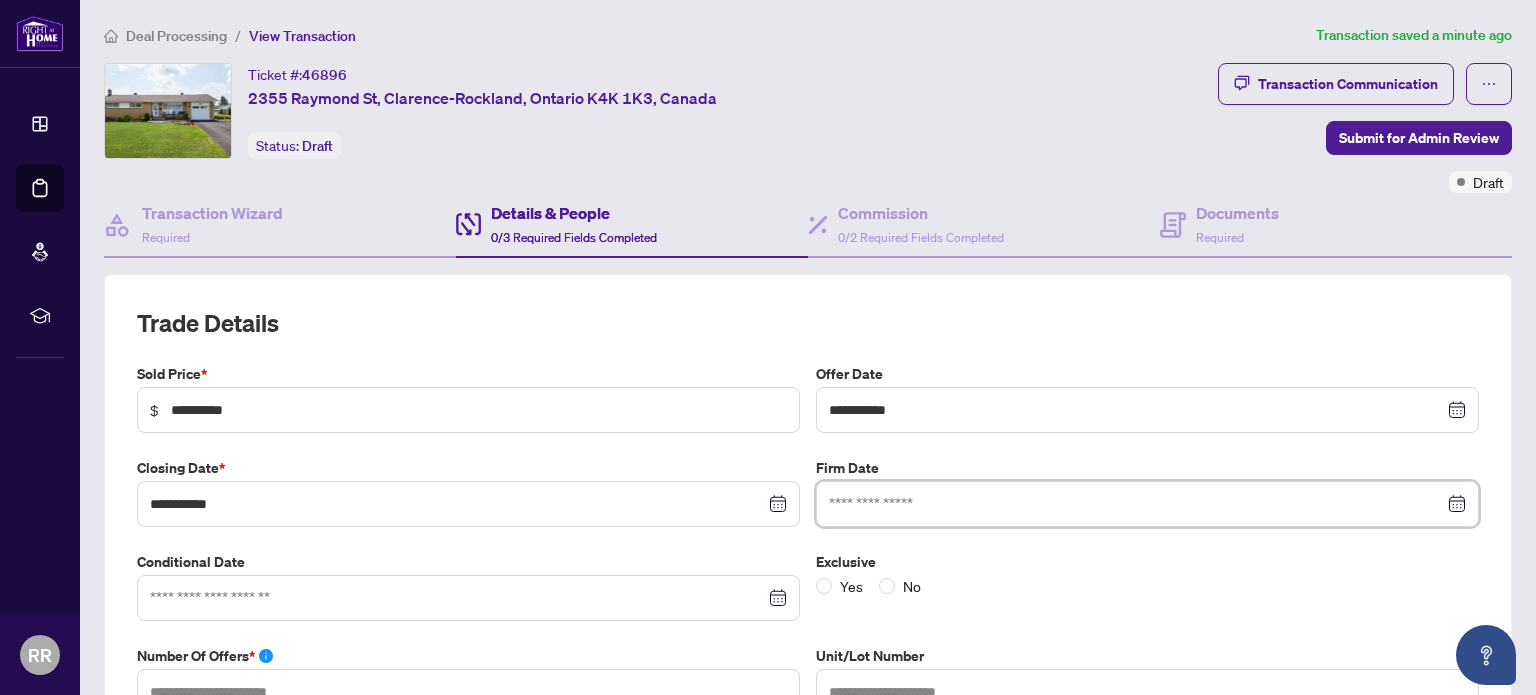 click at bounding box center (1136, 504) 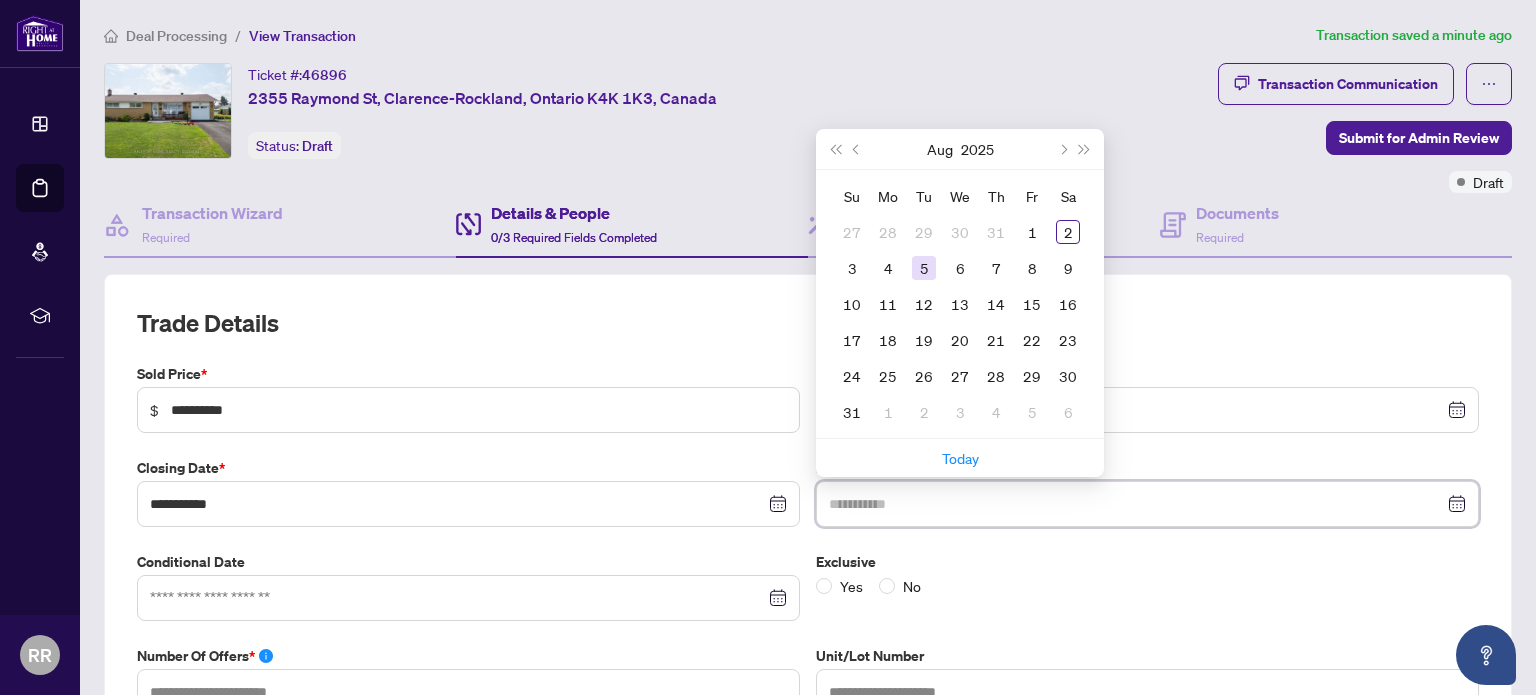 type on "**********" 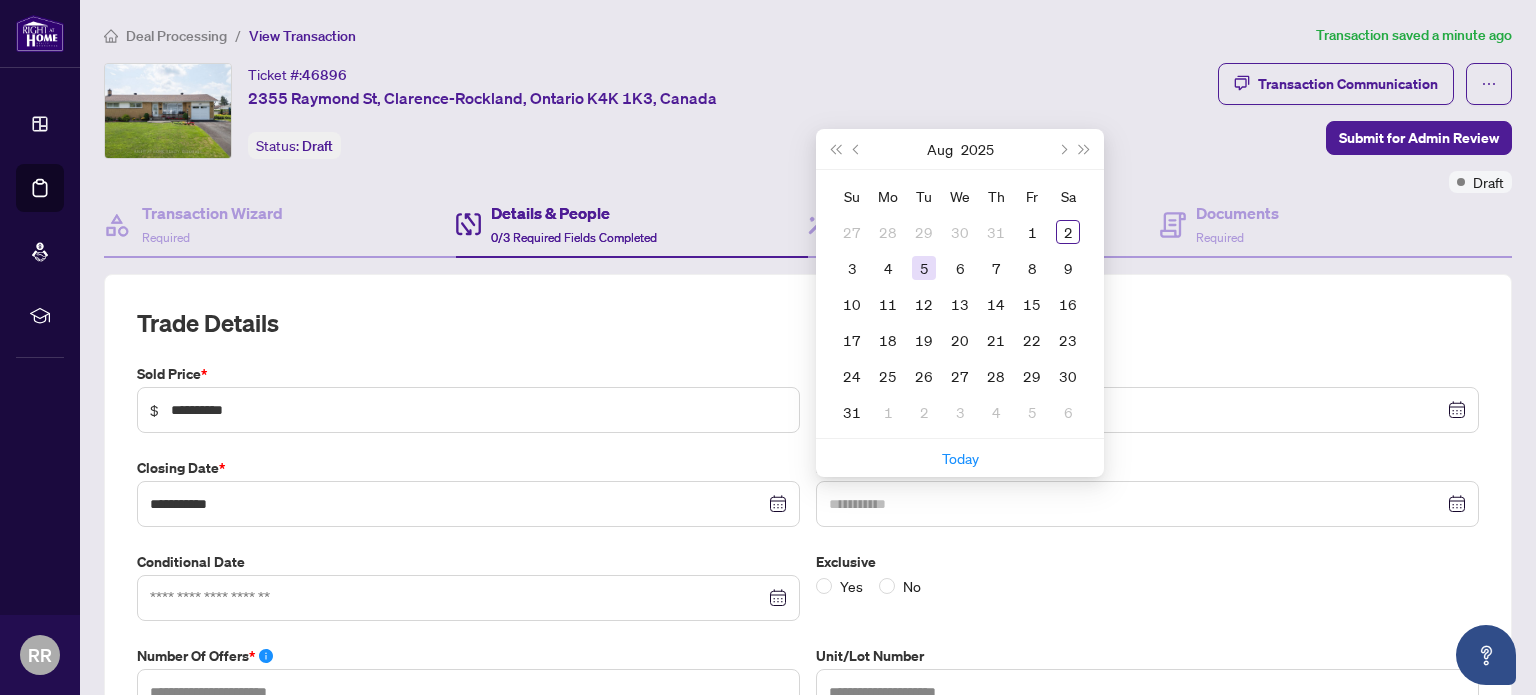click on "5" at bounding box center (924, 268) 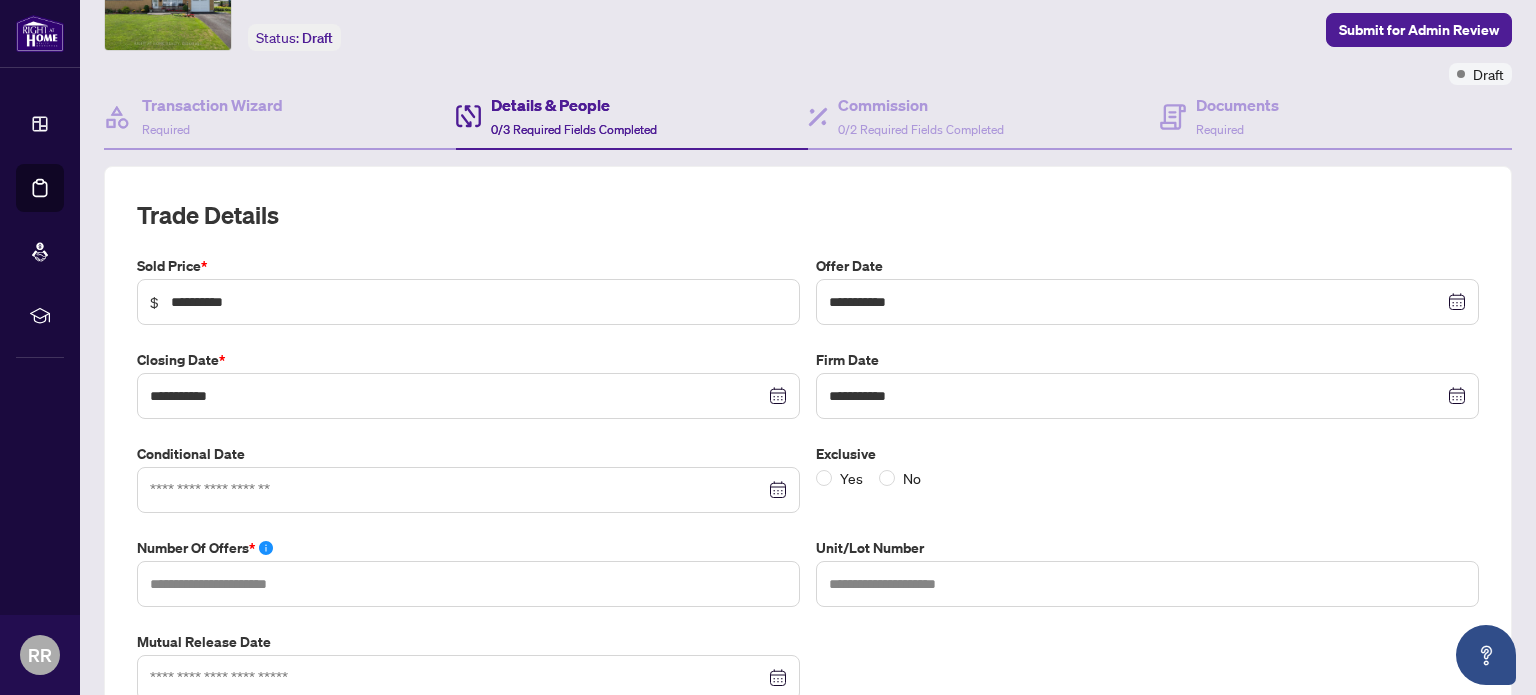 scroll, scrollTop: 200, scrollLeft: 0, axis: vertical 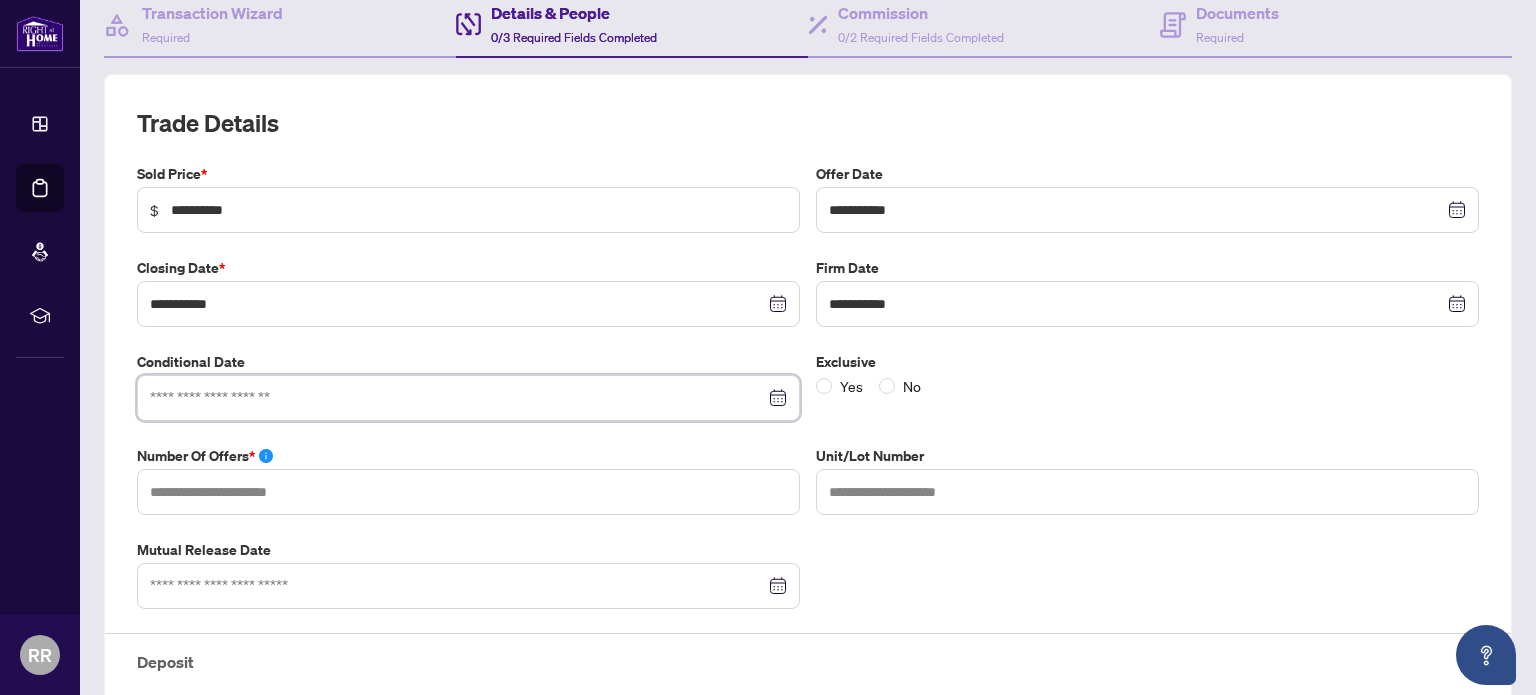 click at bounding box center [457, 398] 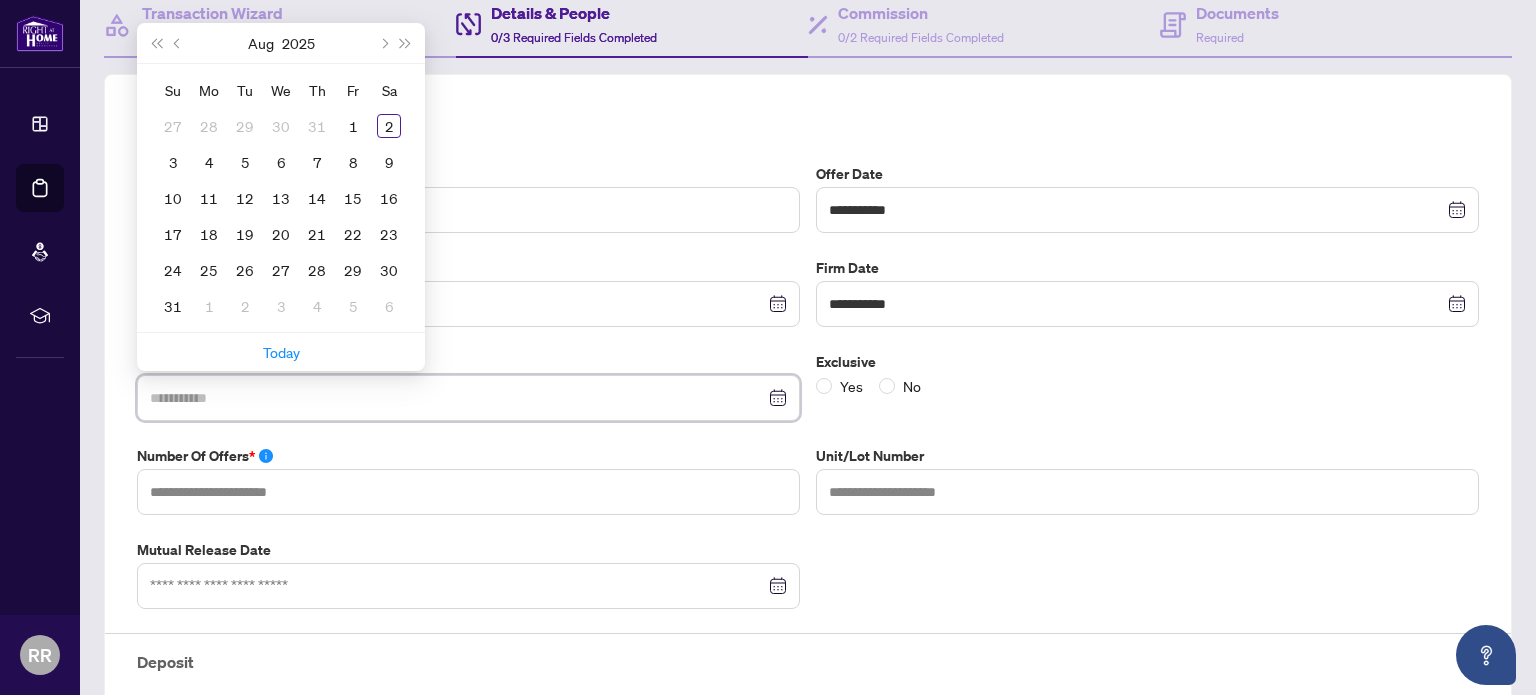 type on "**********" 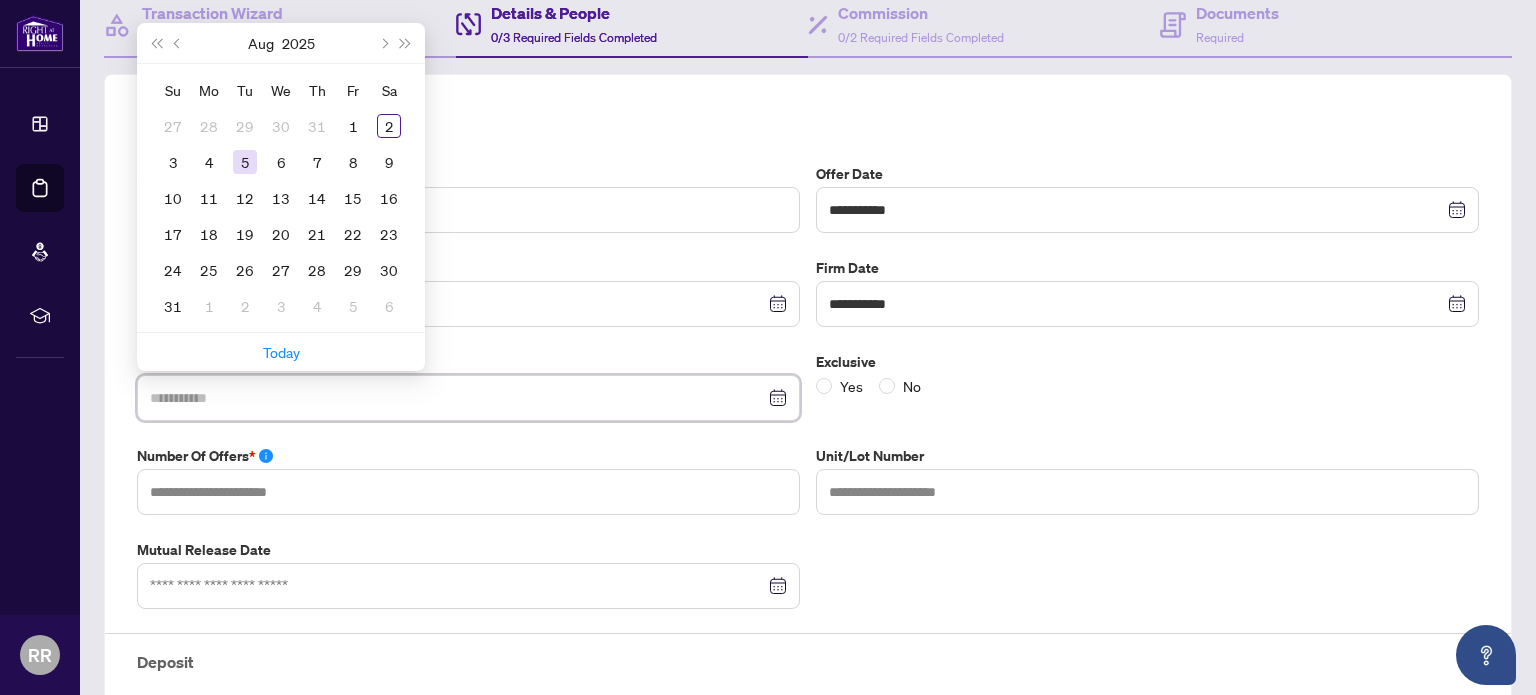 type on "**********" 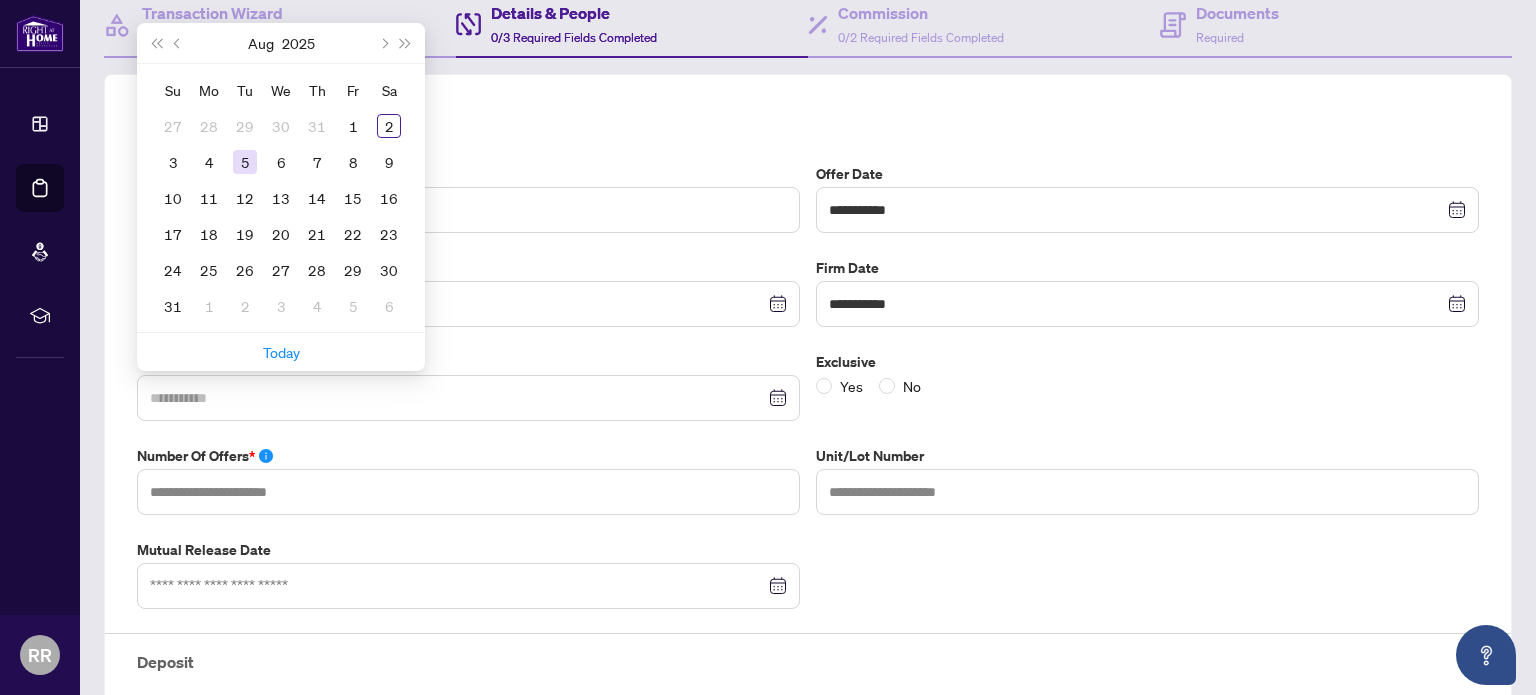 click on "5" at bounding box center (245, 162) 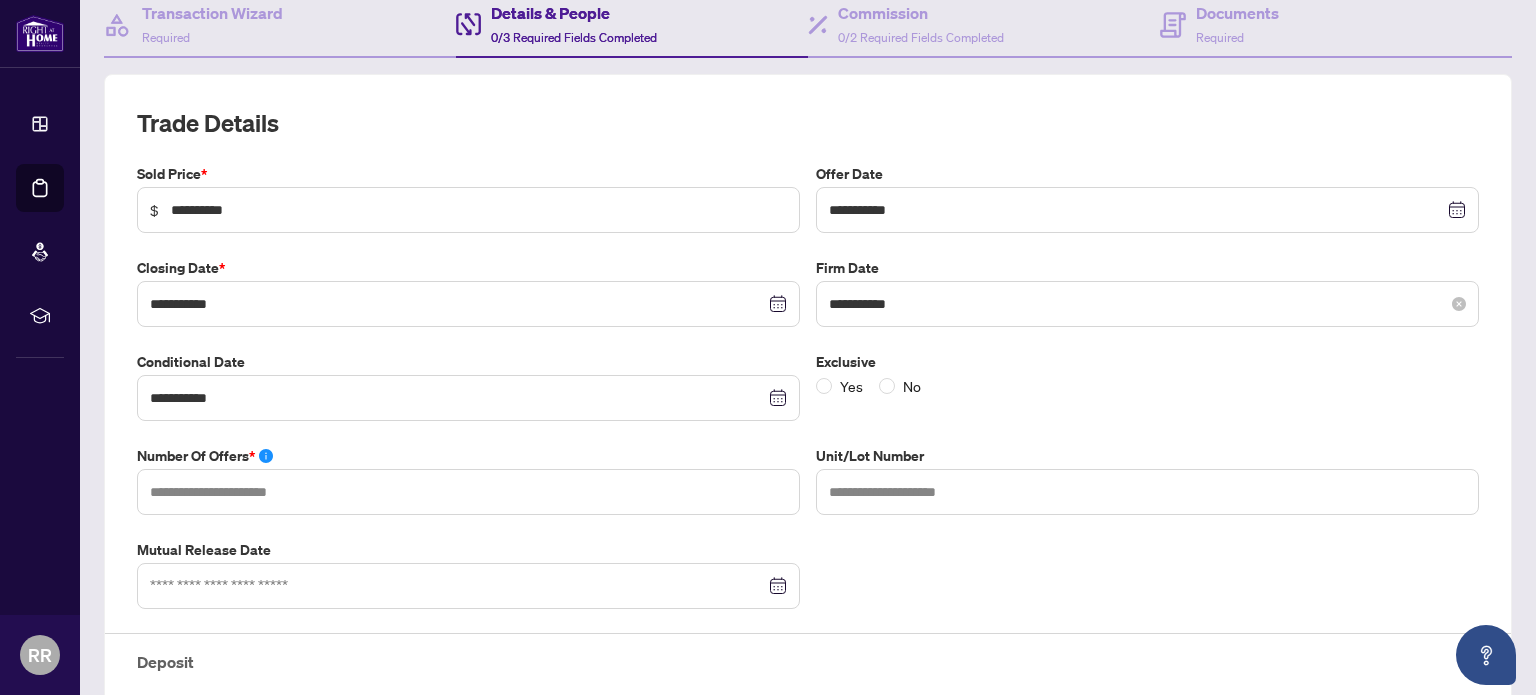 click 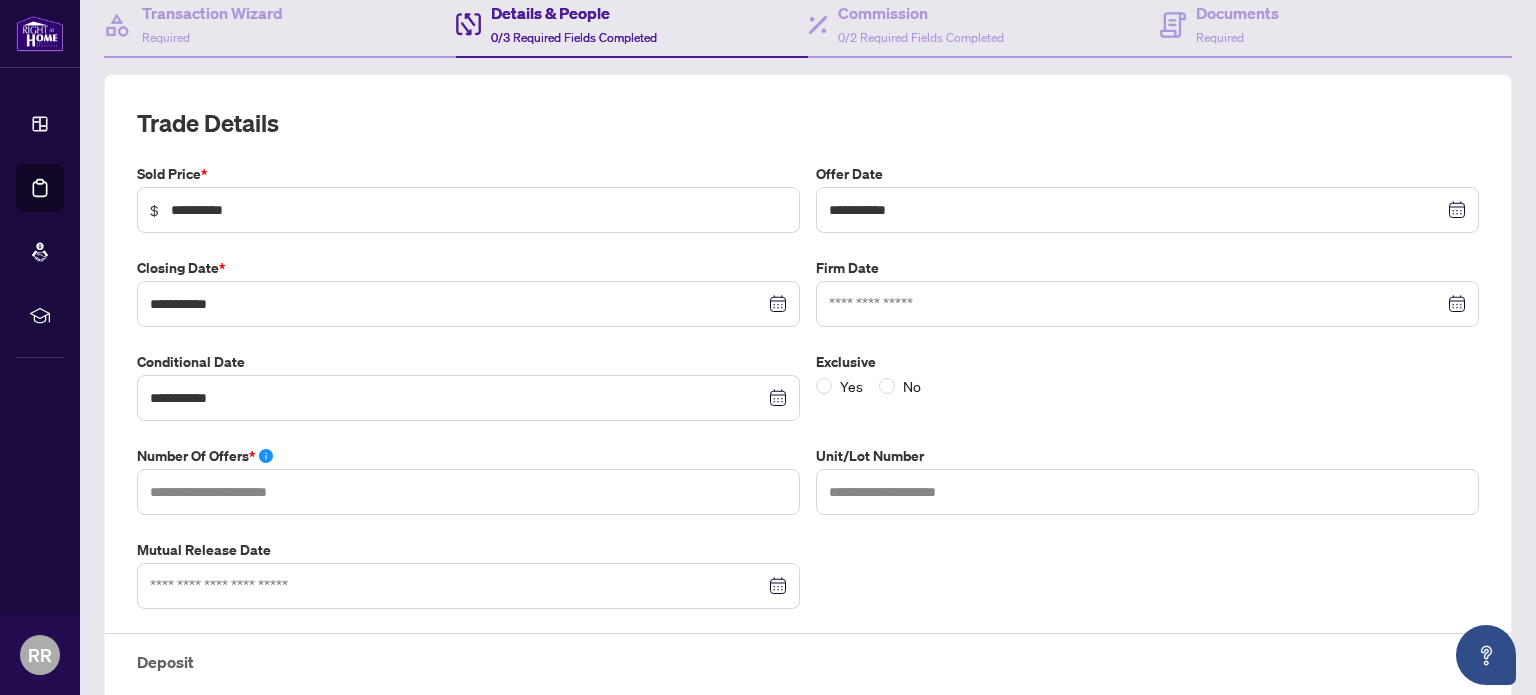 click at bounding box center [1147, 304] 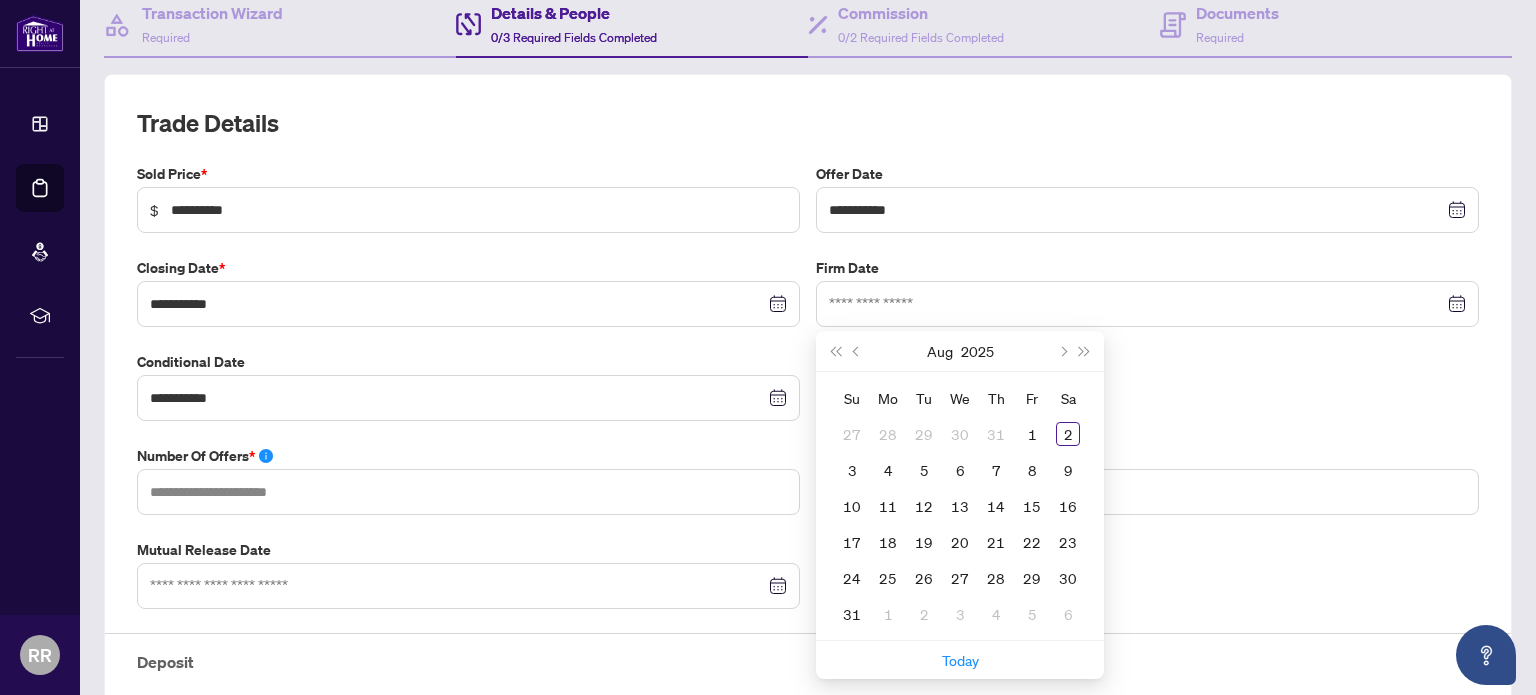 click on "Exclusive Yes No" at bounding box center (1147, 386) 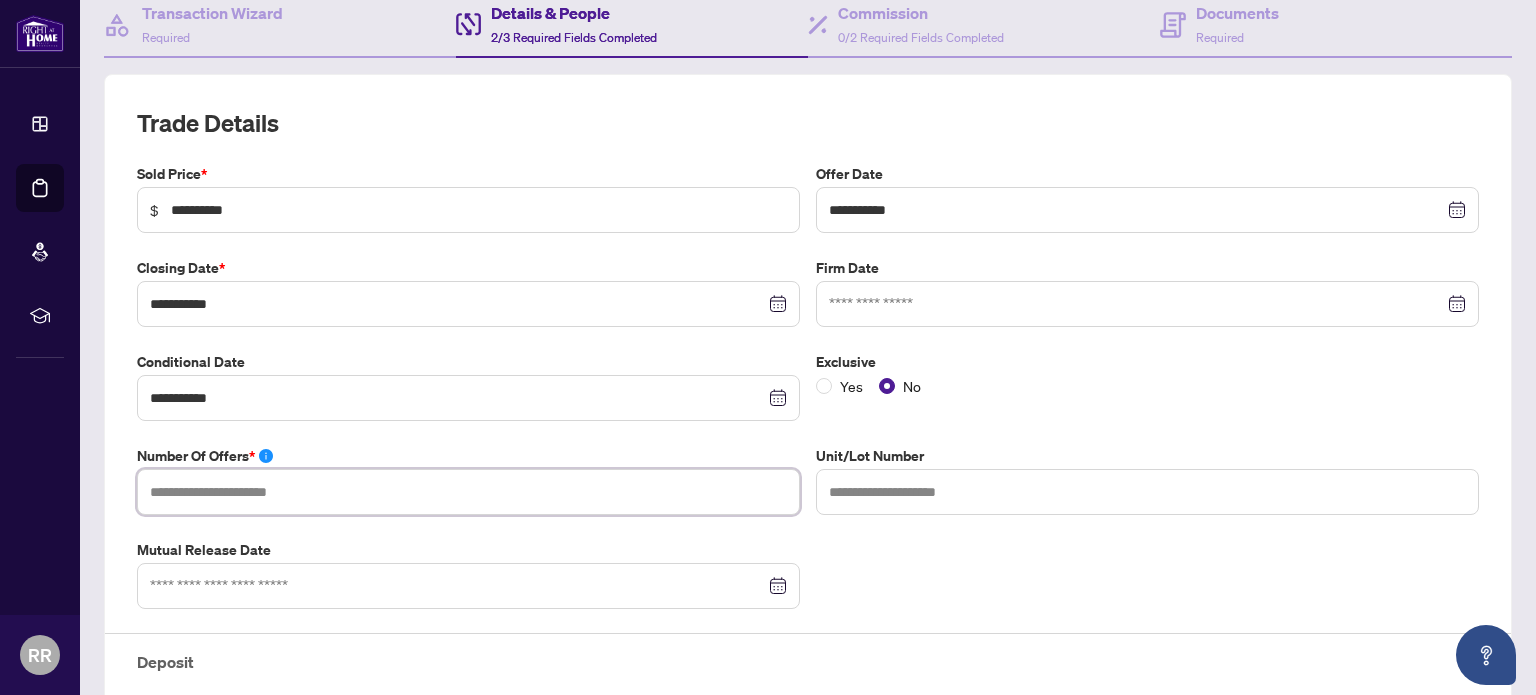 click at bounding box center (468, 492) 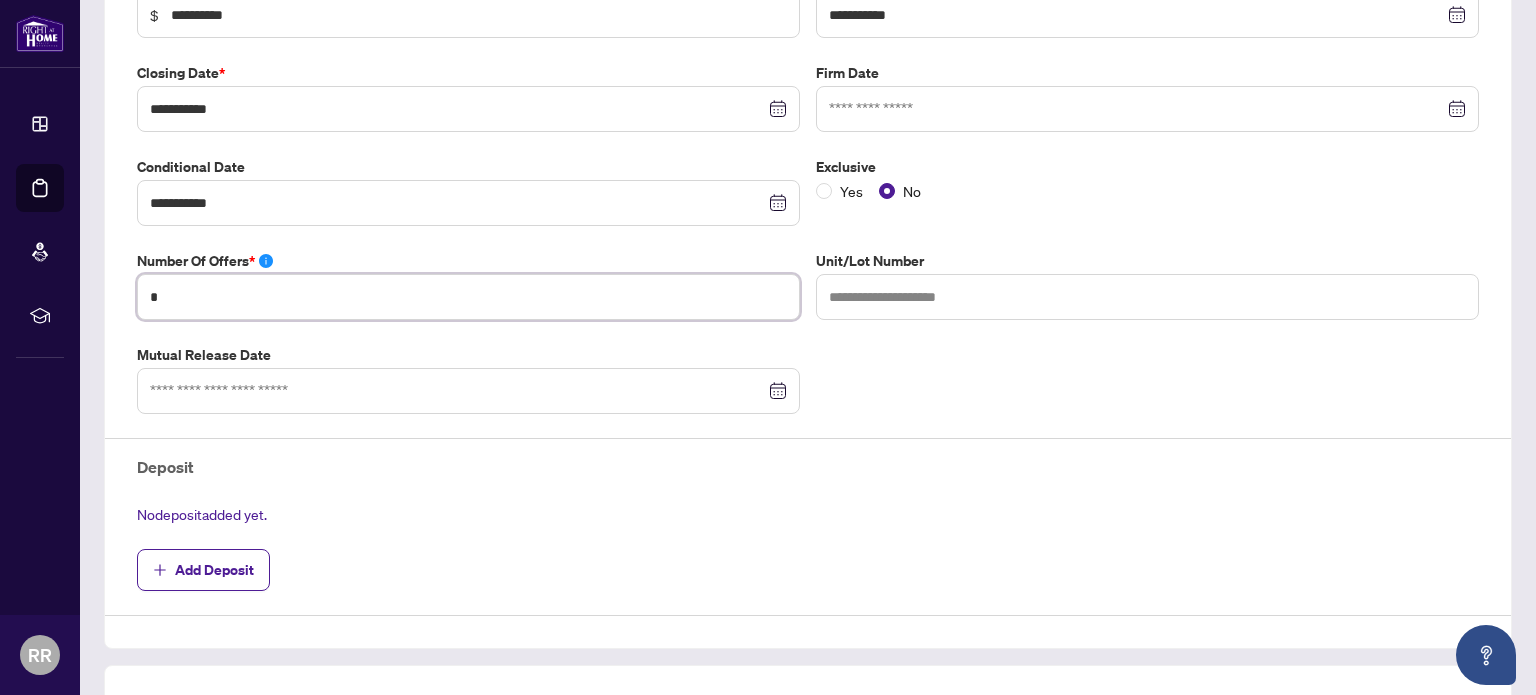 scroll, scrollTop: 400, scrollLeft: 0, axis: vertical 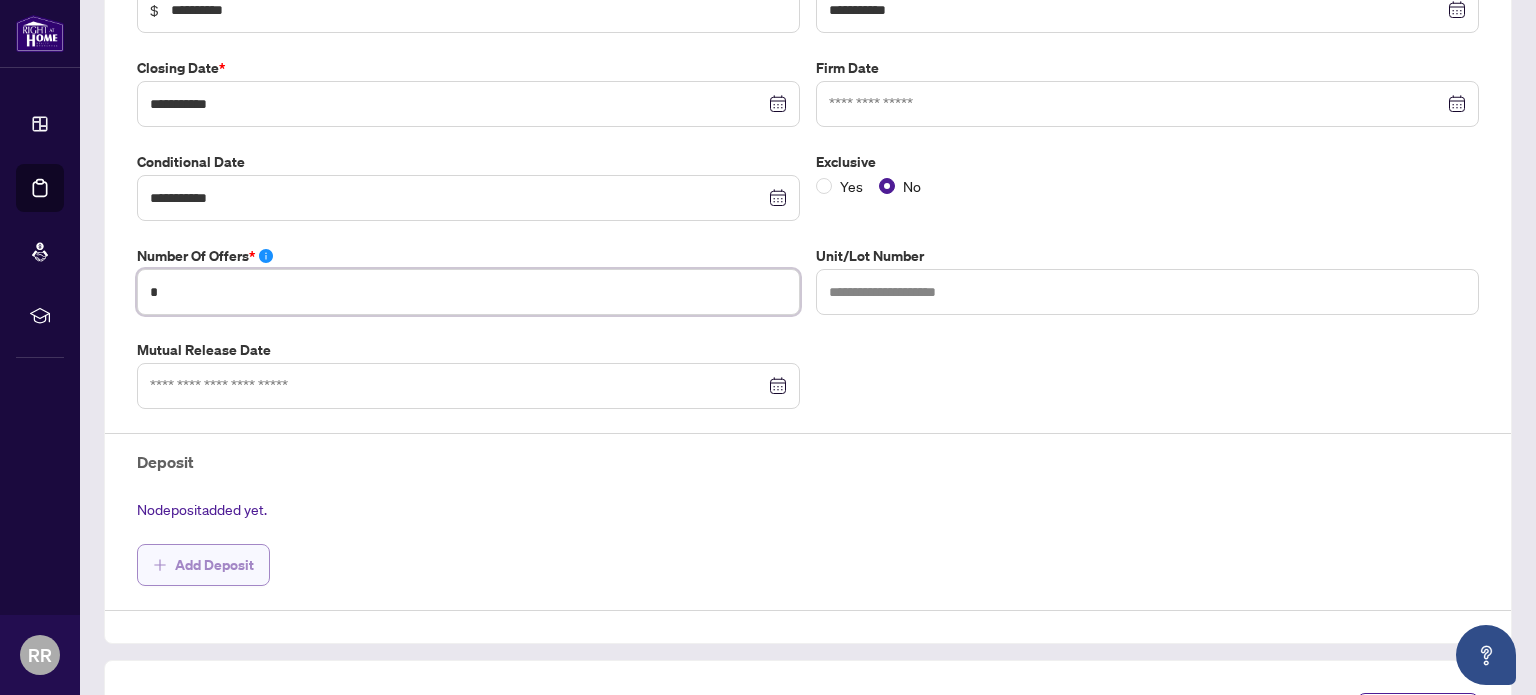 type on "*" 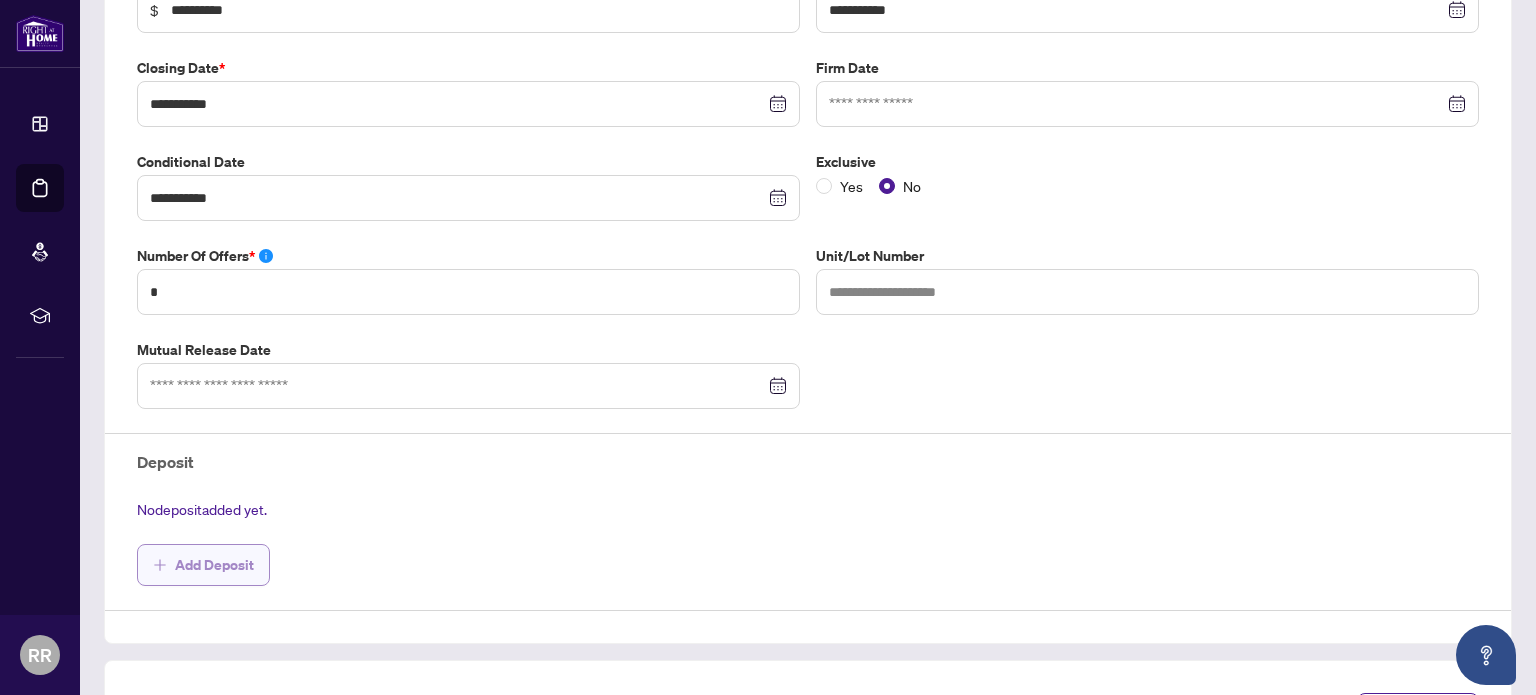 click on "Add Deposit" at bounding box center [214, 565] 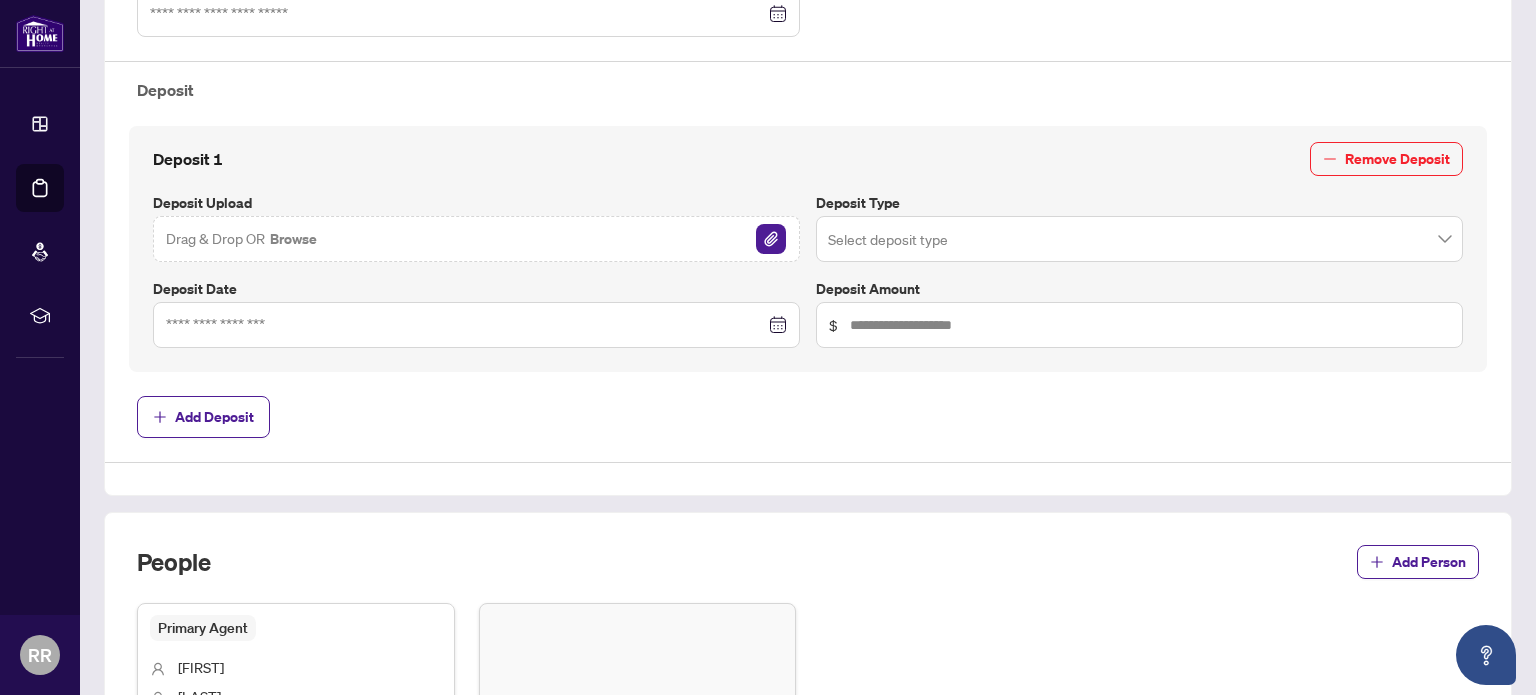 scroll, scrollTop: 800, scrollLeft: 0, axis: vertical 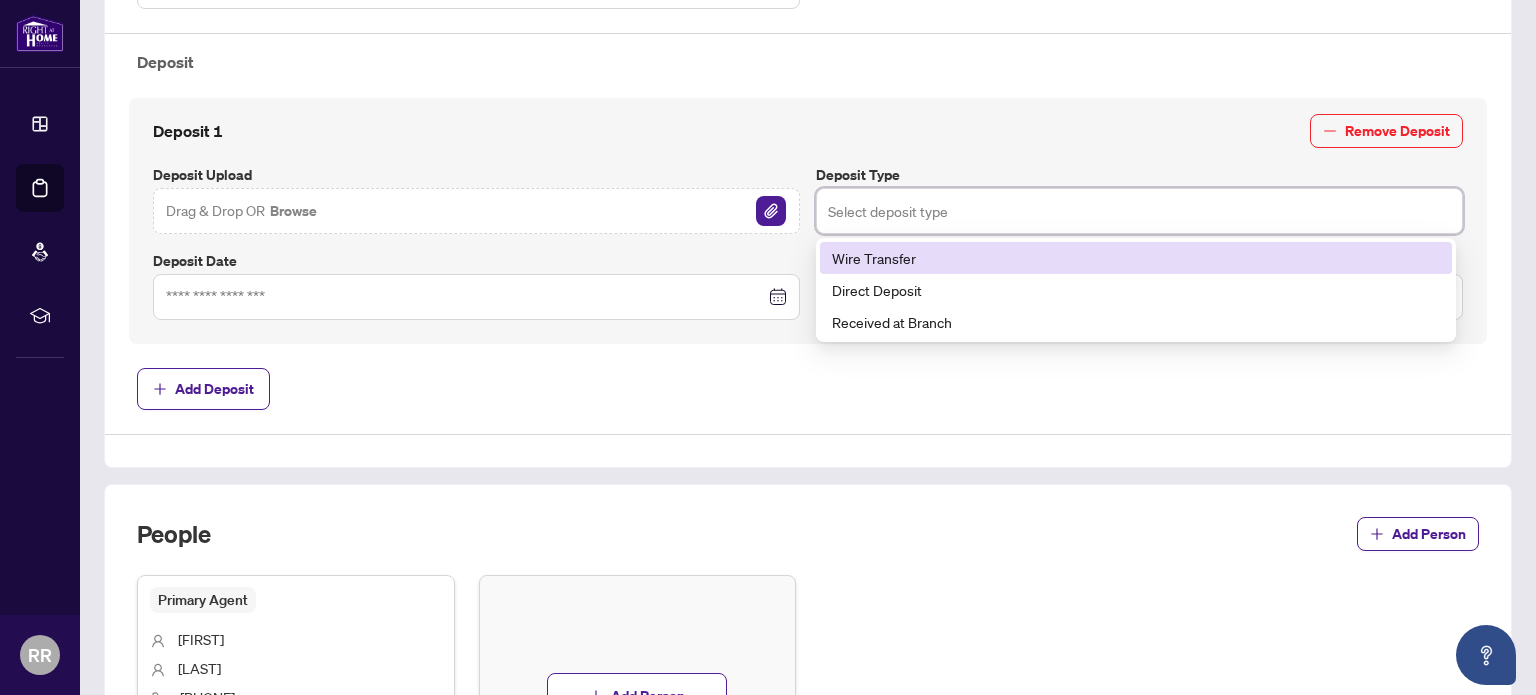 click at bounding box center [1139, 211] 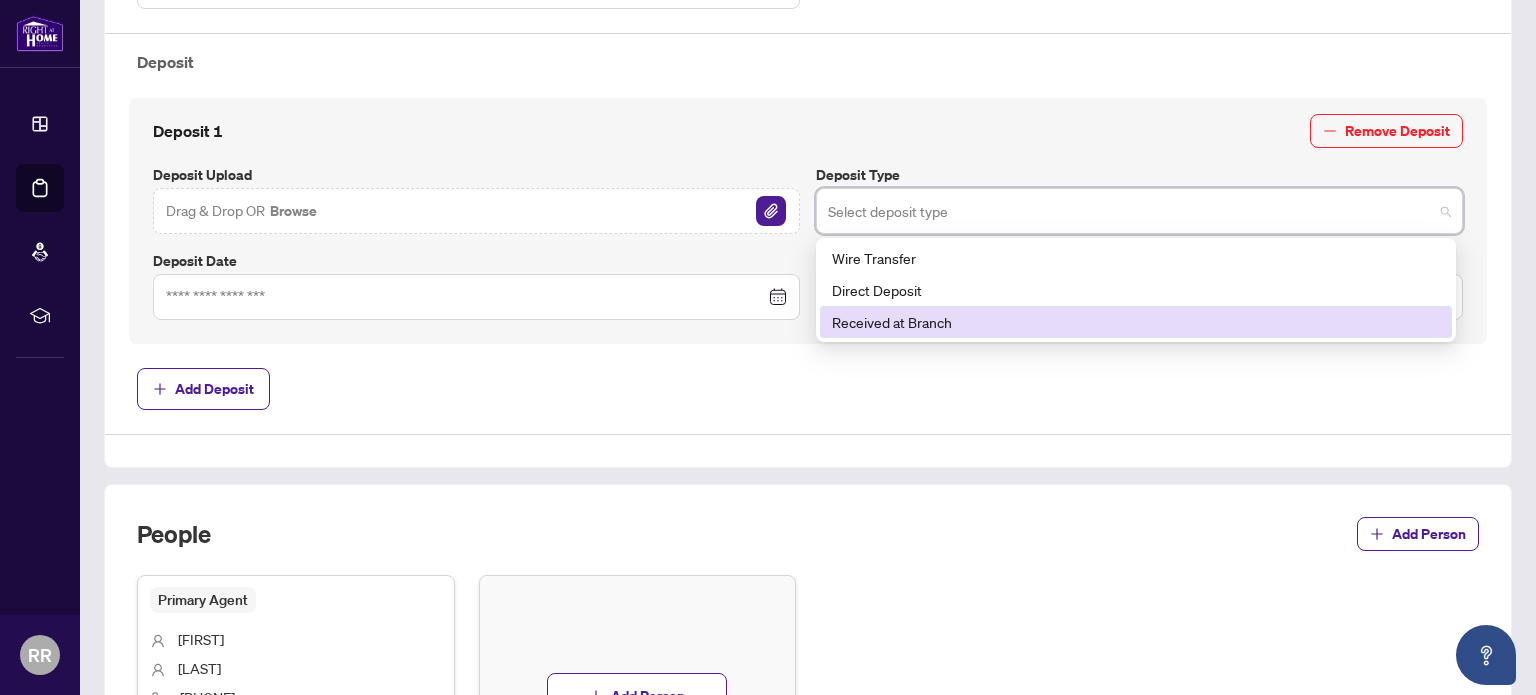 click on "Received at Branch" at bounding box center [1136, 322] 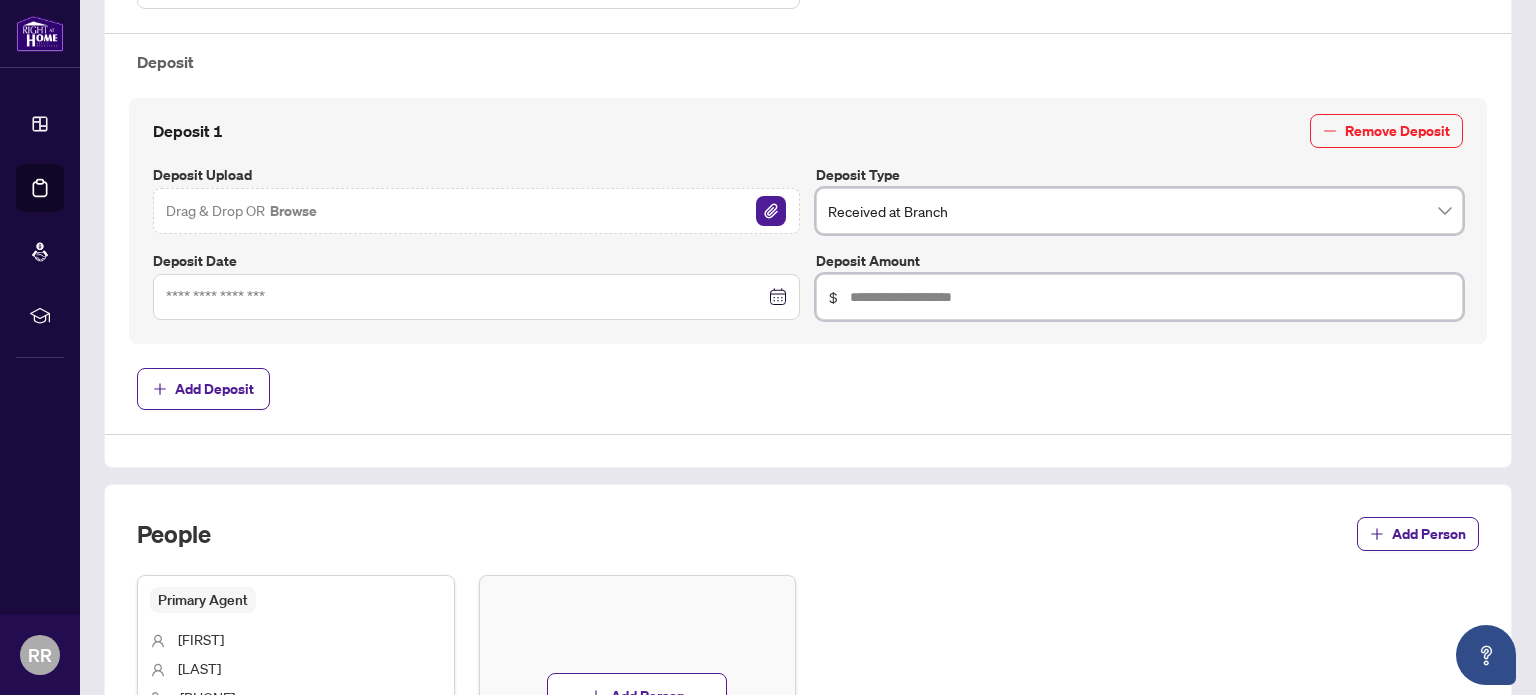 click at bounding box center [1150, 297] 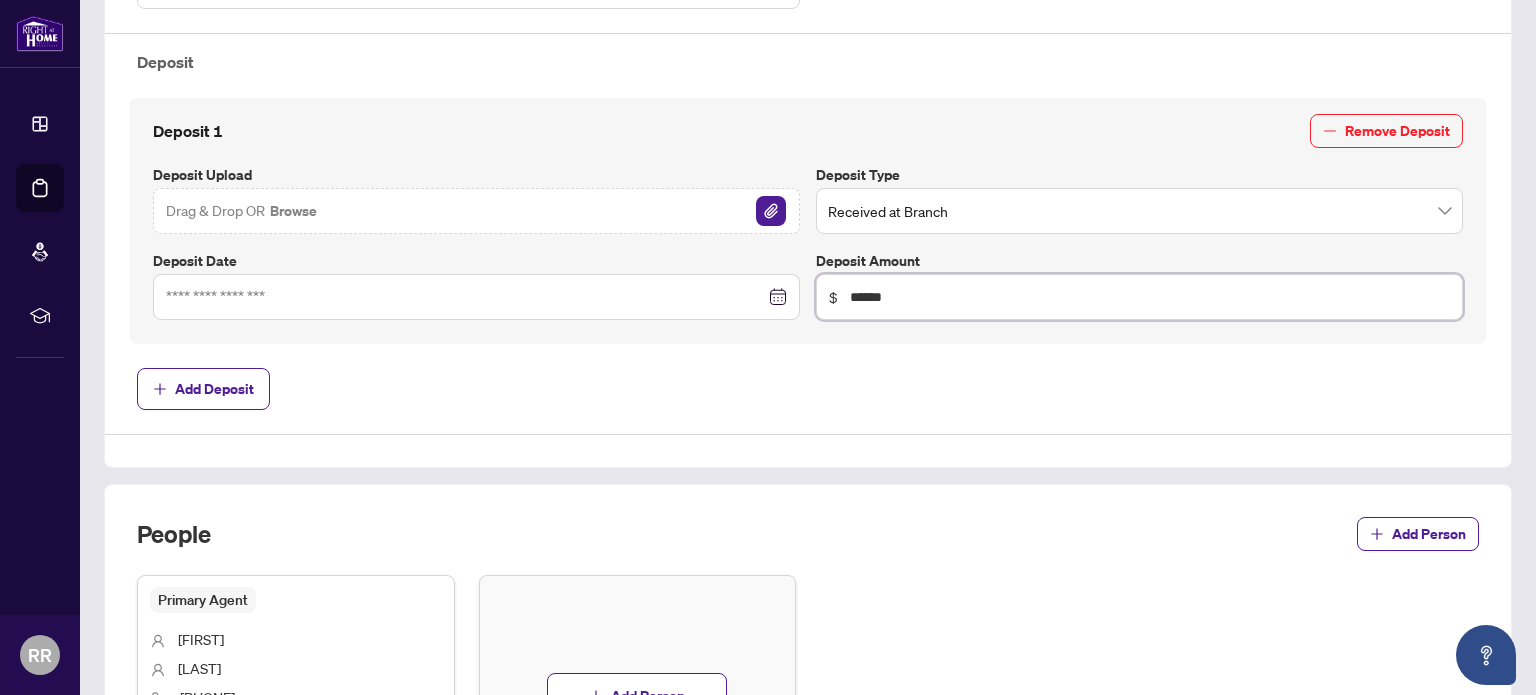 click at bounding box center [476, 297] 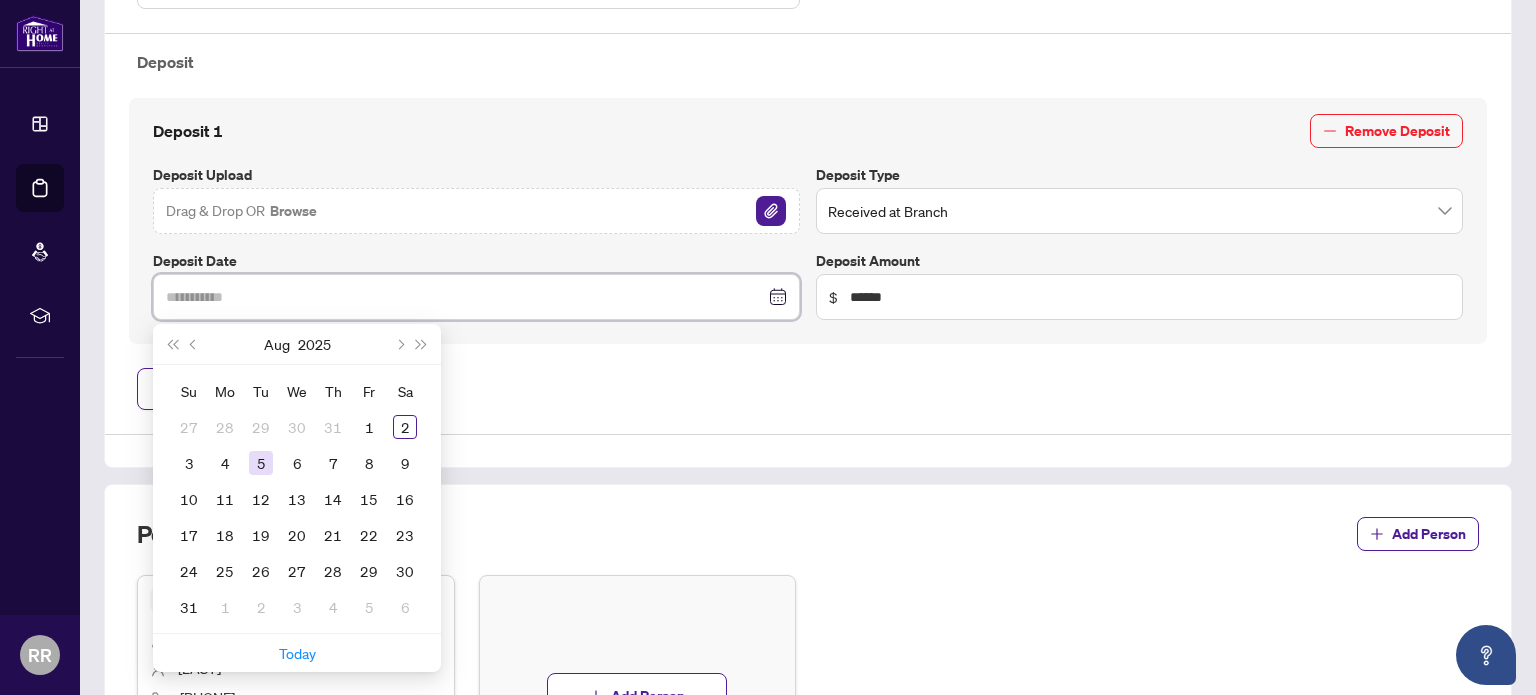 type on "**********" 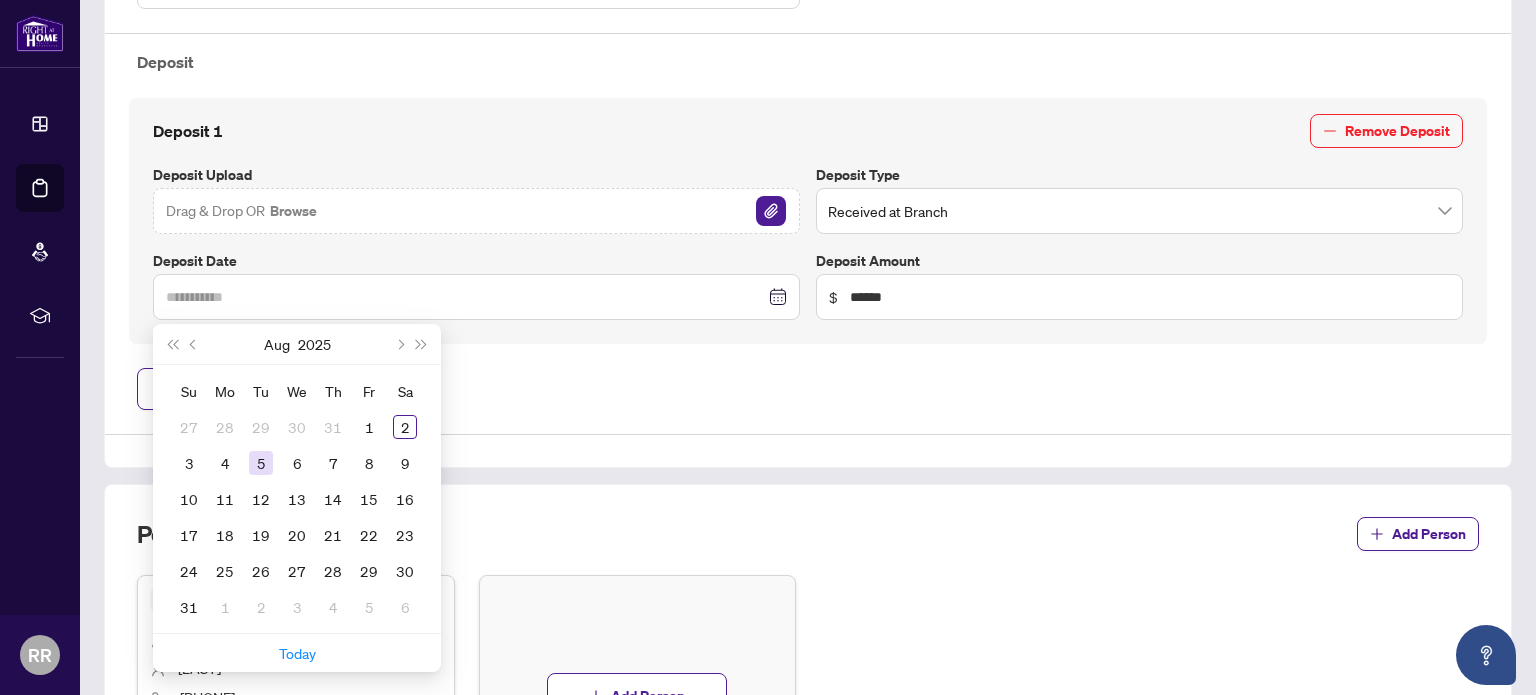 click on "5" at bounding box center [261, 463] 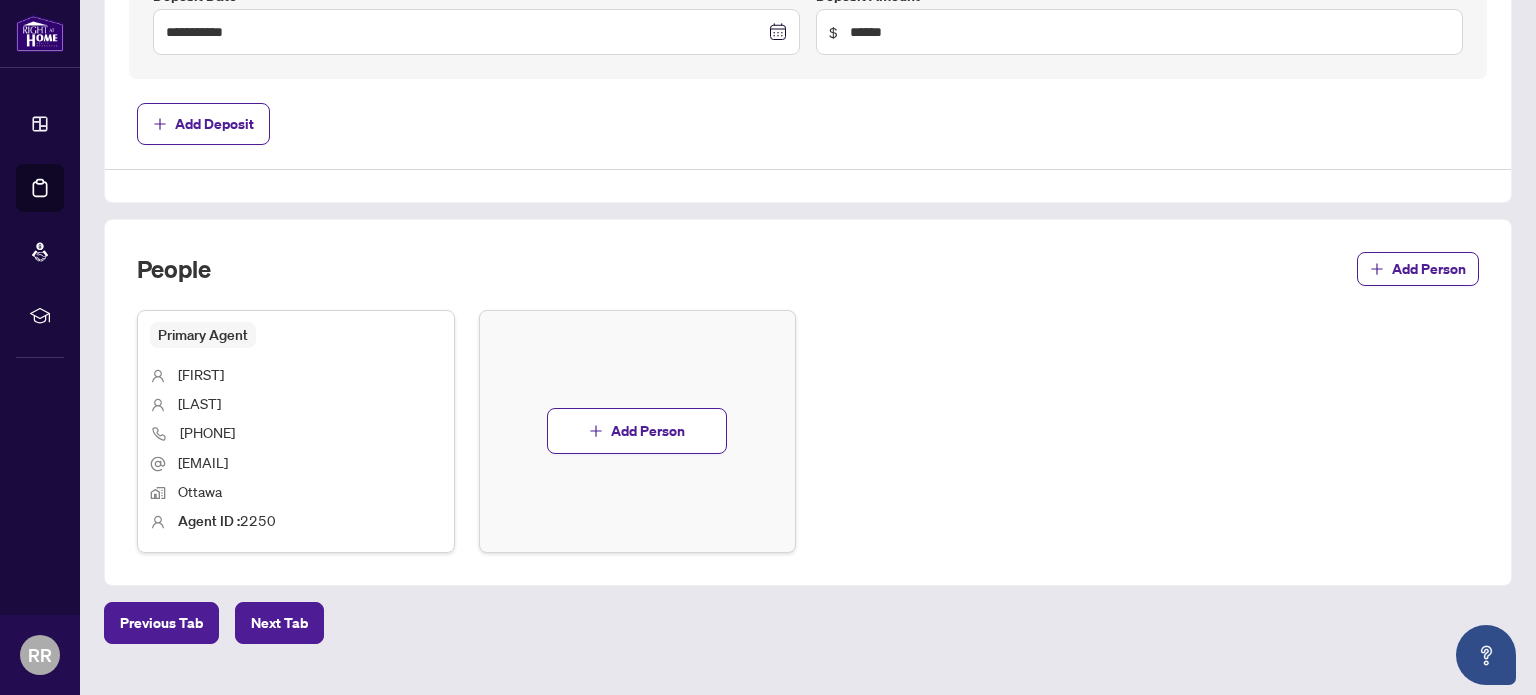 scroll, scrollTop: 1099, scrollLeft: 0, axis: vertical 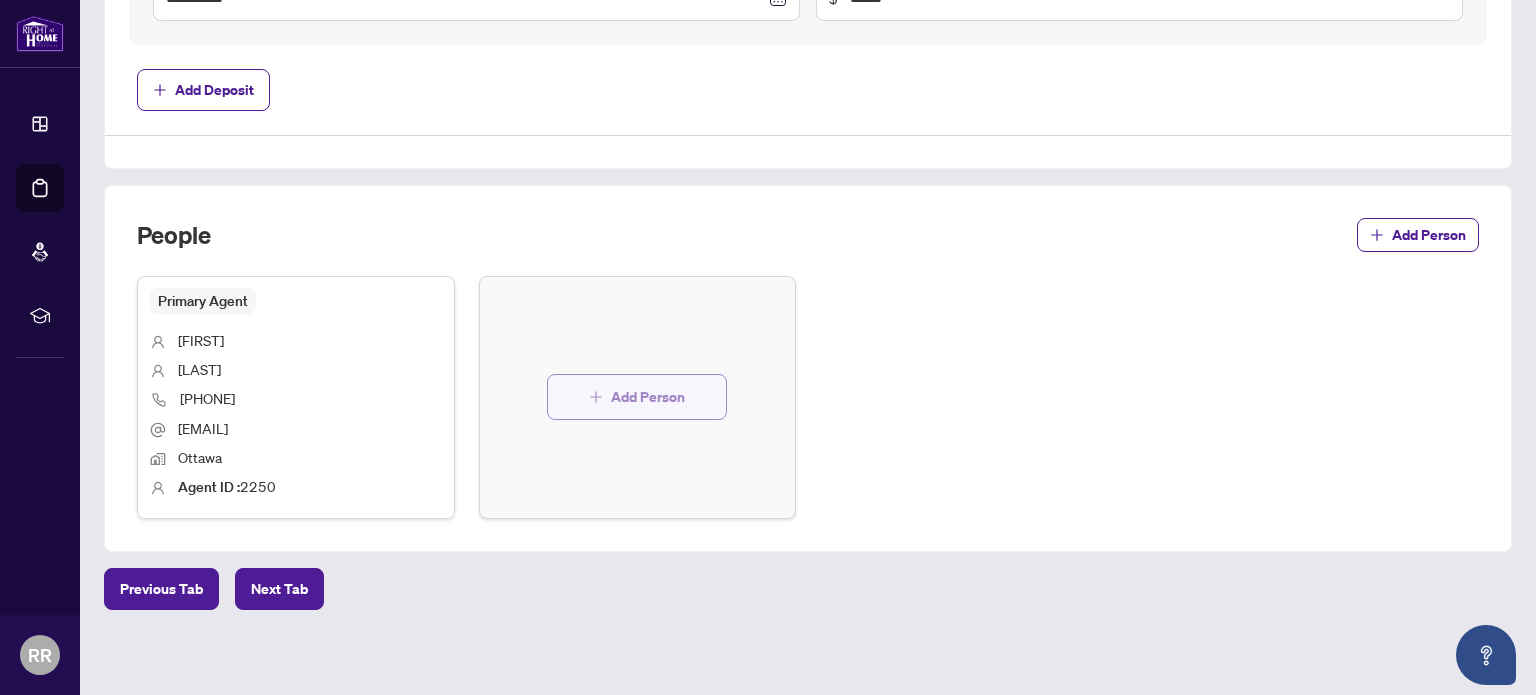 drag, startPoint x: 746, startPoint y: 374, endPoint x: 698, endPoint y: 382, distance: 48.6621 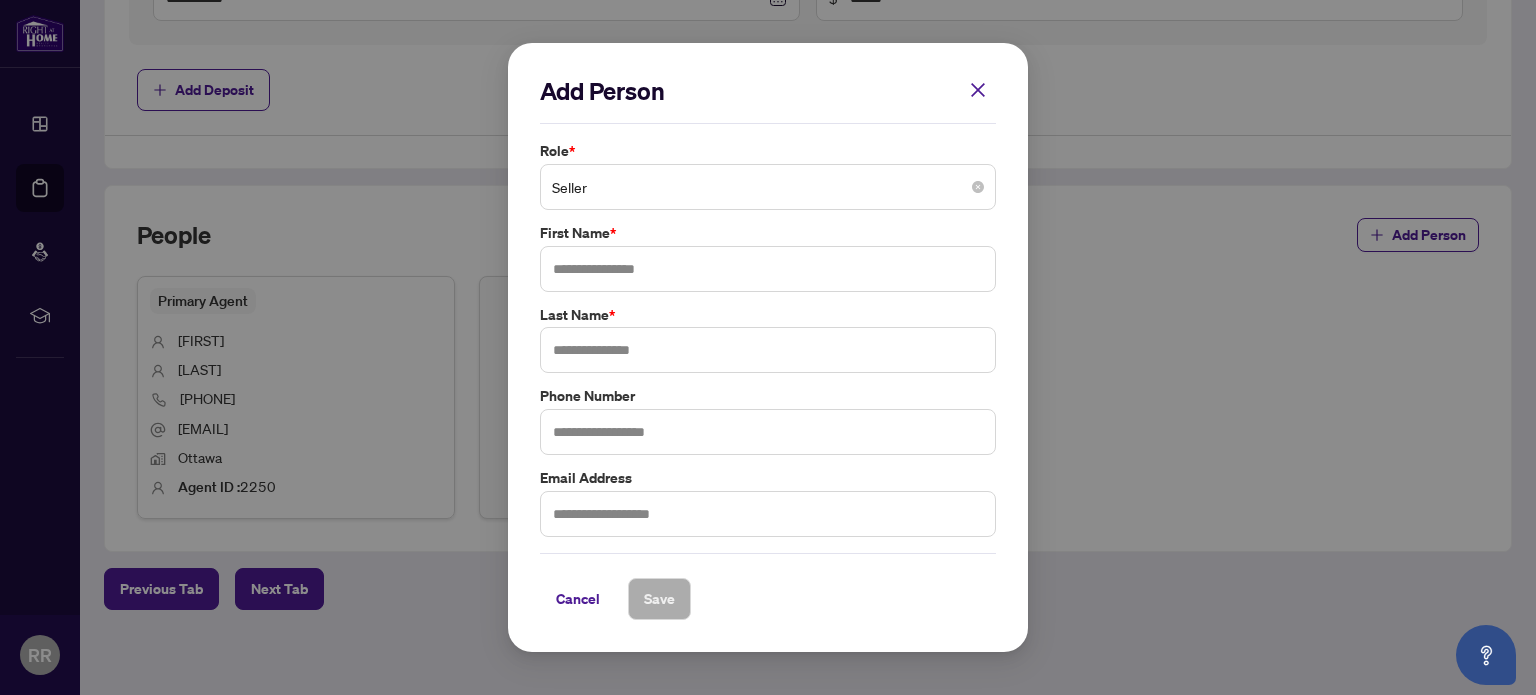 drag, startPoint x: 643, startPoint y: 344, endPoint x: 980, endPoint y: 188, distance: 371.35562 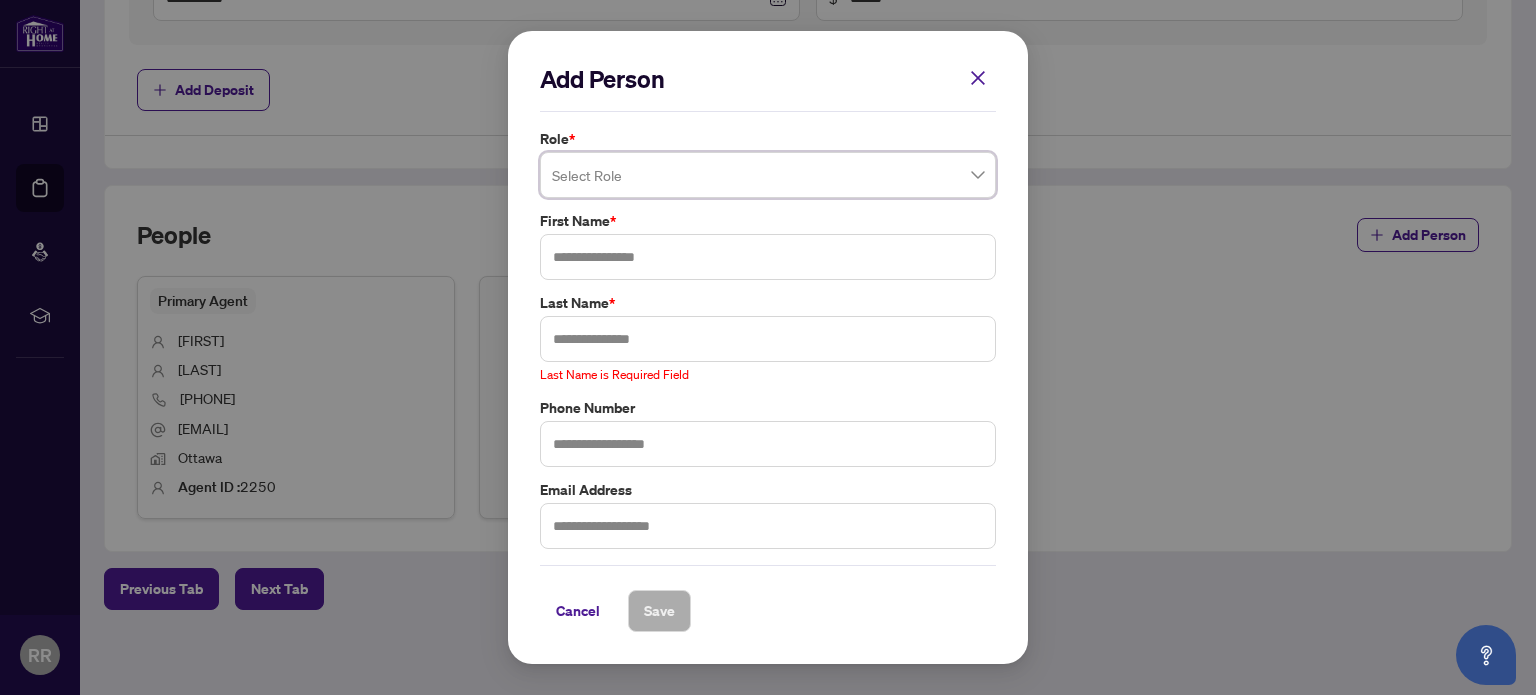 click at bounding box center (768, 175) 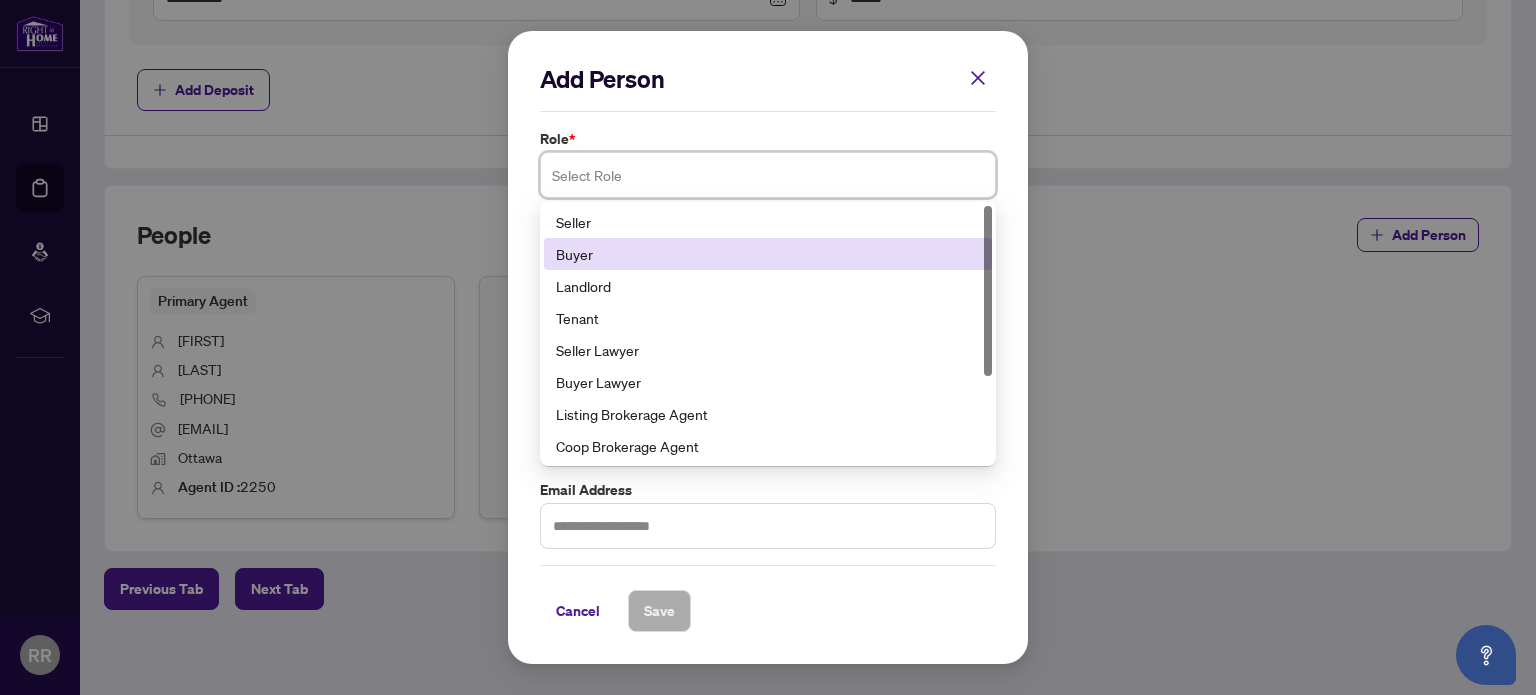 click on "Buyer" at bounding box center [768, 254] 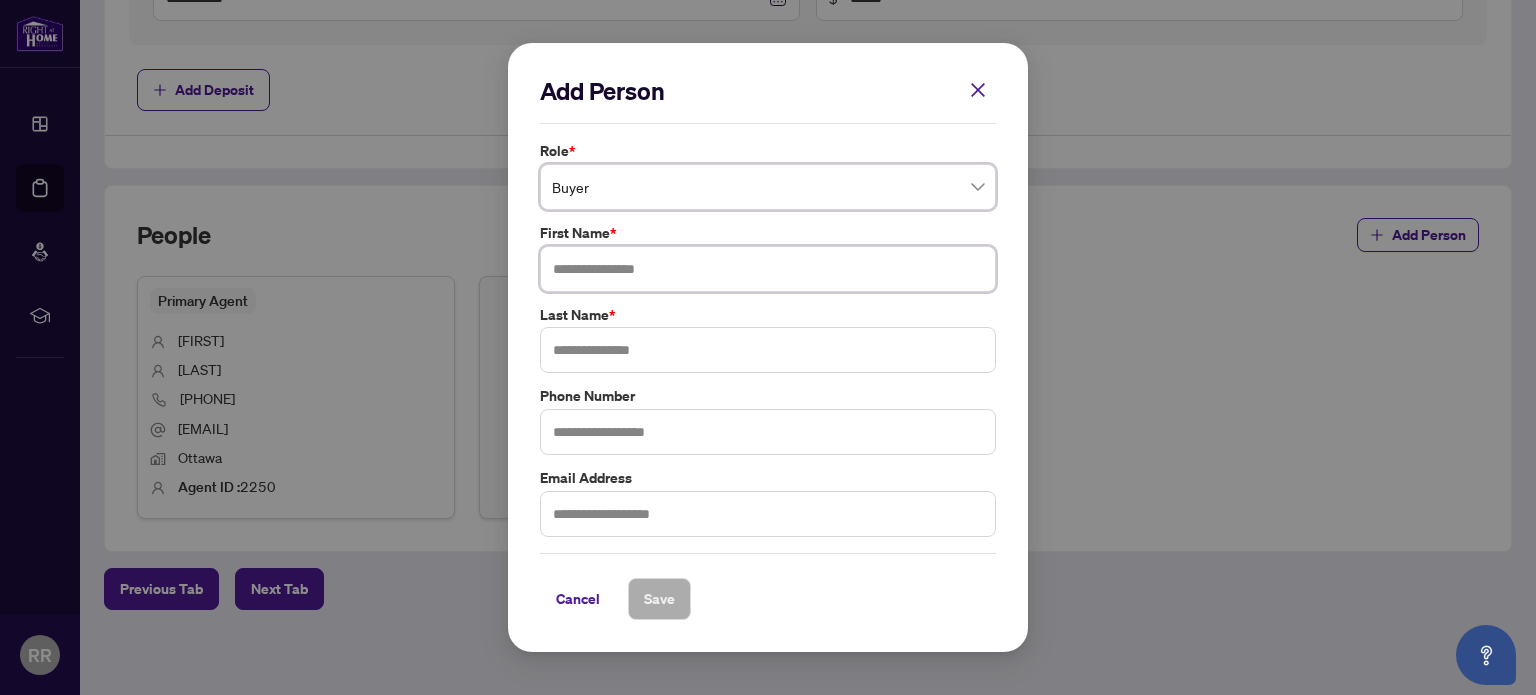 click at bounding box center [768, 269] 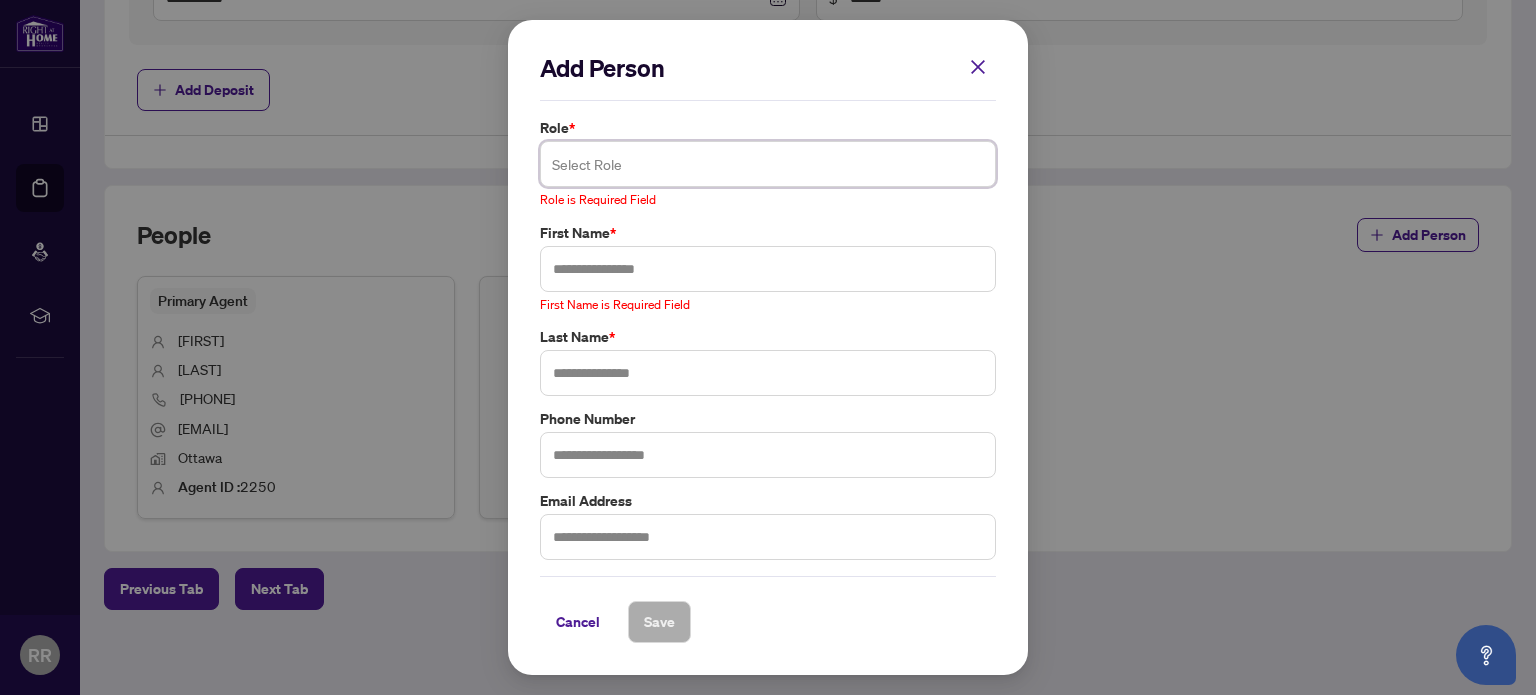 click at bounding box center (768, 164) 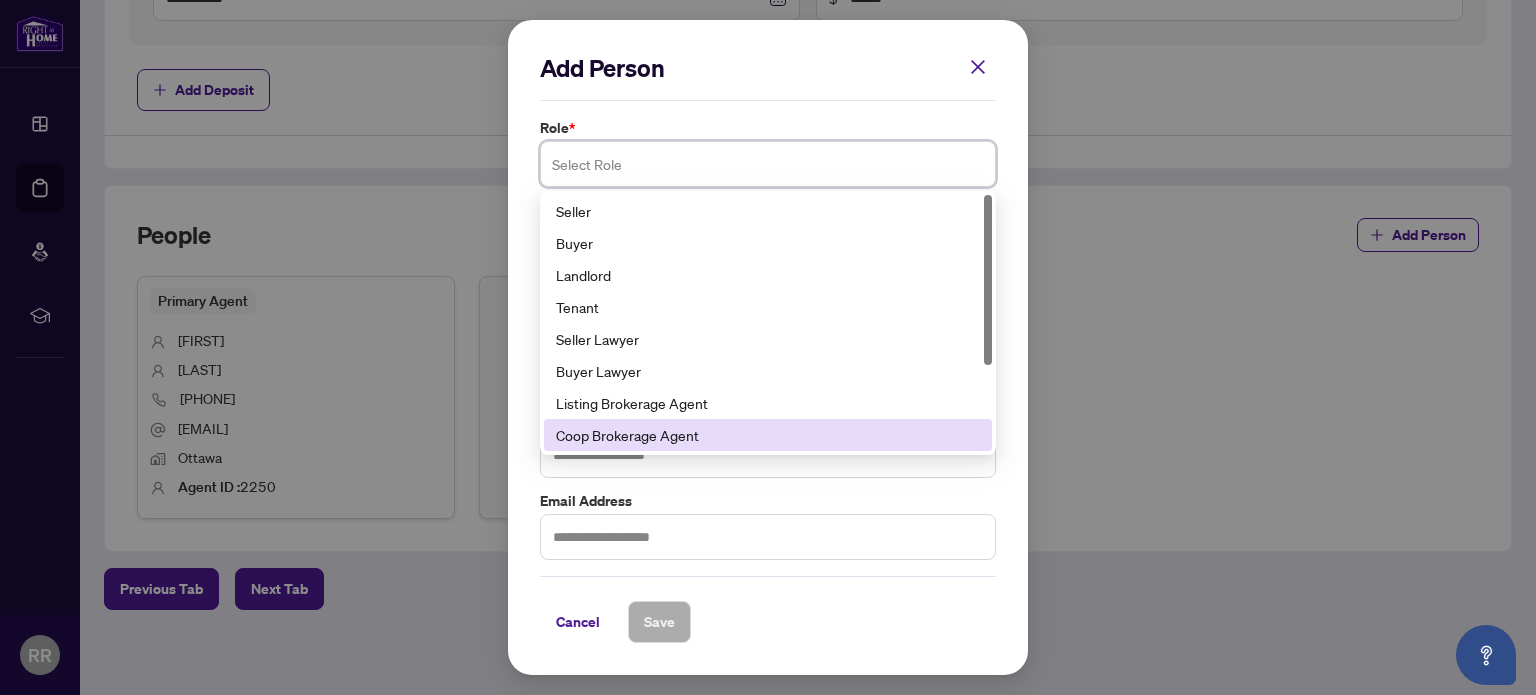 click on "Coop Brokerage Agent" at bounding box center (768, 435) 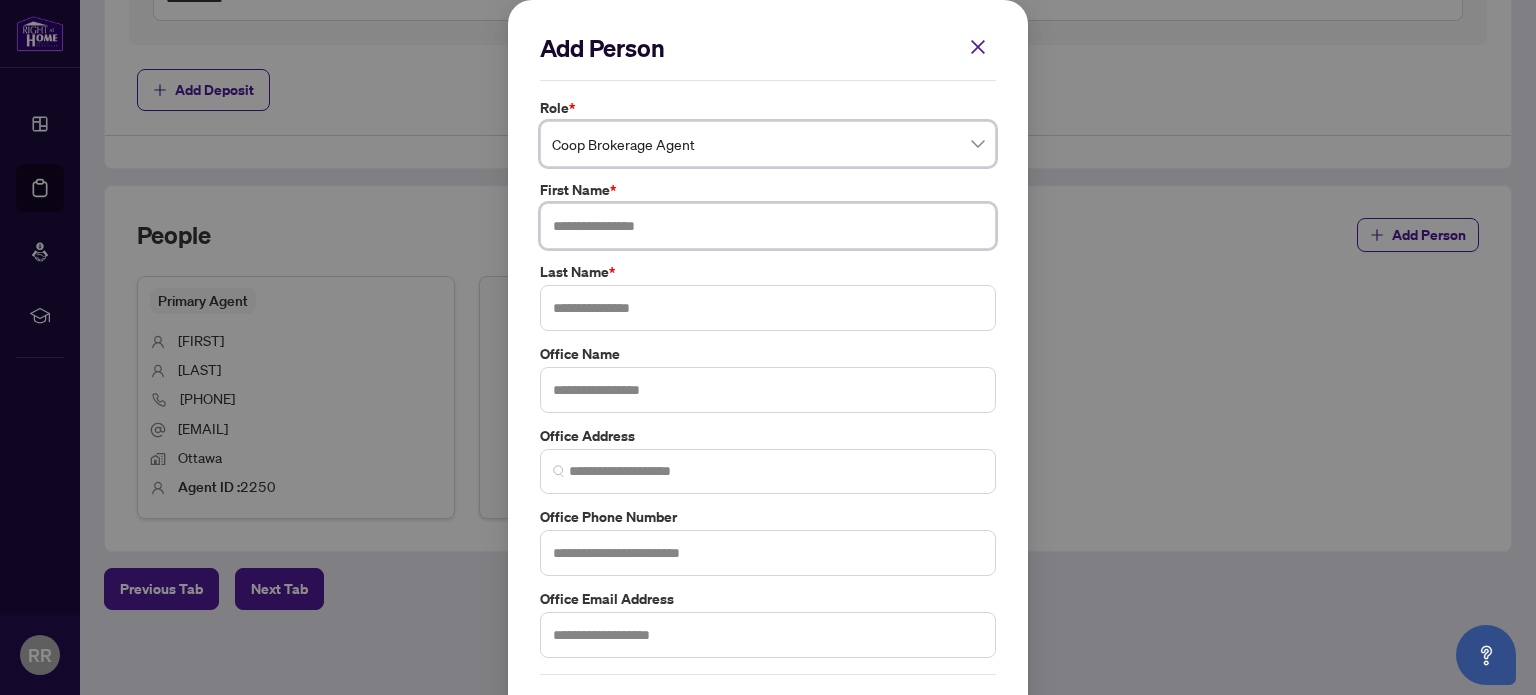 click at bounding box center (768, 226) 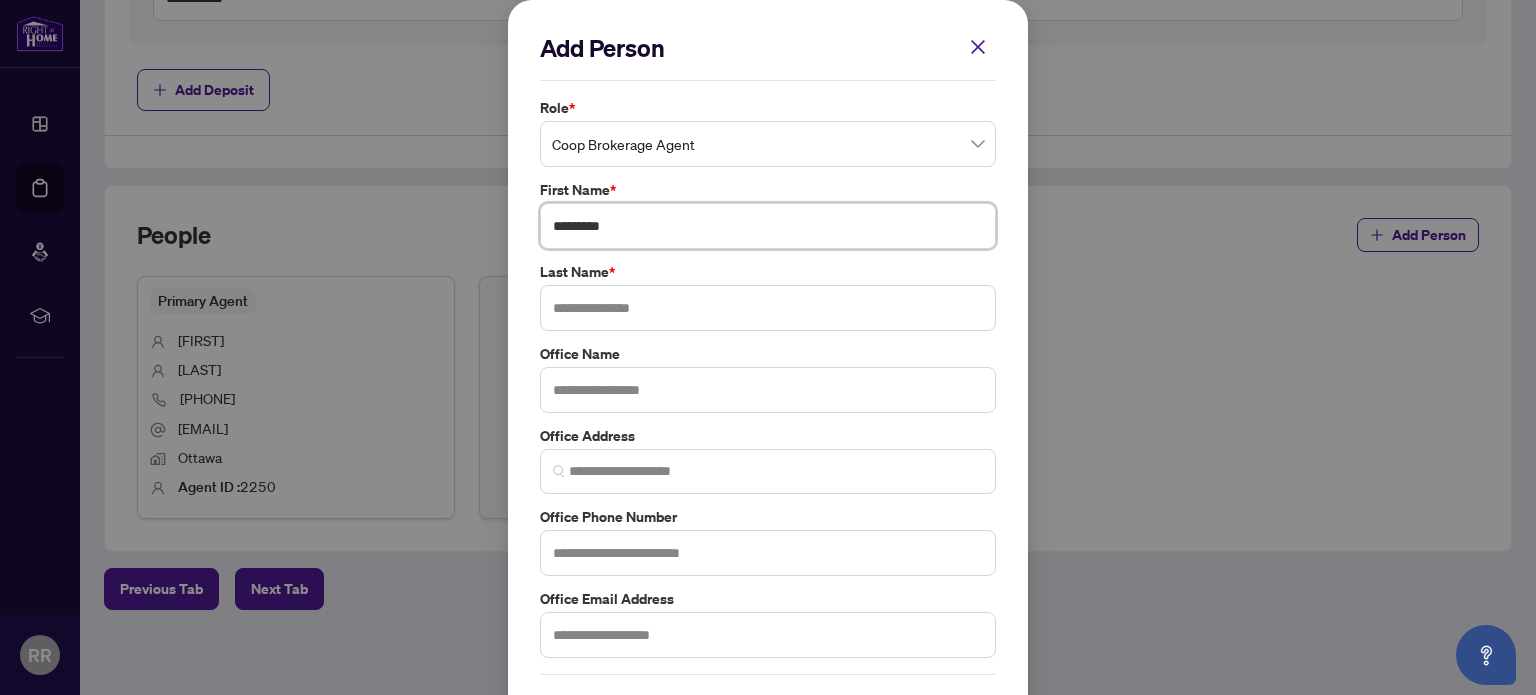click on "*********" at bounding box center (768, 226) 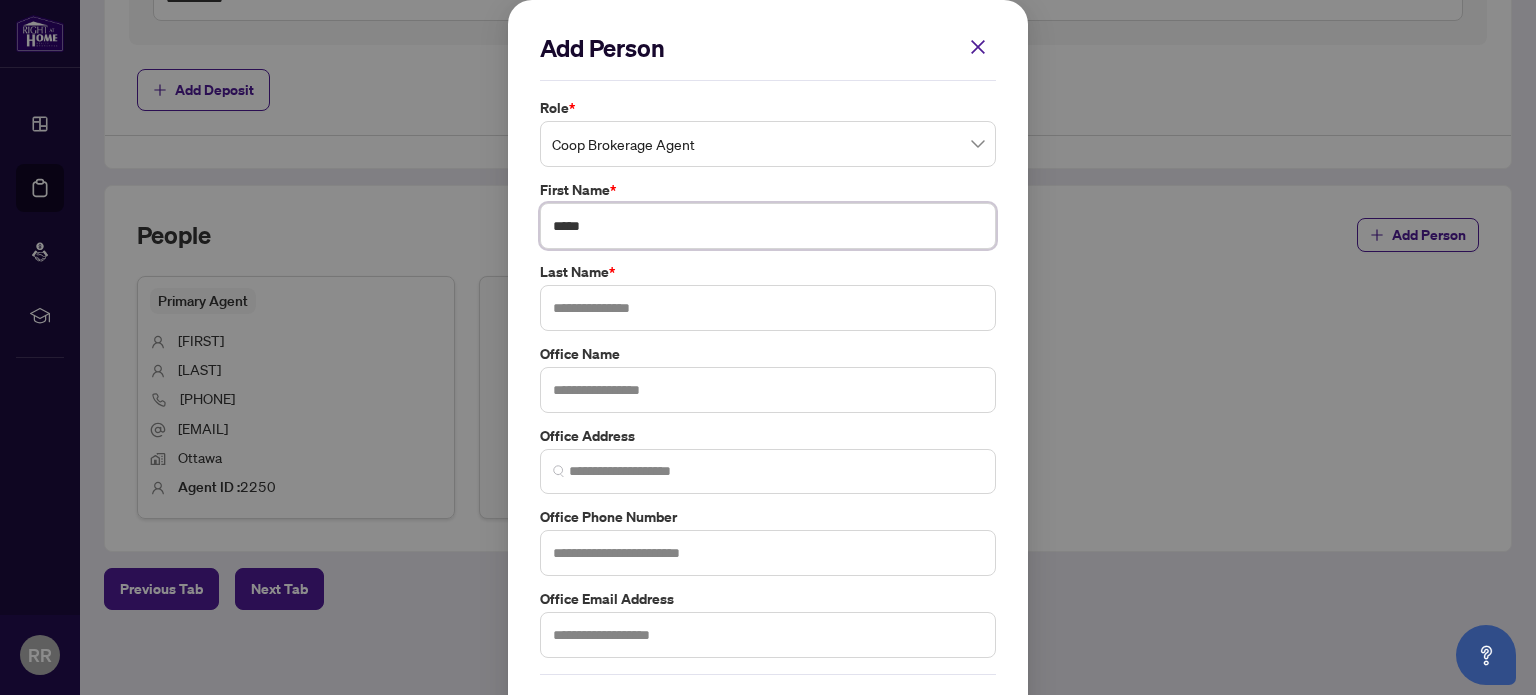 type on "*****" 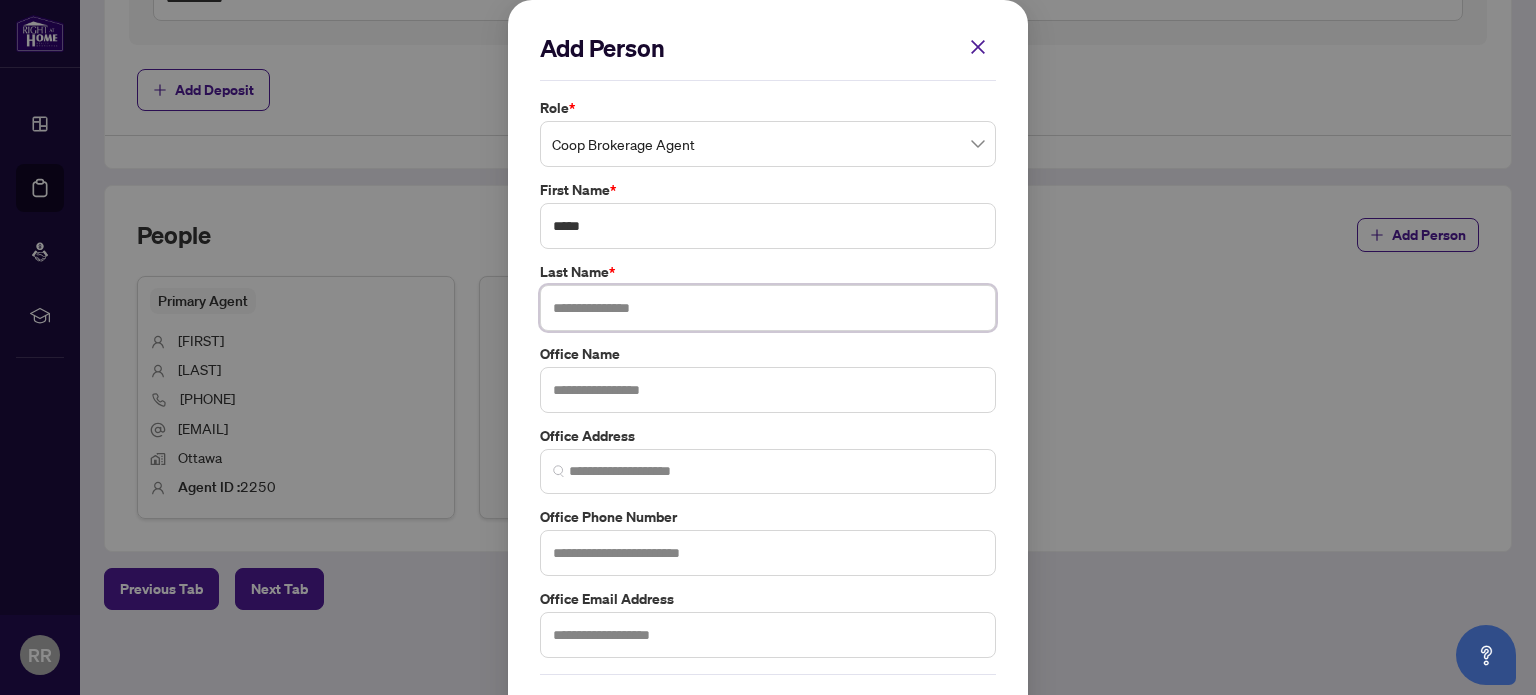 click at bounding box center [768, 308] 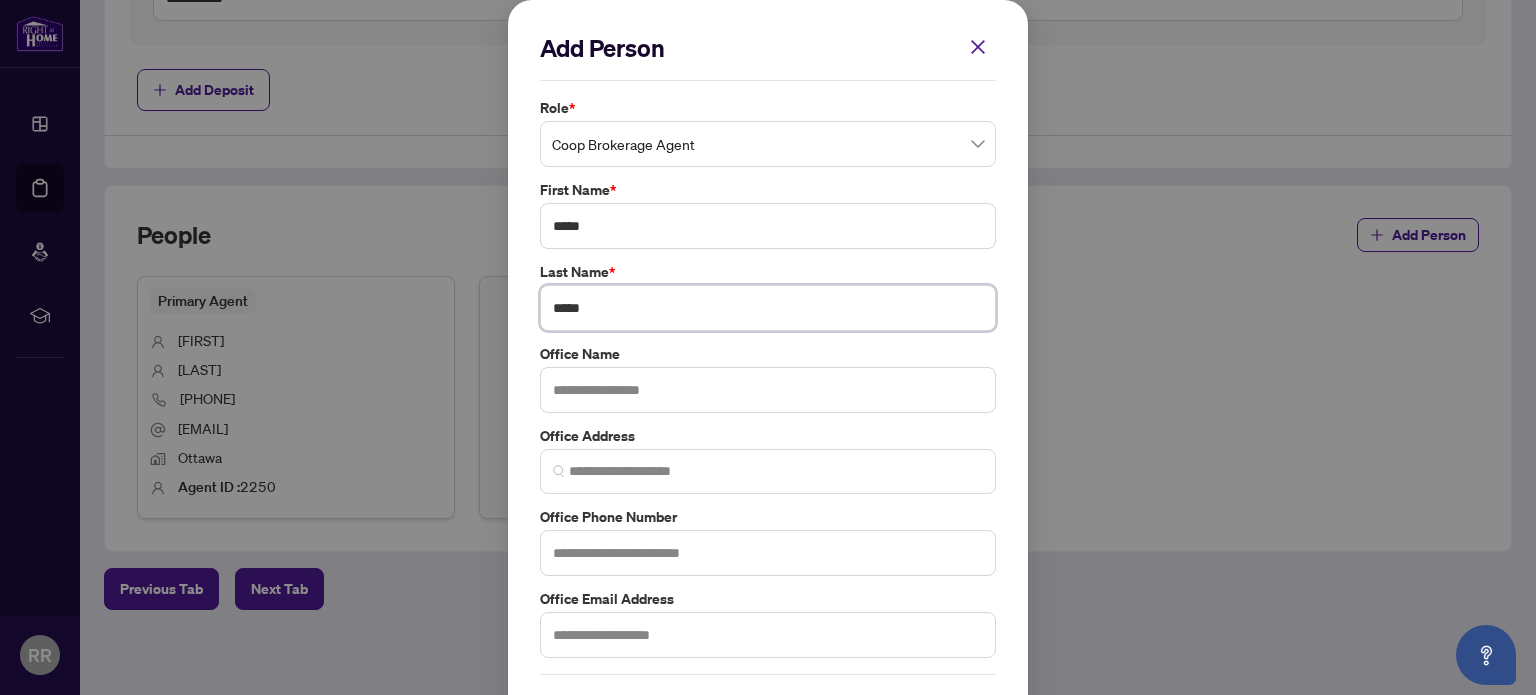 type on "*****" 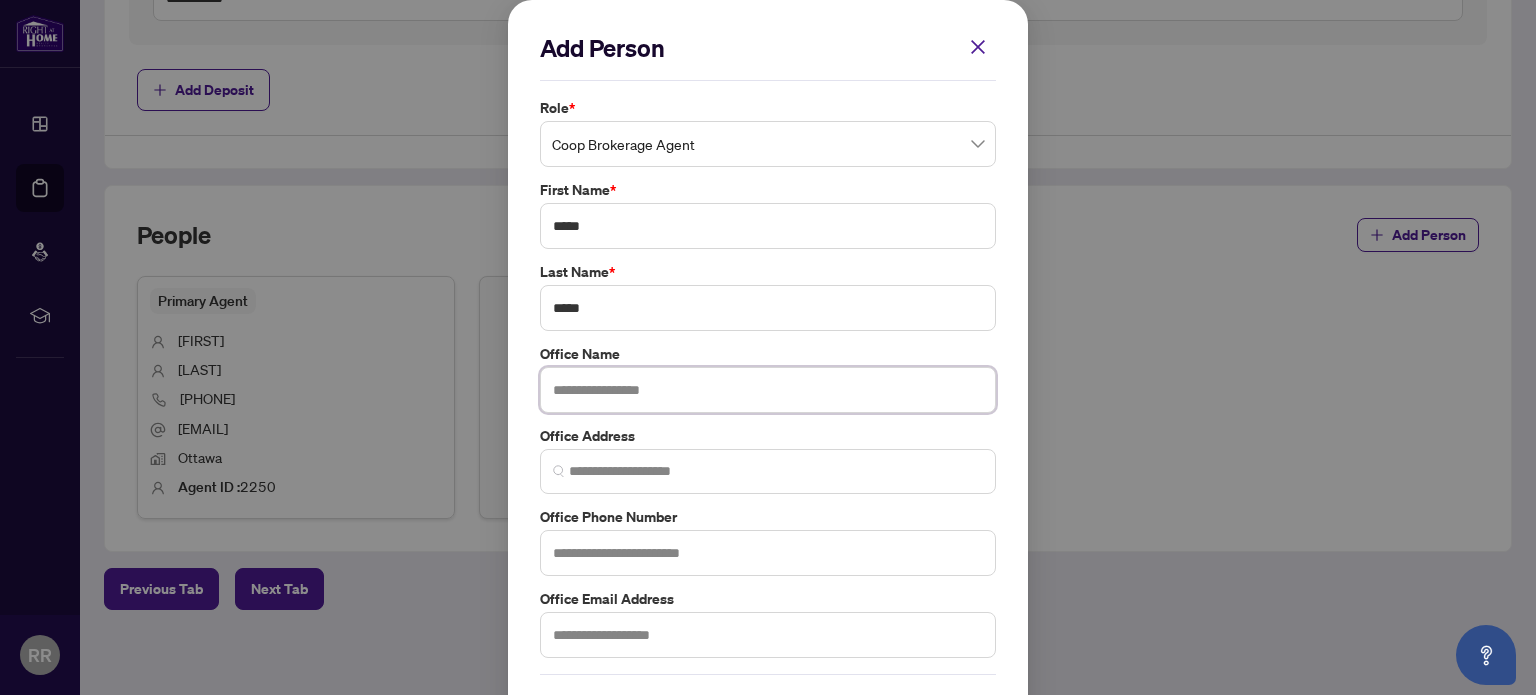 click at bounding box center (768, 390) 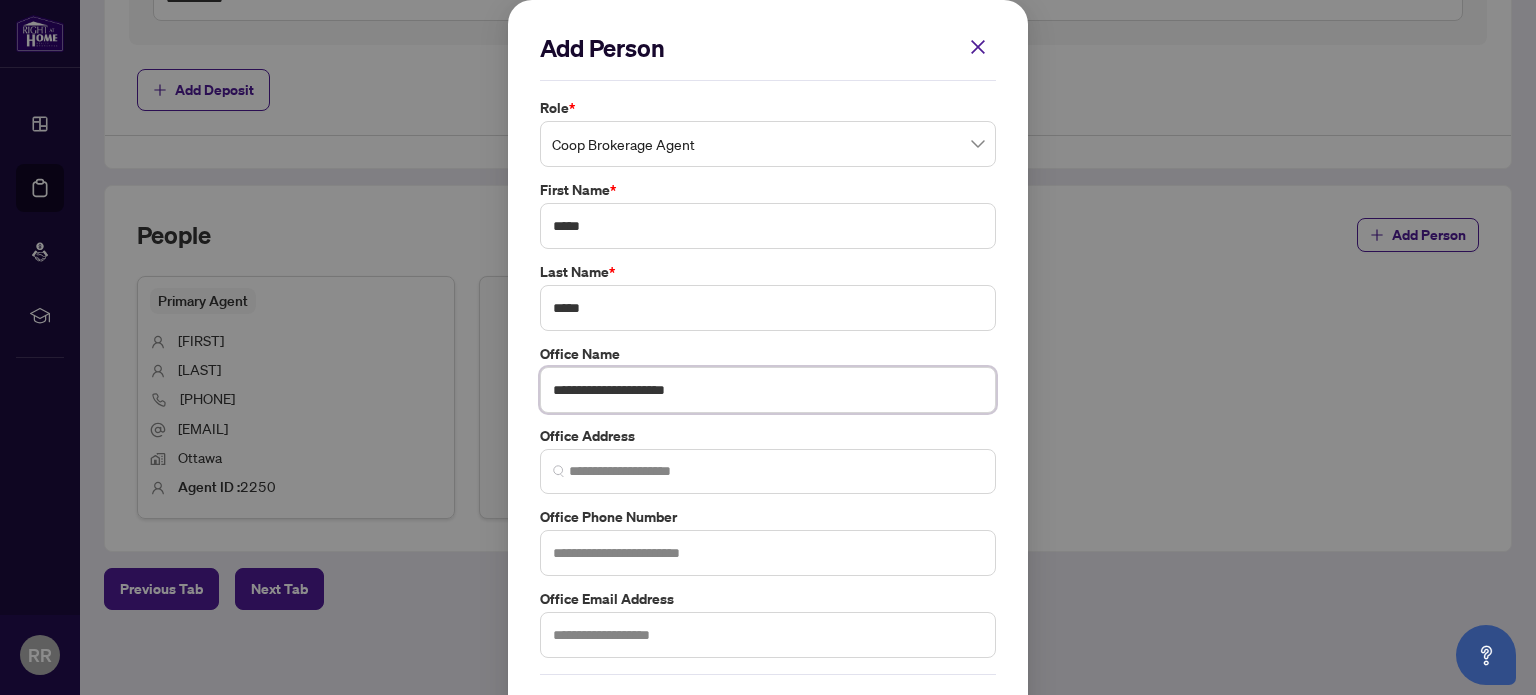 type on "**********" 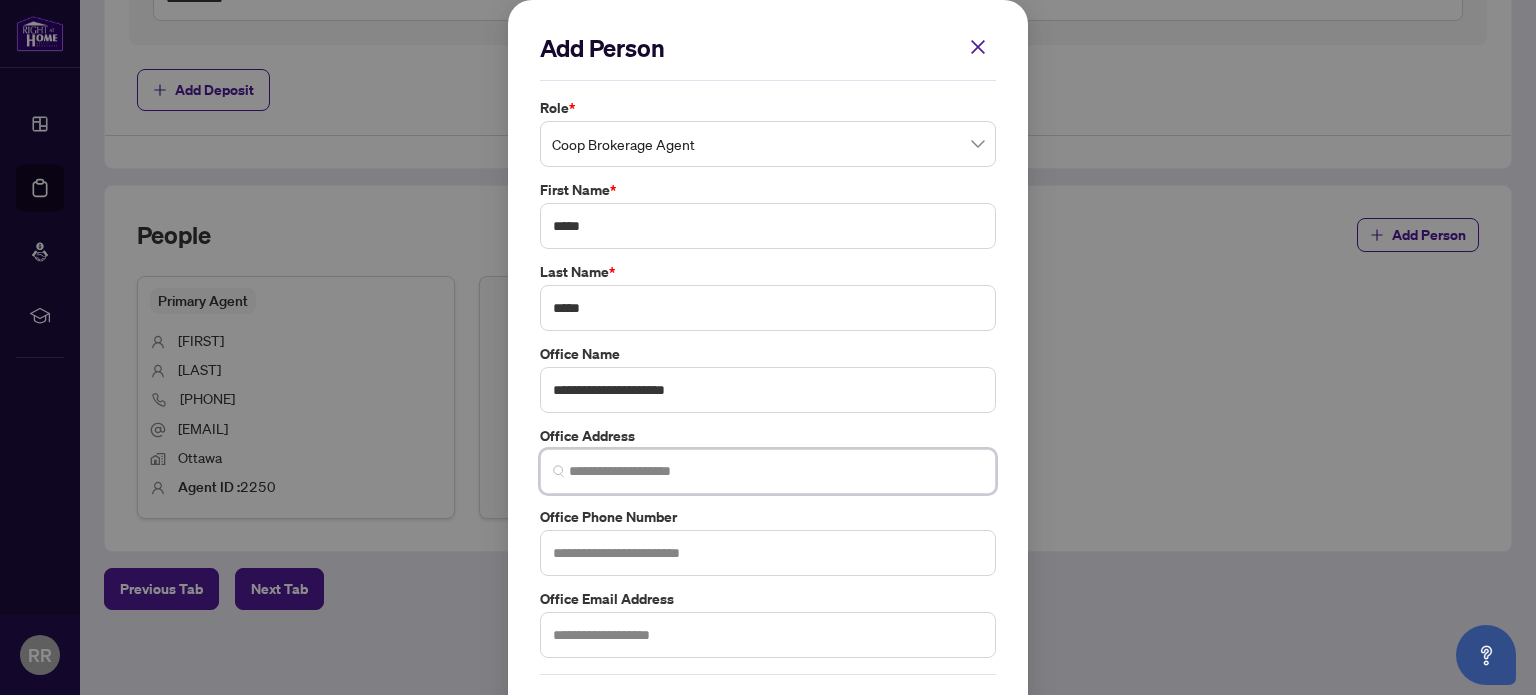click at bounding box center (776, 471) 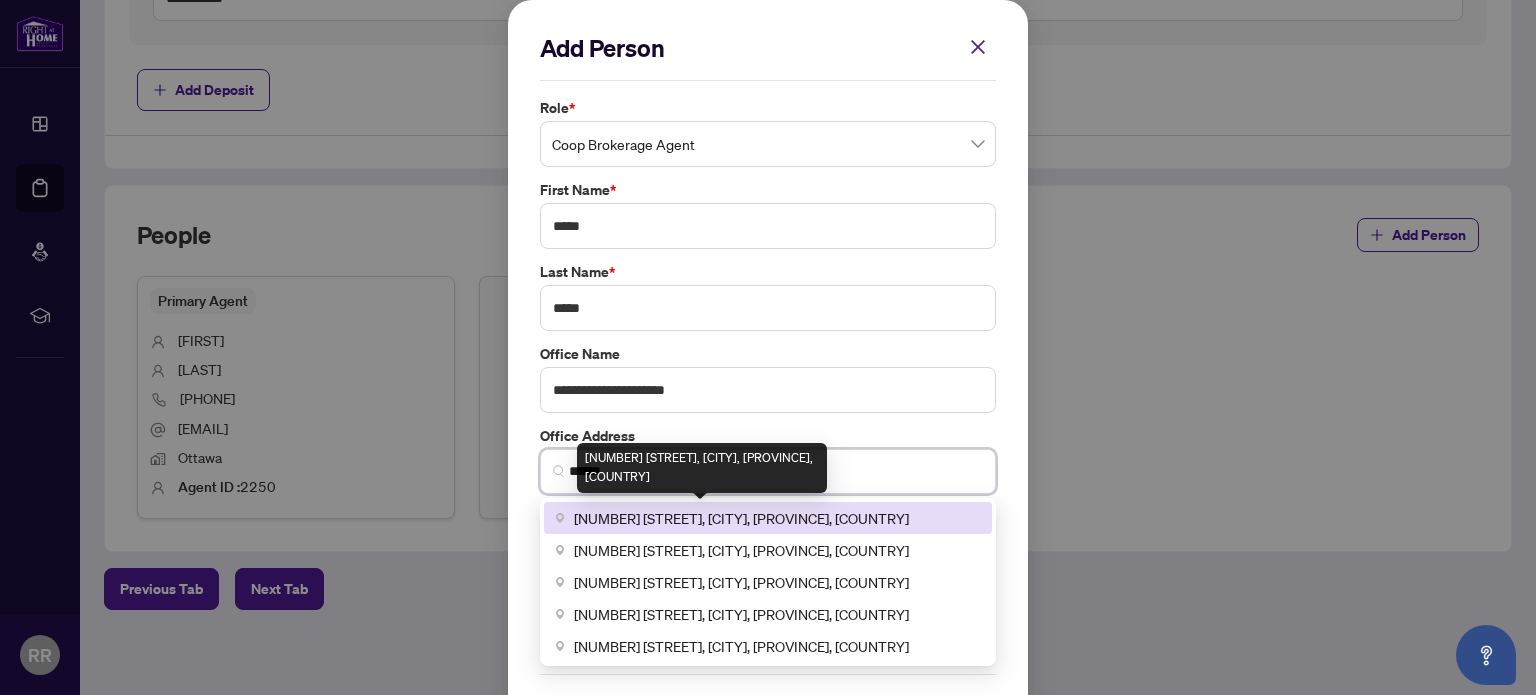 click on "[NUMBER] [STREET], [CITY], [PROVINCE], [COUNTRY]" at bounding box center (741, 518) 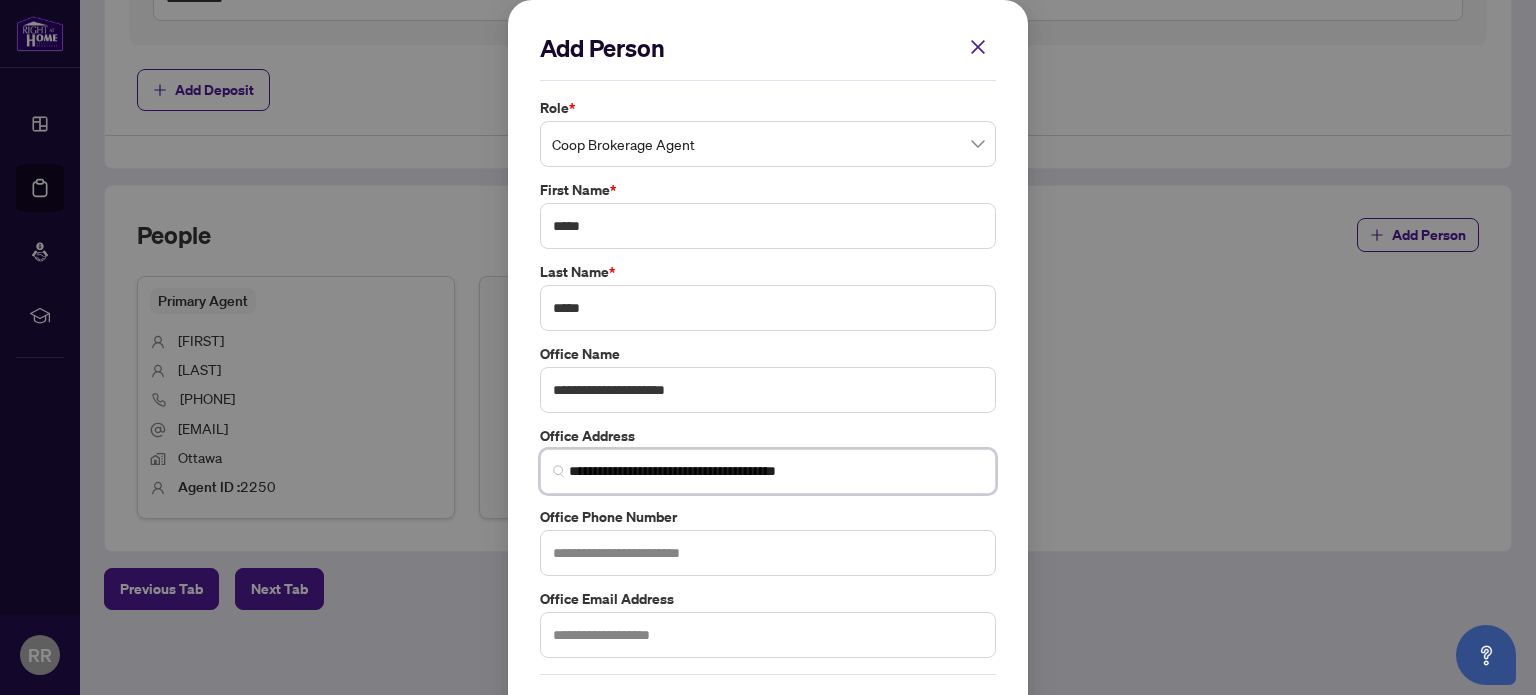 type on "**********" 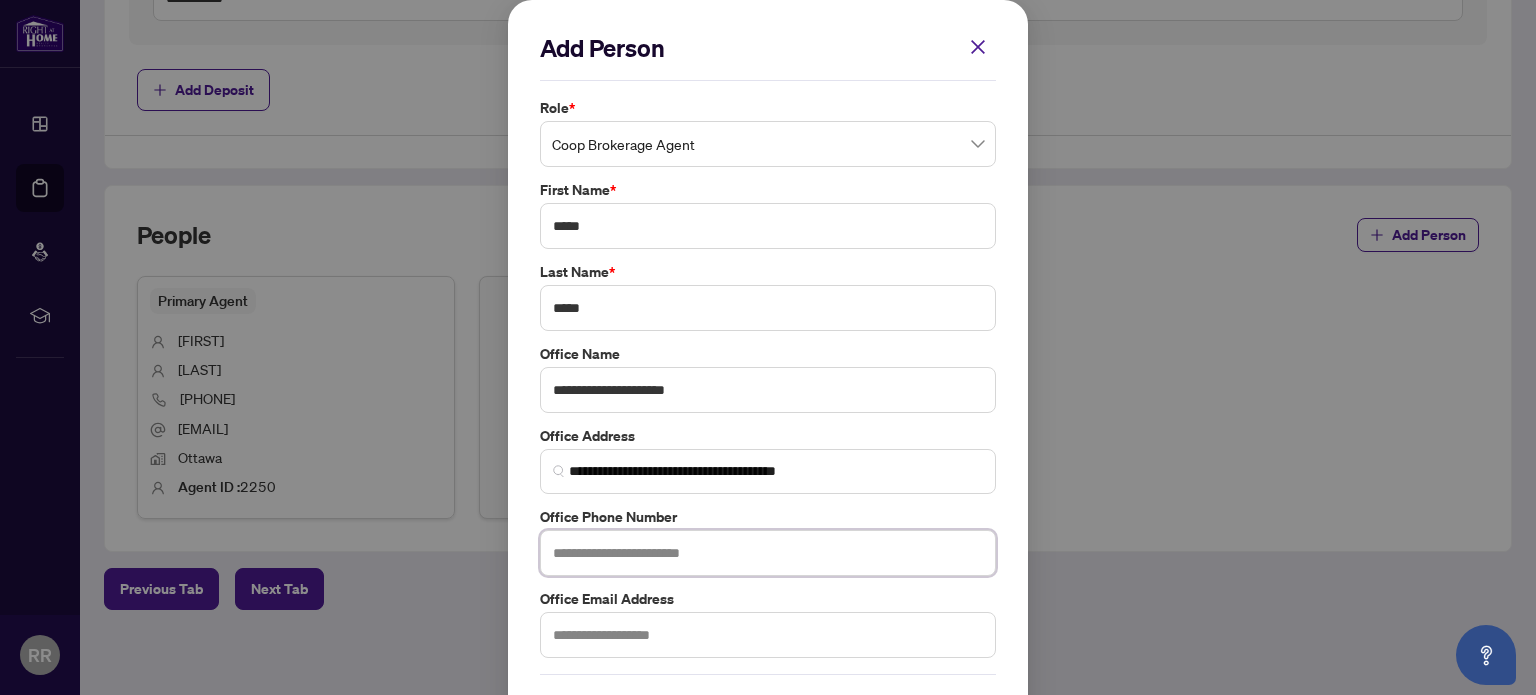 click at bounding box center [768, 553] 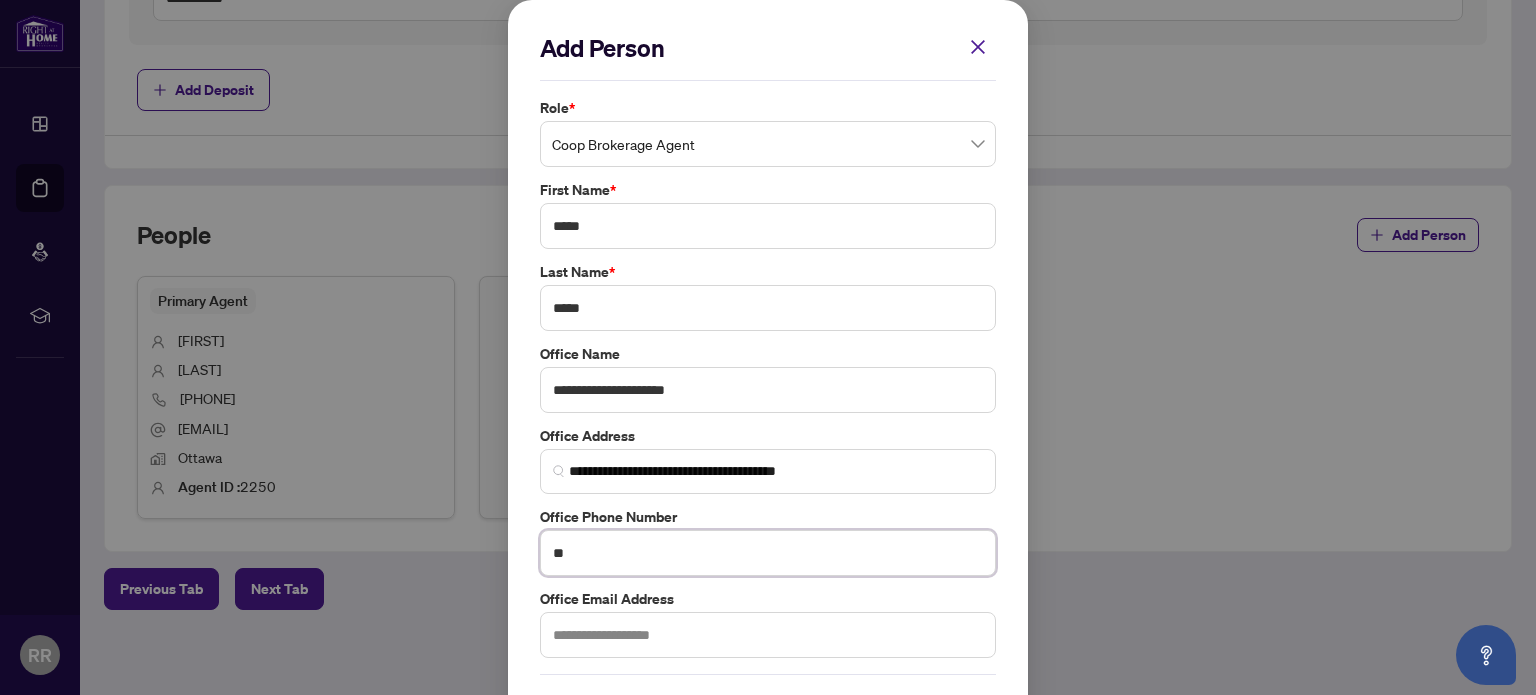 type on "*" 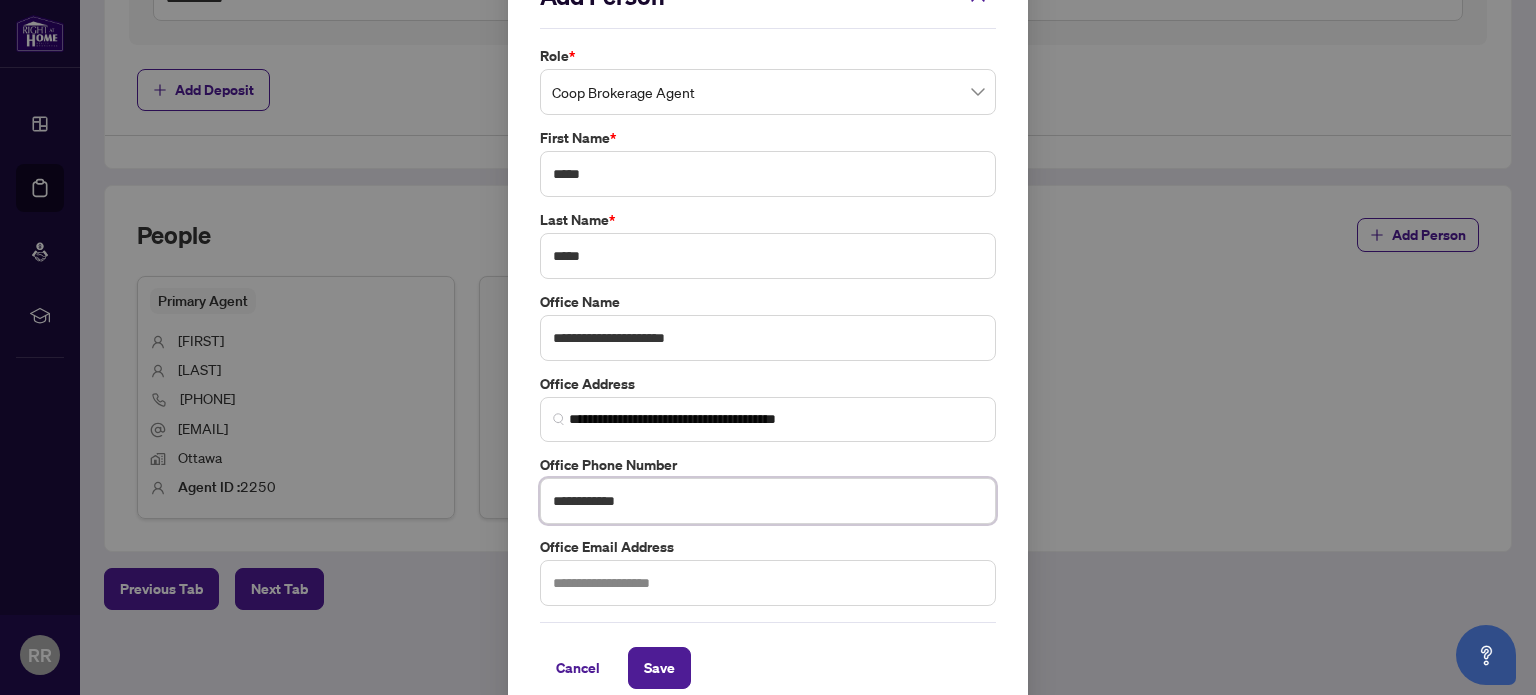scroll, scrollTop: 74, scrollLeft: 0, axis: vertical 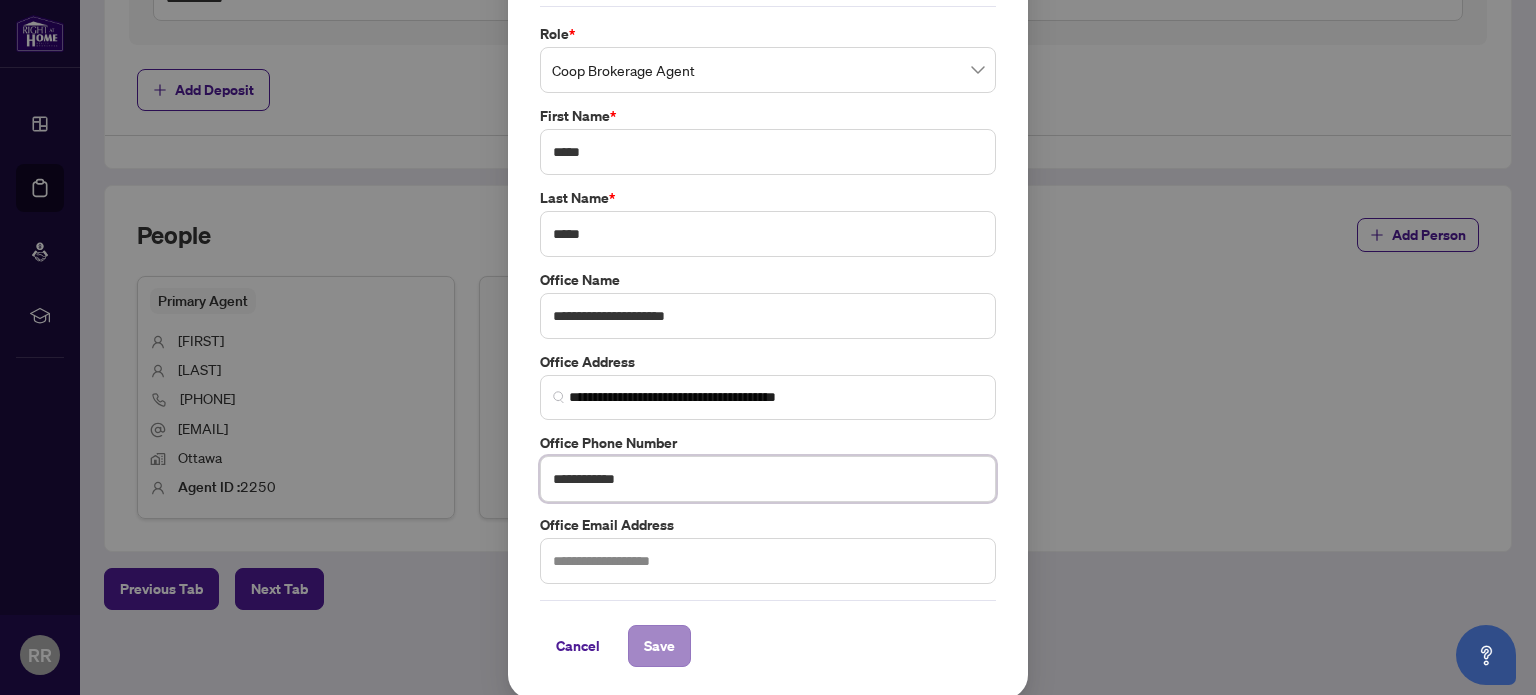 type on "**********" 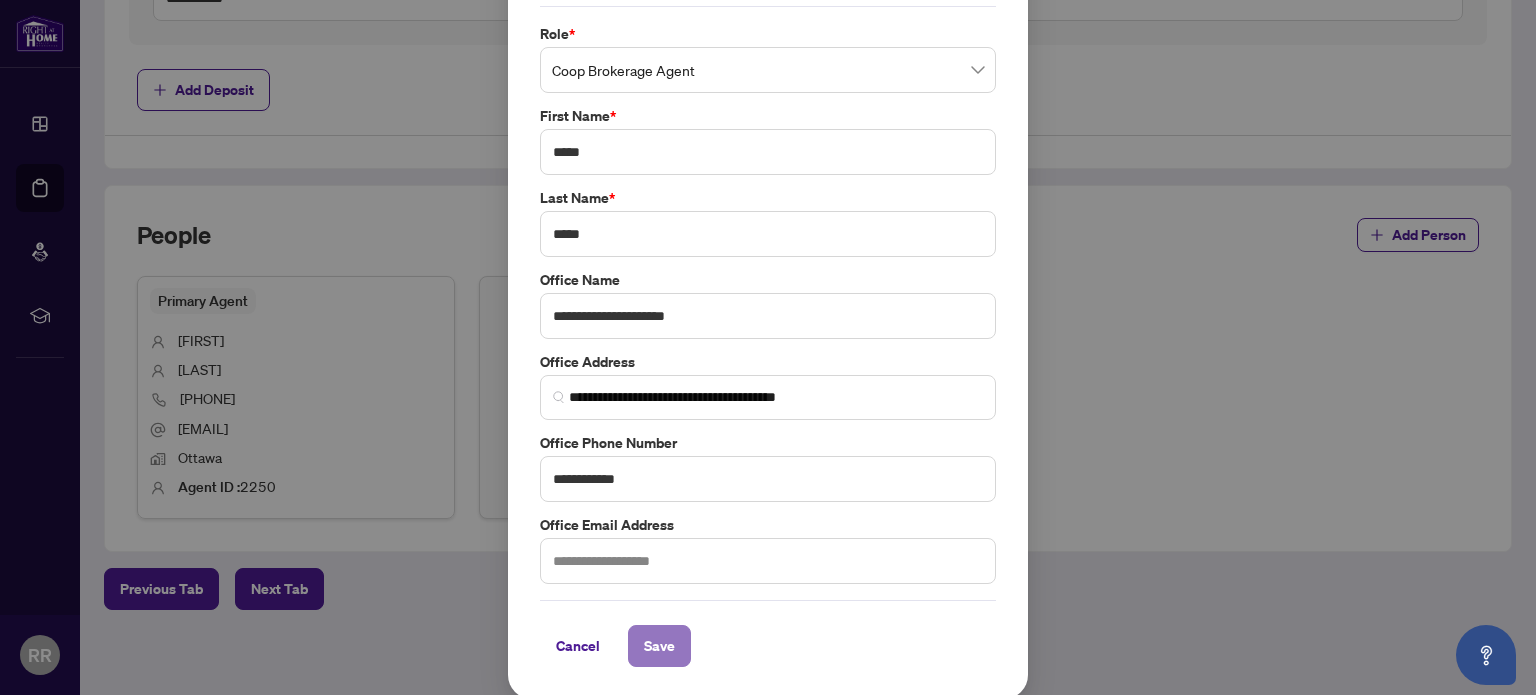 click on "Save" at bounding box center [659, 646] 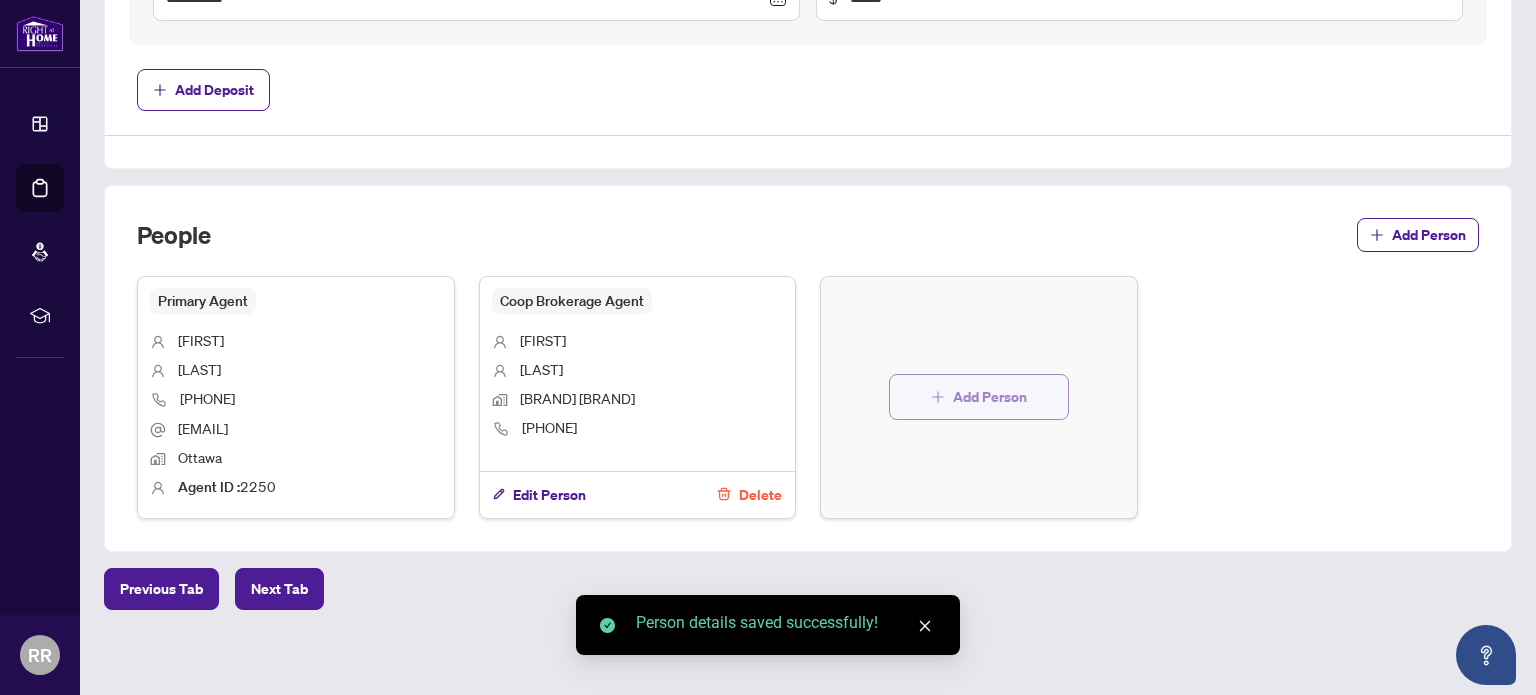 click on "Add Person" at bounding box center [990, 397] 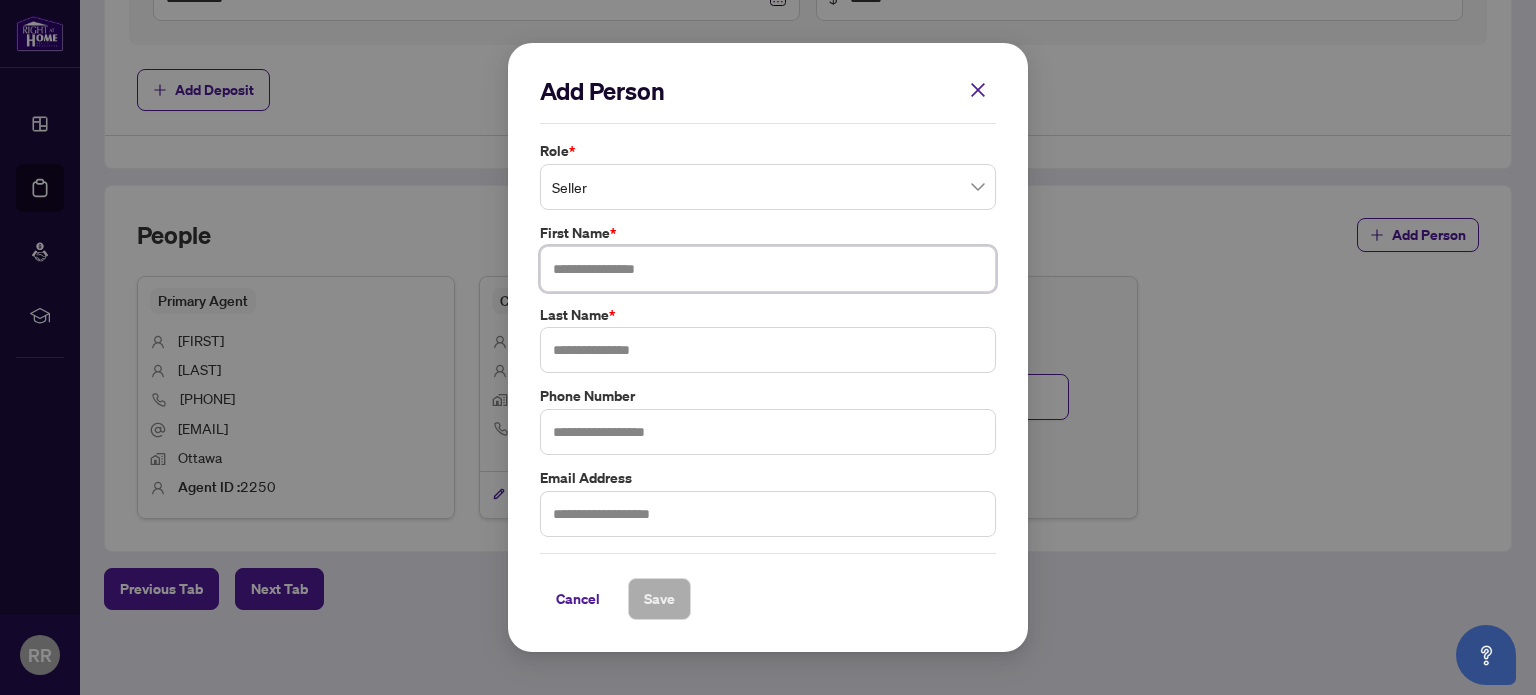 click at bounding box center [768, 269] 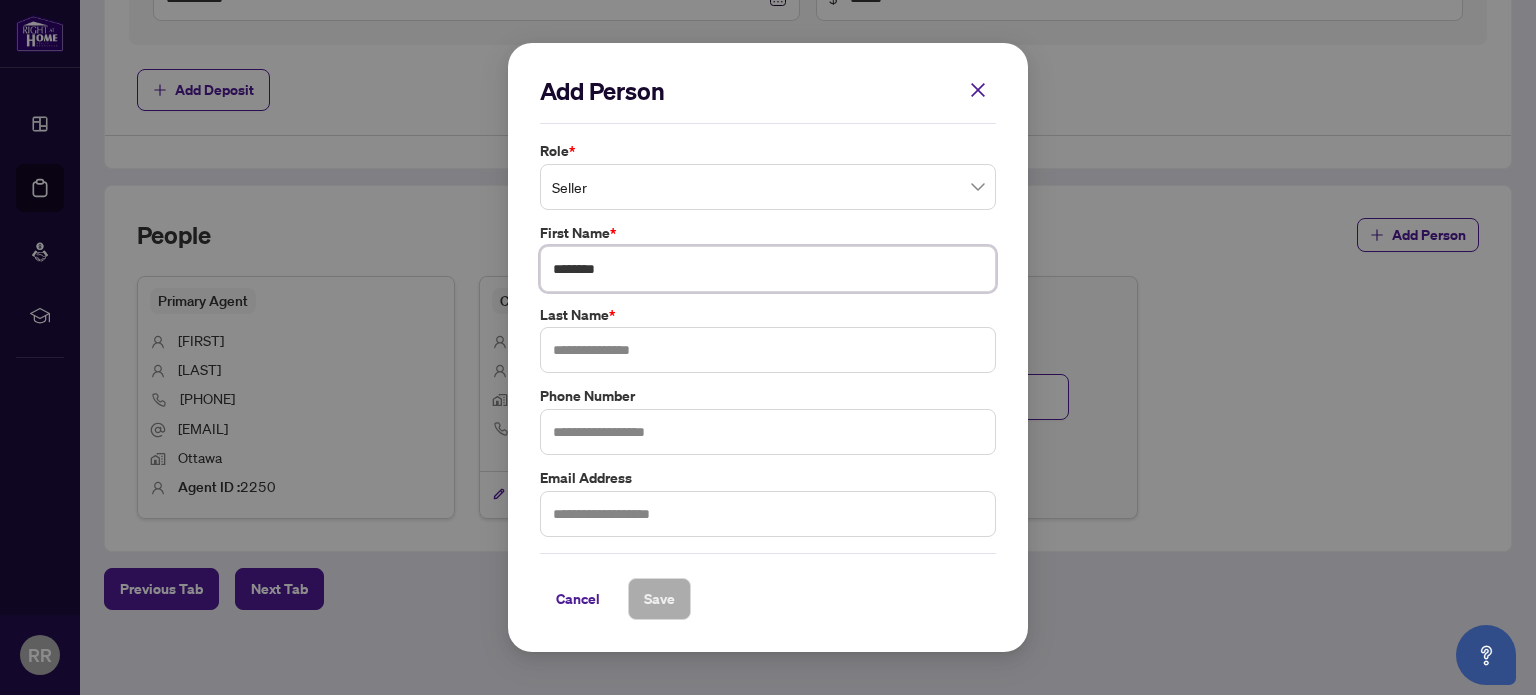 type on "********" 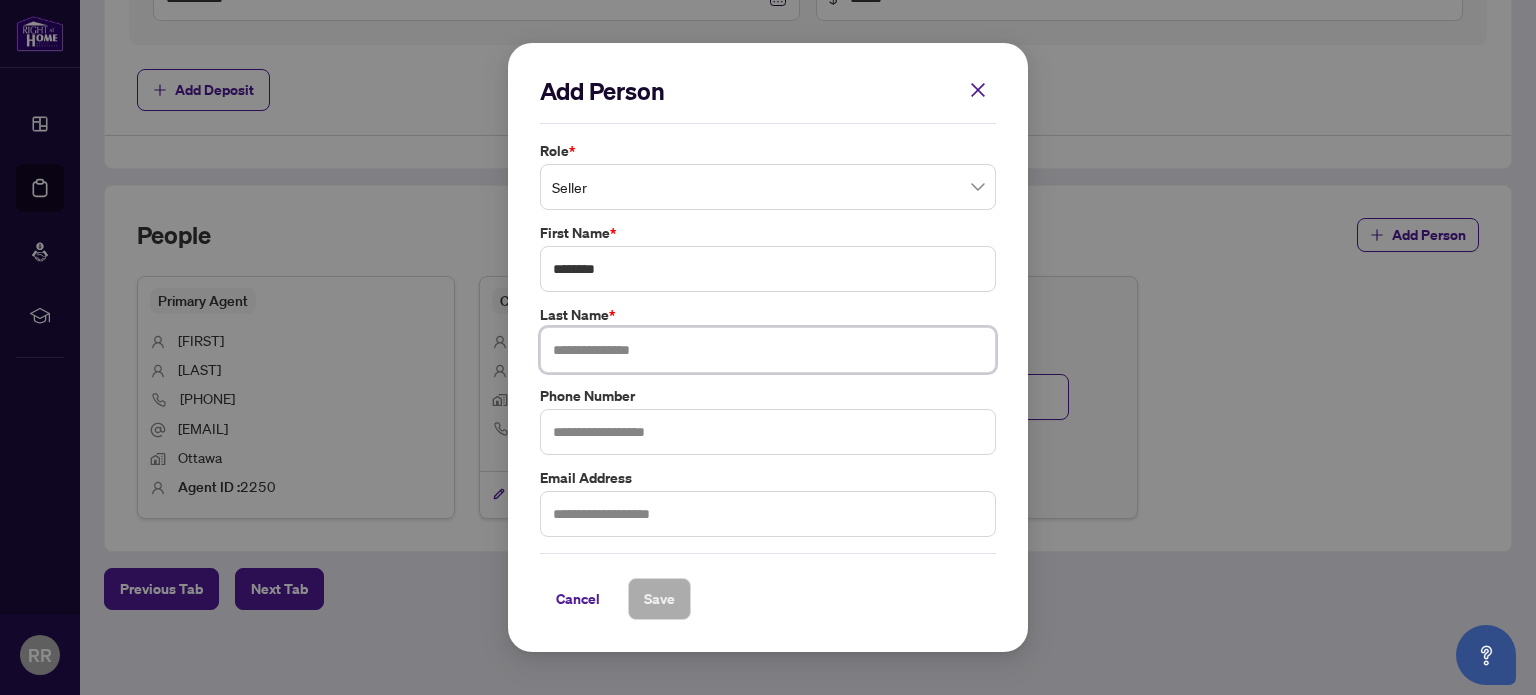 click at bounding box center [768, 350] 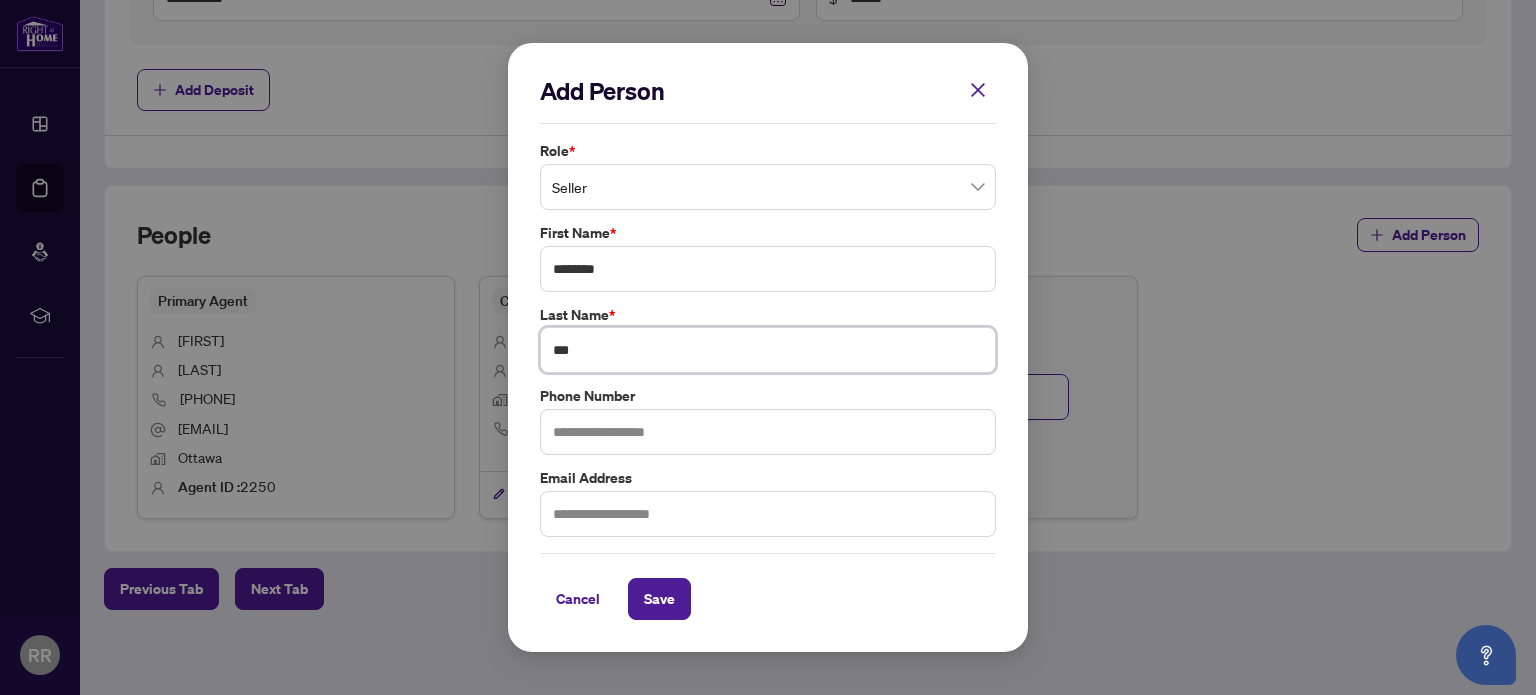type on "***" 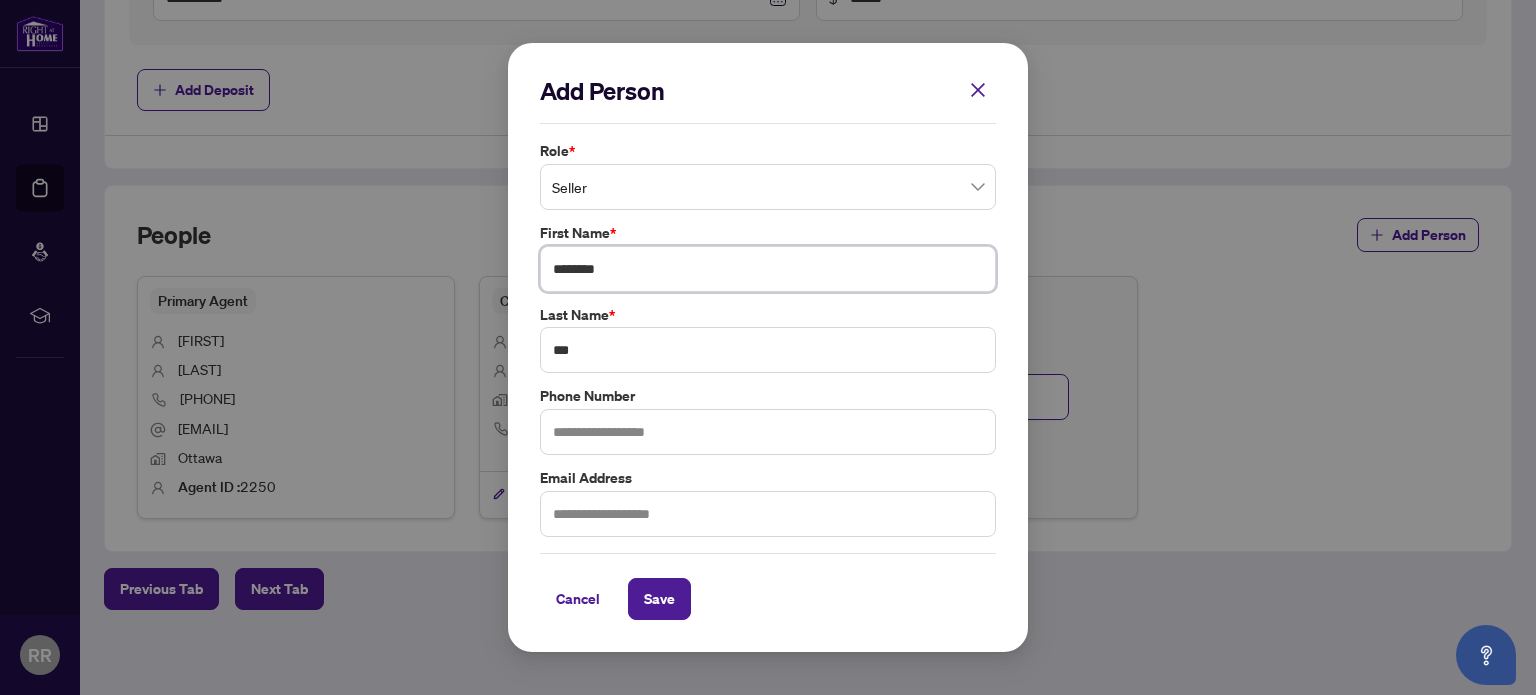 drag, startPoint x: 608, startPoint y: 270, endPoint x: 590, endPoint y: 265, distance: 18.681541 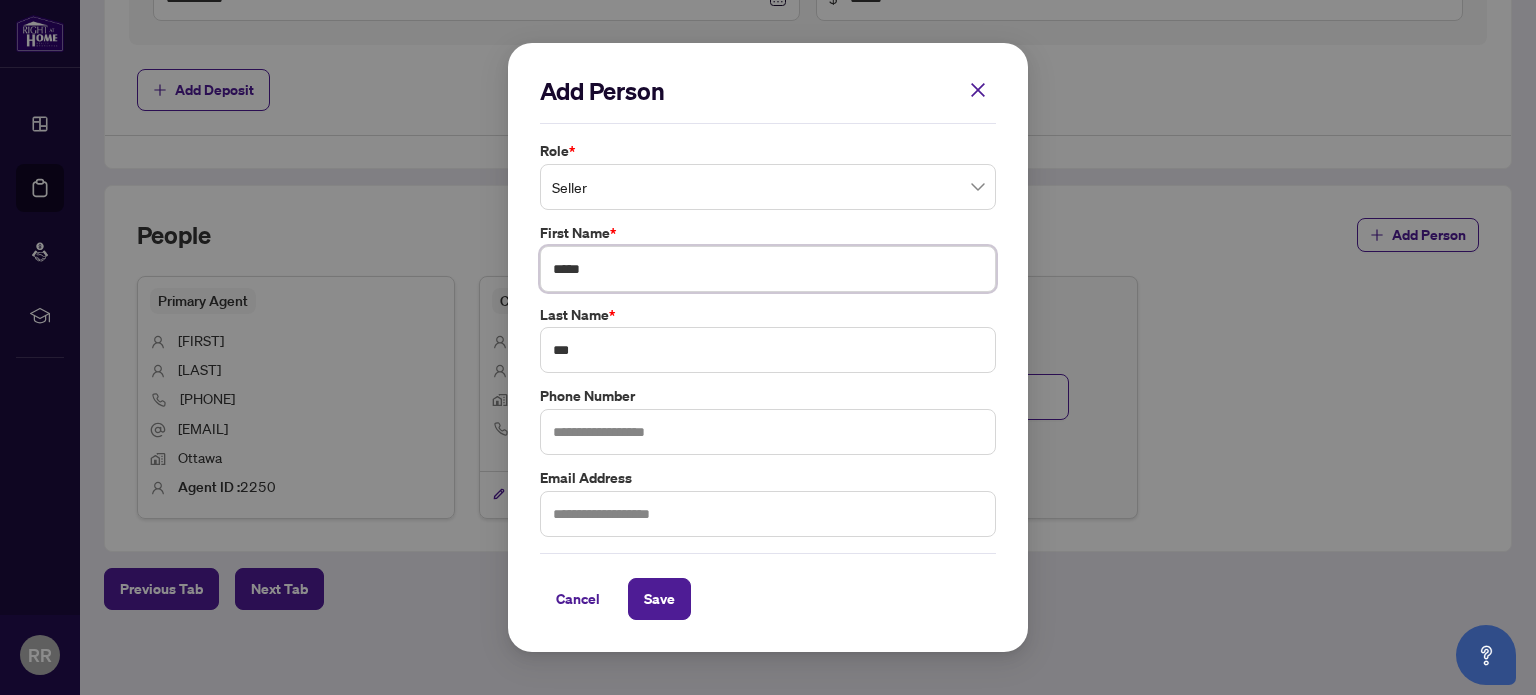 type on "****" 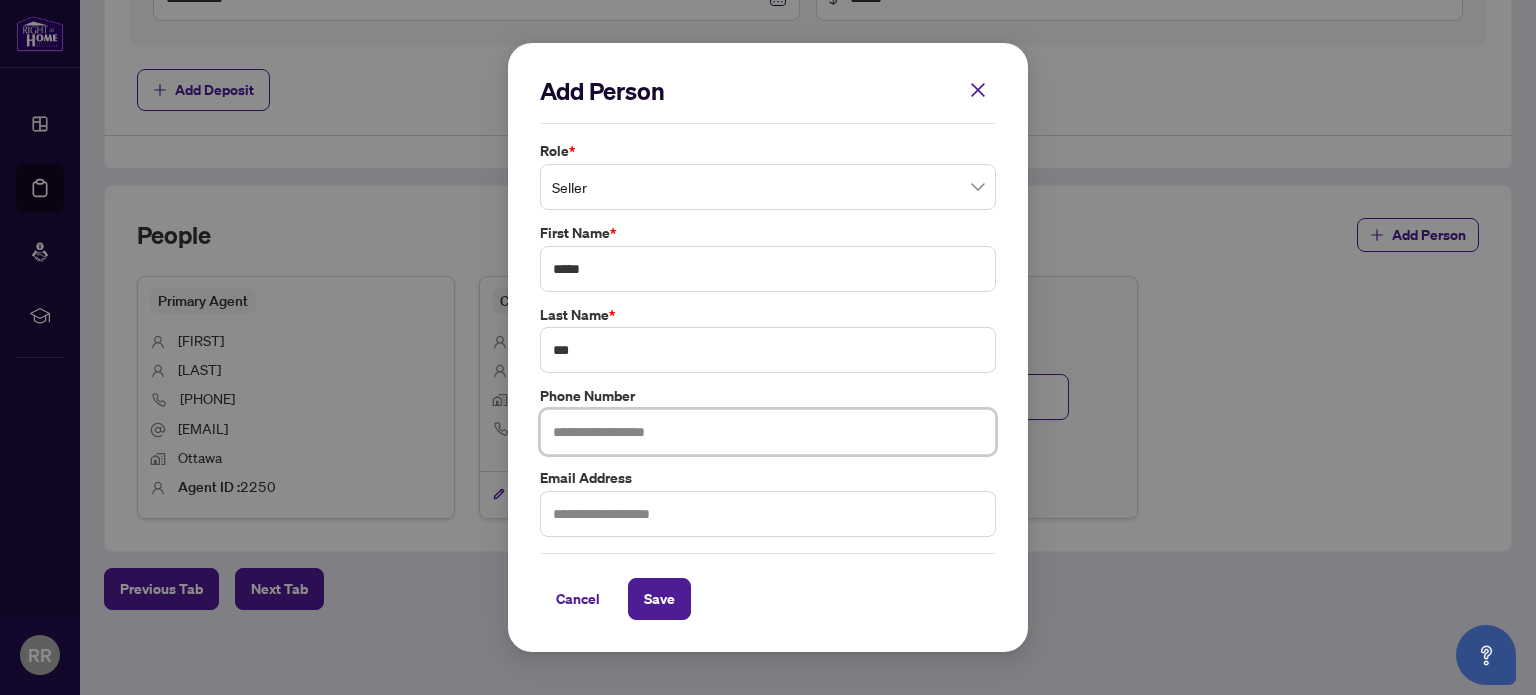 click at bounding box center (768, 432) 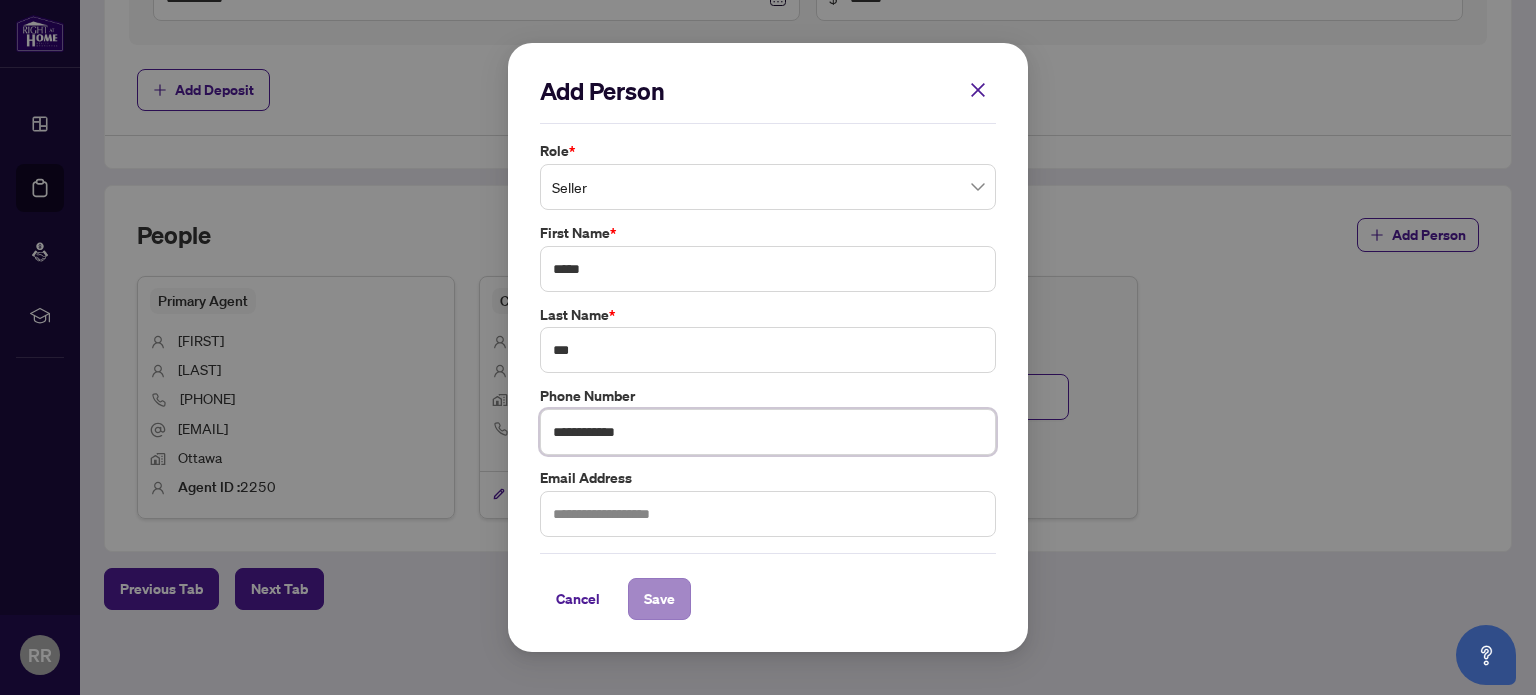 type on "**********" 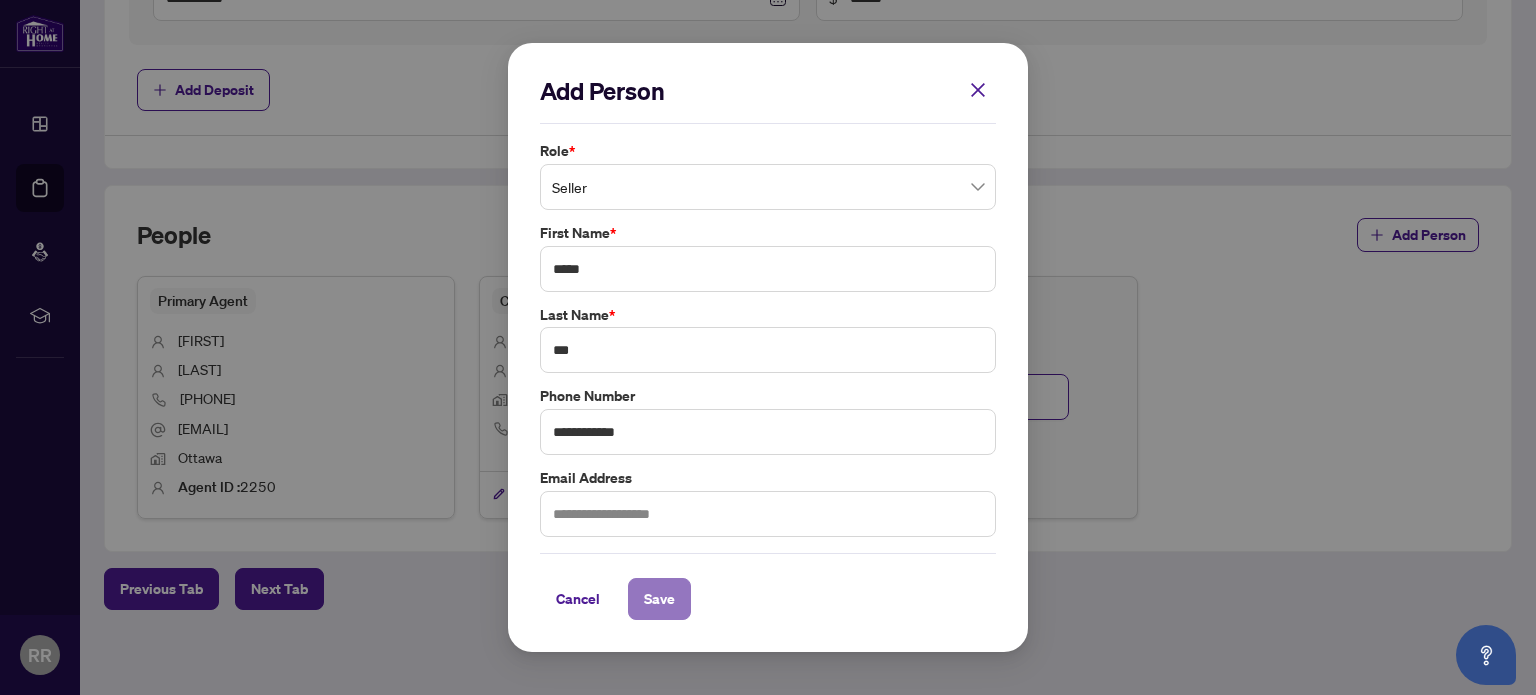 click on "Save" at bounding box center [659, 599] 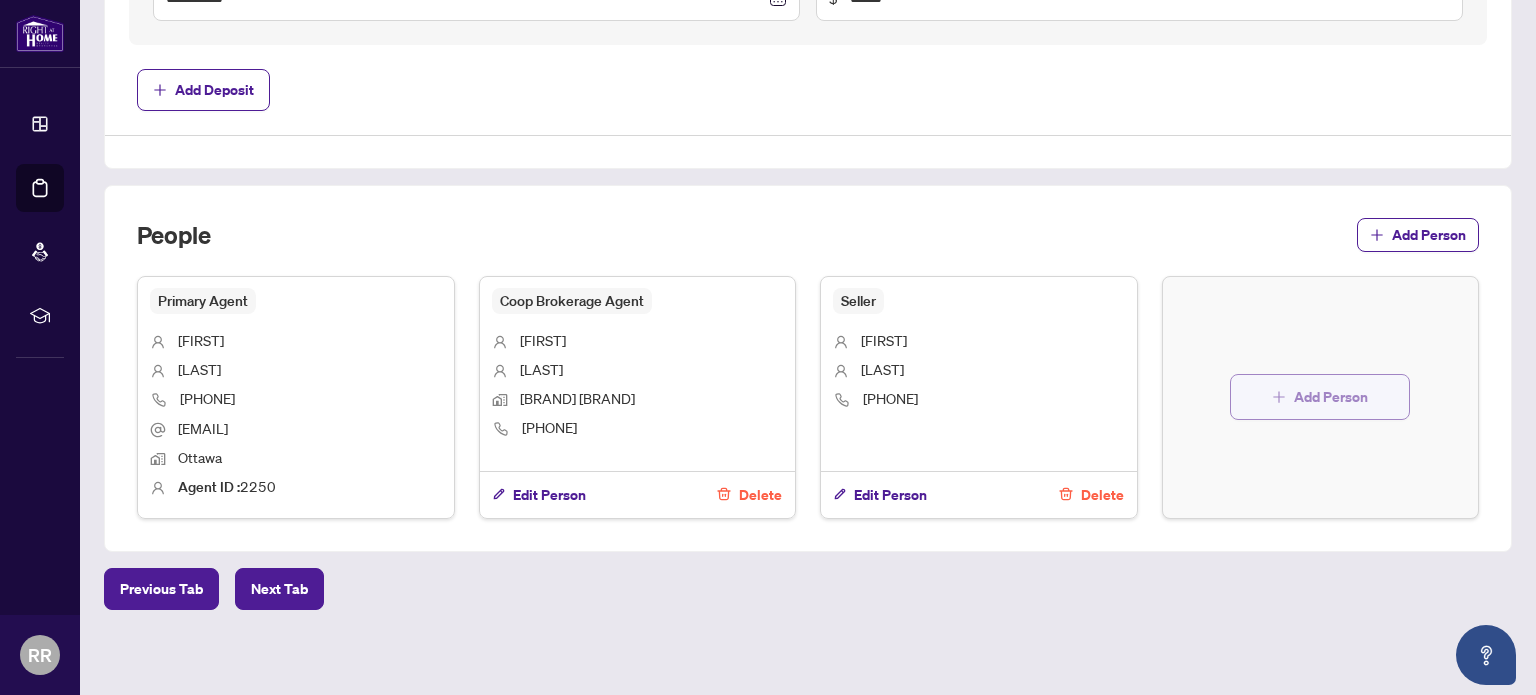 click on "Add Person" at bounding box center (1331, 397) 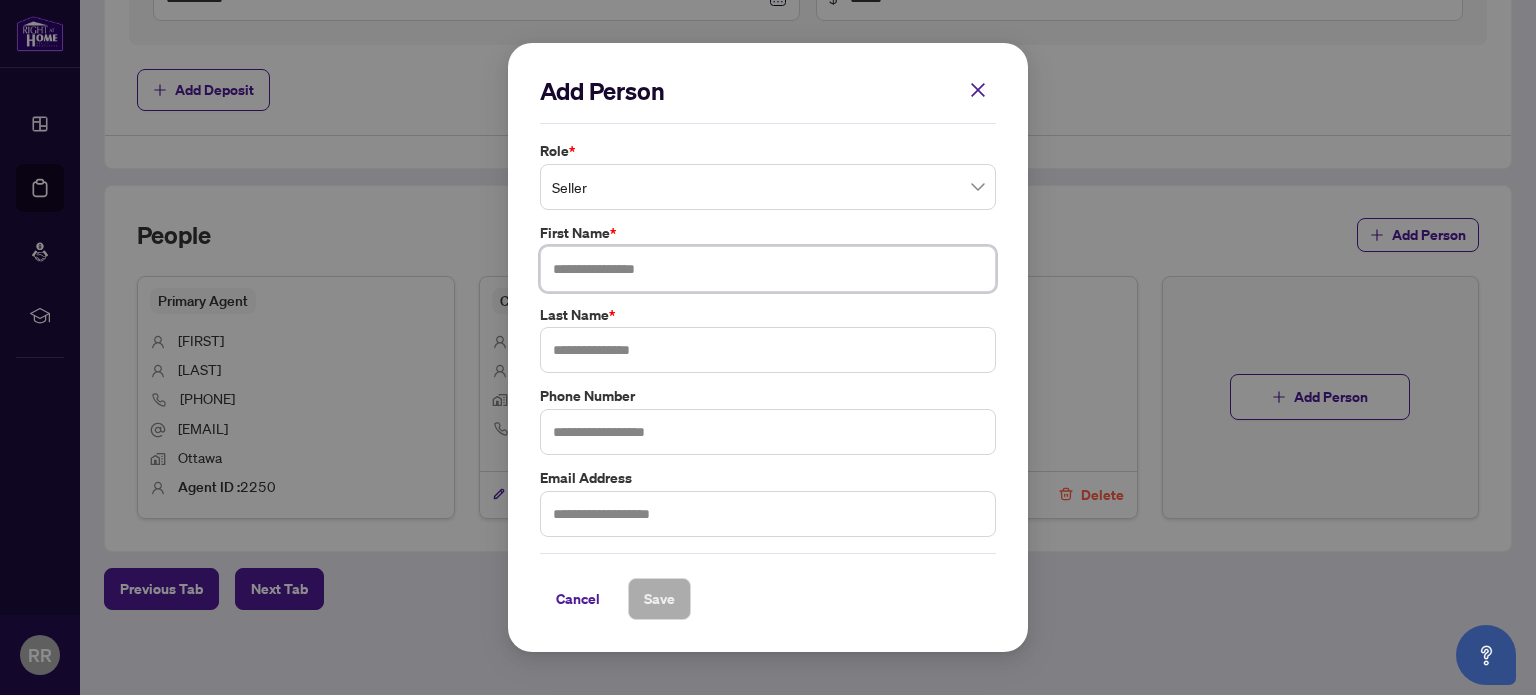 click at bounding box center (768, 269) 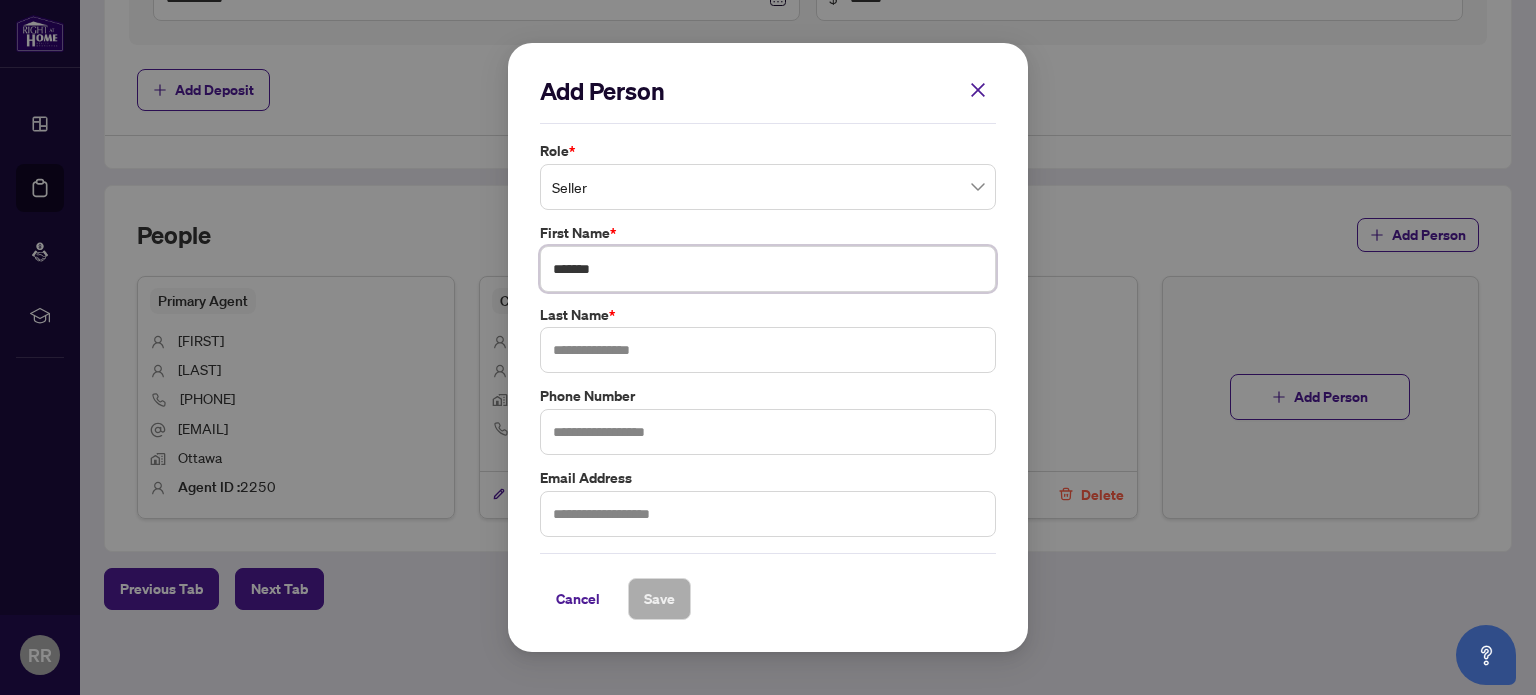 type on "******" 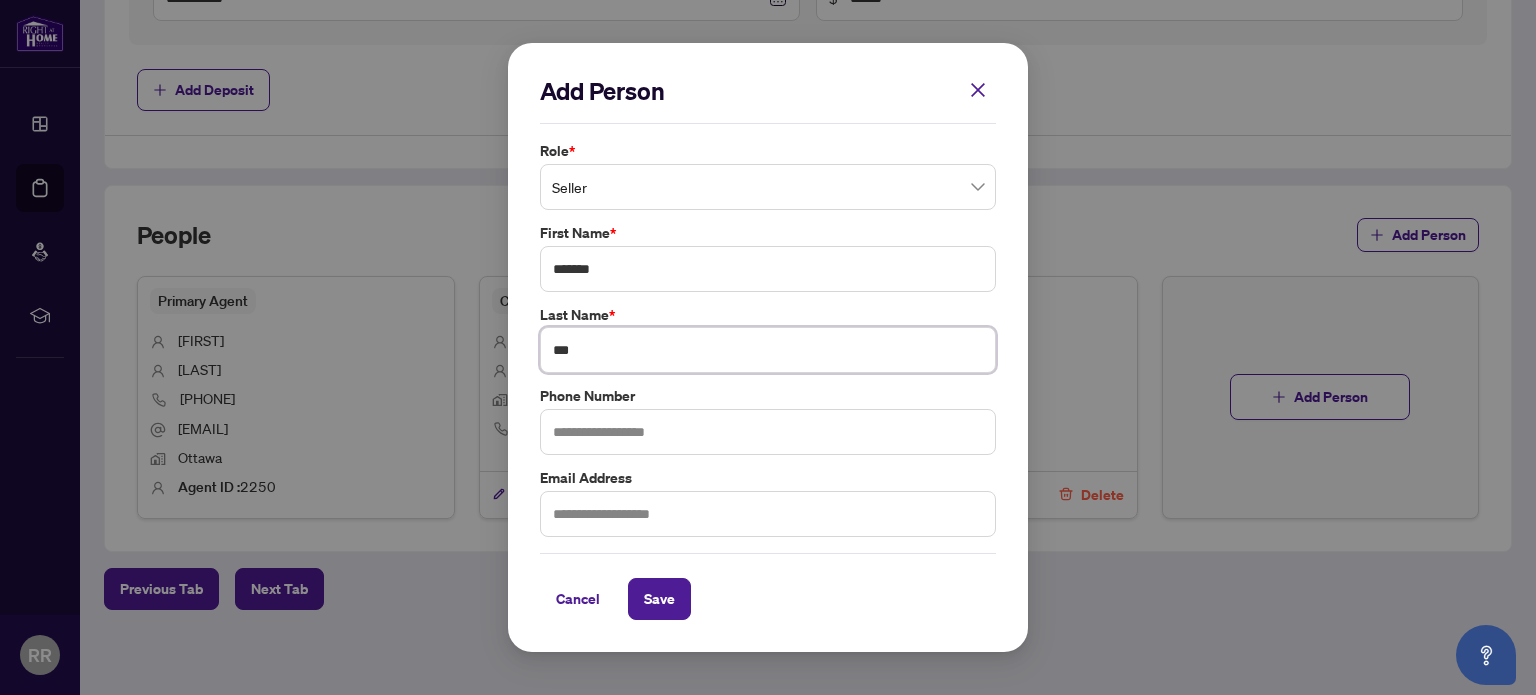 type on "***" 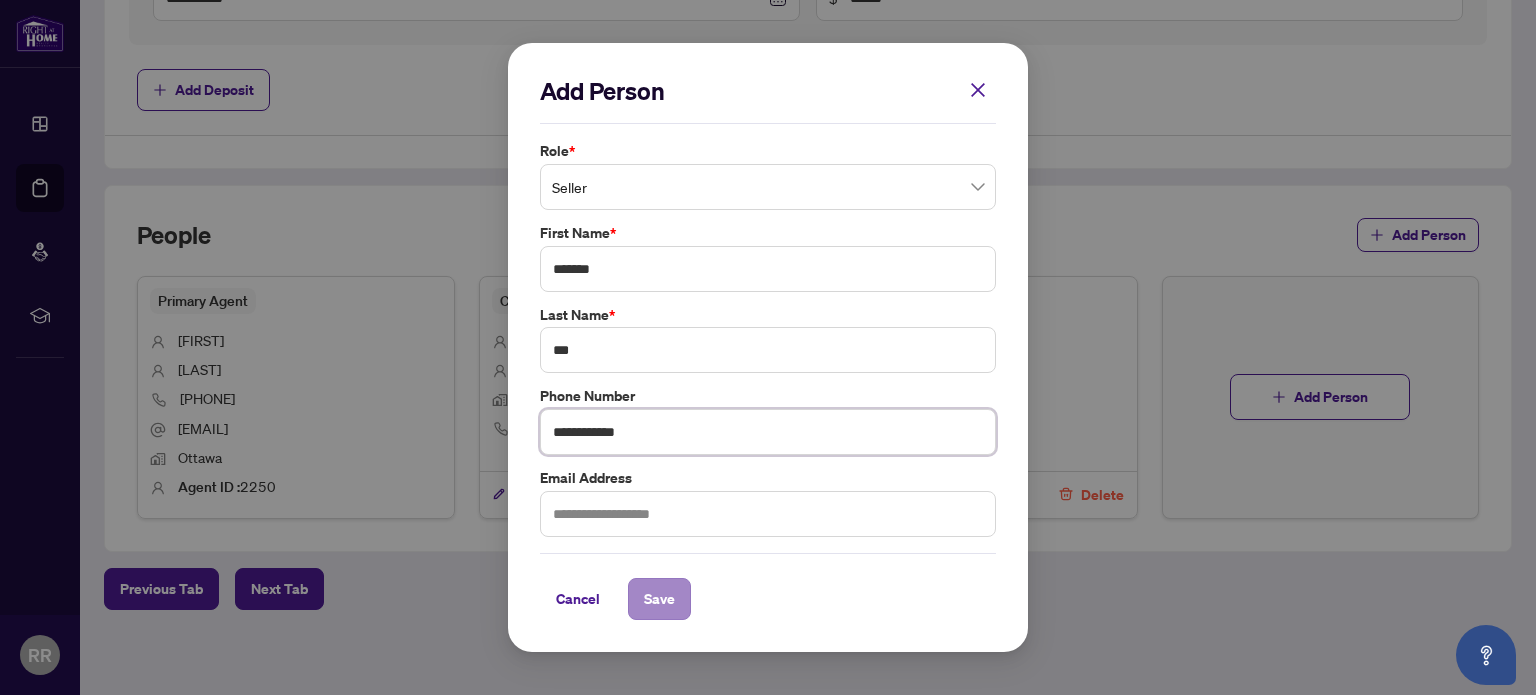 type on "**********" 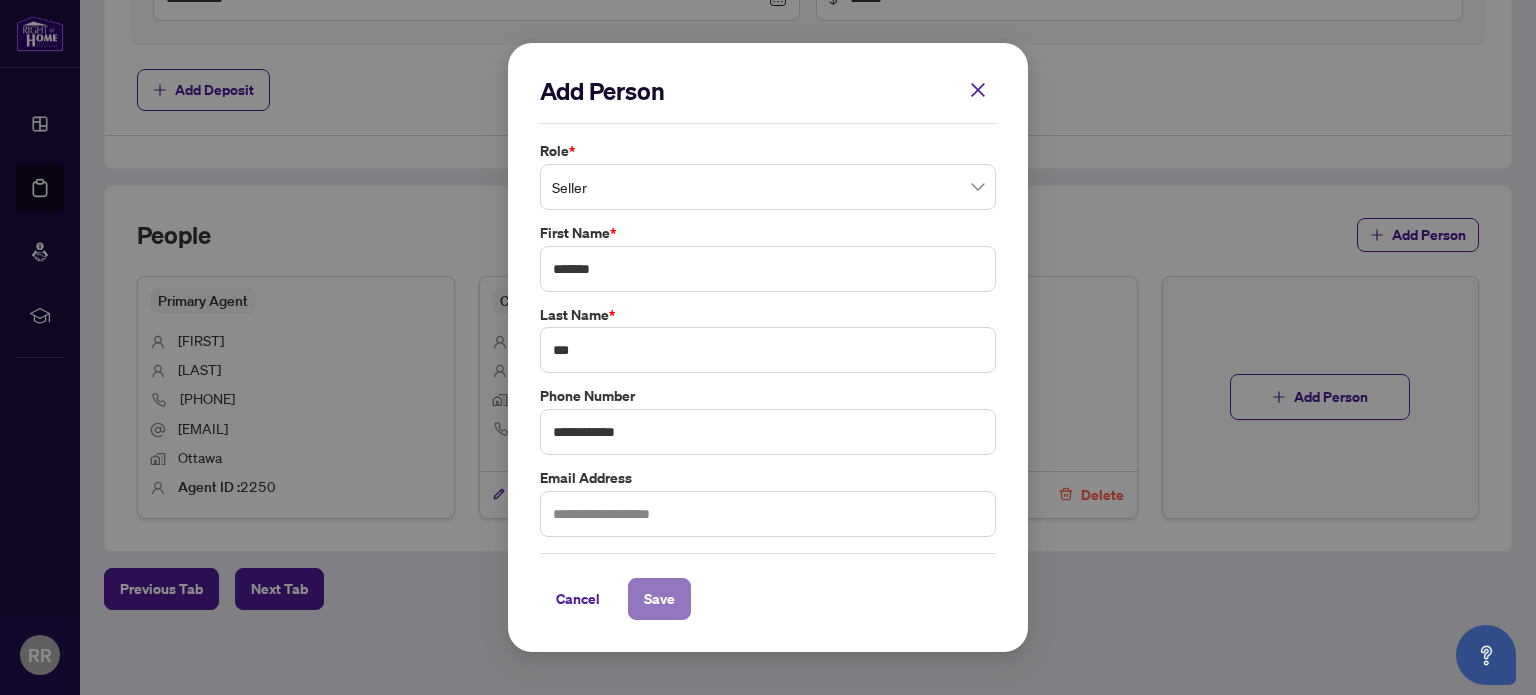 click on "Save" at bounding box center (659, 599) 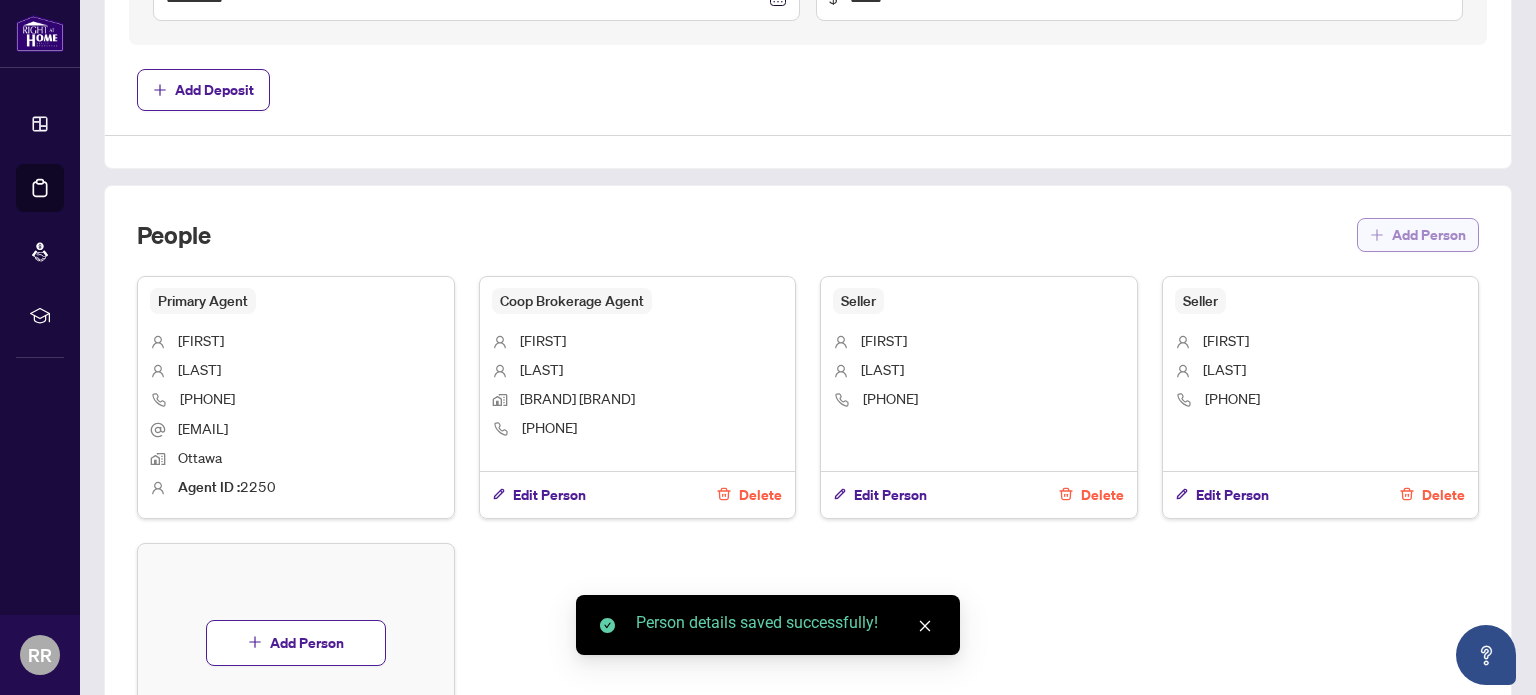 click on "Add Person" at bounding box center (1429, 235) 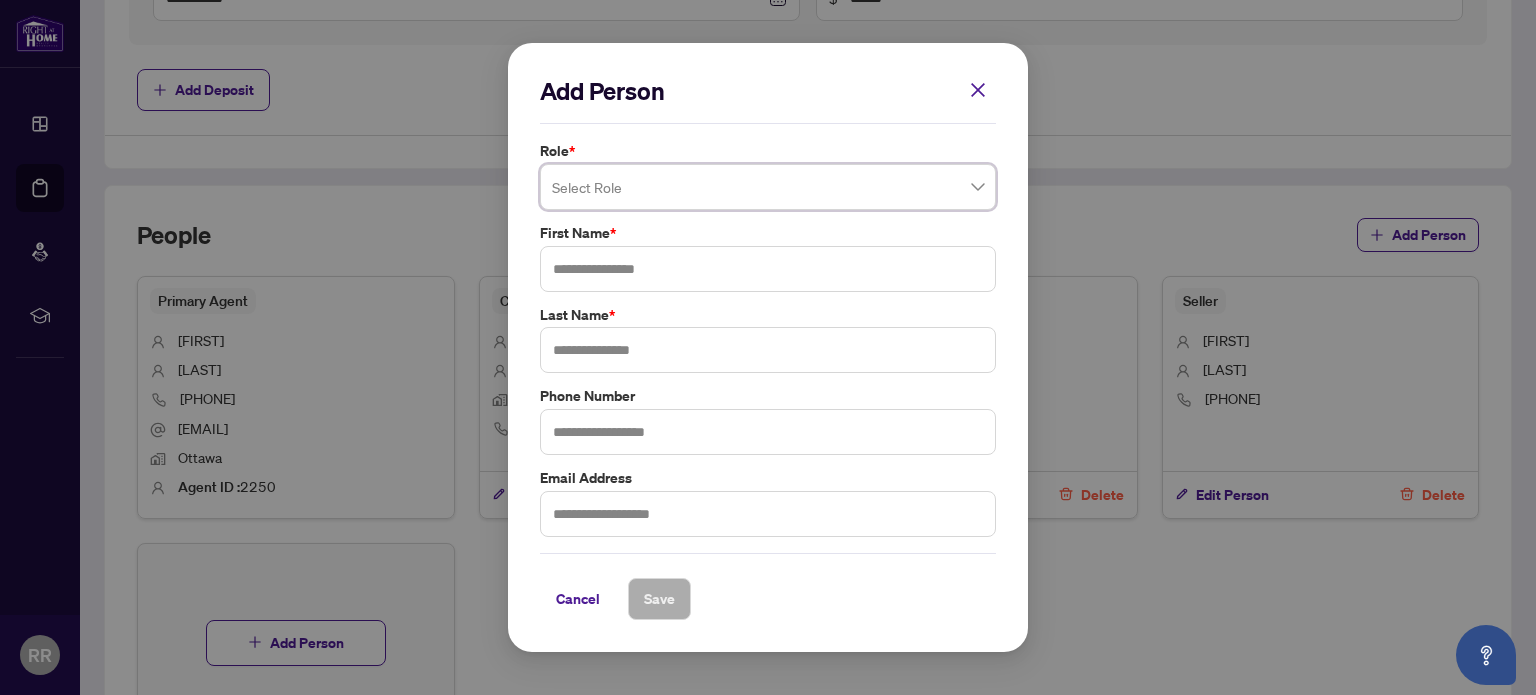 click at bounding box center (768, 187) 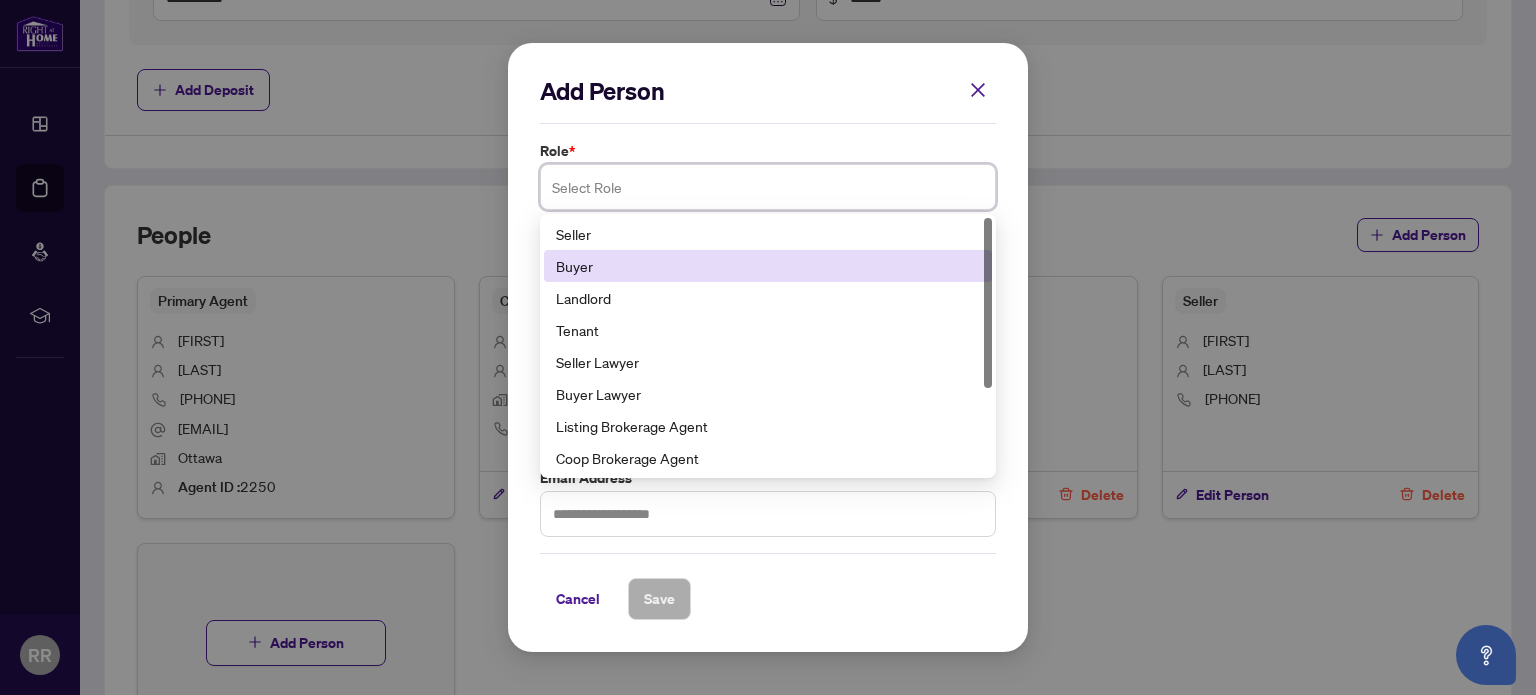 click on "Buyer" at bounding box center (768, 266) 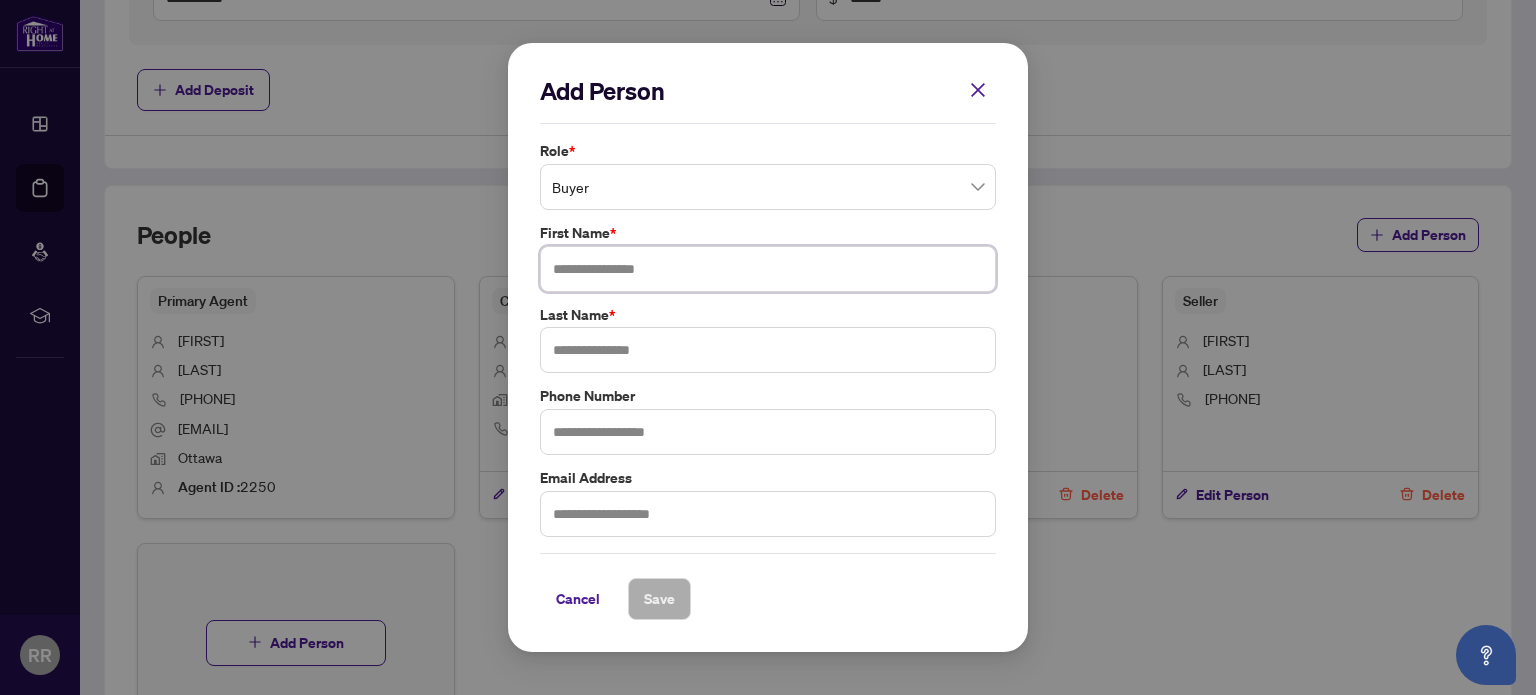 click at bounding box center (768, 269) 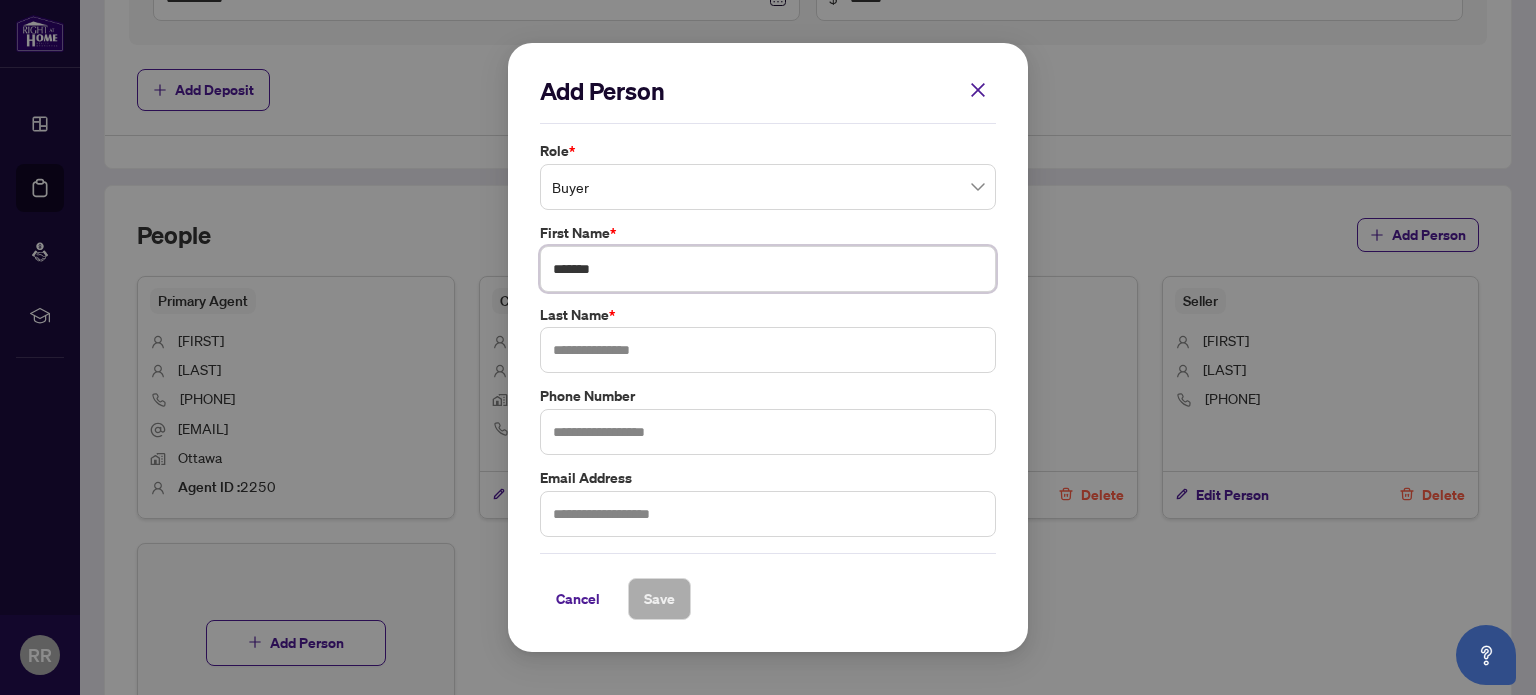 type on "******" 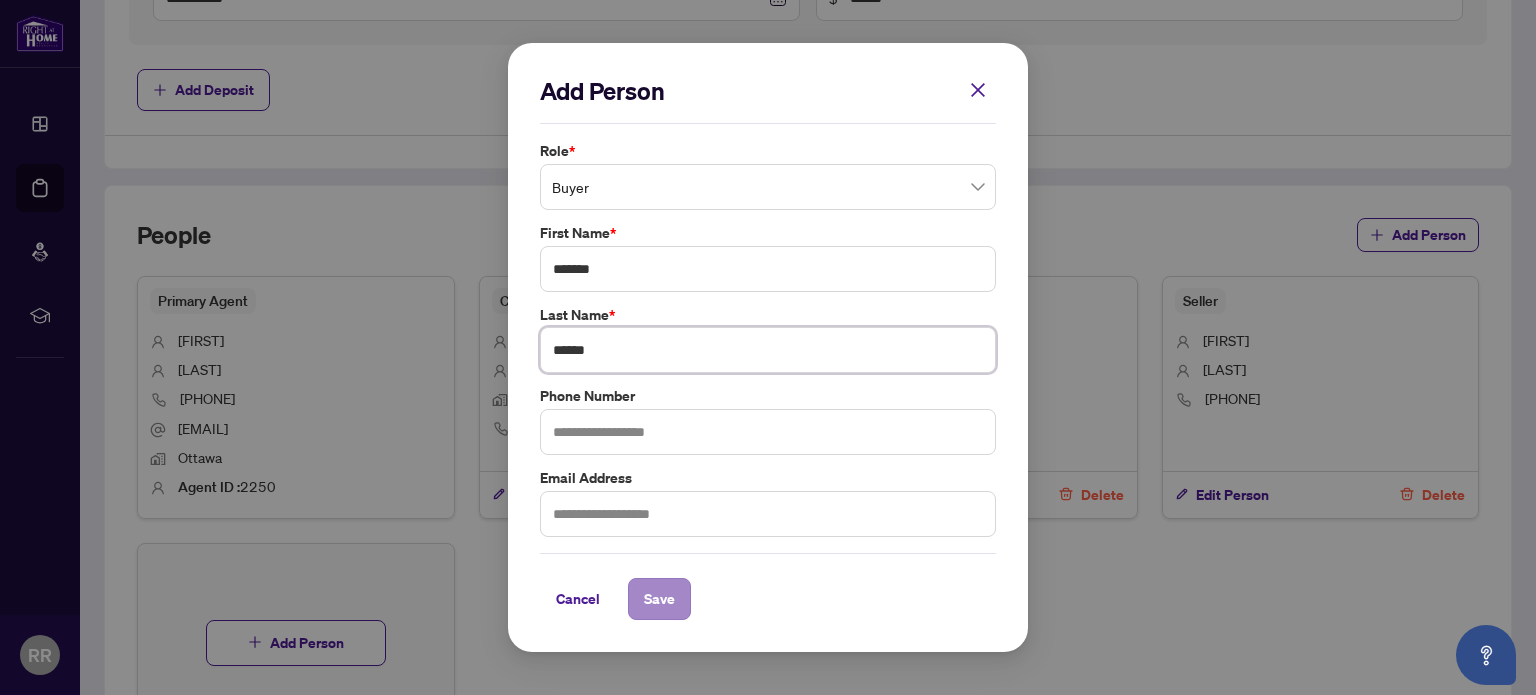type on "******" 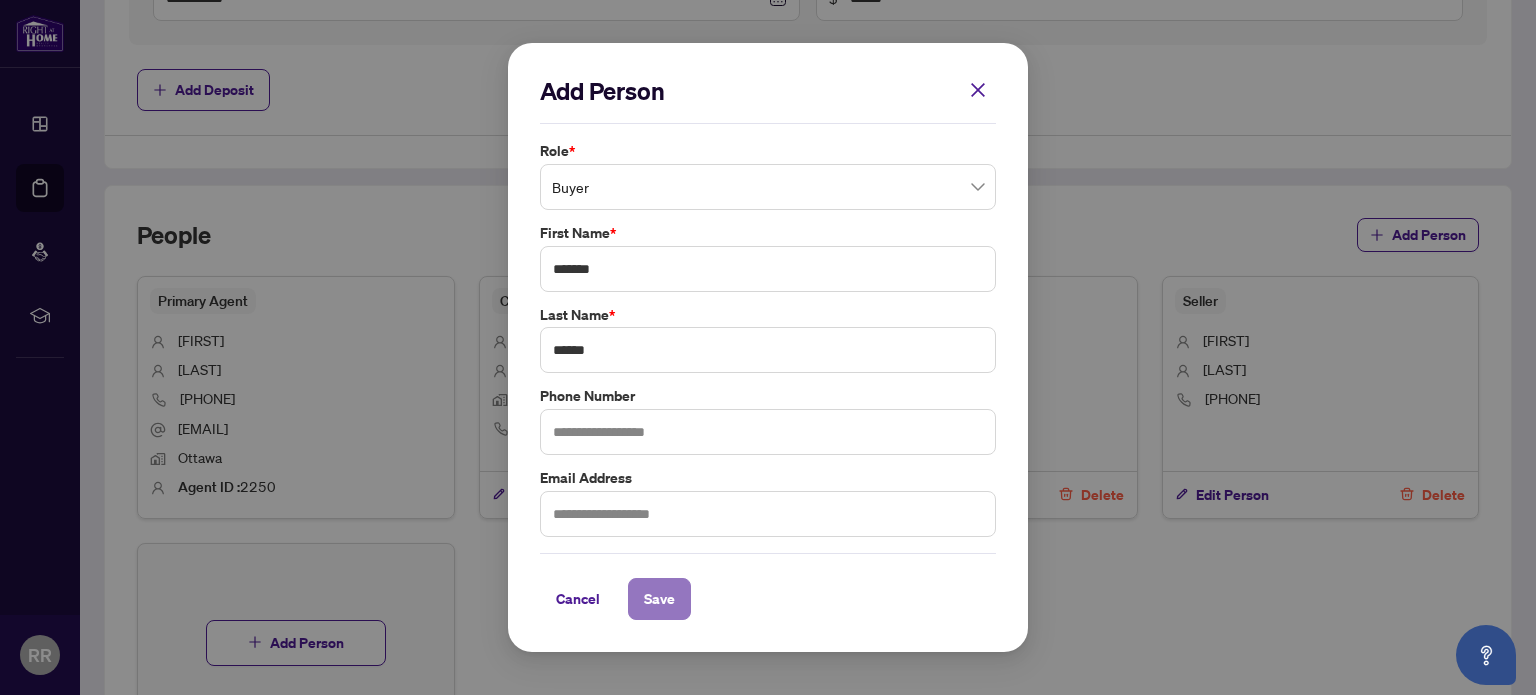 click on "Save" at bounding box center [659, 599] 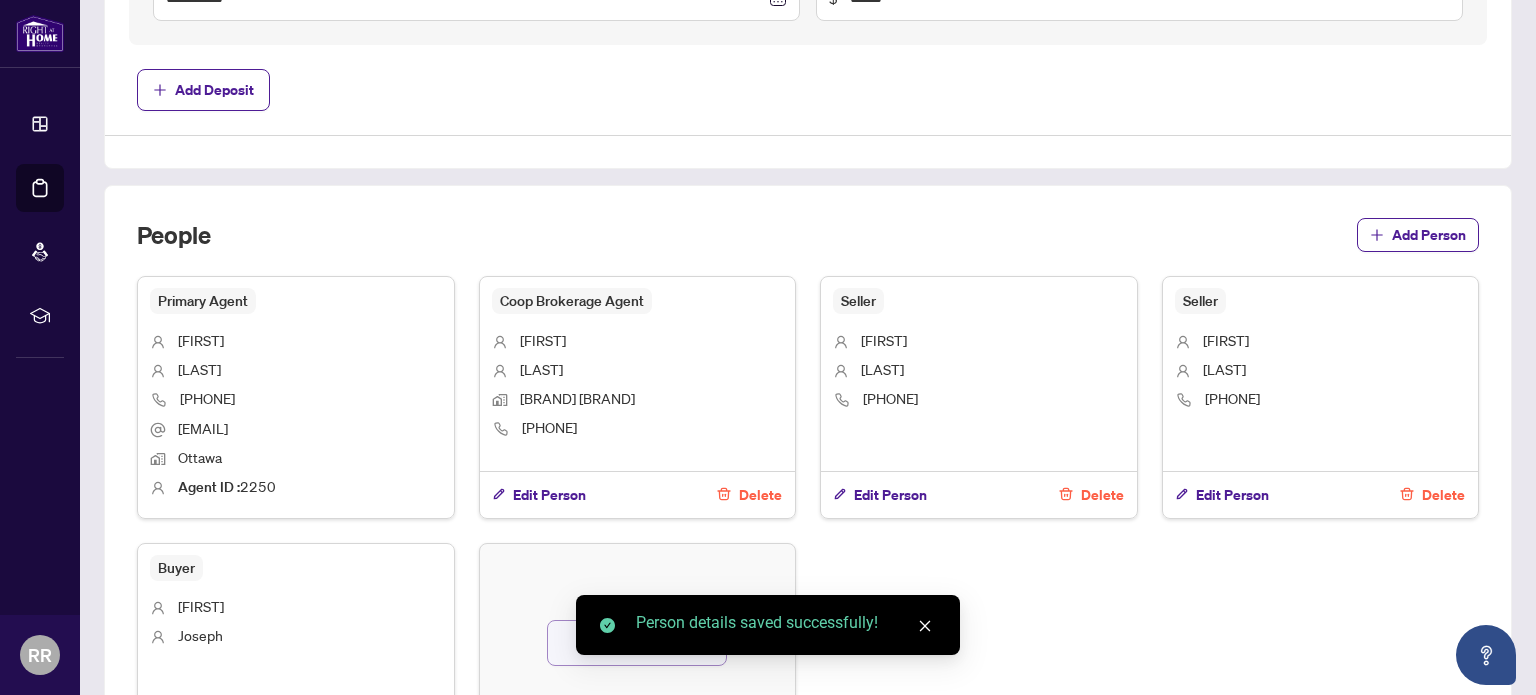 click on "Add Person" at bounding box center [637, 643] 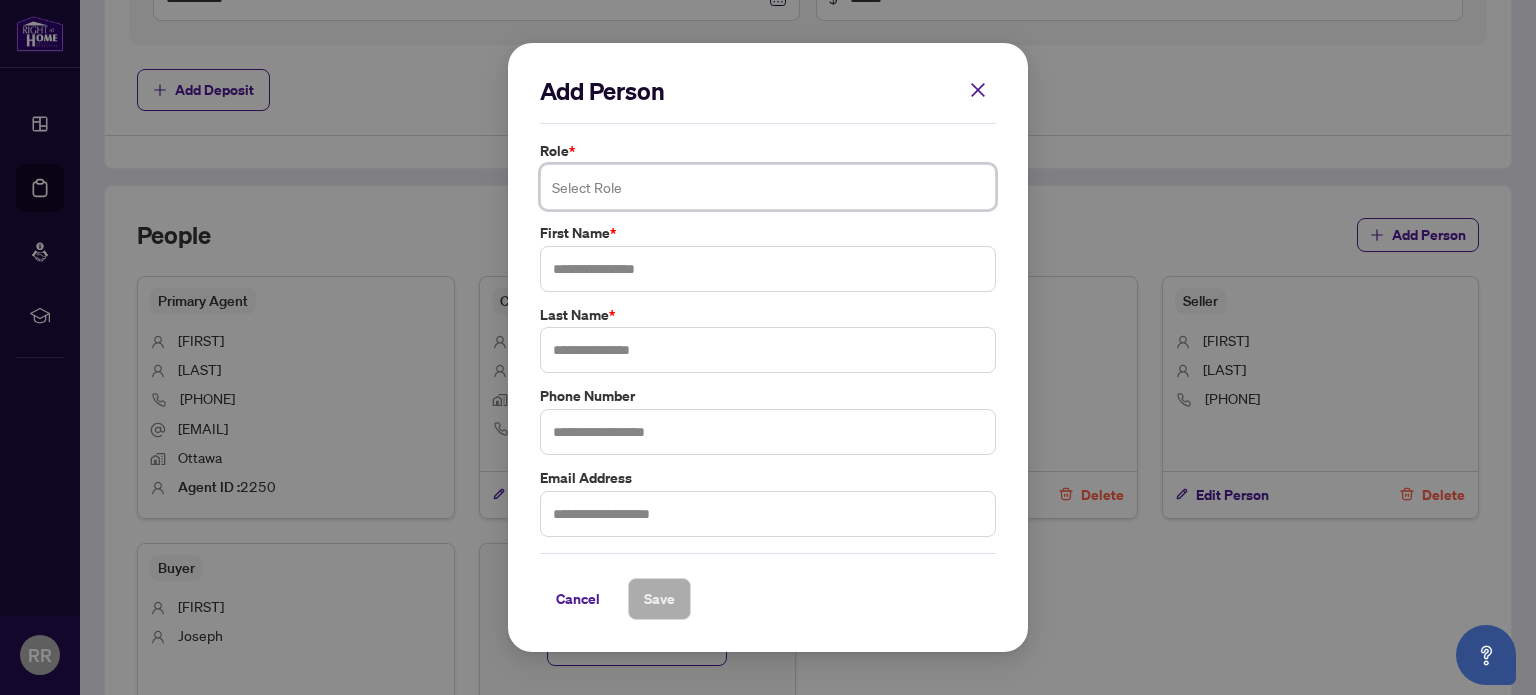 click at bounding box center [768, 187] 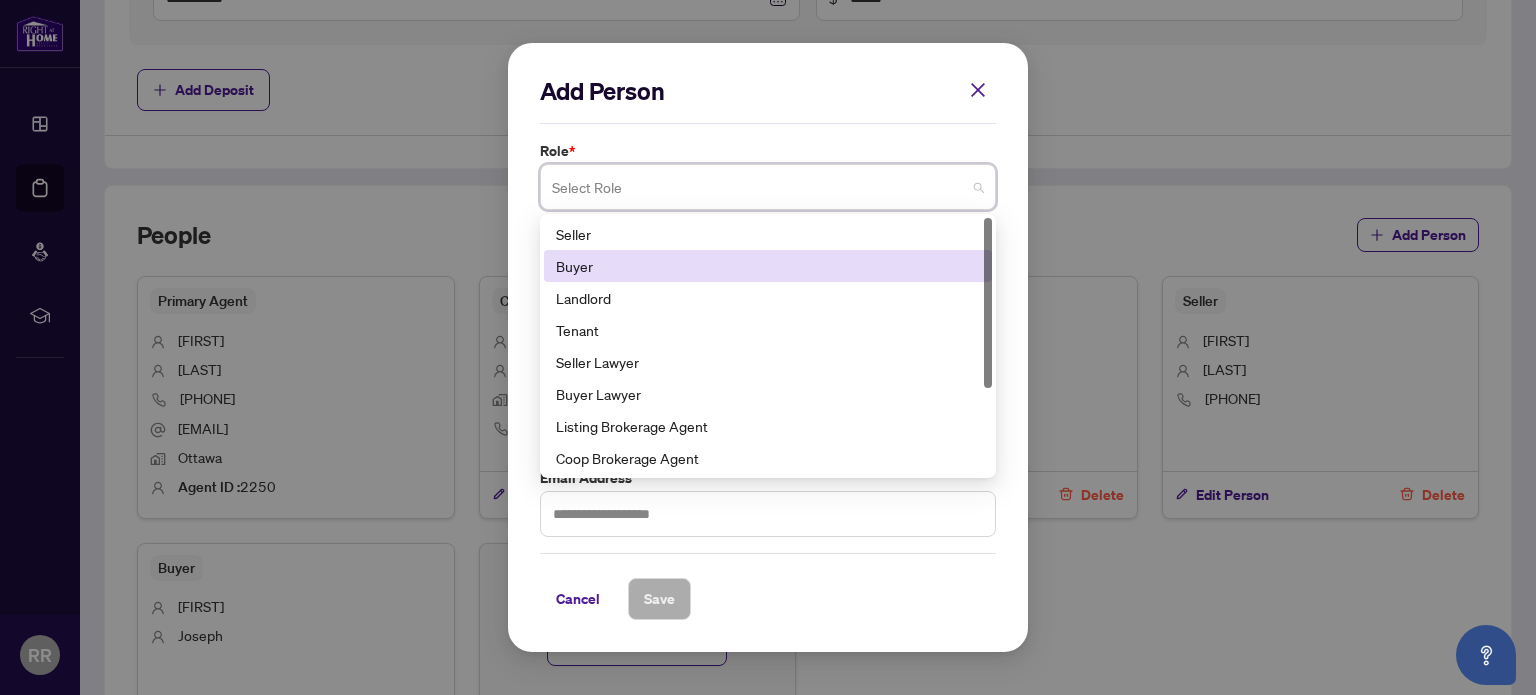 click on "Buyer" at bounding box center [768, 266] 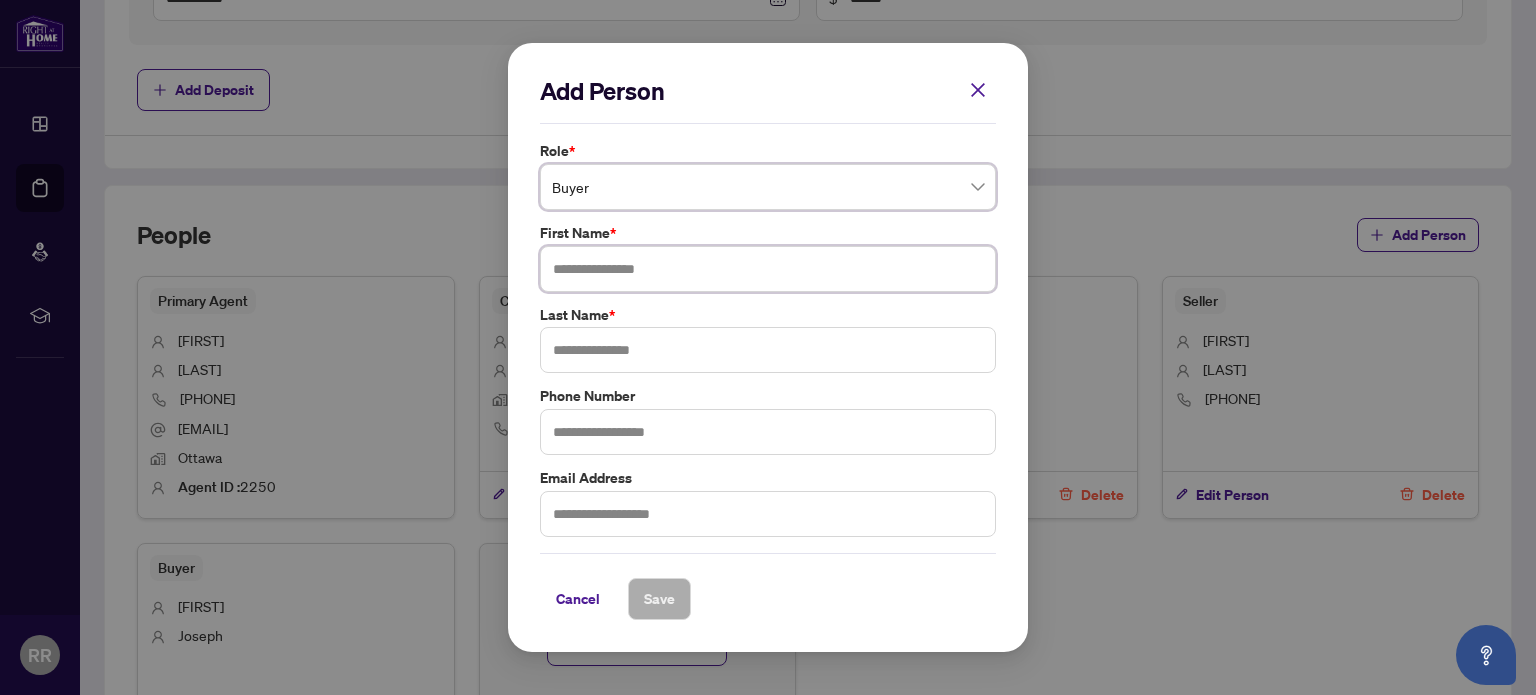 click at bounding box center [768, 269] 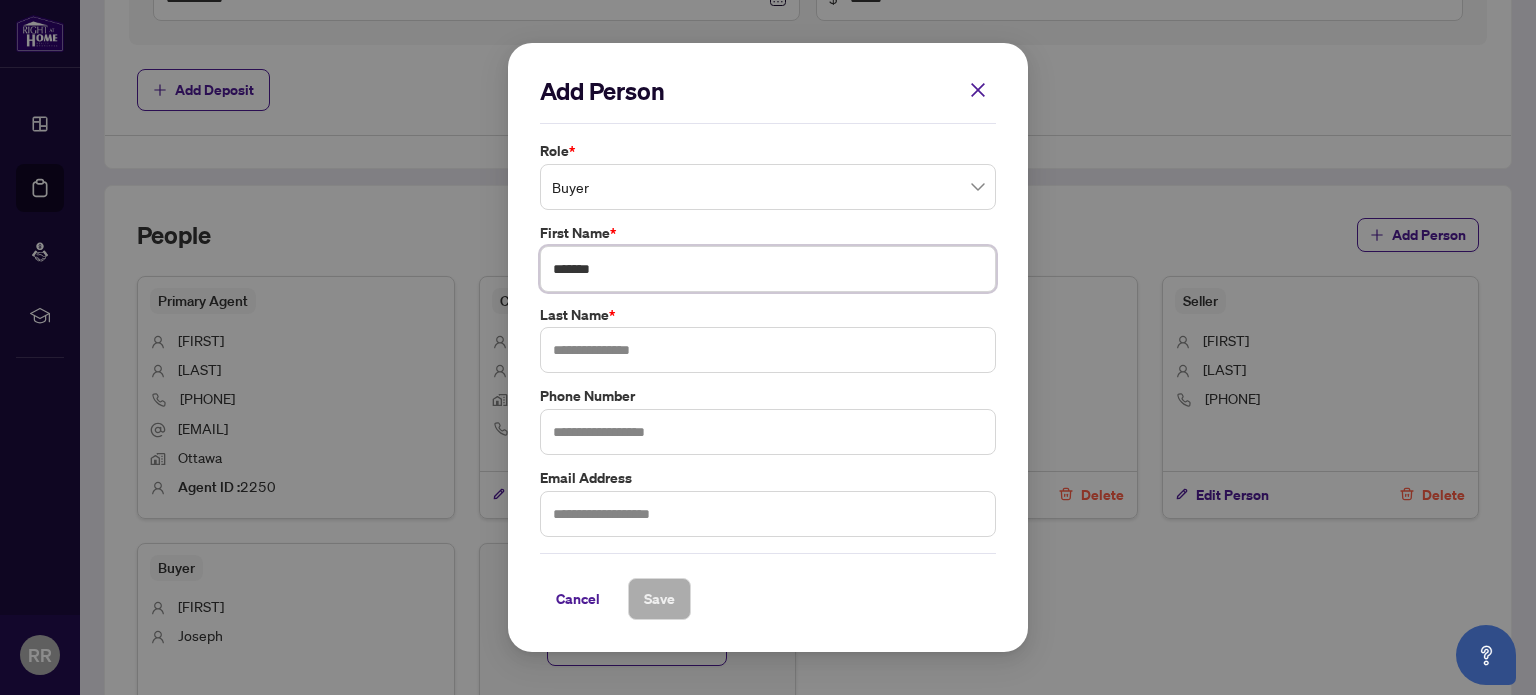 type on "*******" 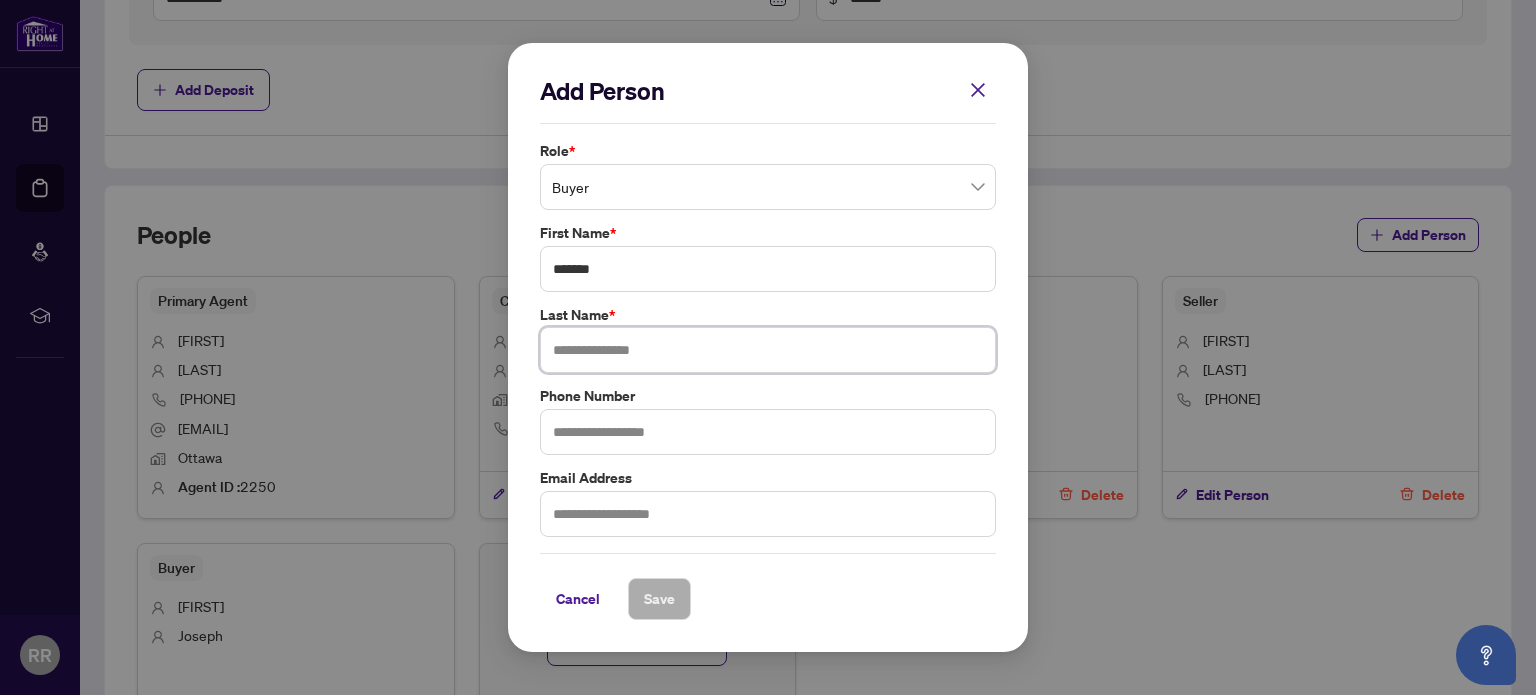 click at bounding box center [768, 350] 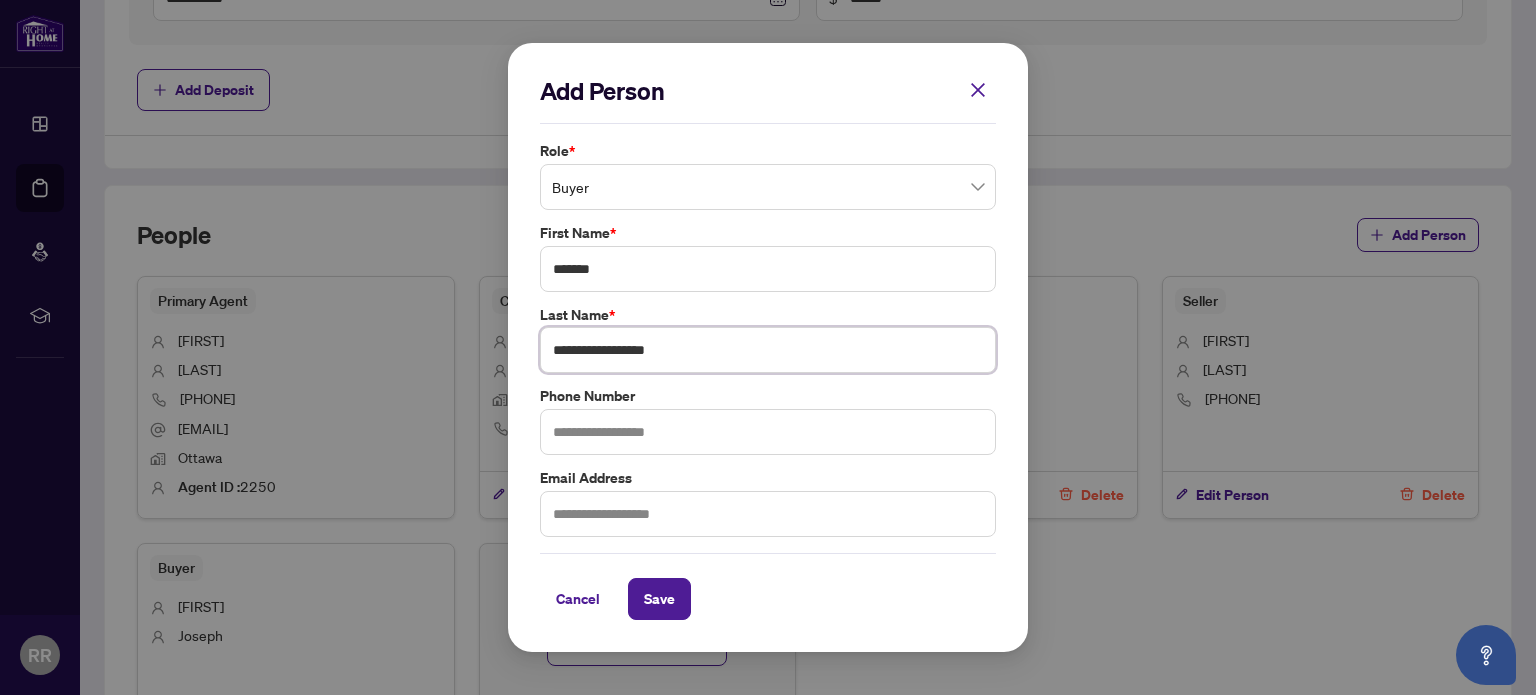 click on "**********" at bounding box center [768, 350] 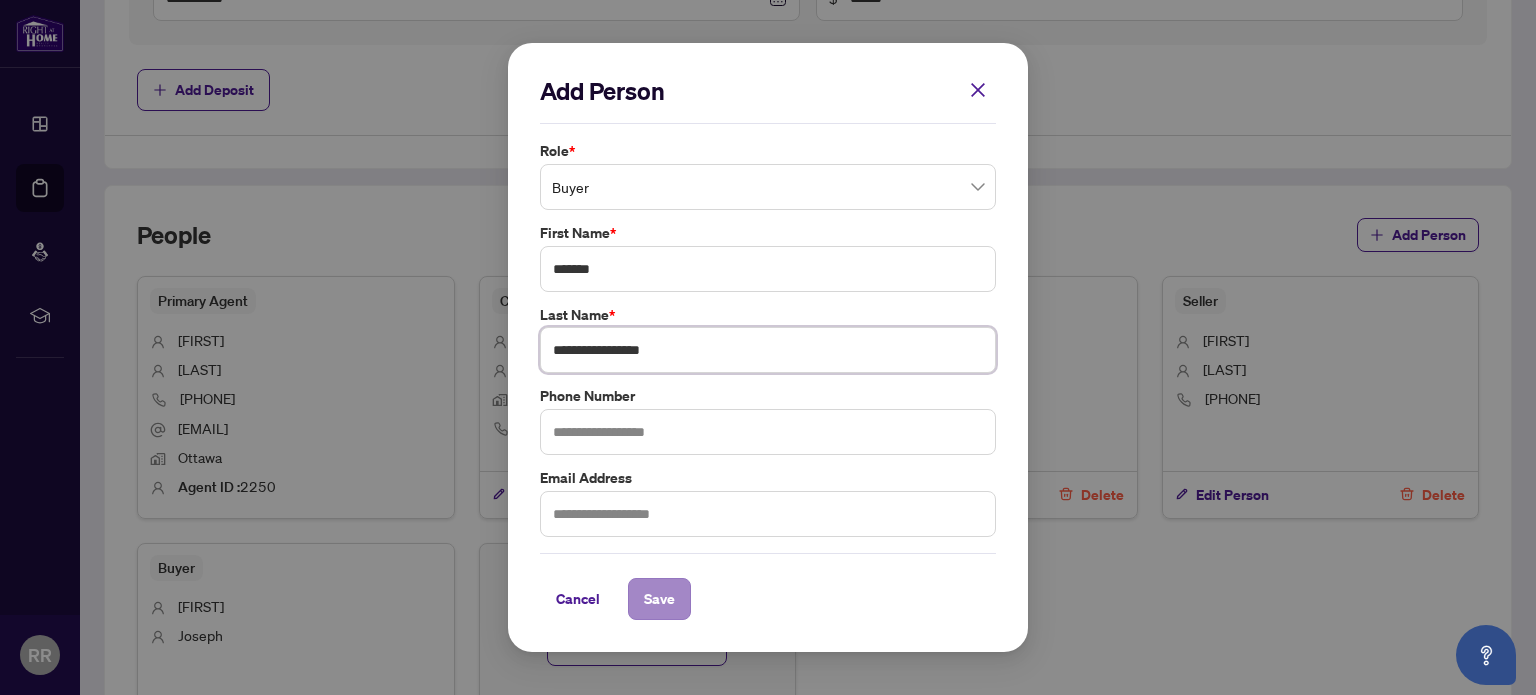 type on "**********" 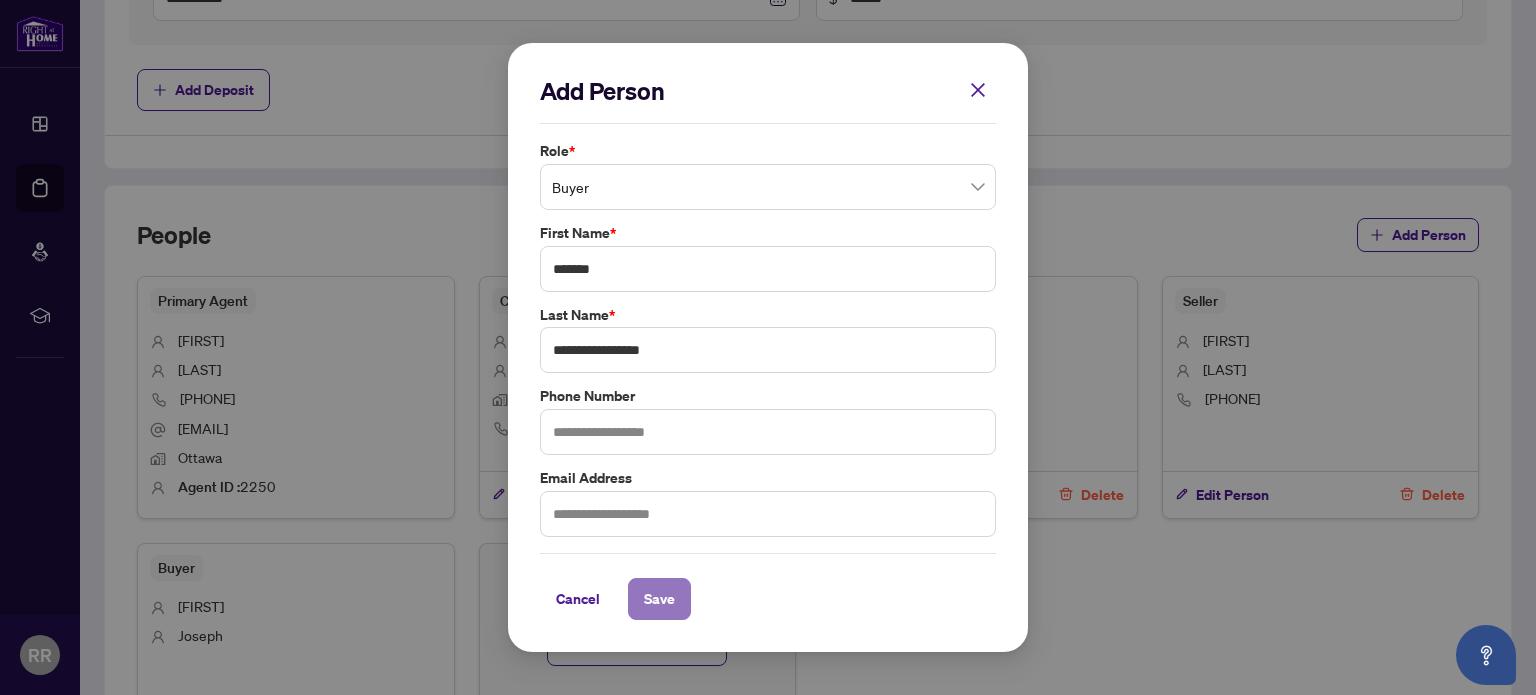 click on "Save" at bounding box center (659, 599) 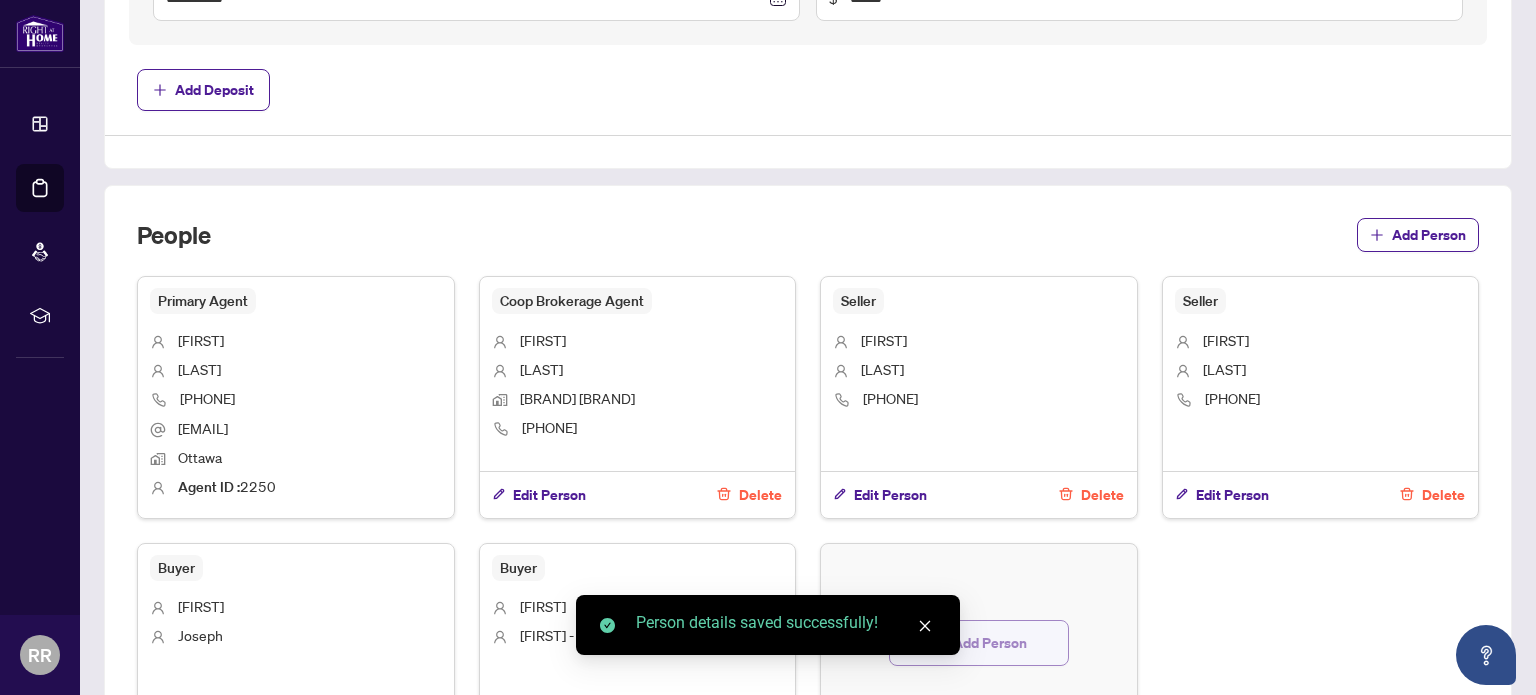 click on "Add Person" at bounding box center [990, 643] 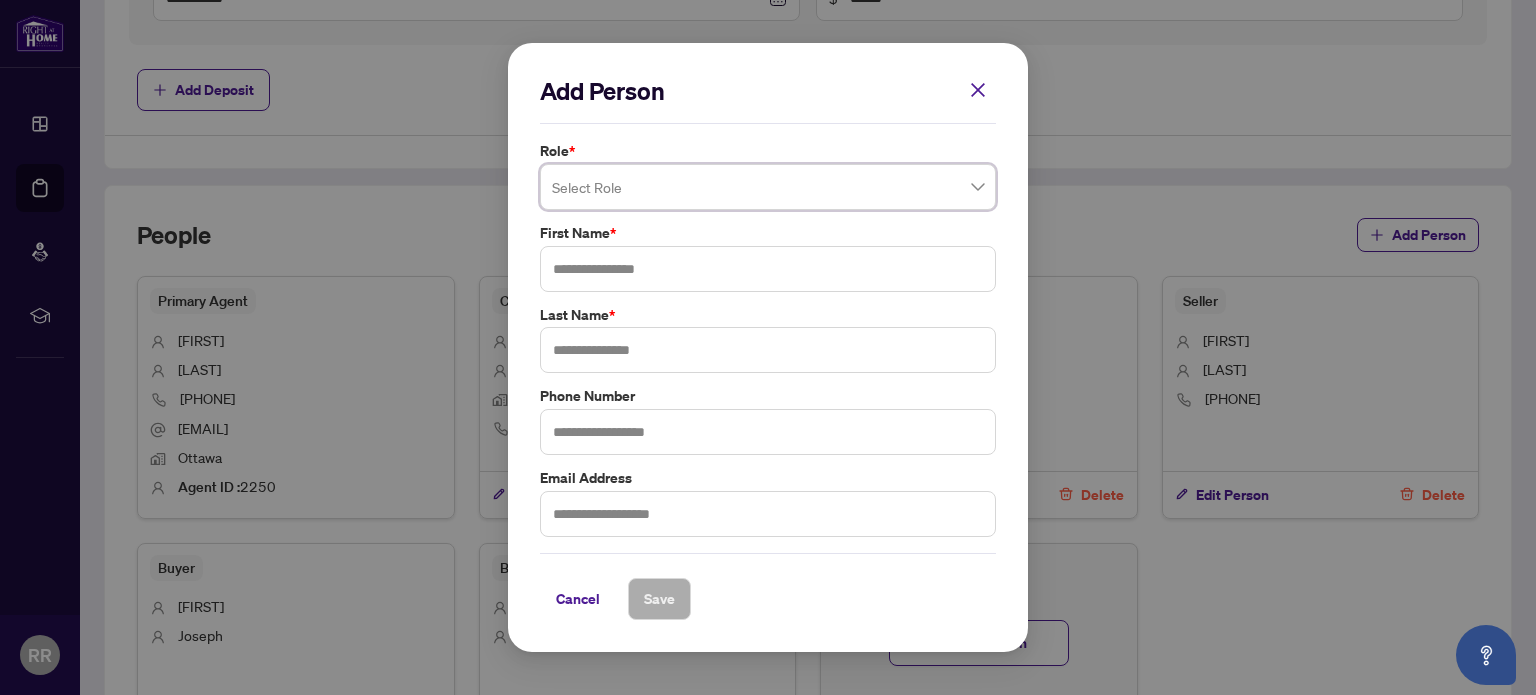 click at bounding box center [768, 187] 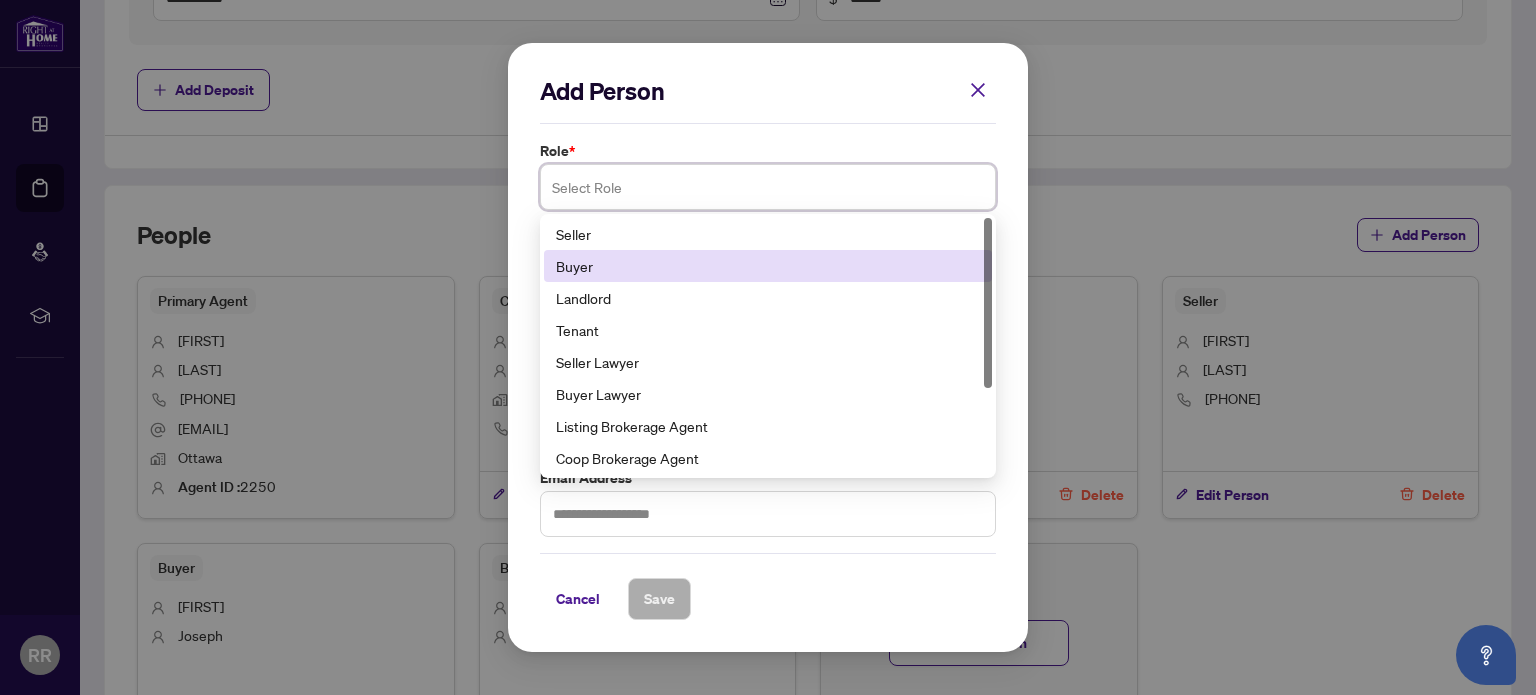 click on "Buyer" at bounding box center [768, 266] 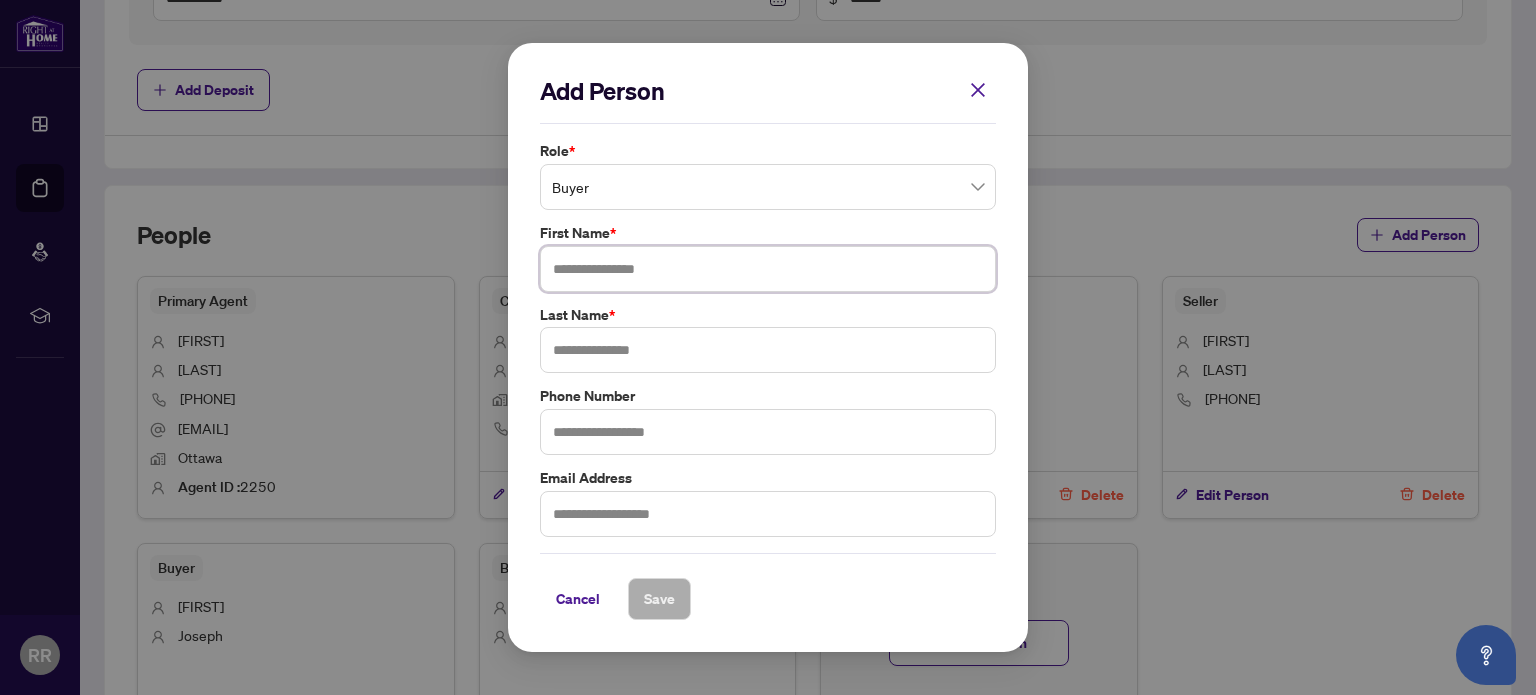 click at bounding box center (768, 269) 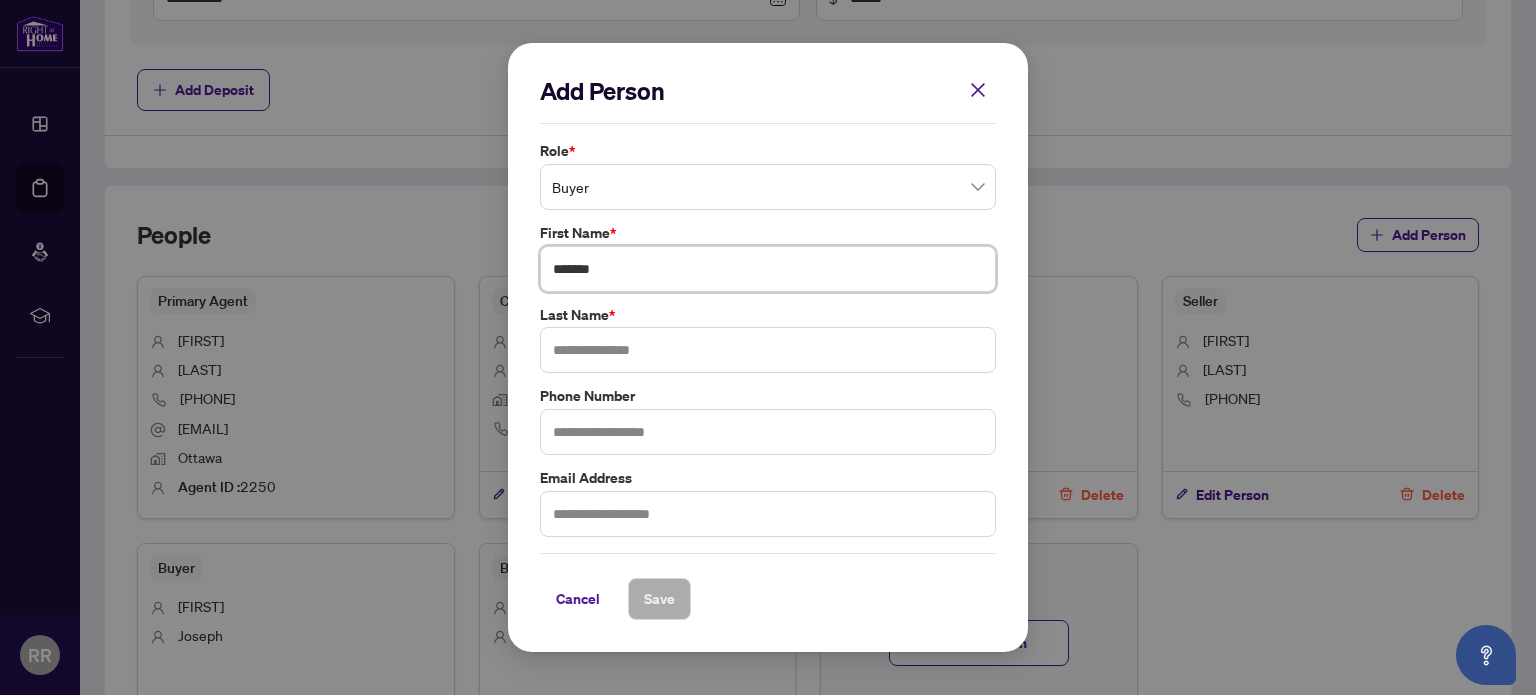 type on "*******" 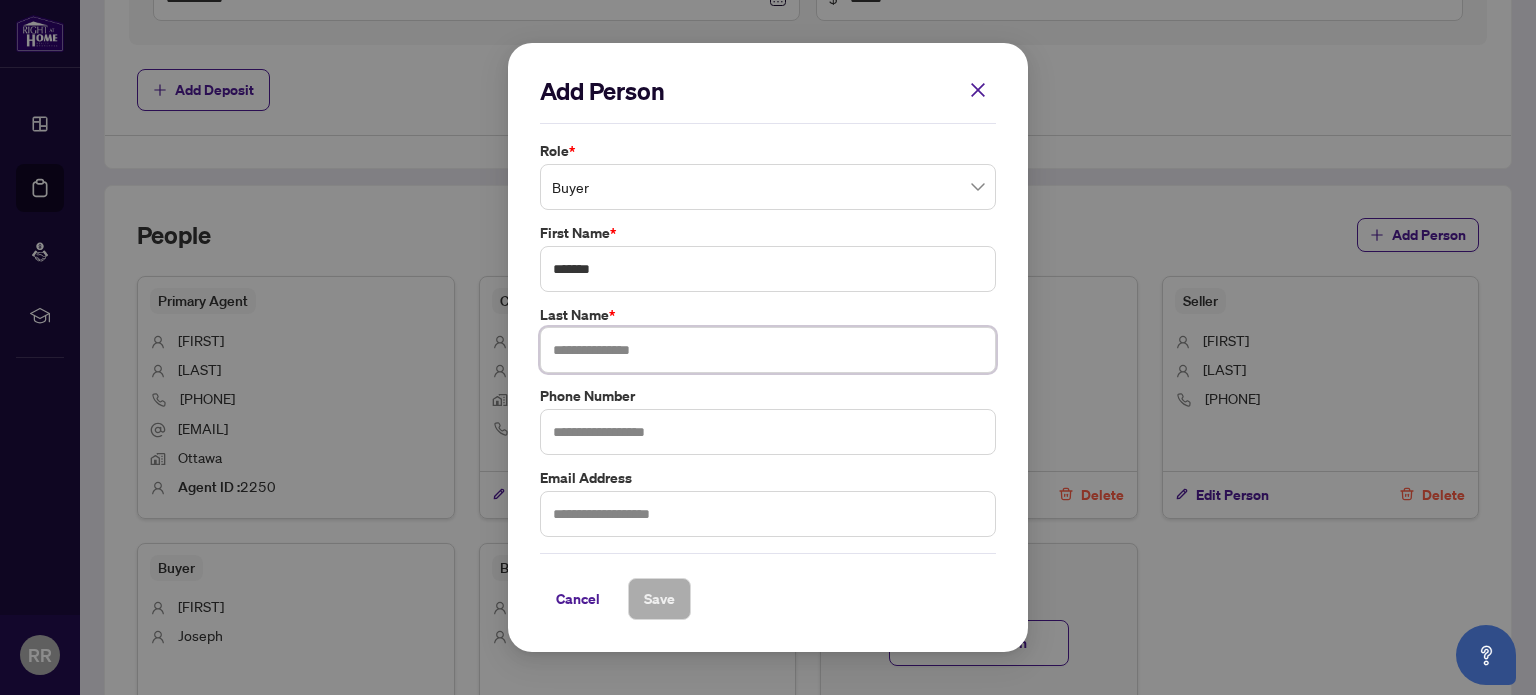 click at bounding box center (768, 350) 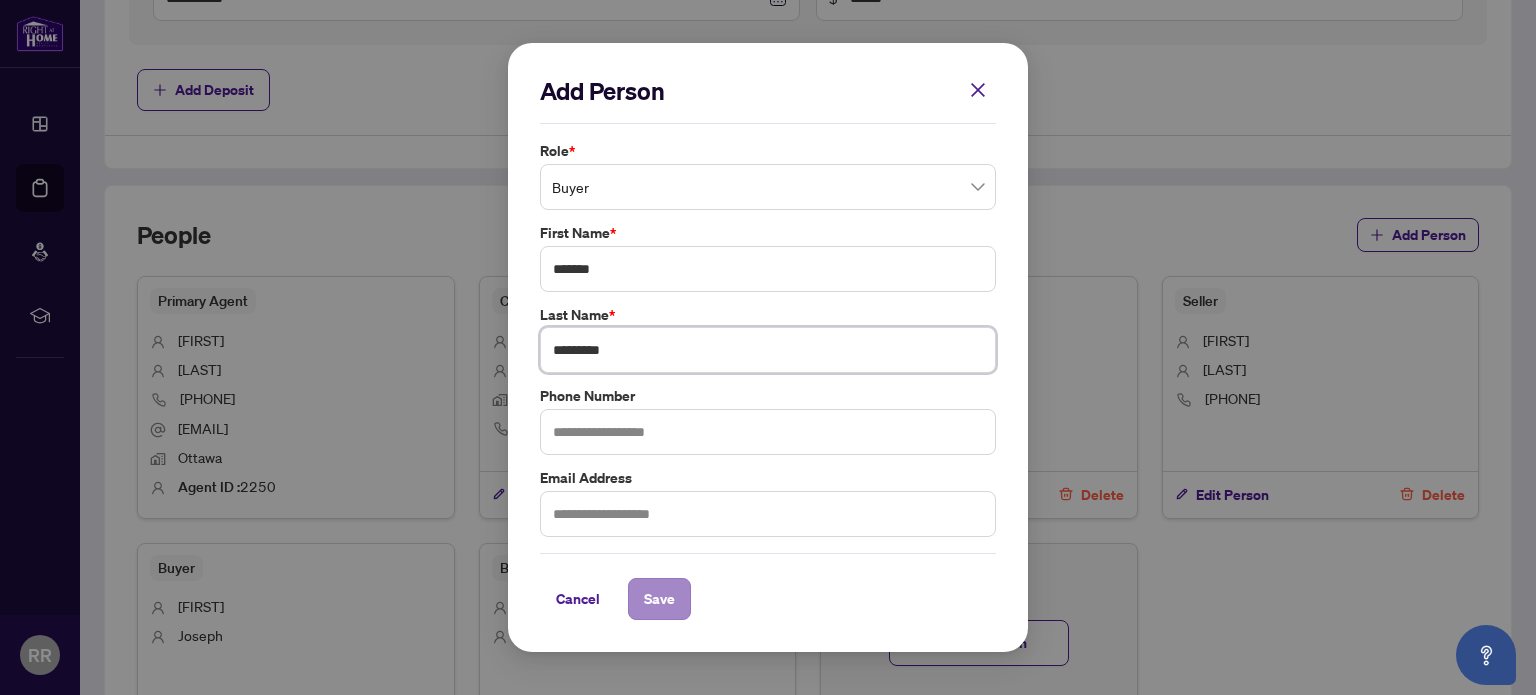 type on "*********" 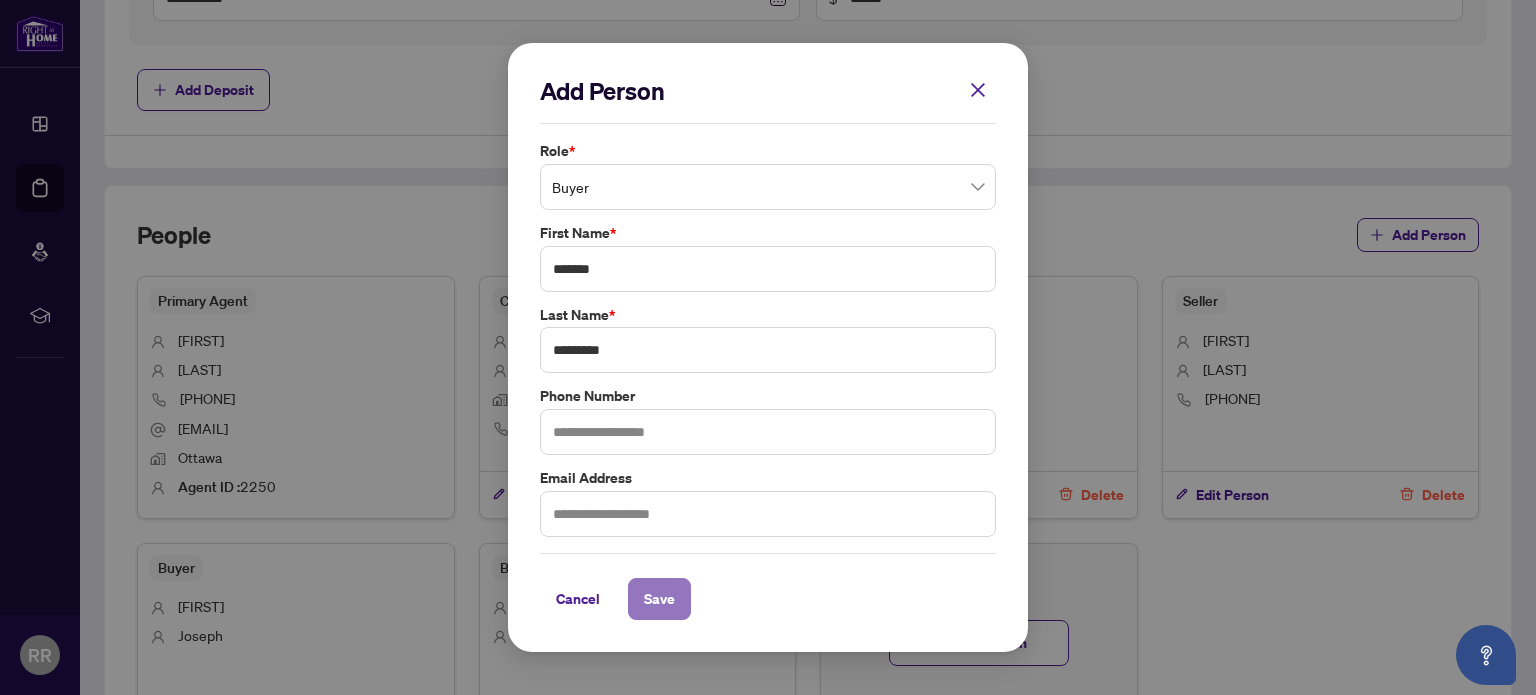 click on "Save" at bounding box center (659, 599) 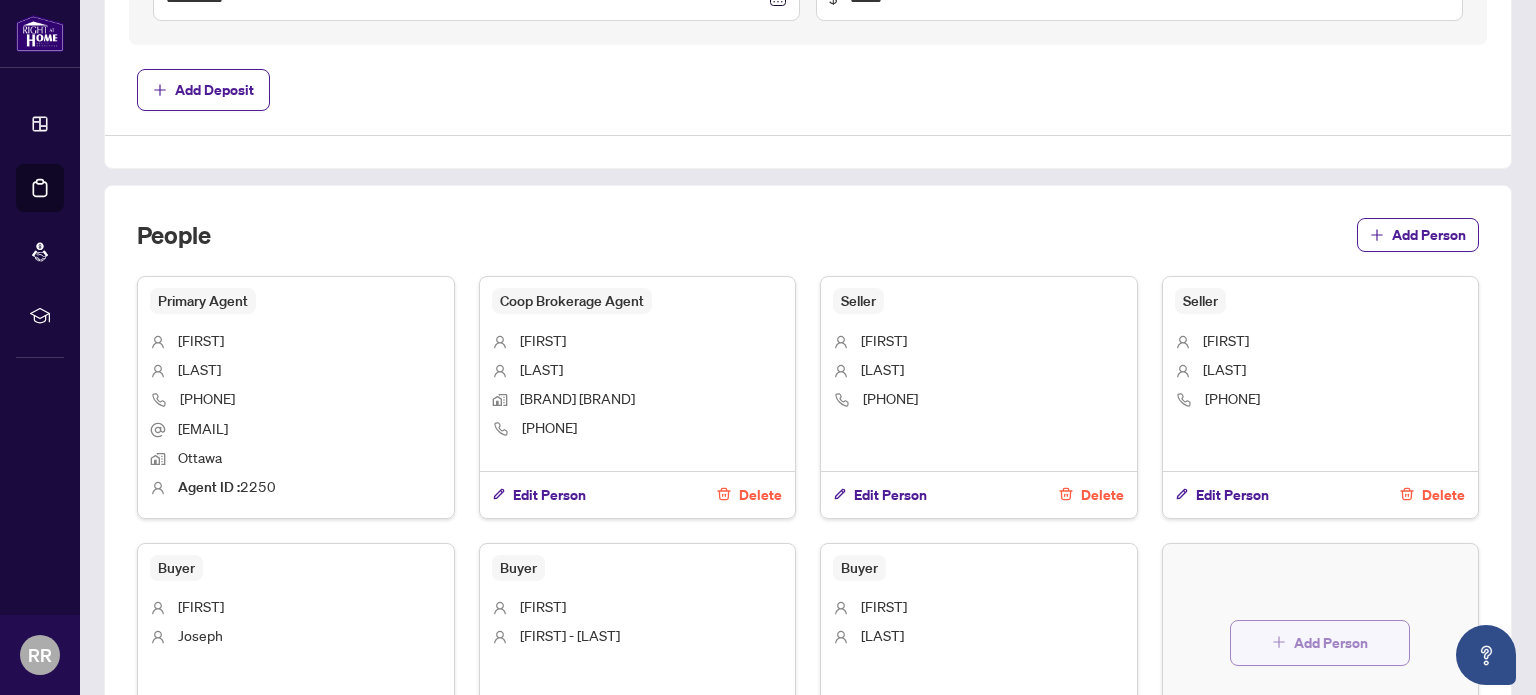 click on "Add Person" at bounding box center [1331, 643] 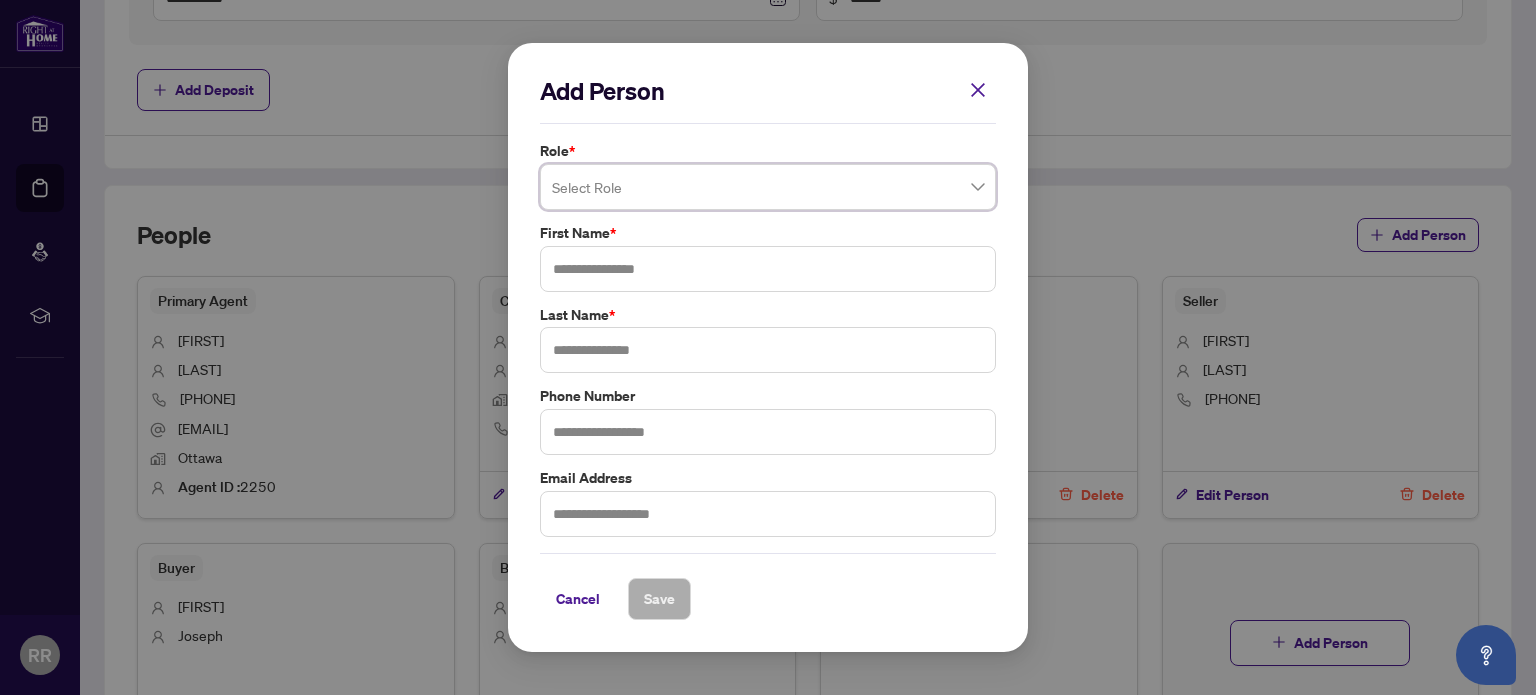click at bounding box center [768, 187] 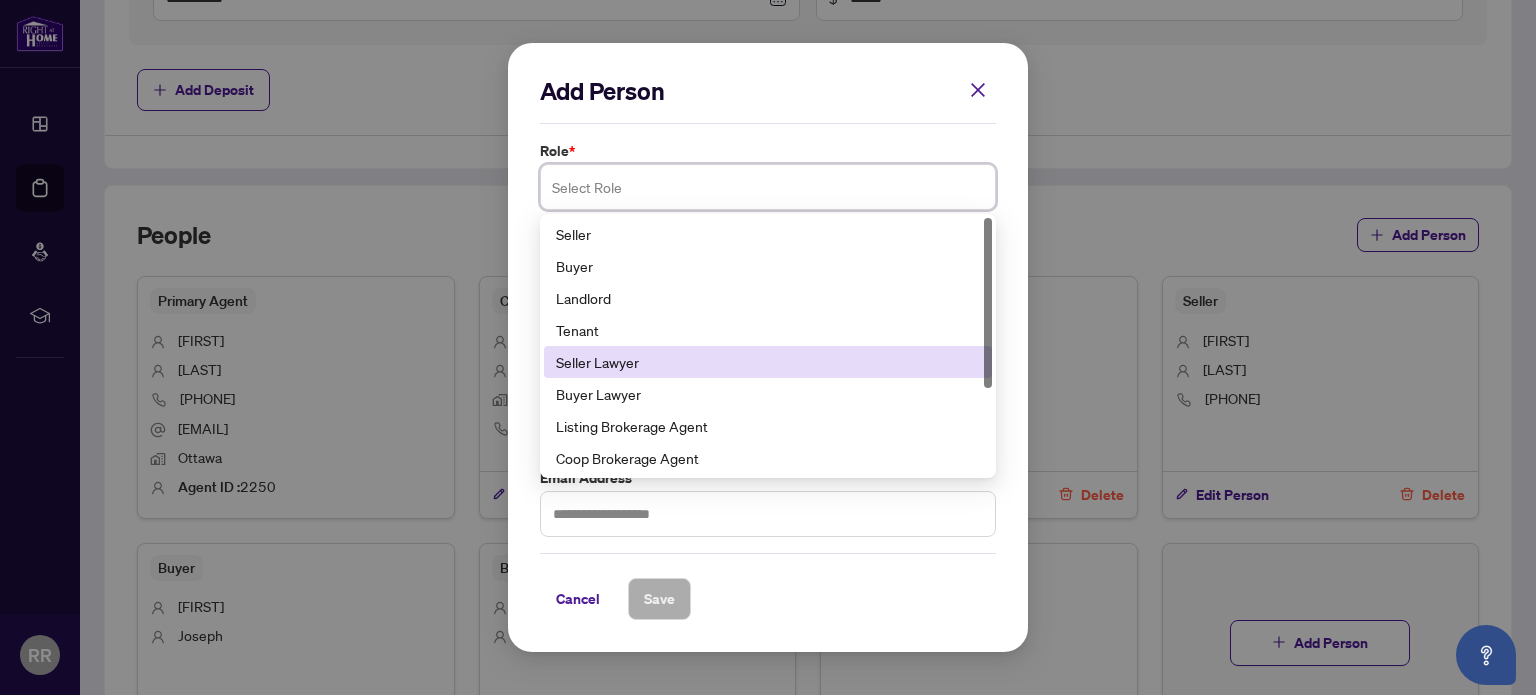 click on "Seller Lawyer" at bounding box center (768, 362) 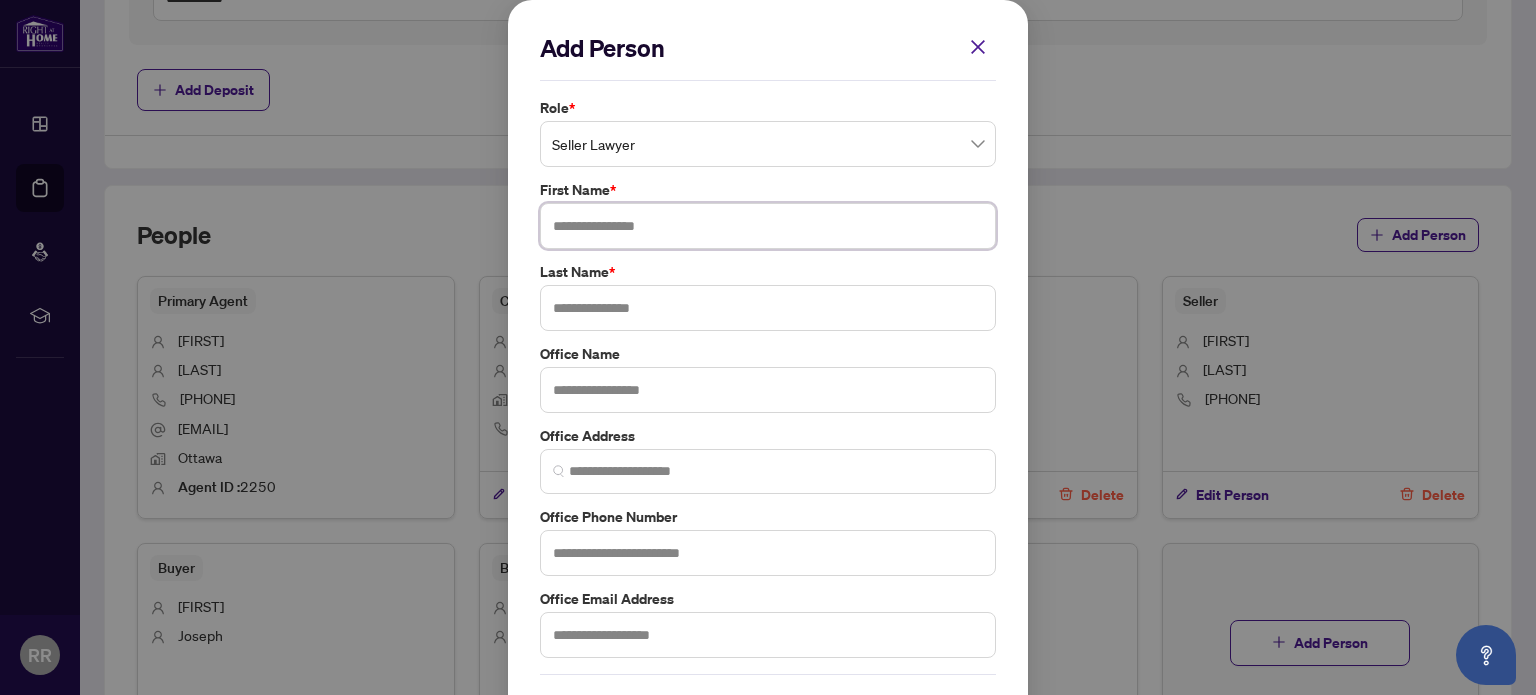 click at bounding box center [768, 226] 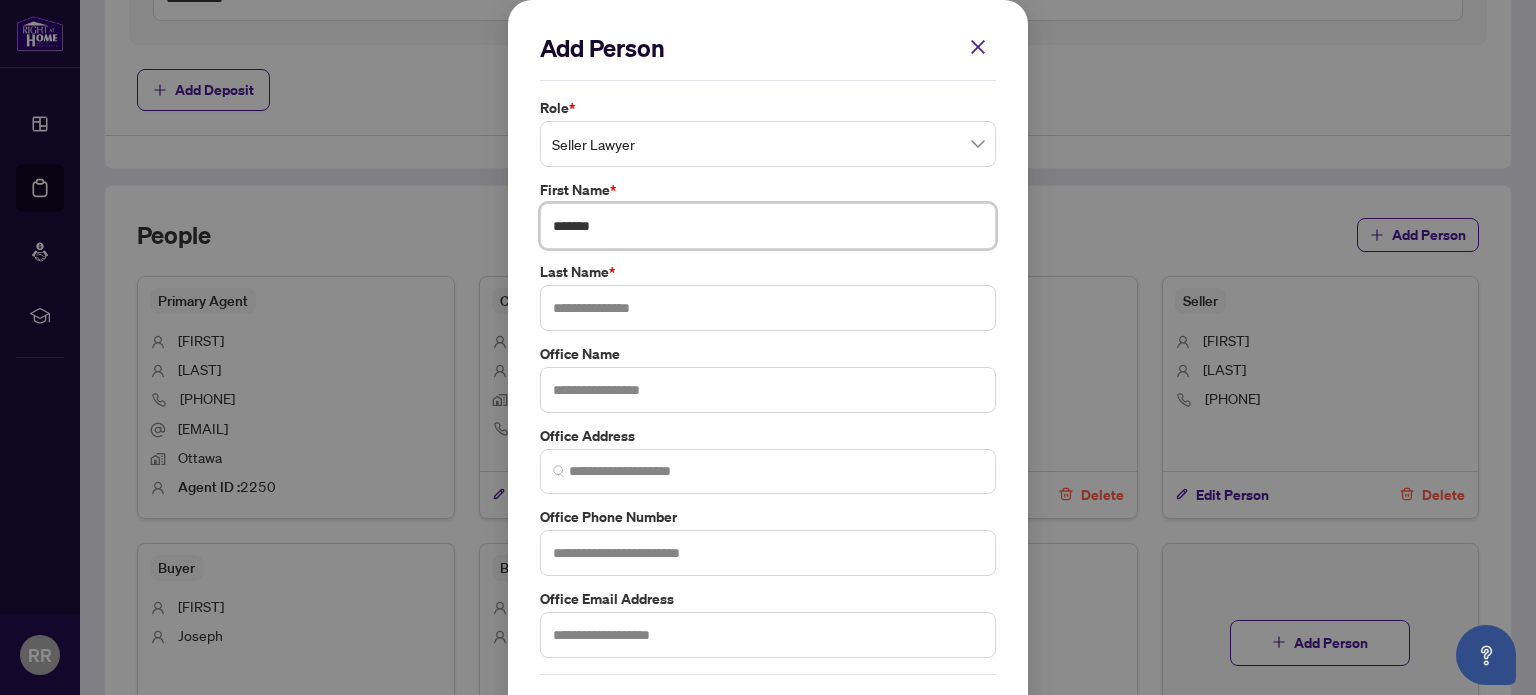 type on "******" 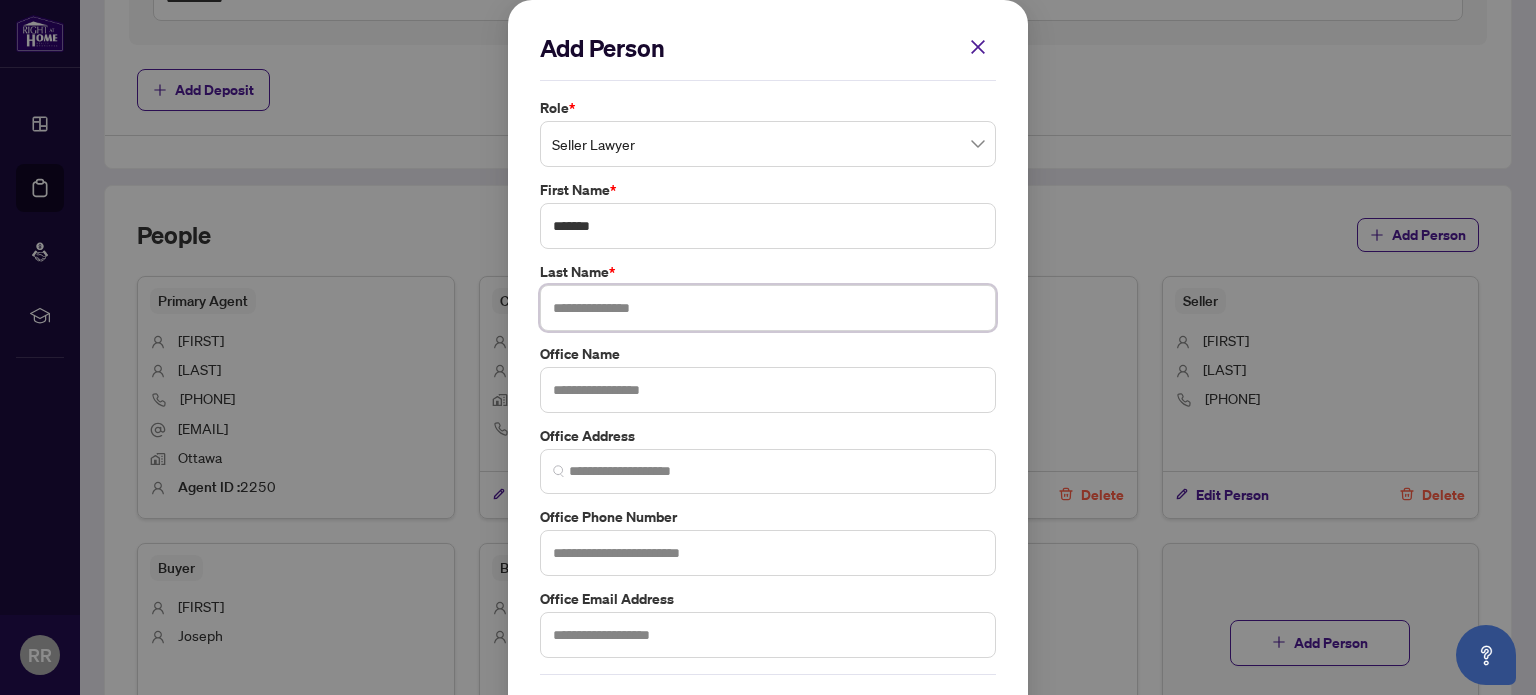 click at bounding box center (768, 308) 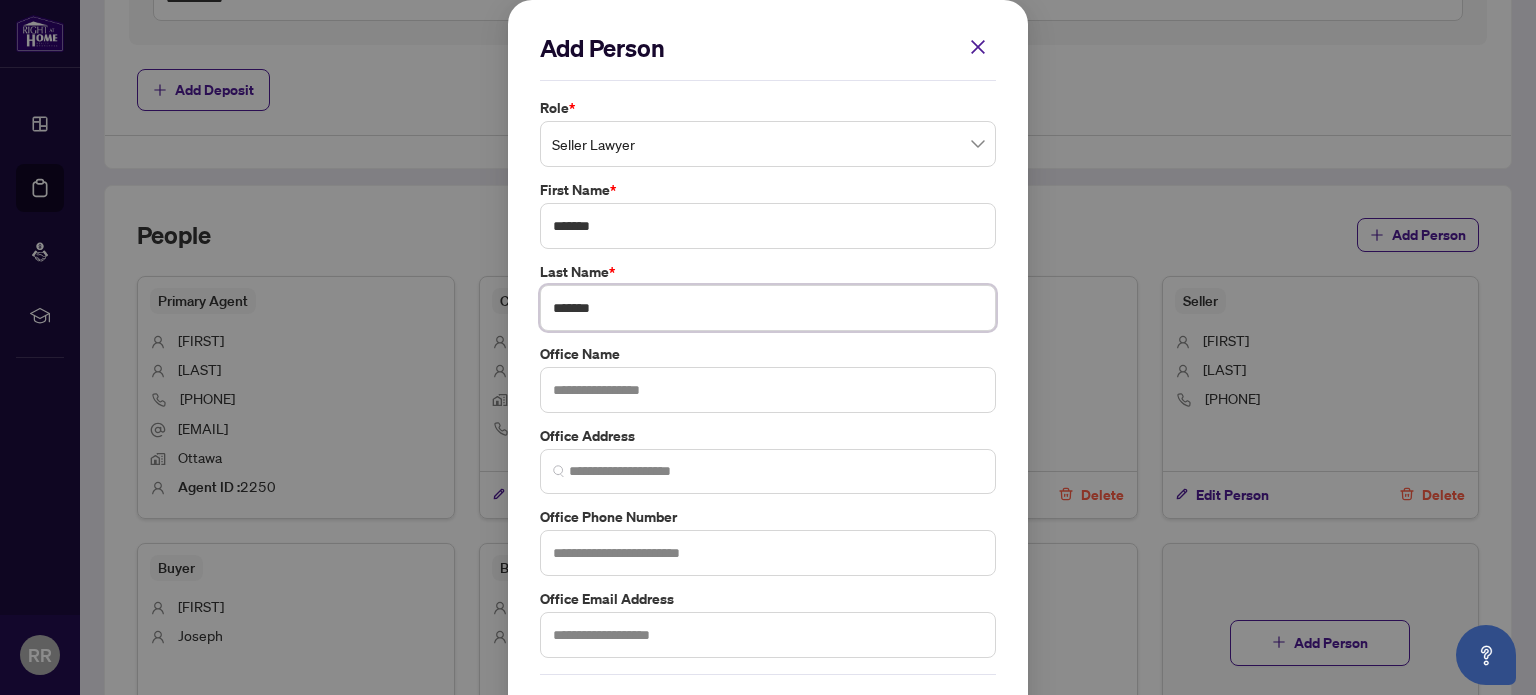 type on "*******" 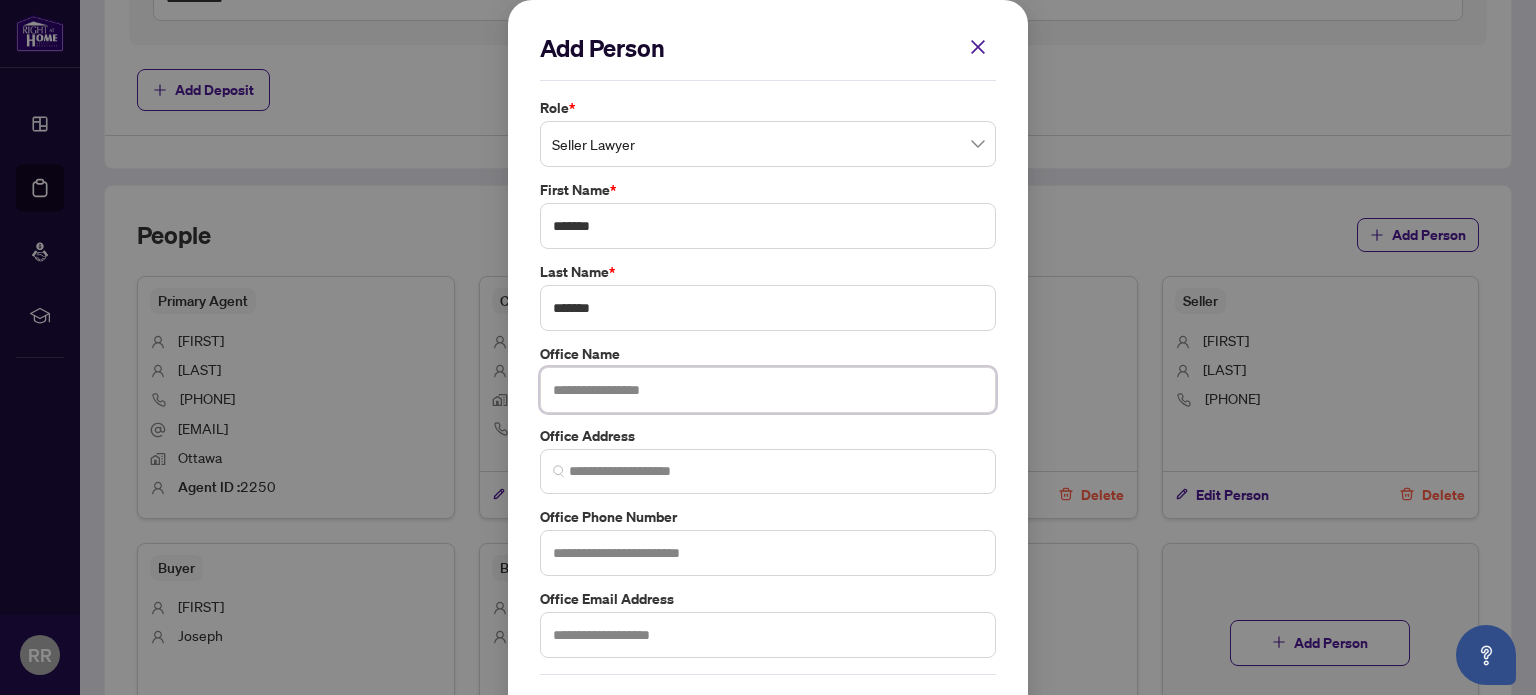 click at bounding box center [768, 390] 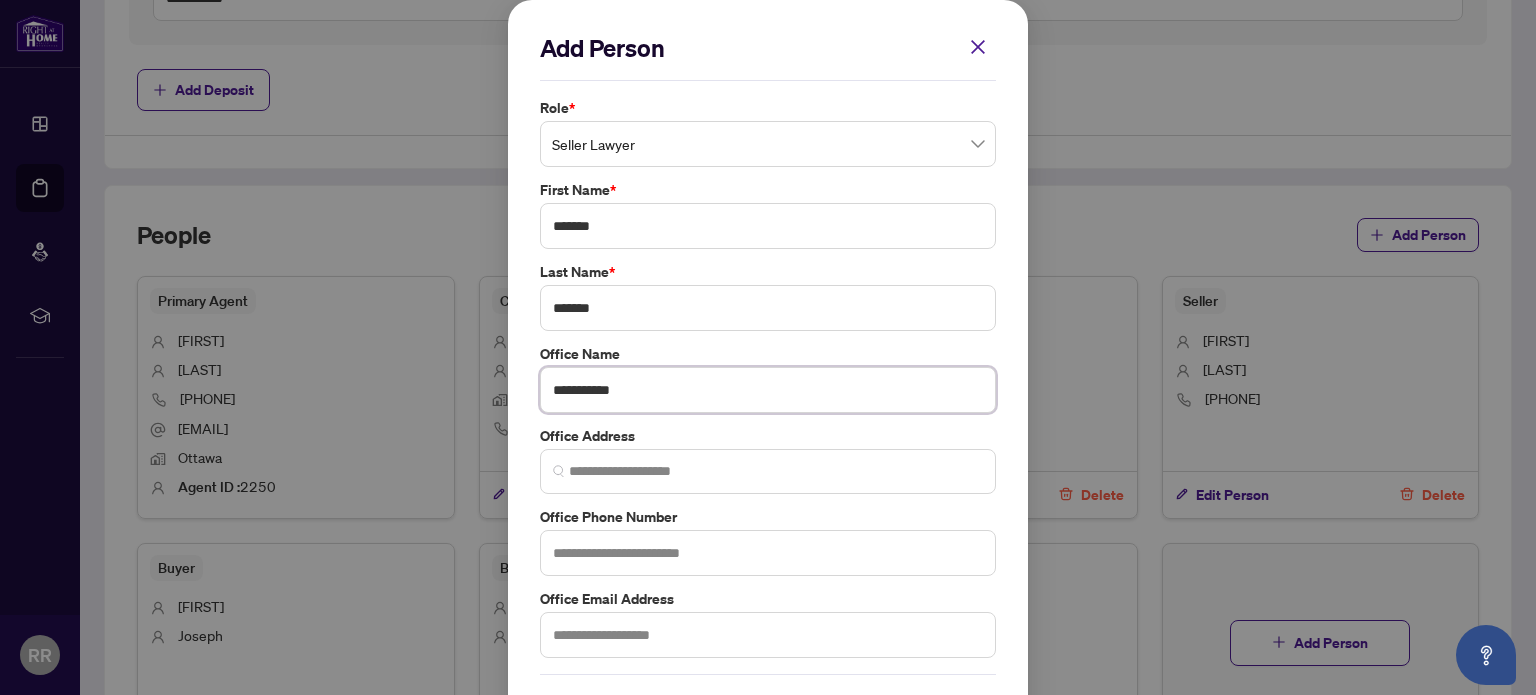 type on "**********" 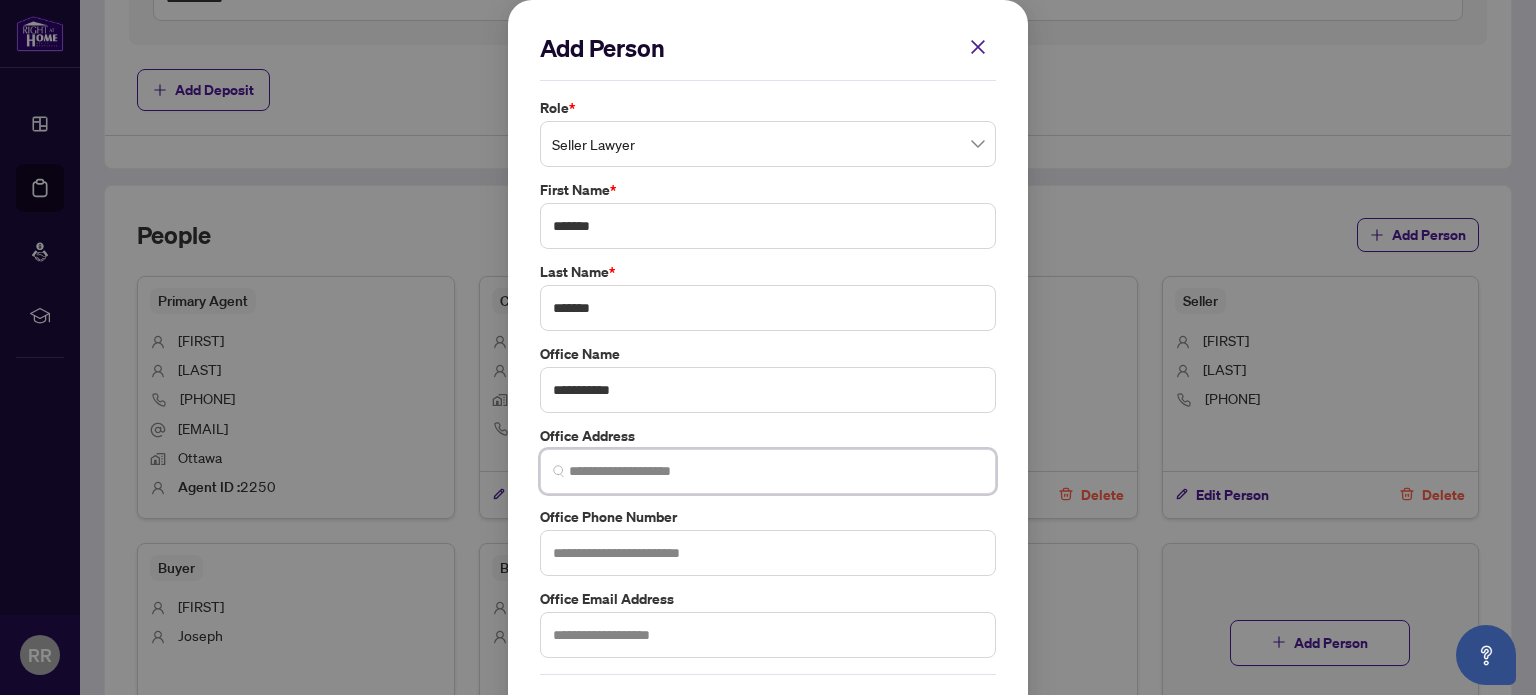 click at bounding box center [776, 471] 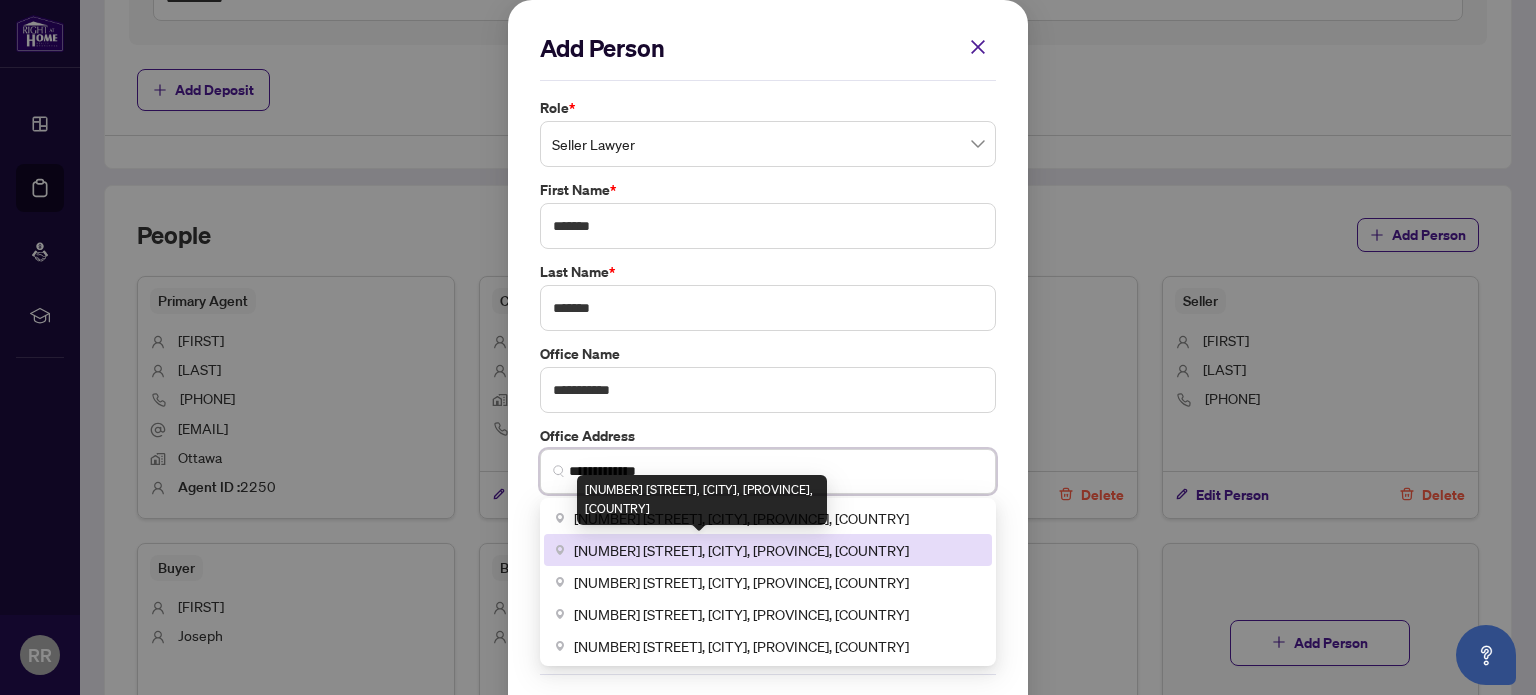 click on "[NUMBER] [STREET], [CITY], [PROVINCE], [COUNTRY]" at bounding box center (741, 550) 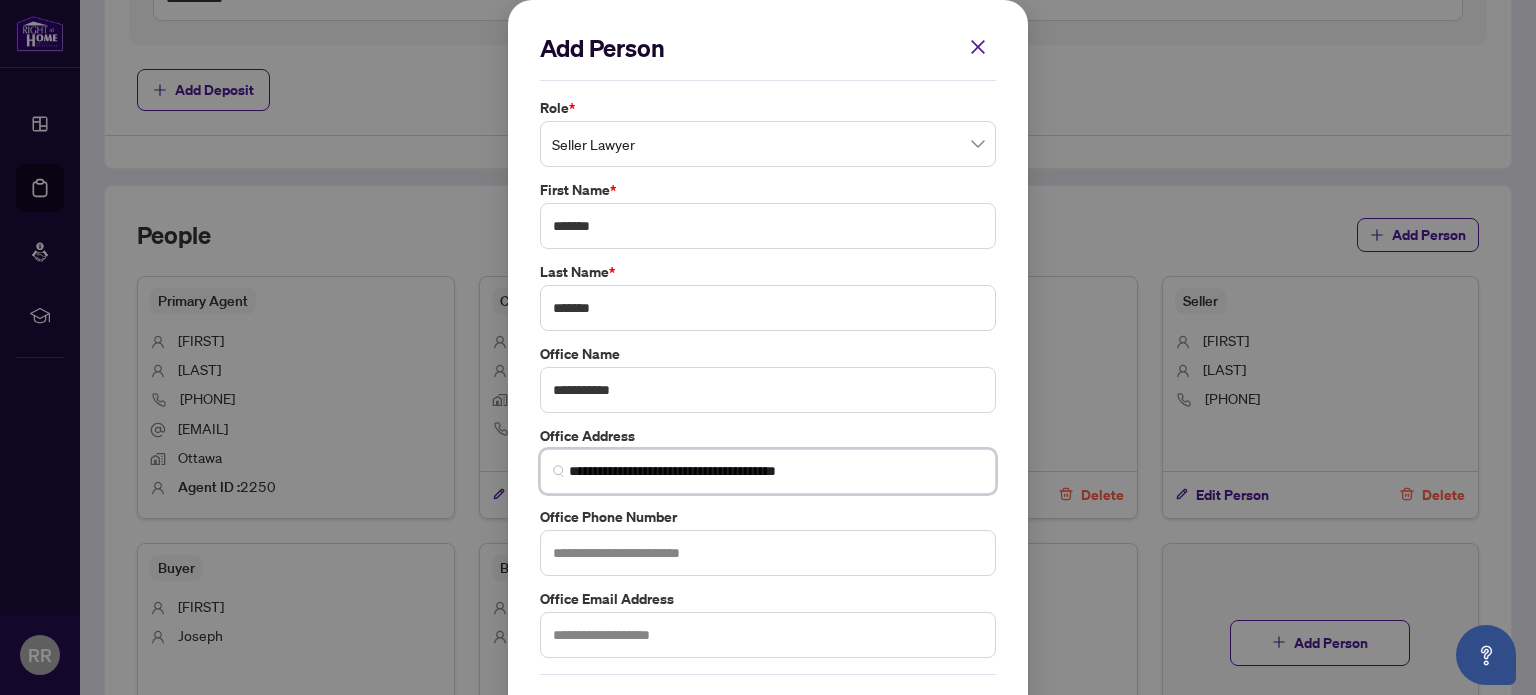 type on "**********" 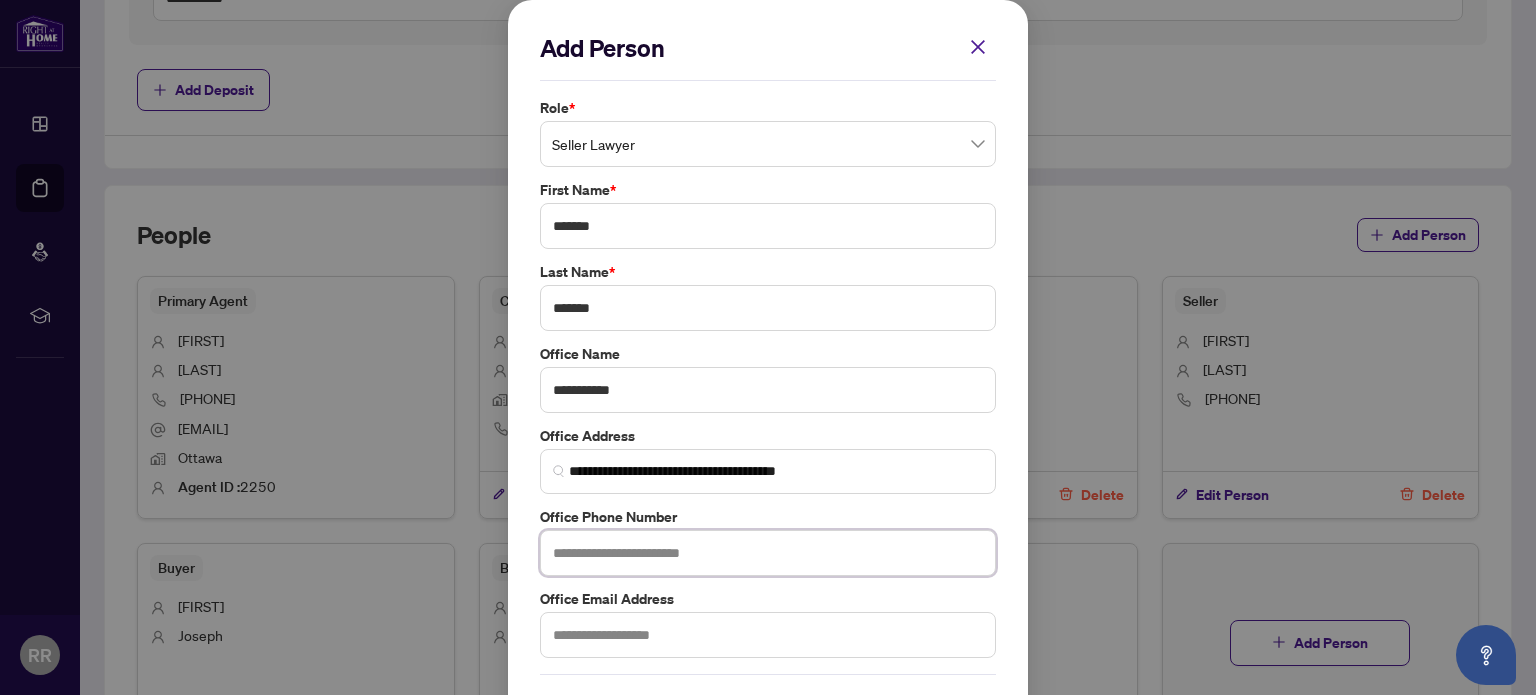 click at bounding box center [768, 553] 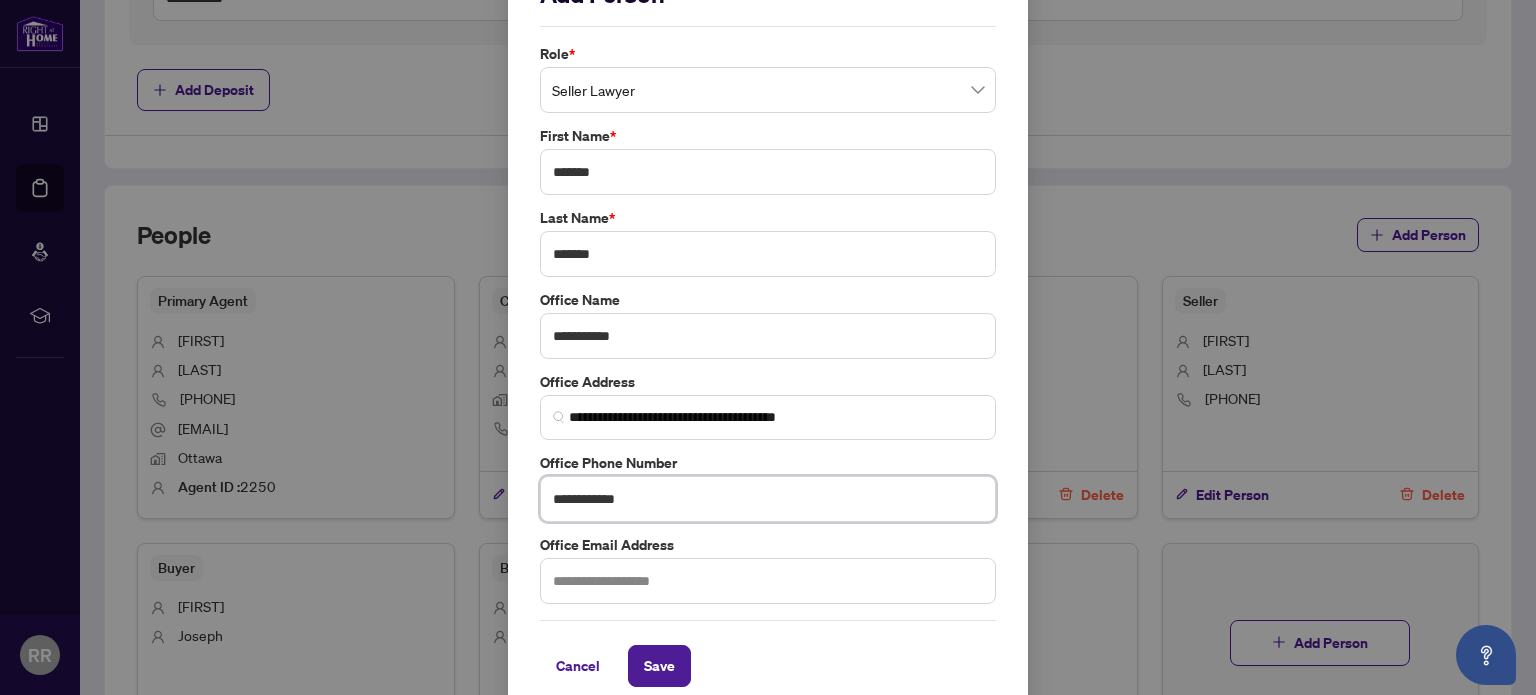 scroll, scrollTop: 74, scrollLeft: 0, axis: vertical 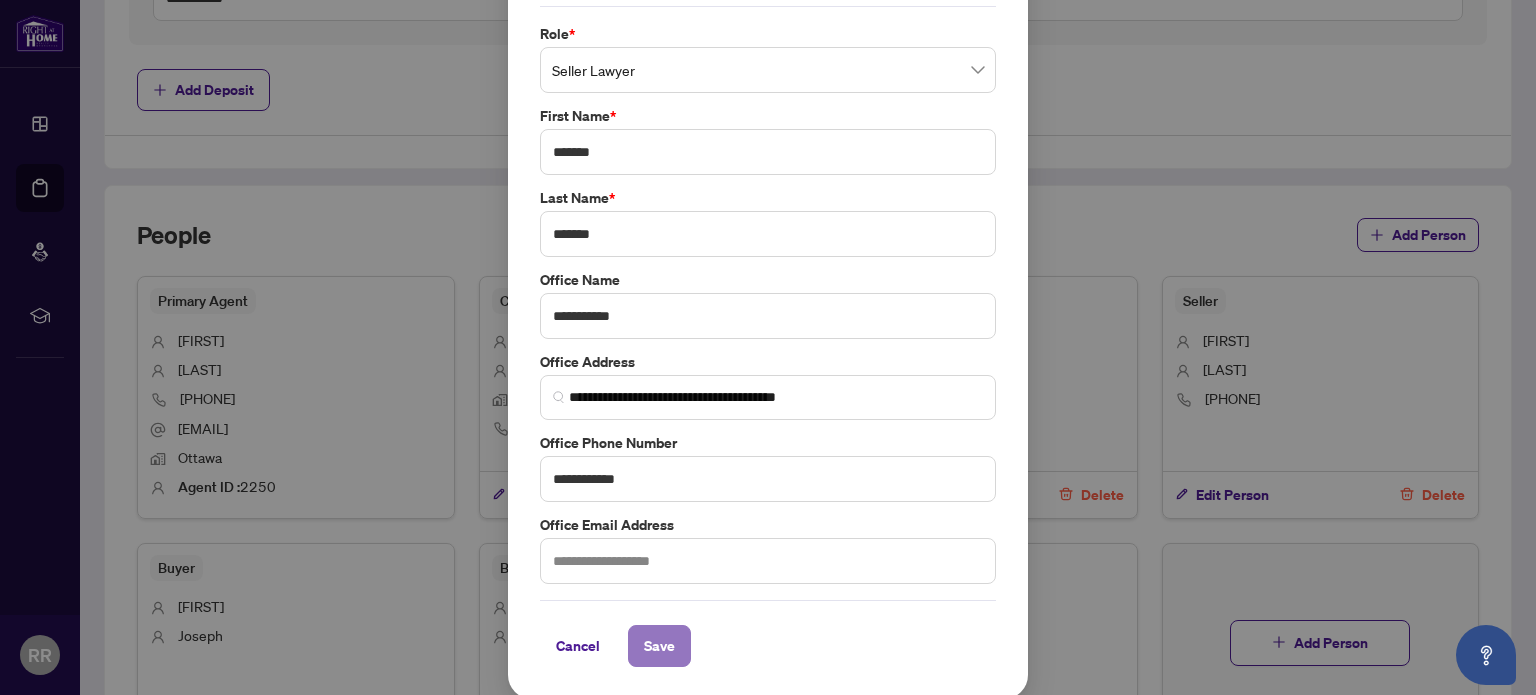 click on "Save" at bounding box center (659, 646) 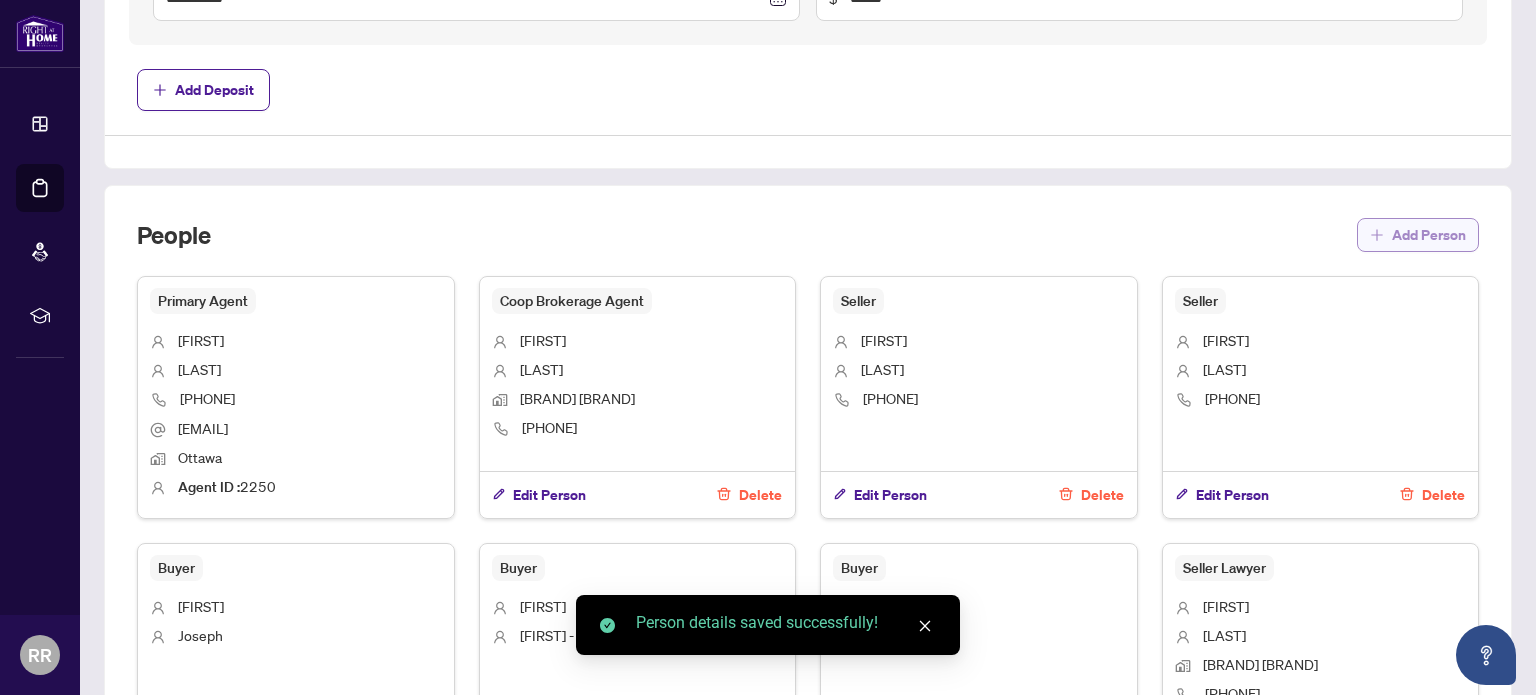 click on "Add Person" at bounding box center (1429, 235) 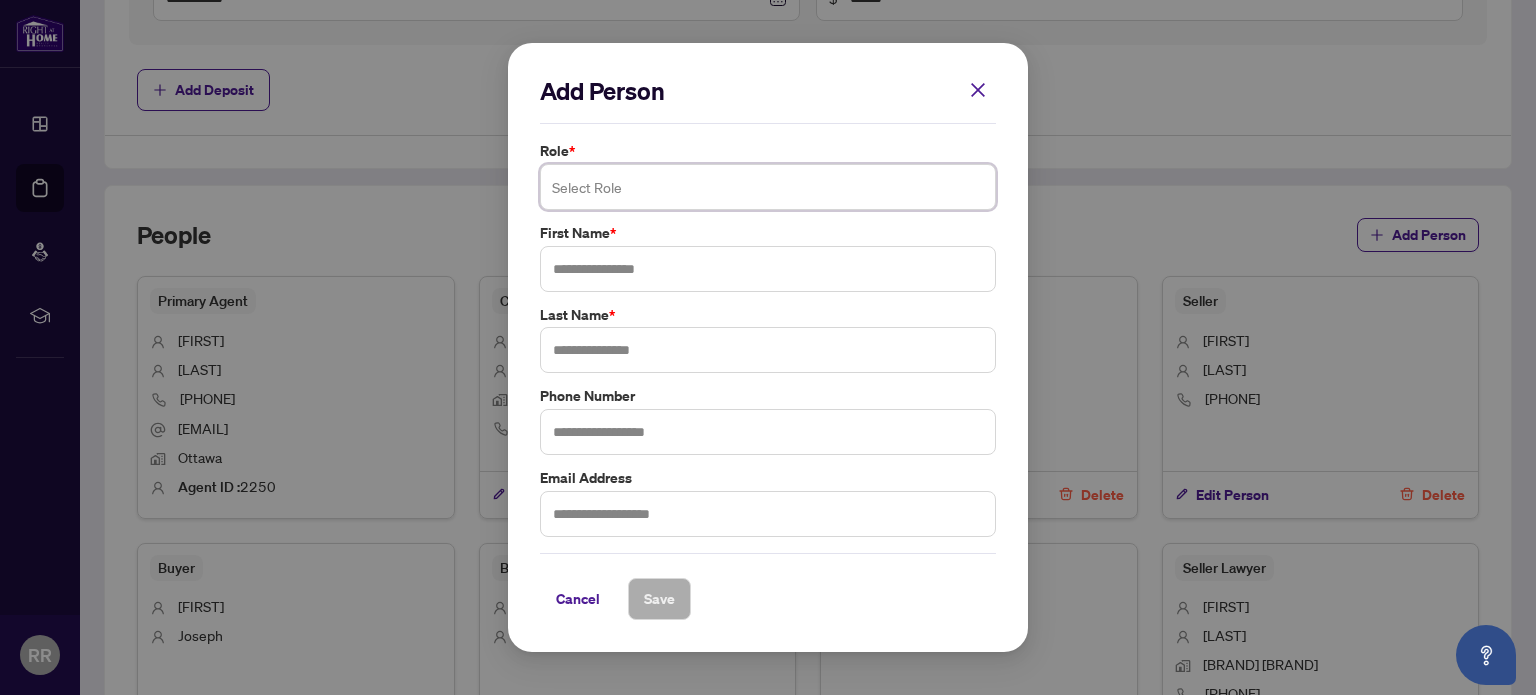 click at bounding box center [768, 187] 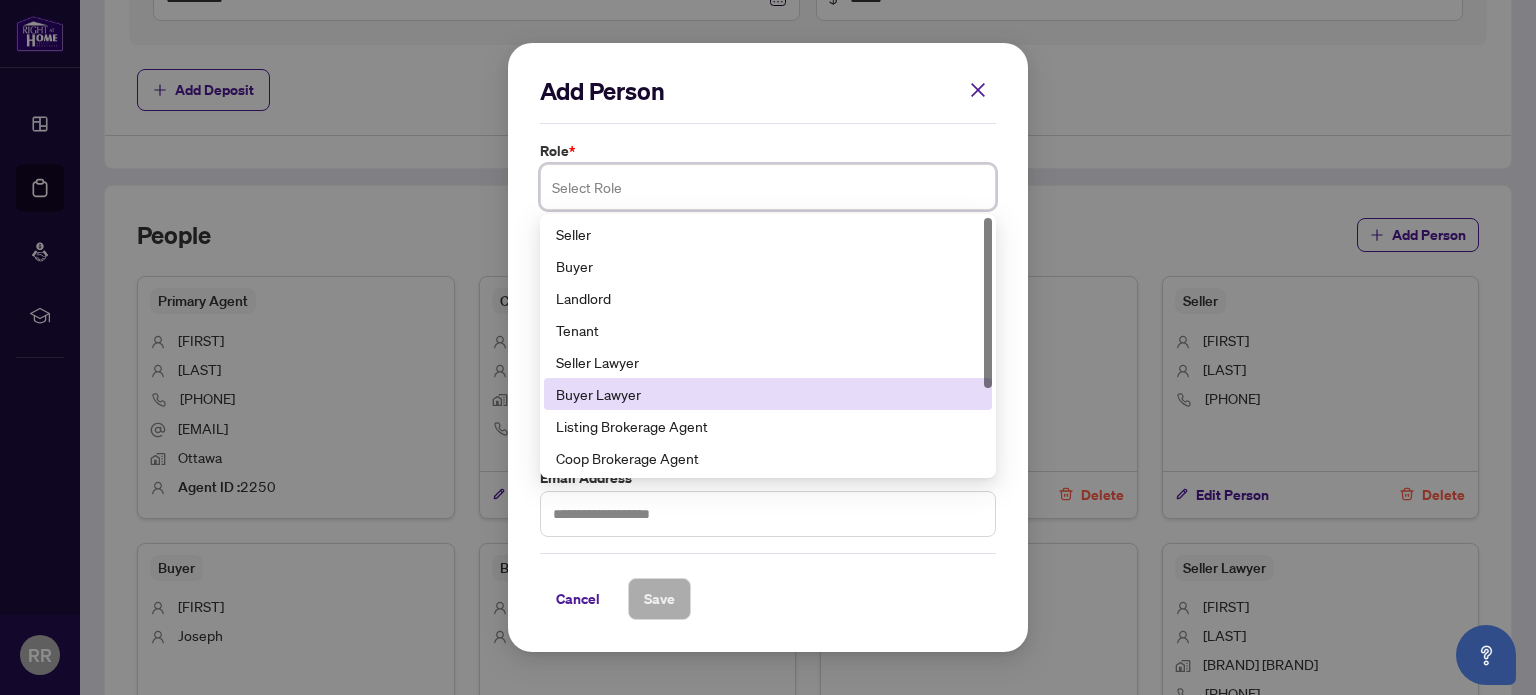 click on "Buyer Lawyer" at bounding box center [768, 394] 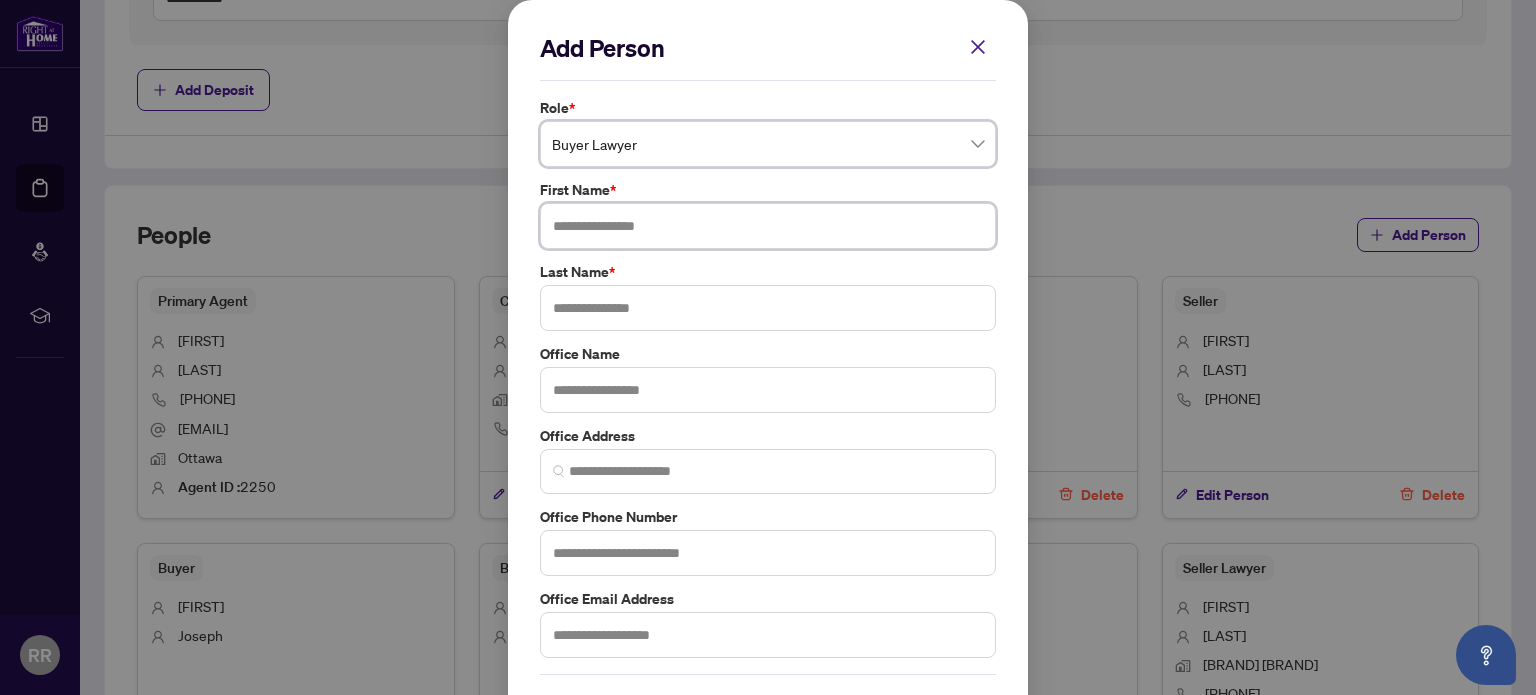 click at bounding box center (768, 226) 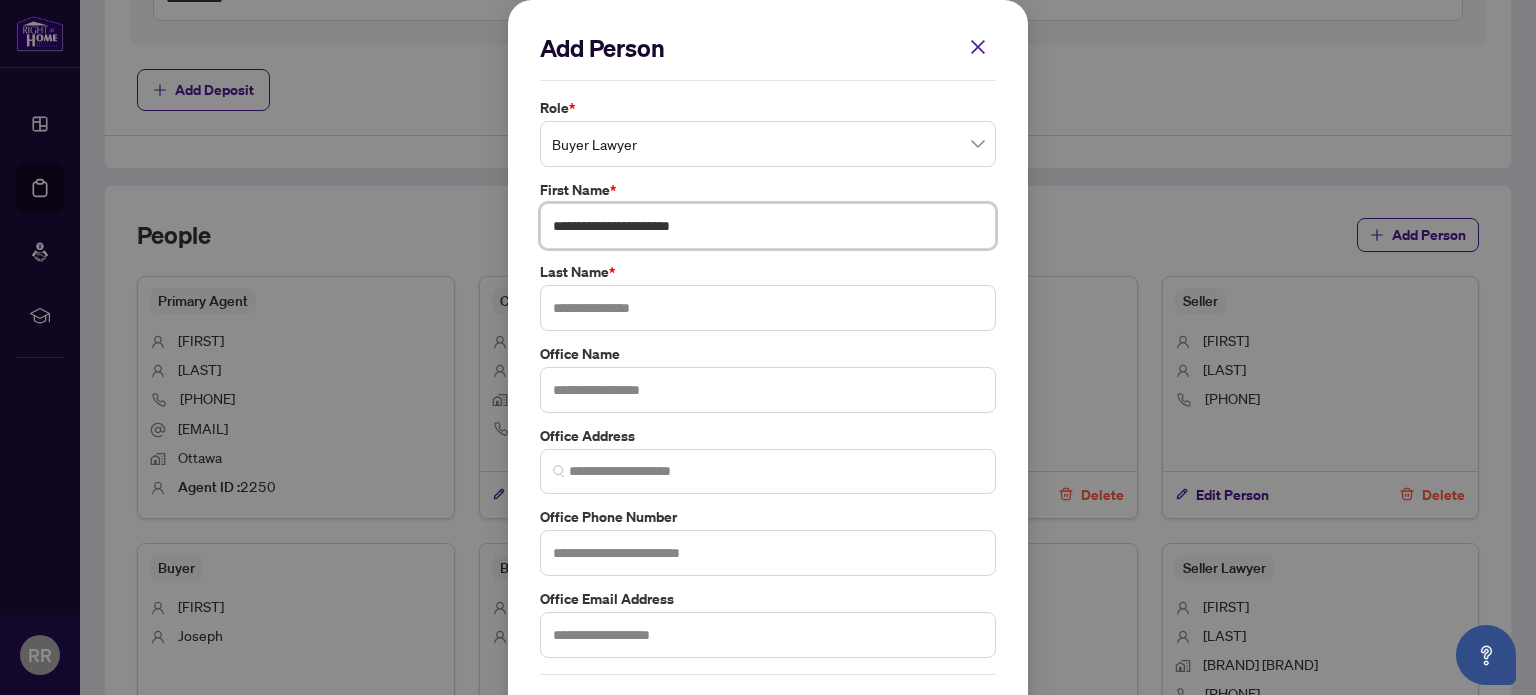 drag, startPoint x: 700, startPoint y: 223, endPoint x: 592, endPoint y: 229, distance: 108.16654 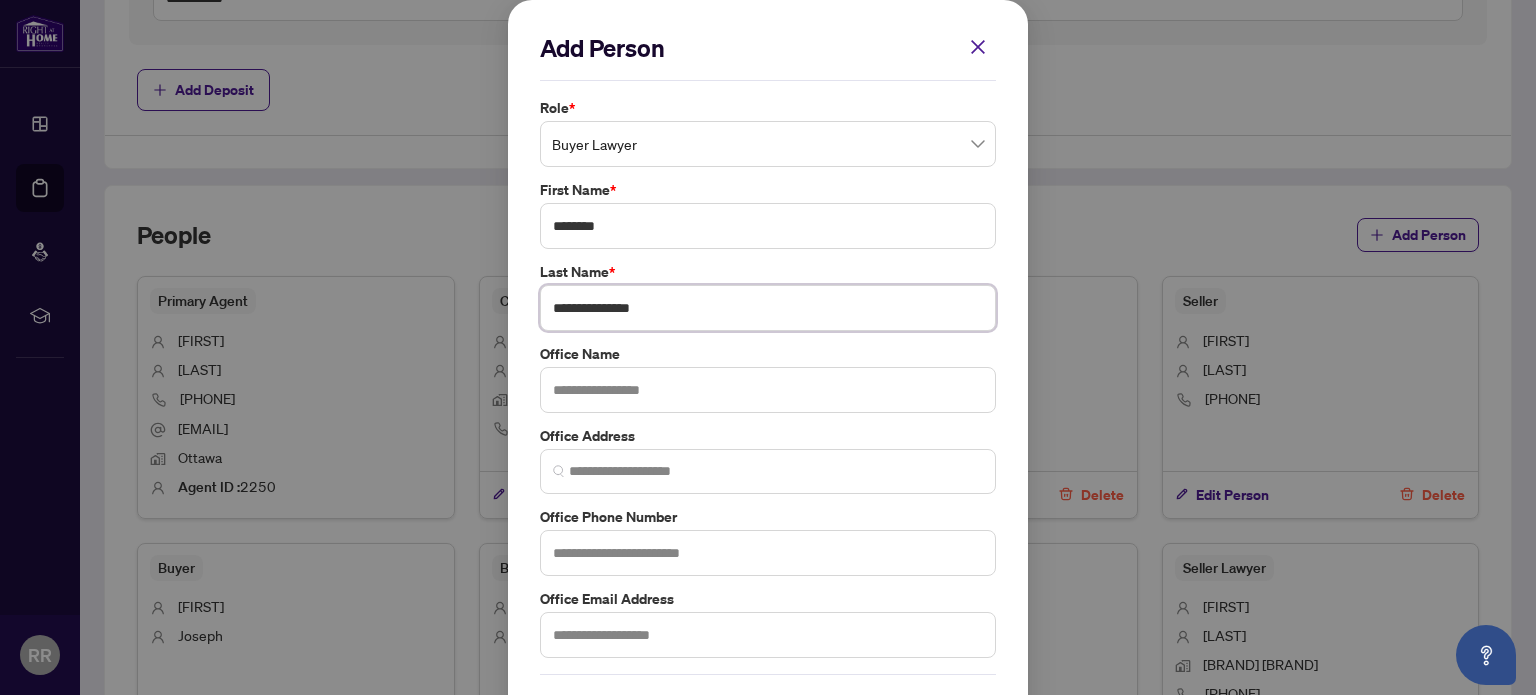 type on "**********" 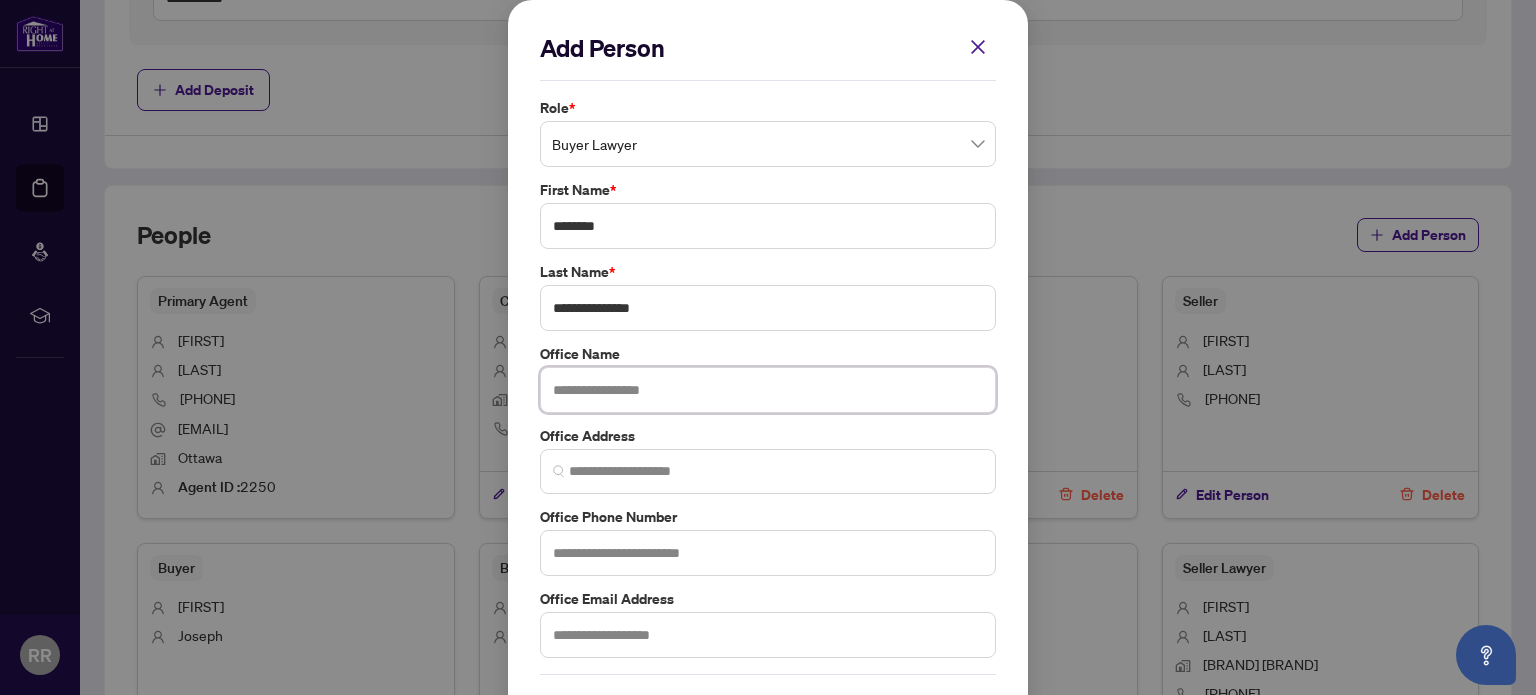 click at bounding box center (768, 390) 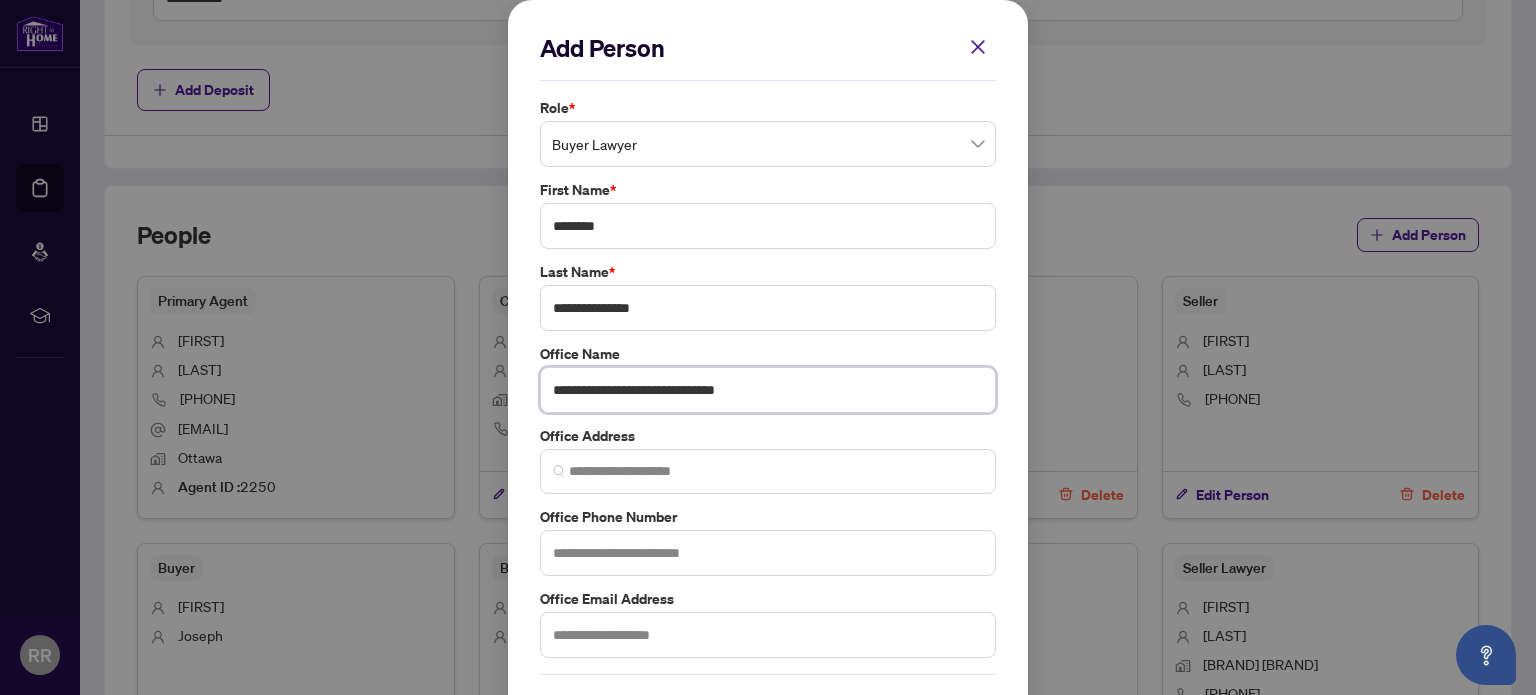 click on "**********" at bounding box center (768, 390) 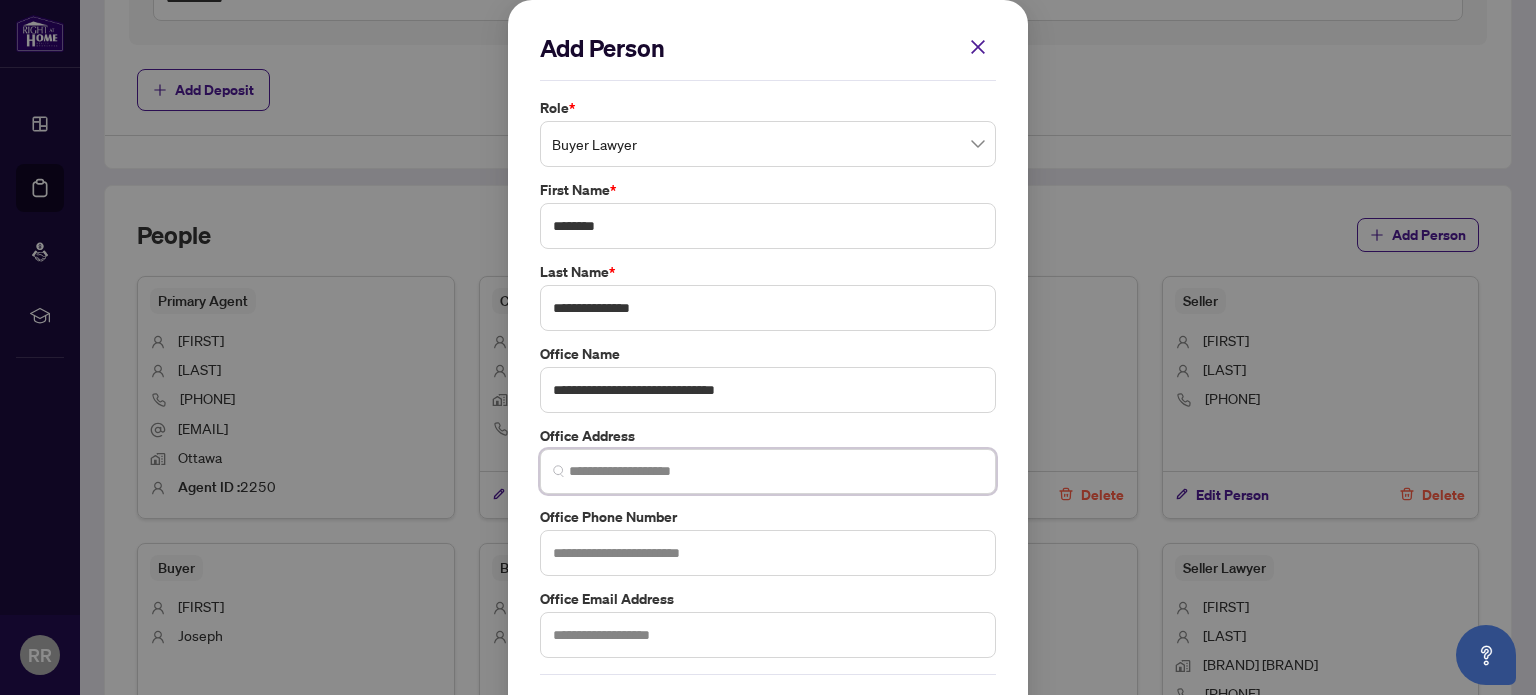 click at bounding box center (776, 471) 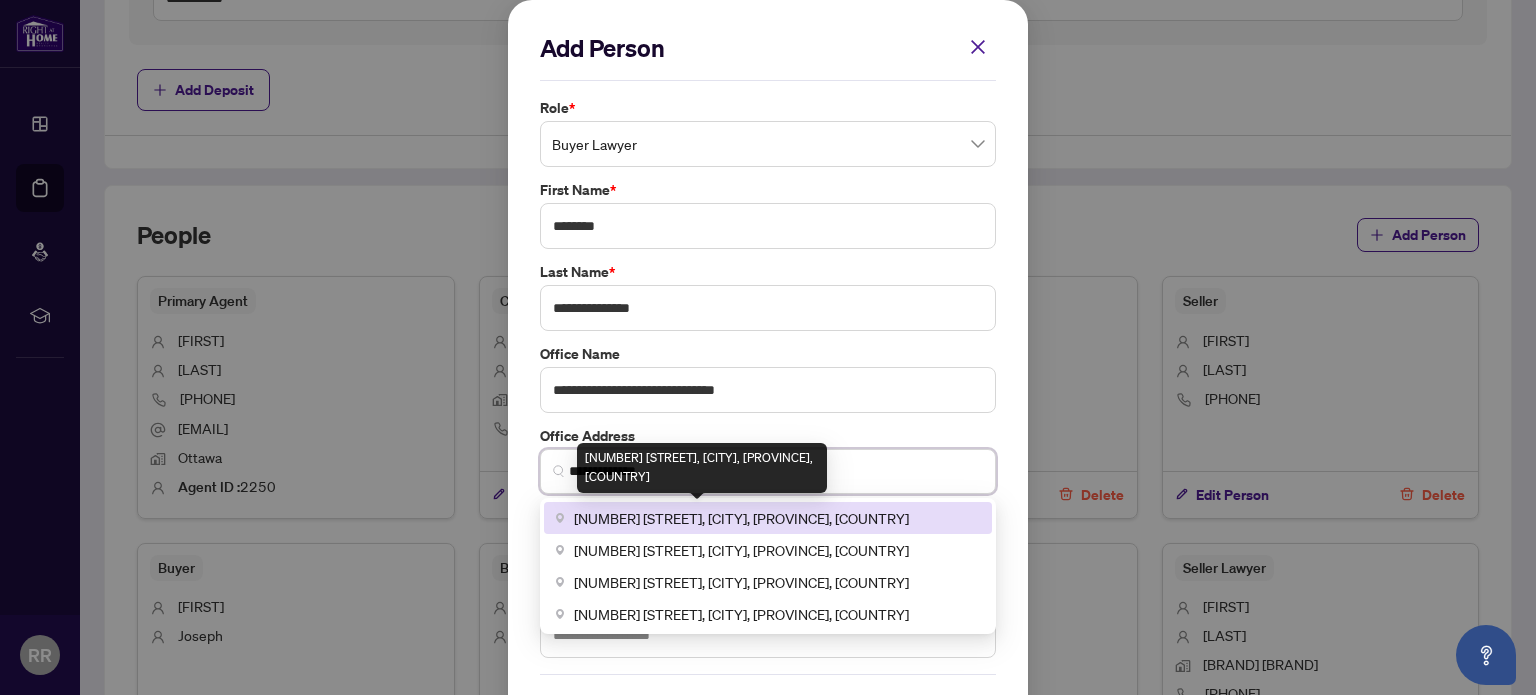 click on "[NUMBER] [STREET], [CITY], [PROVINCE], [COUNTRY]" at bounding box center [741, 518] 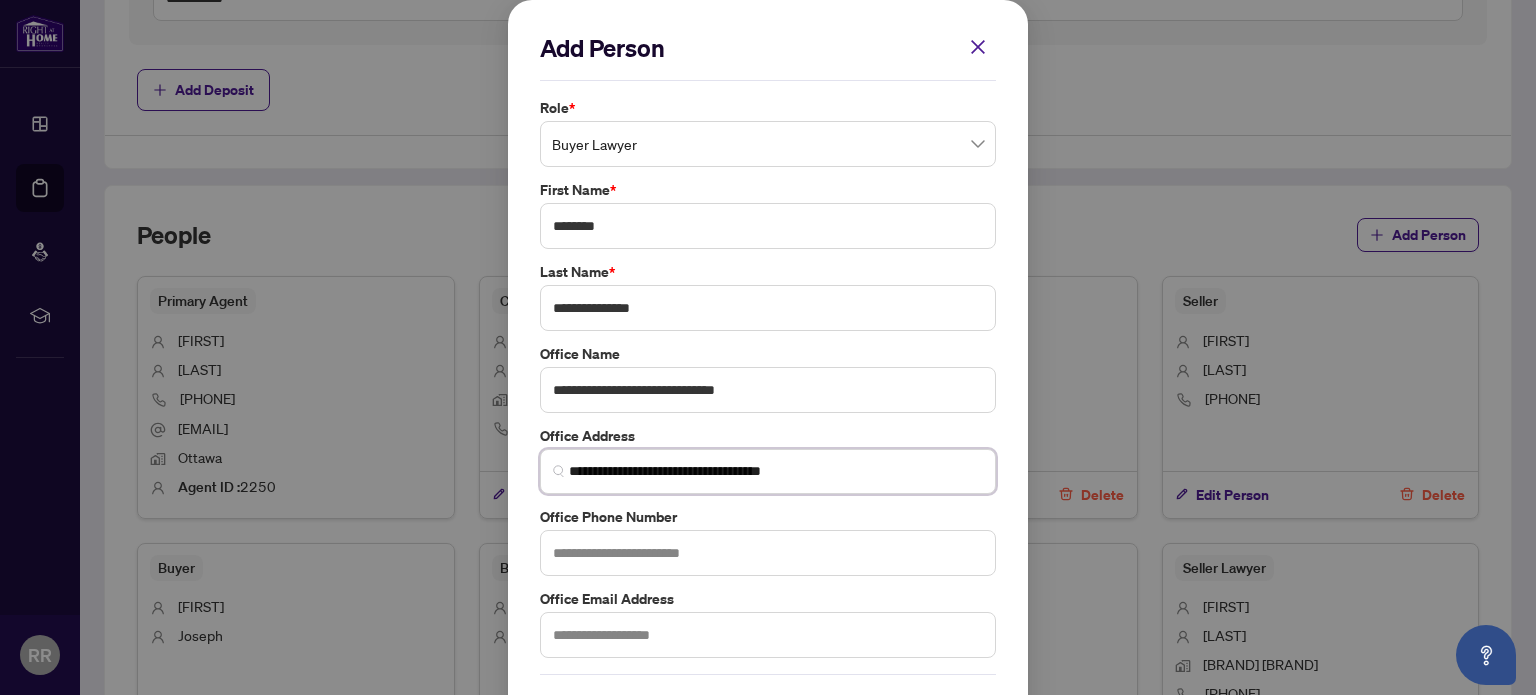 type on "**********" 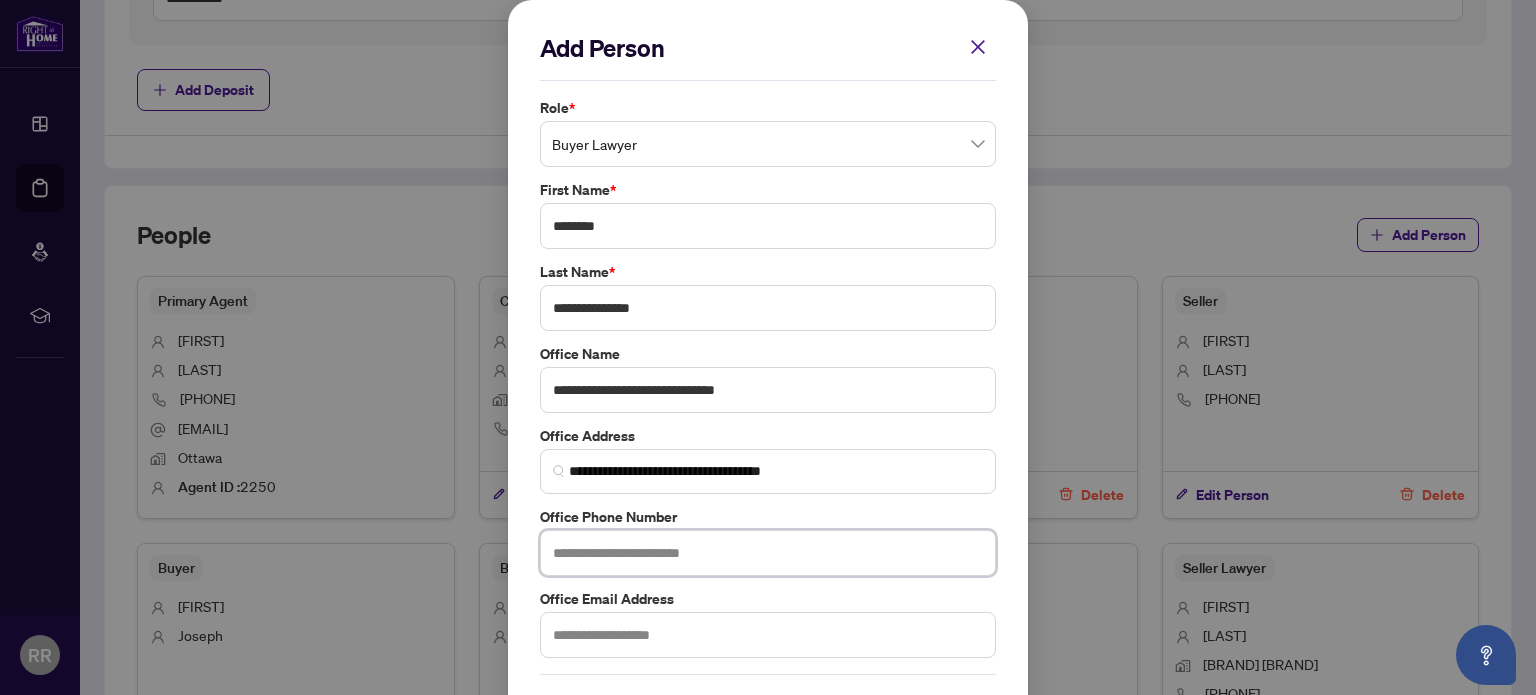 click at bounding box center (768, 553) 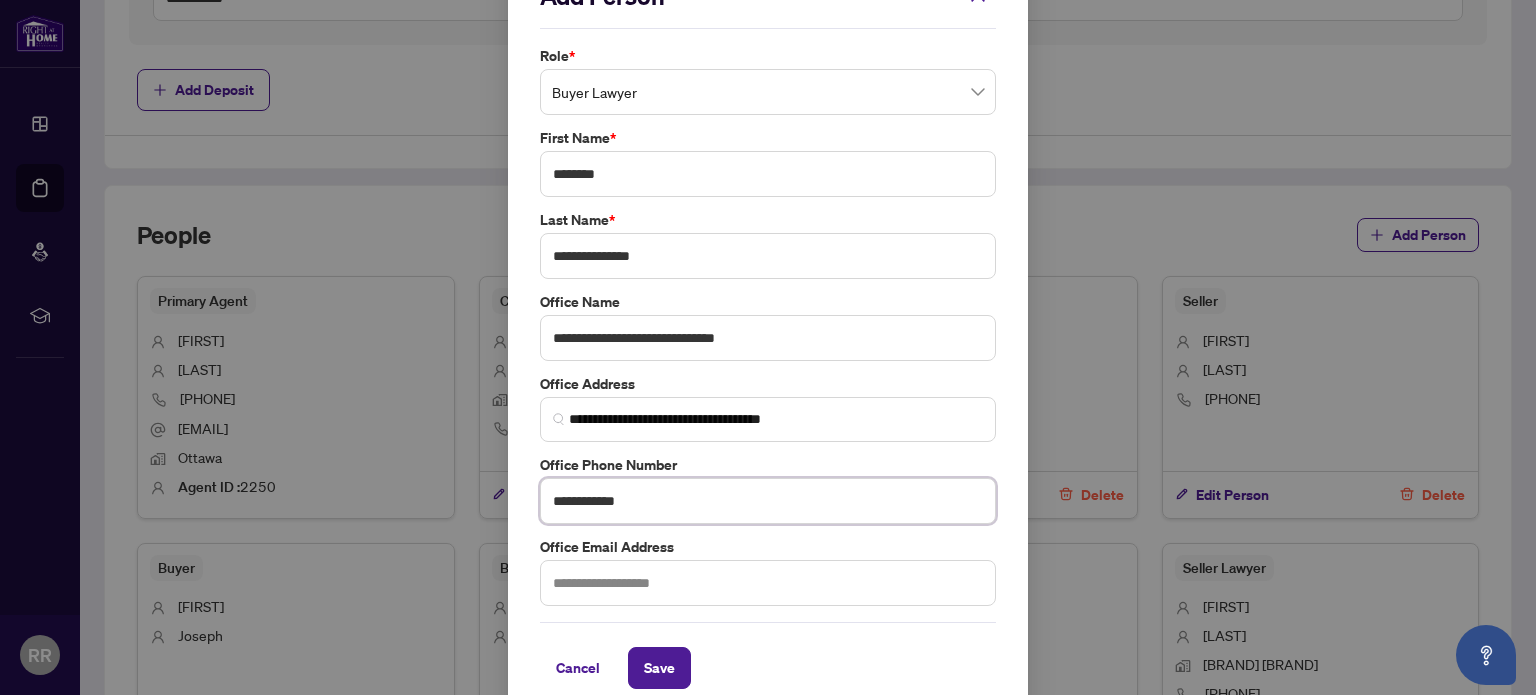 scroll, scrollTop: 74, scrollLeft: 0, axis: vertical 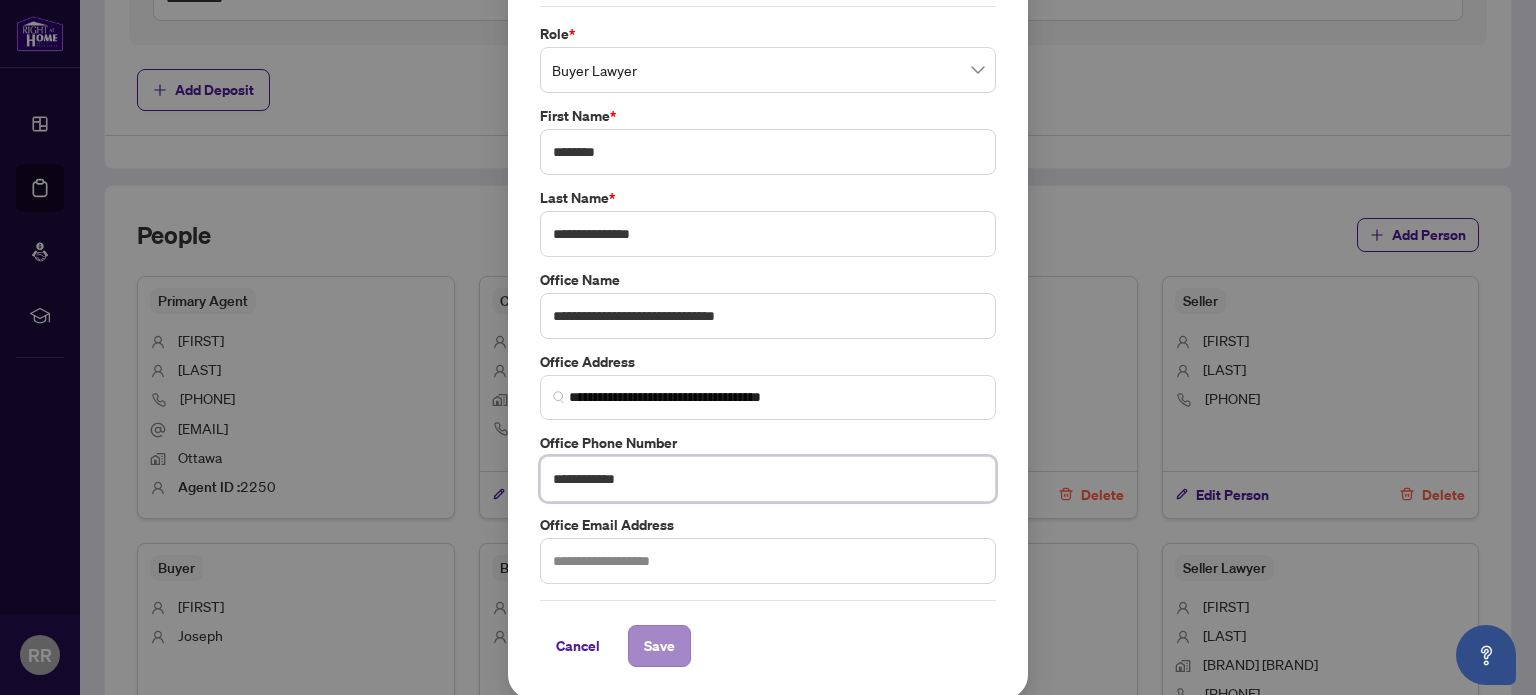 type on "**********" 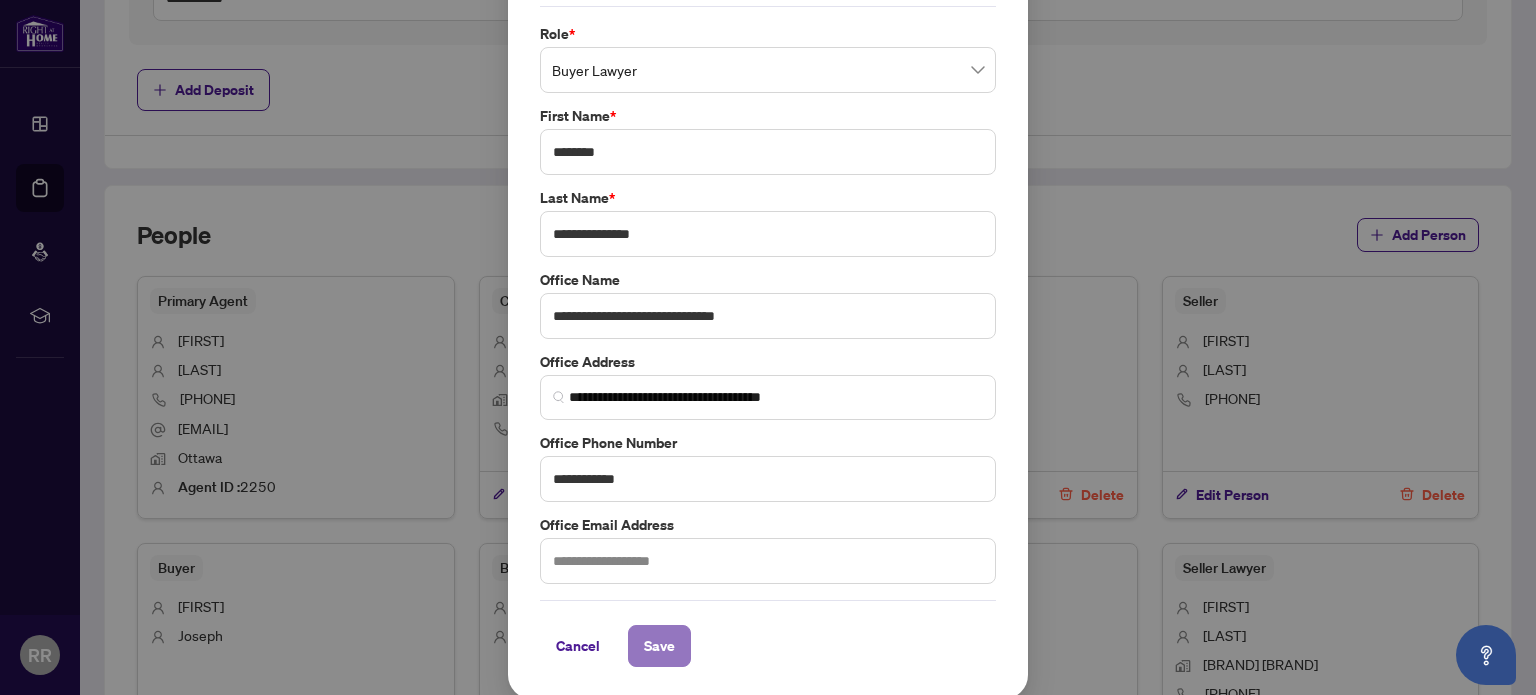 click on "Save" at bounding box center [659, 646] 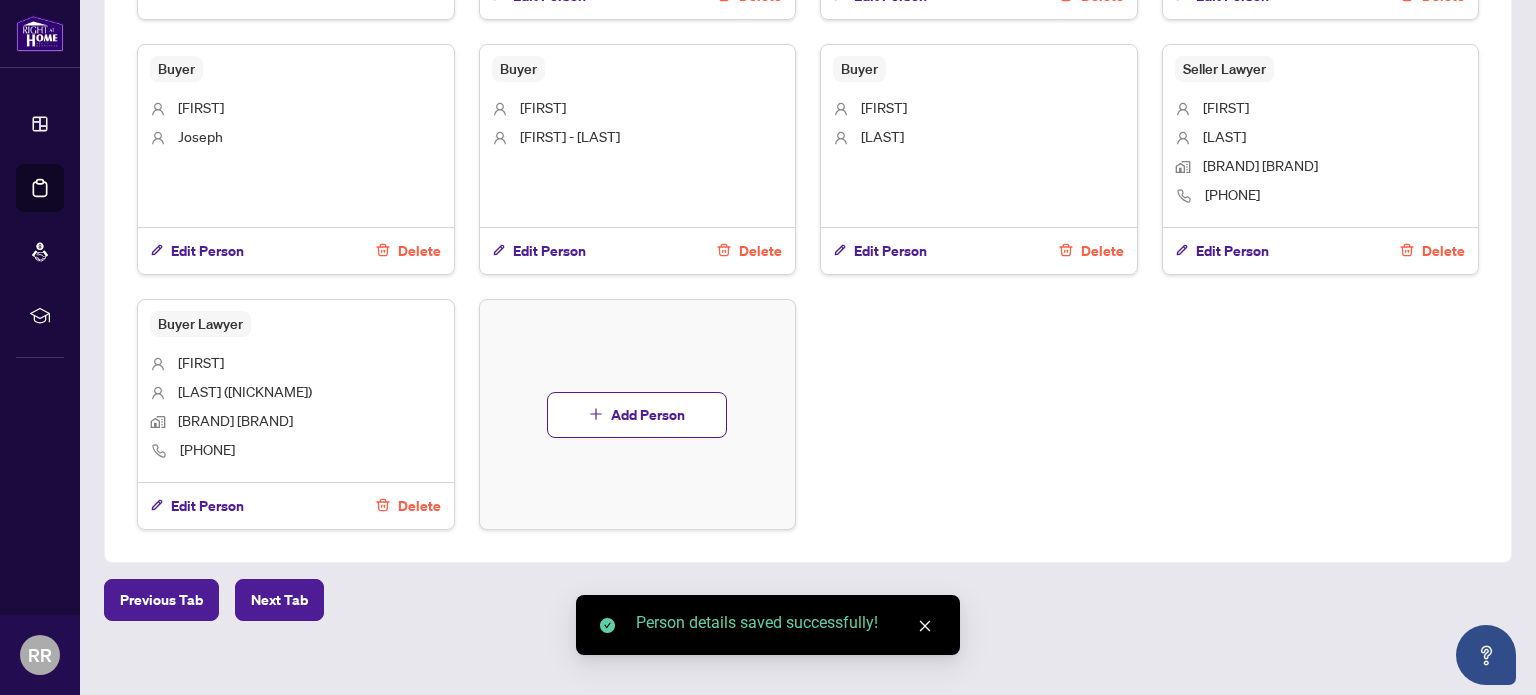 scroll, scrollTop: 1607, scrollLeft: 0, axis: vertical 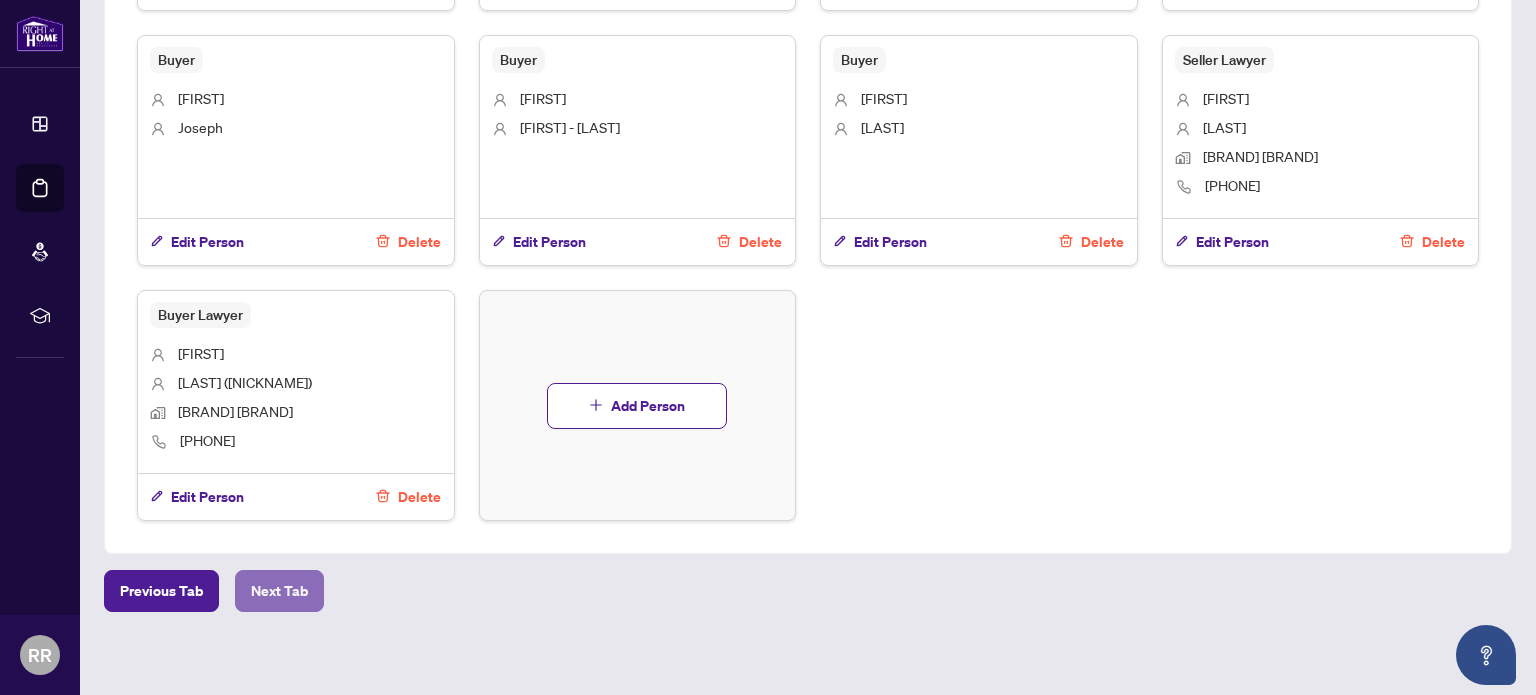 click on "Next Tab" at bounding box center [279, 591] 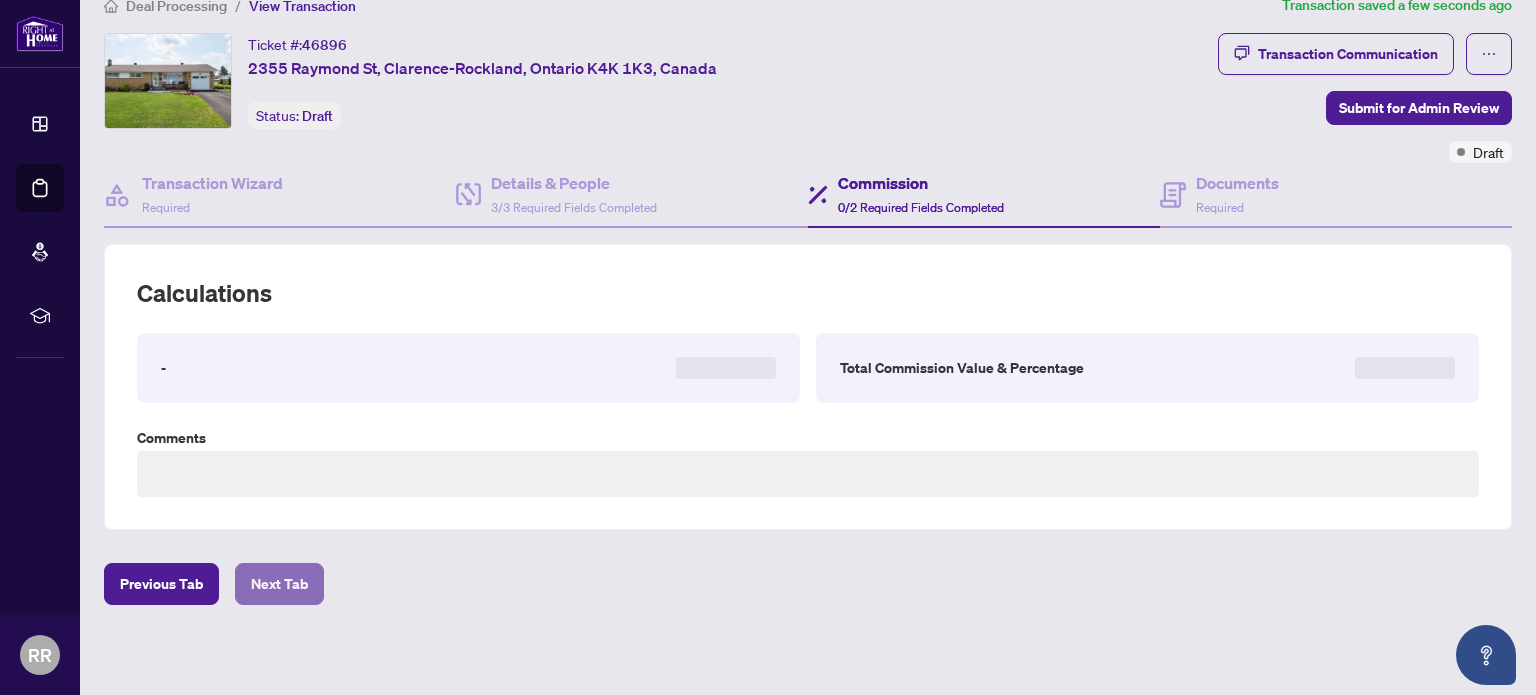 scroll, scrollTop: 490, scrollLeft: 0, axis: vertical 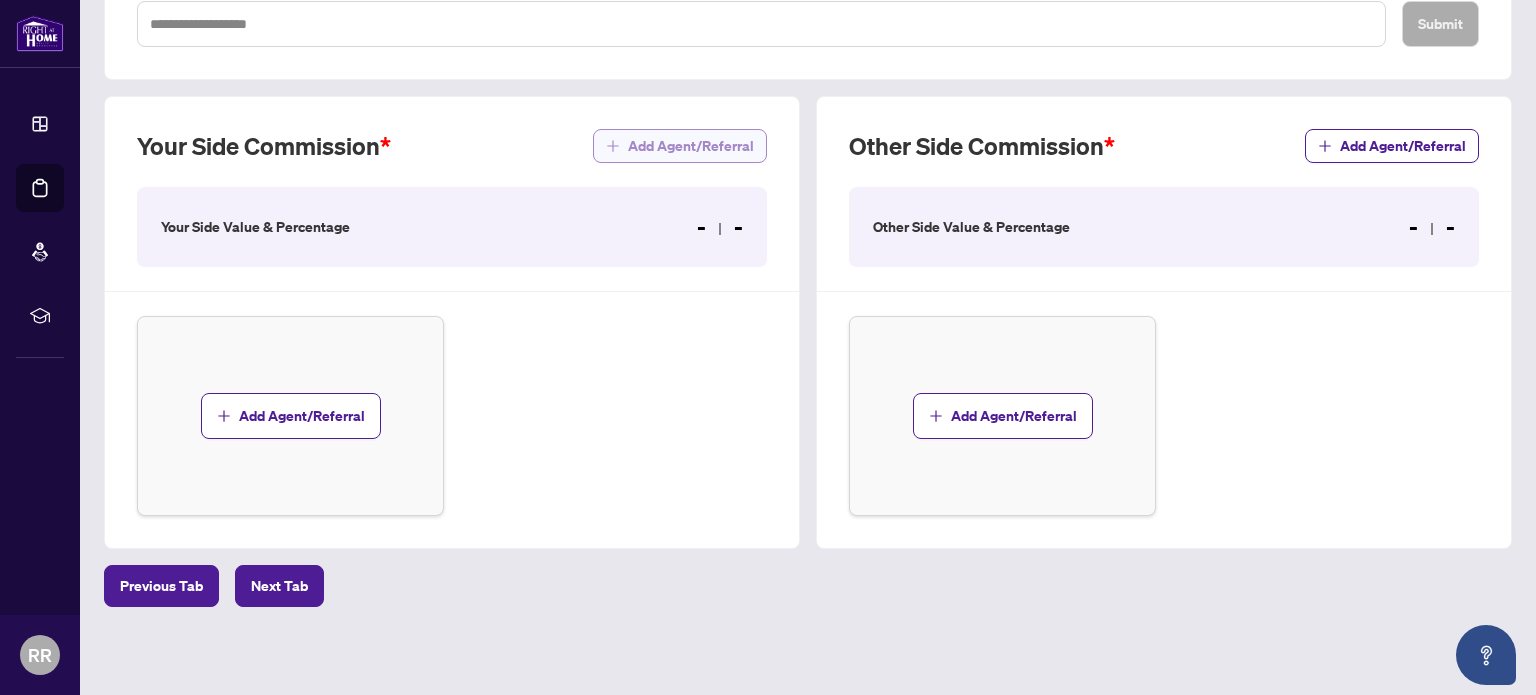 click on "Add Agent/Referral" at bounding box center [691, 146] 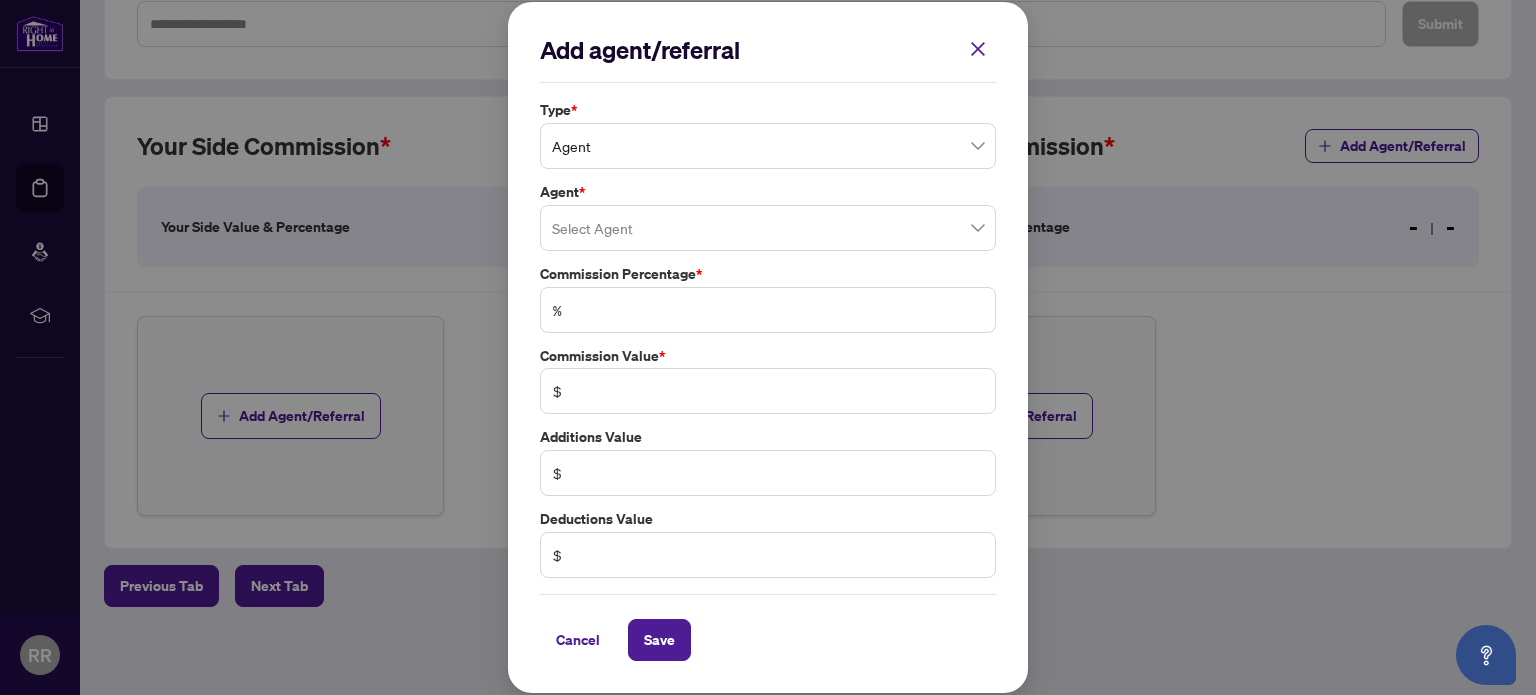 click at bounding box center [768, 228] 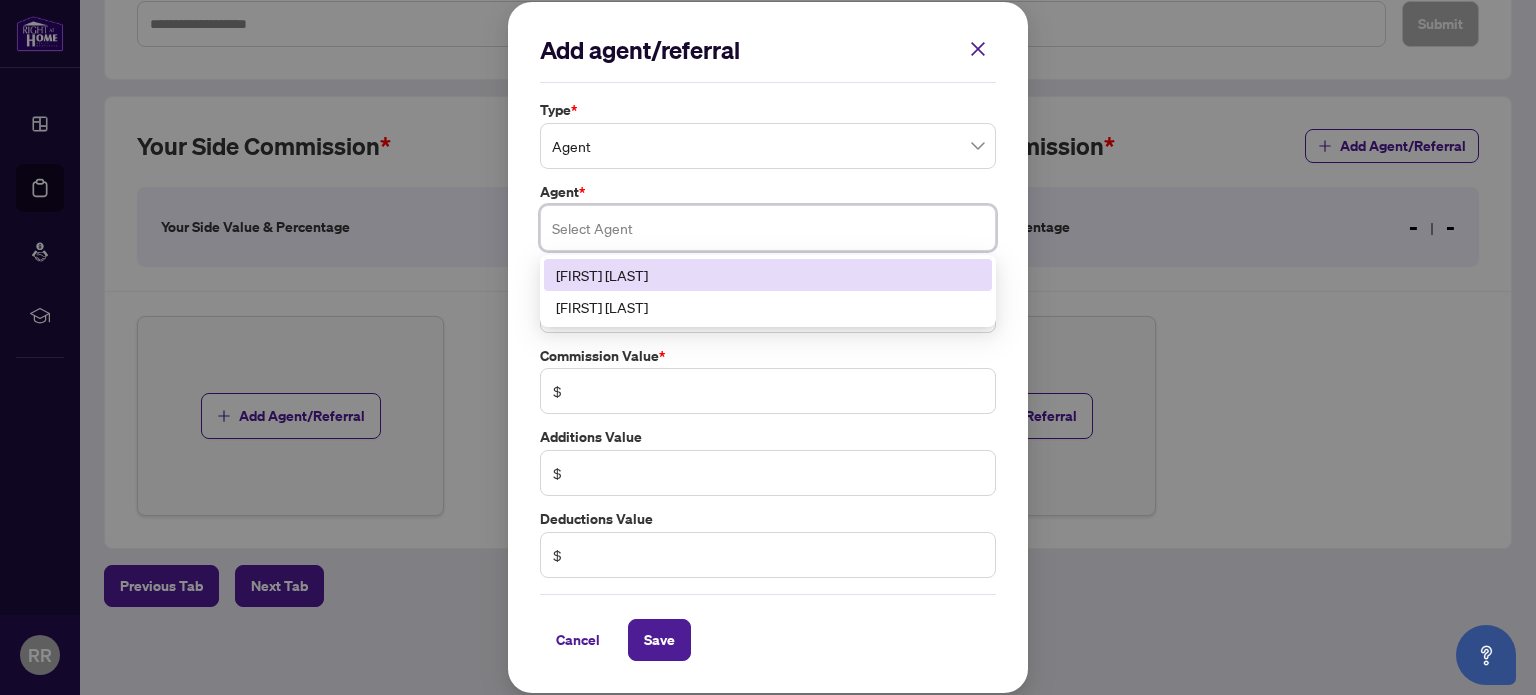 click on "[FIRST] [LAST]" at bounding box center (768, 275) 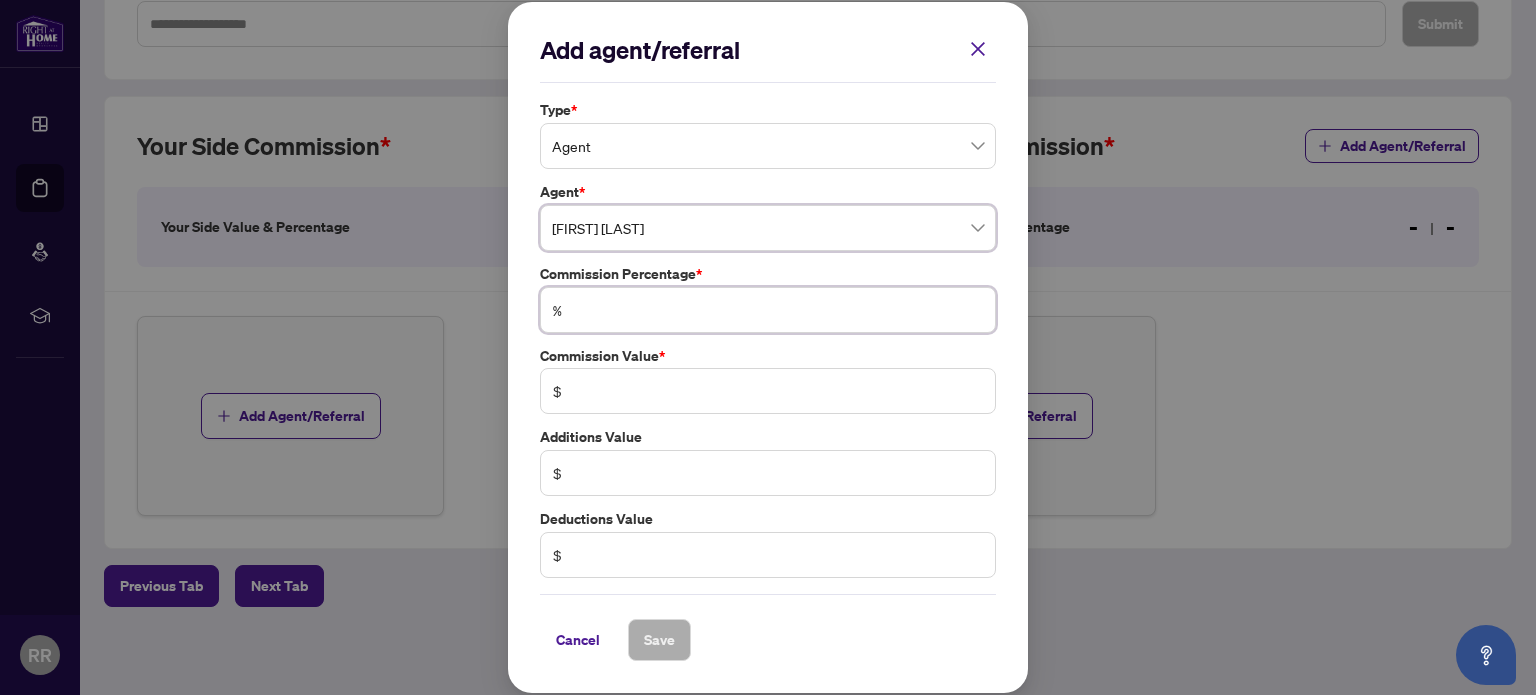 click at bounding box center [778, 310] 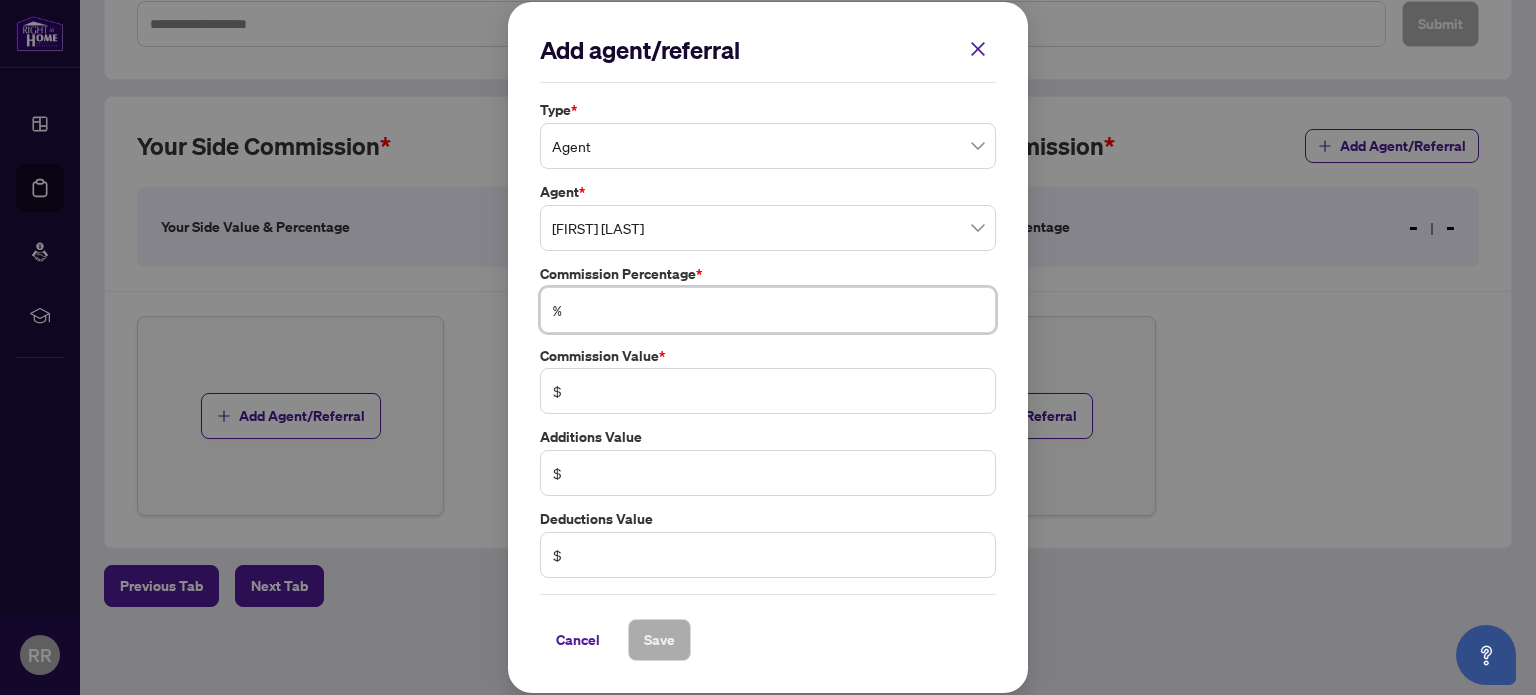 type on "*" 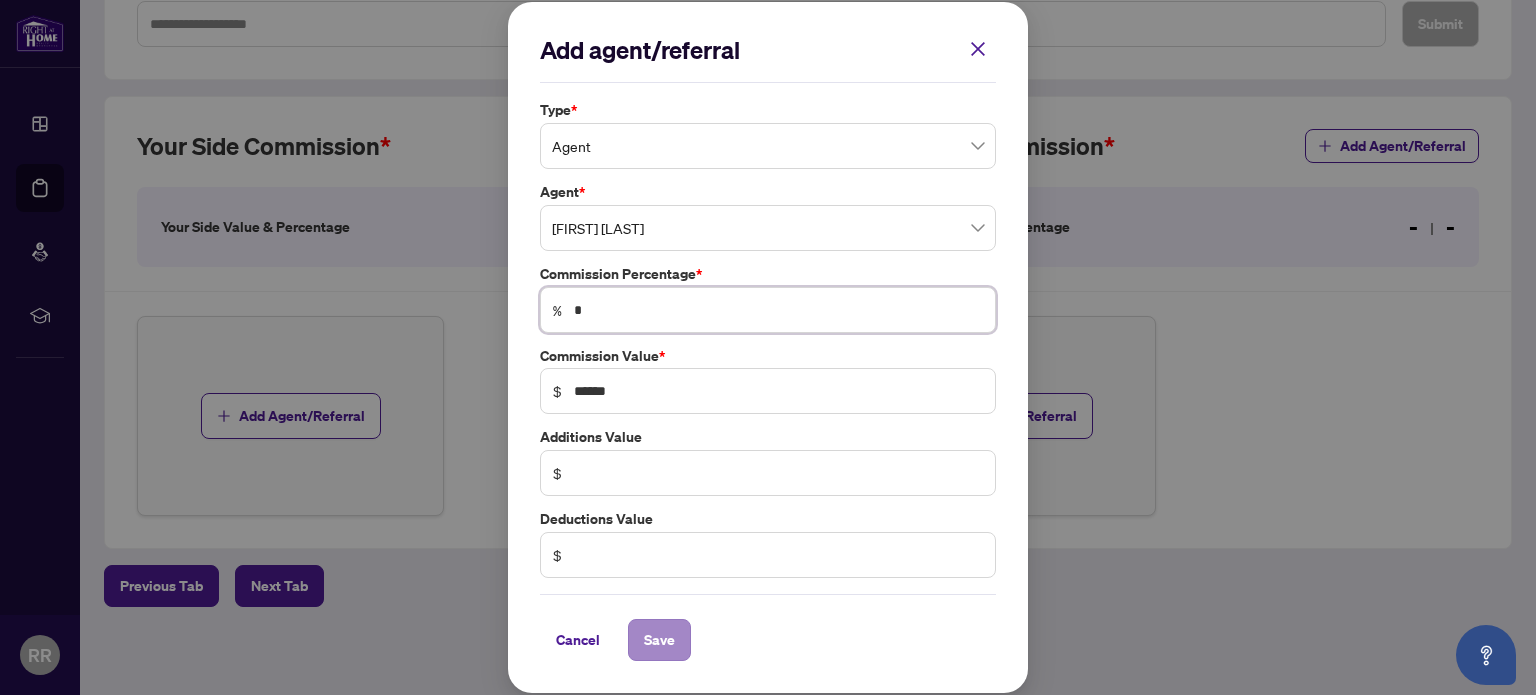 type on "*" 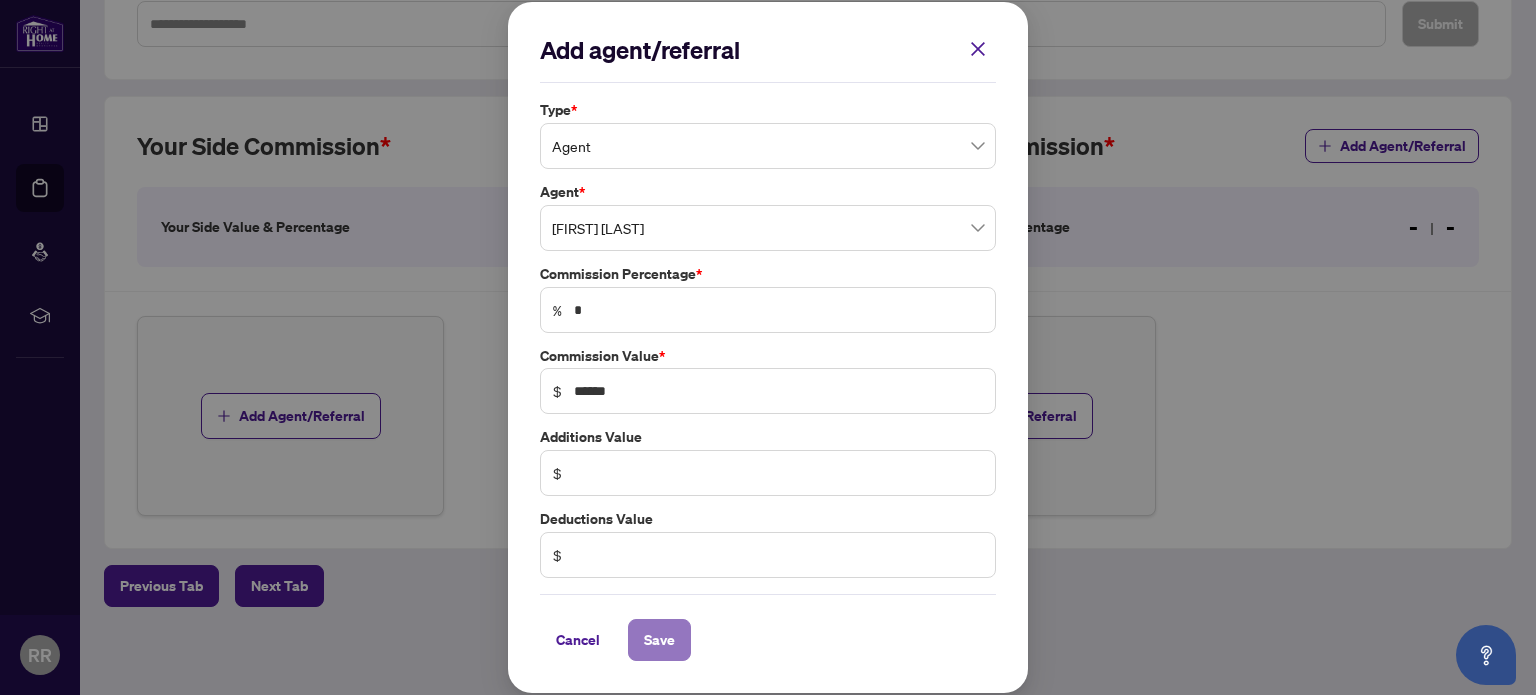 click on "Save" at bounding box center (659, 640) 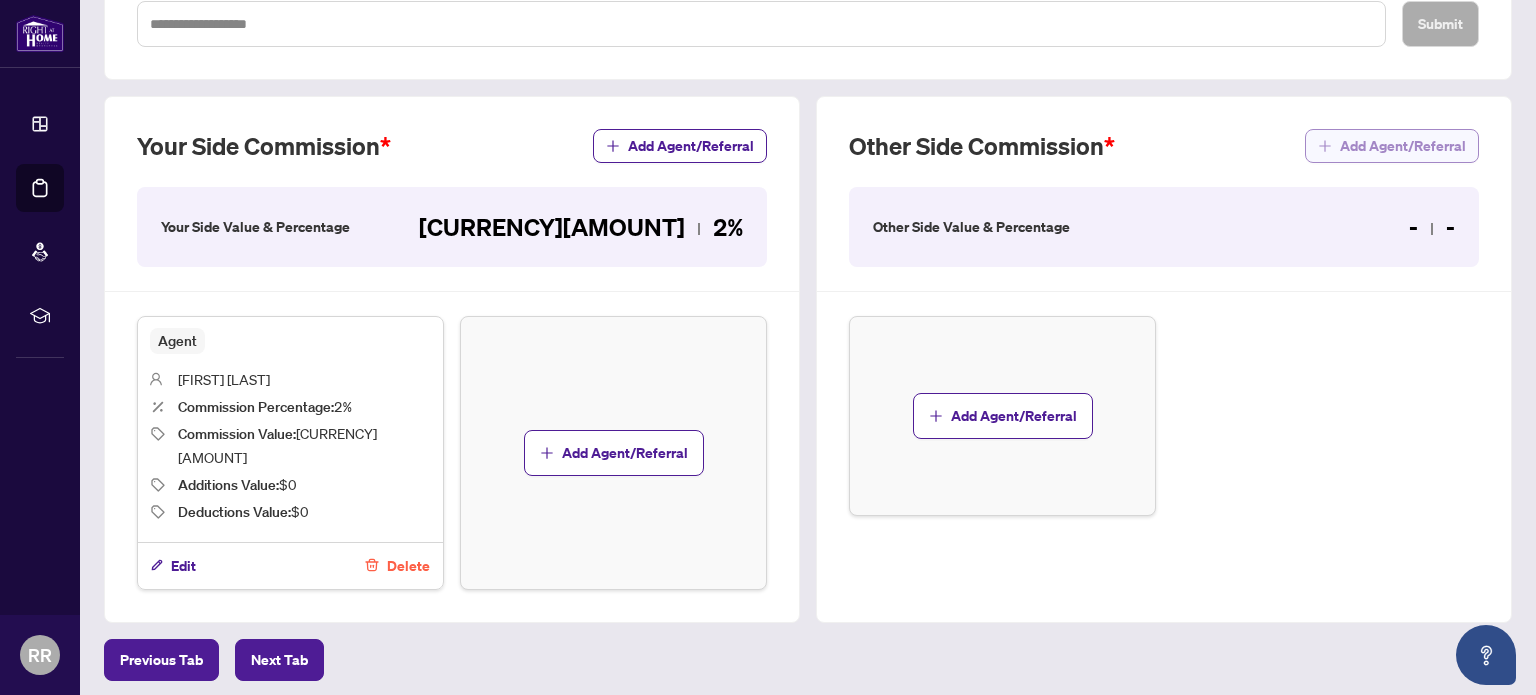 click on "Add Agent/Referral" at bounding box center [1403, 146] 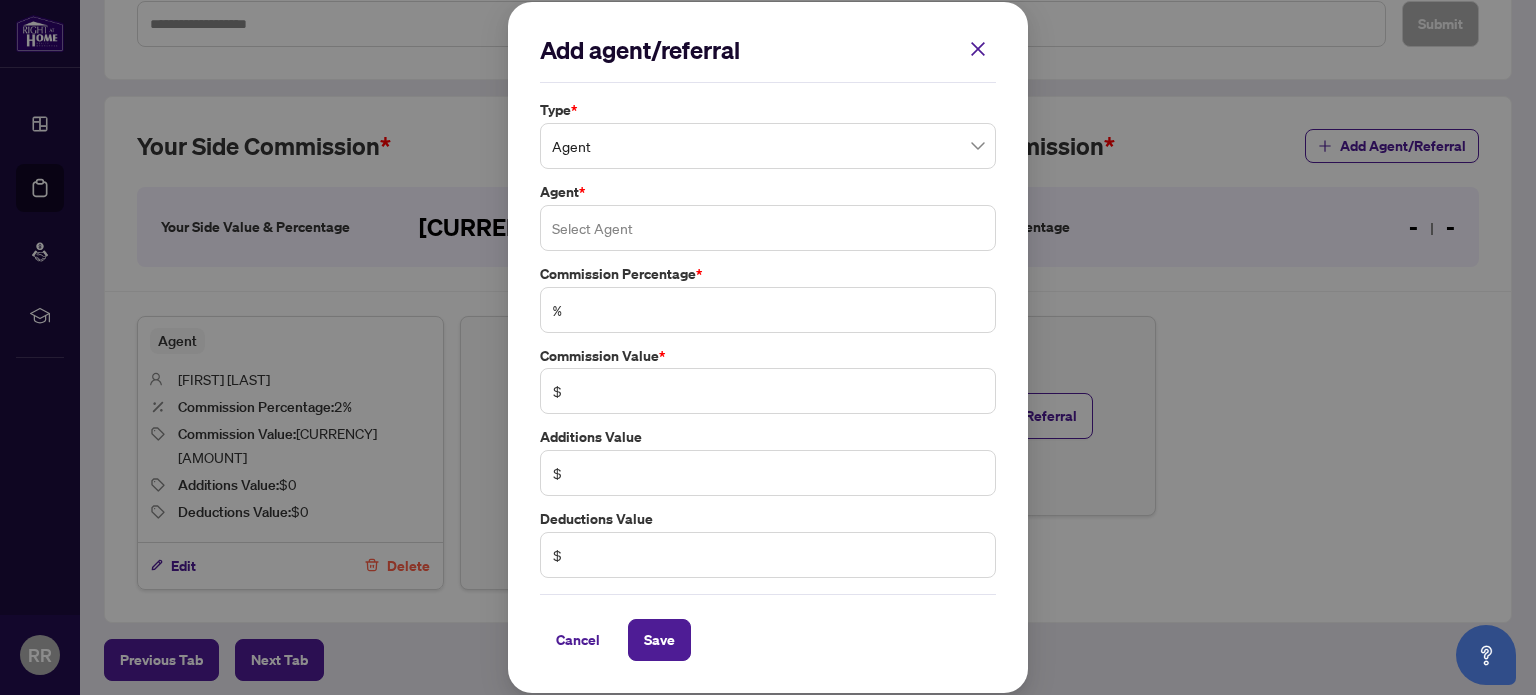 click at bounding box center [768, 228] 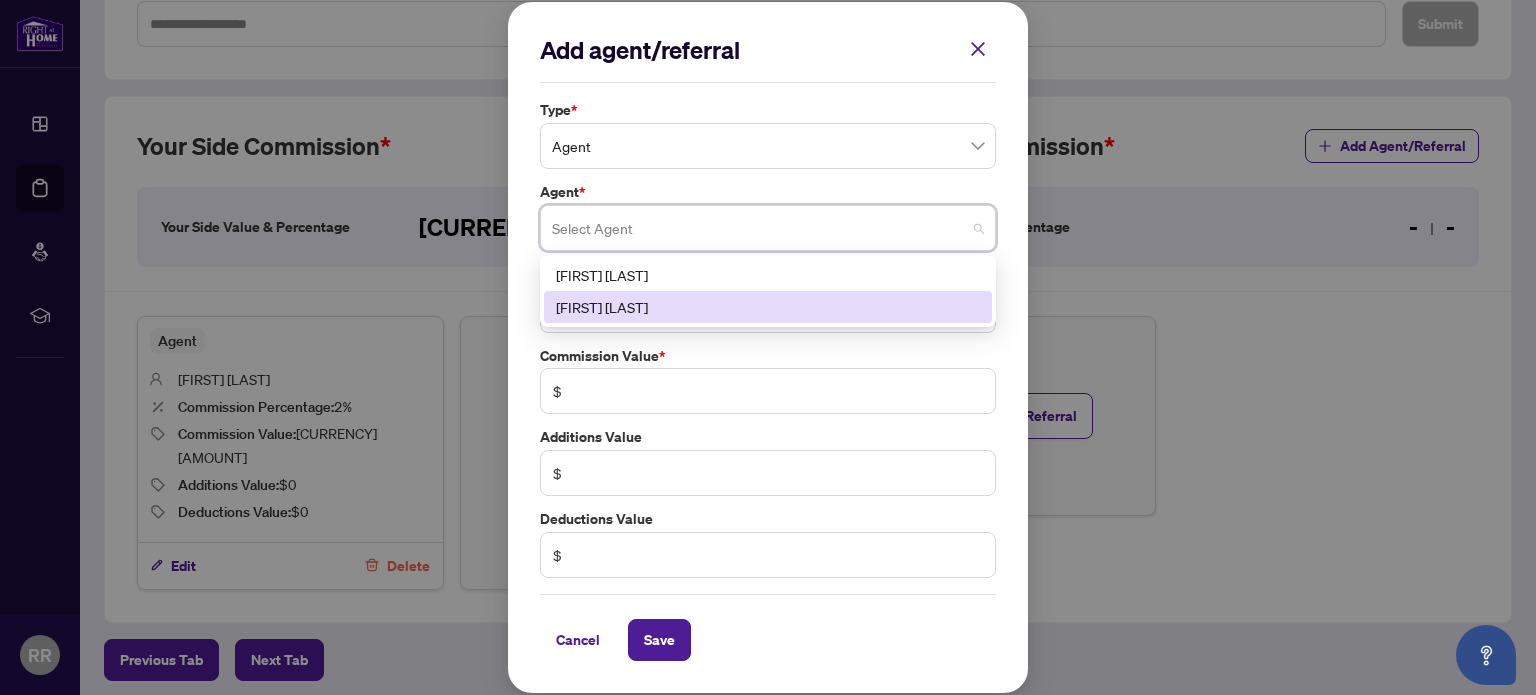 click on "[FIRST] [LAST]" at bounding box center [768, 307] 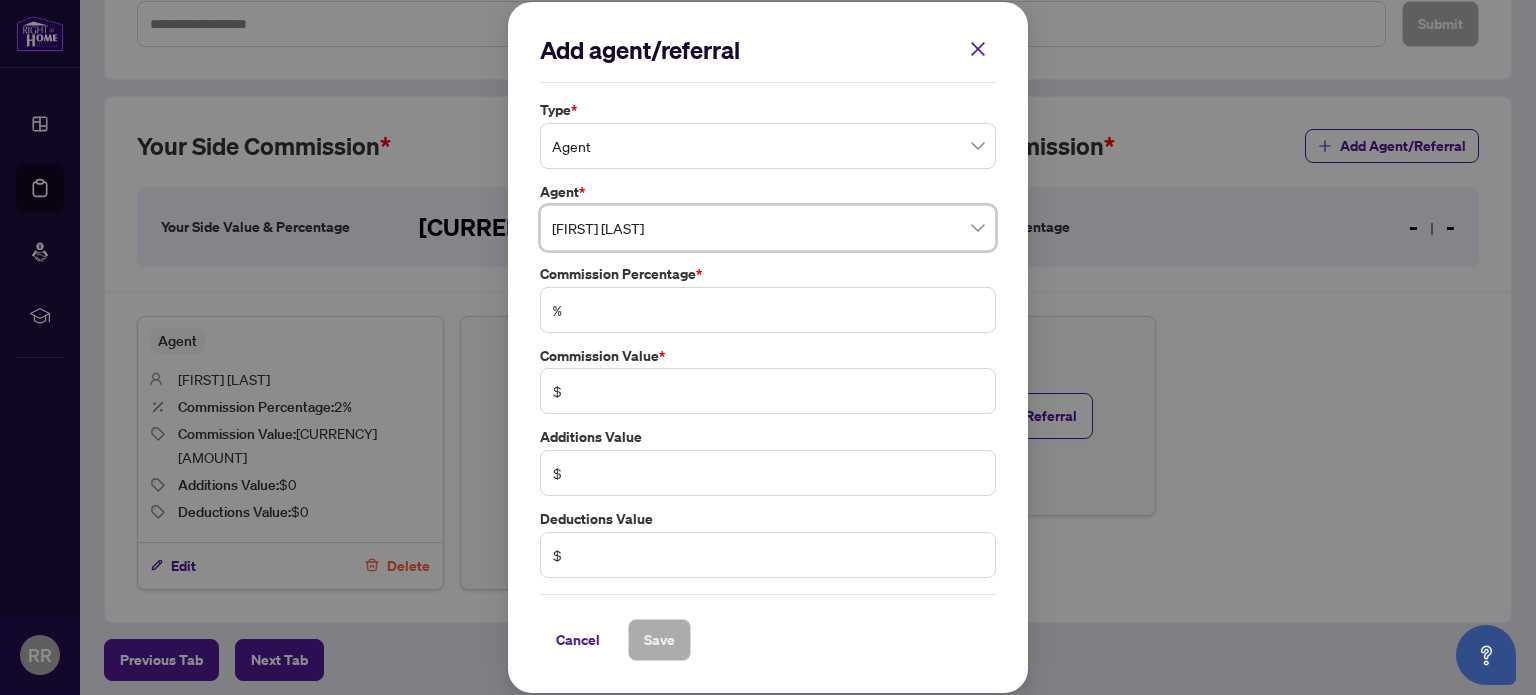 click on "%" at bounding box center [768, 310] 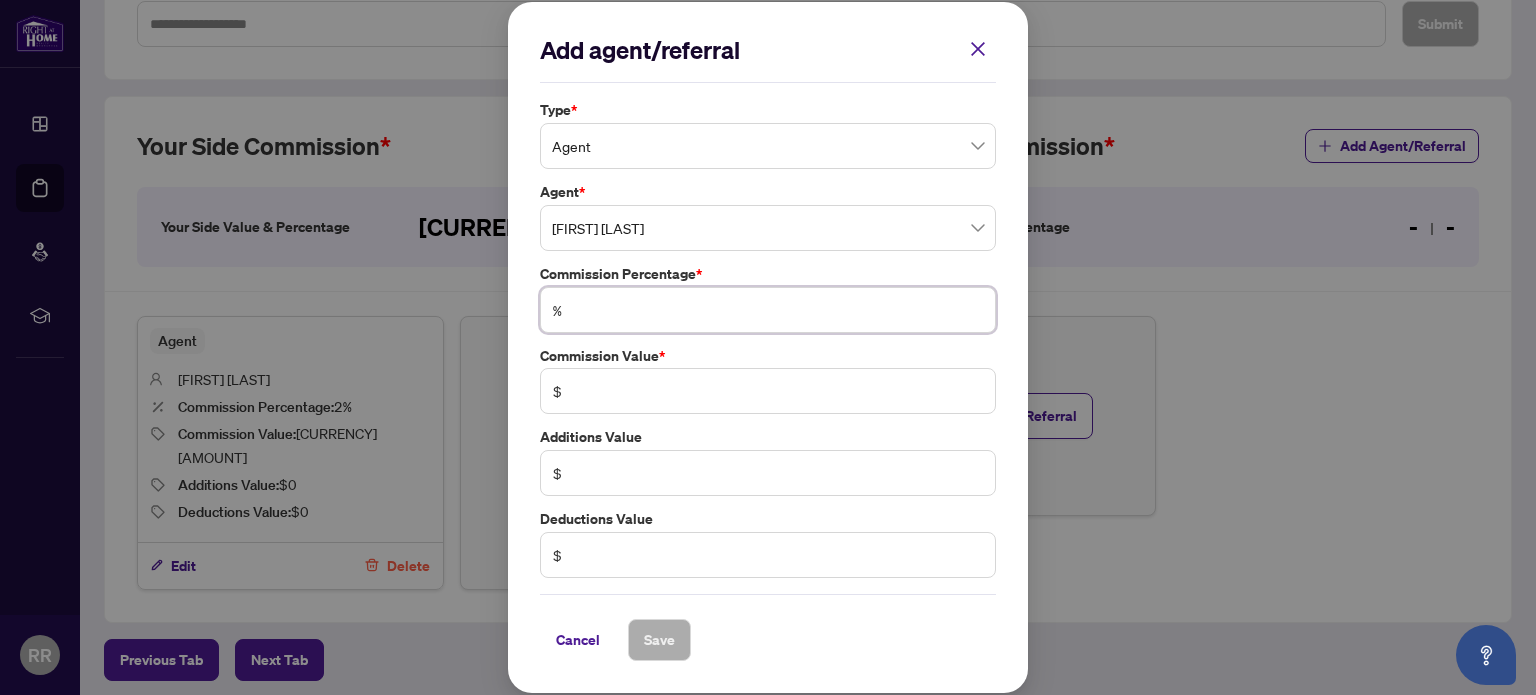 type on "*" 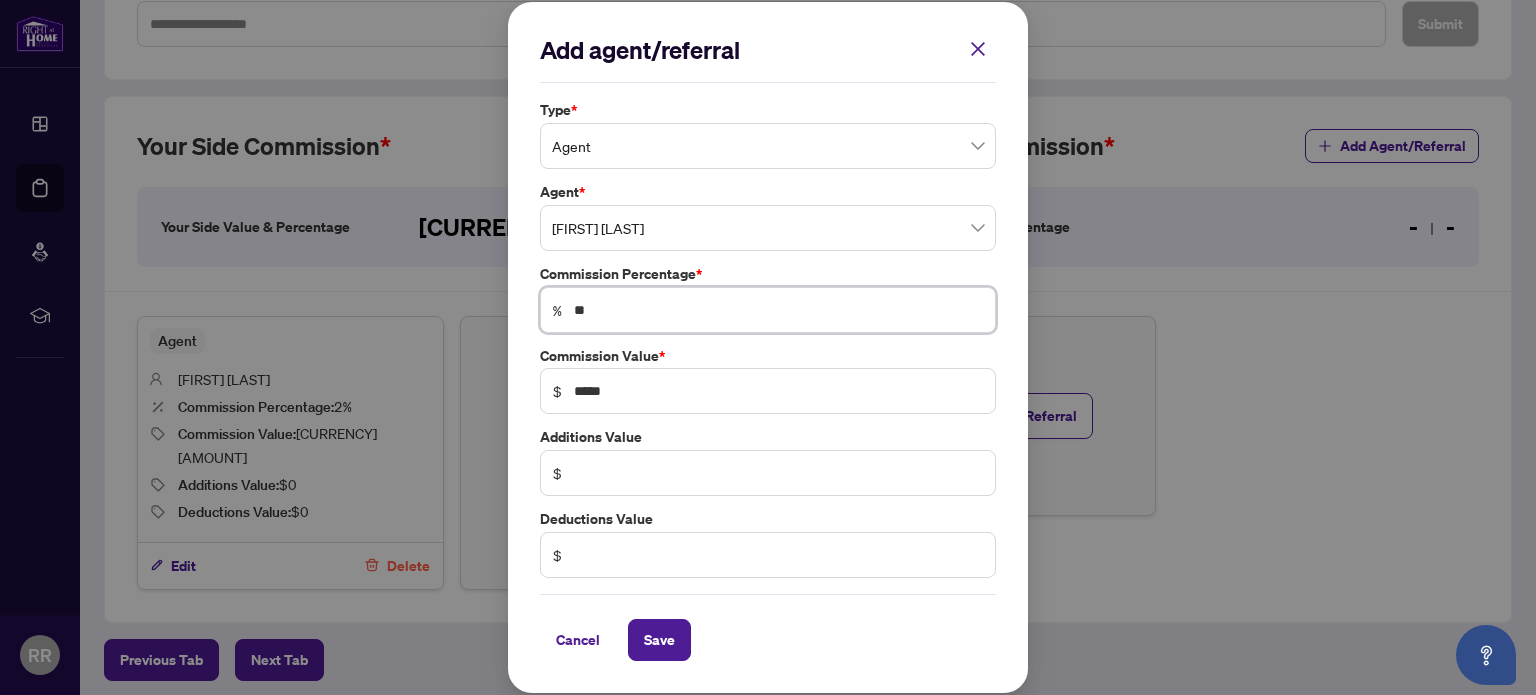type on "***" 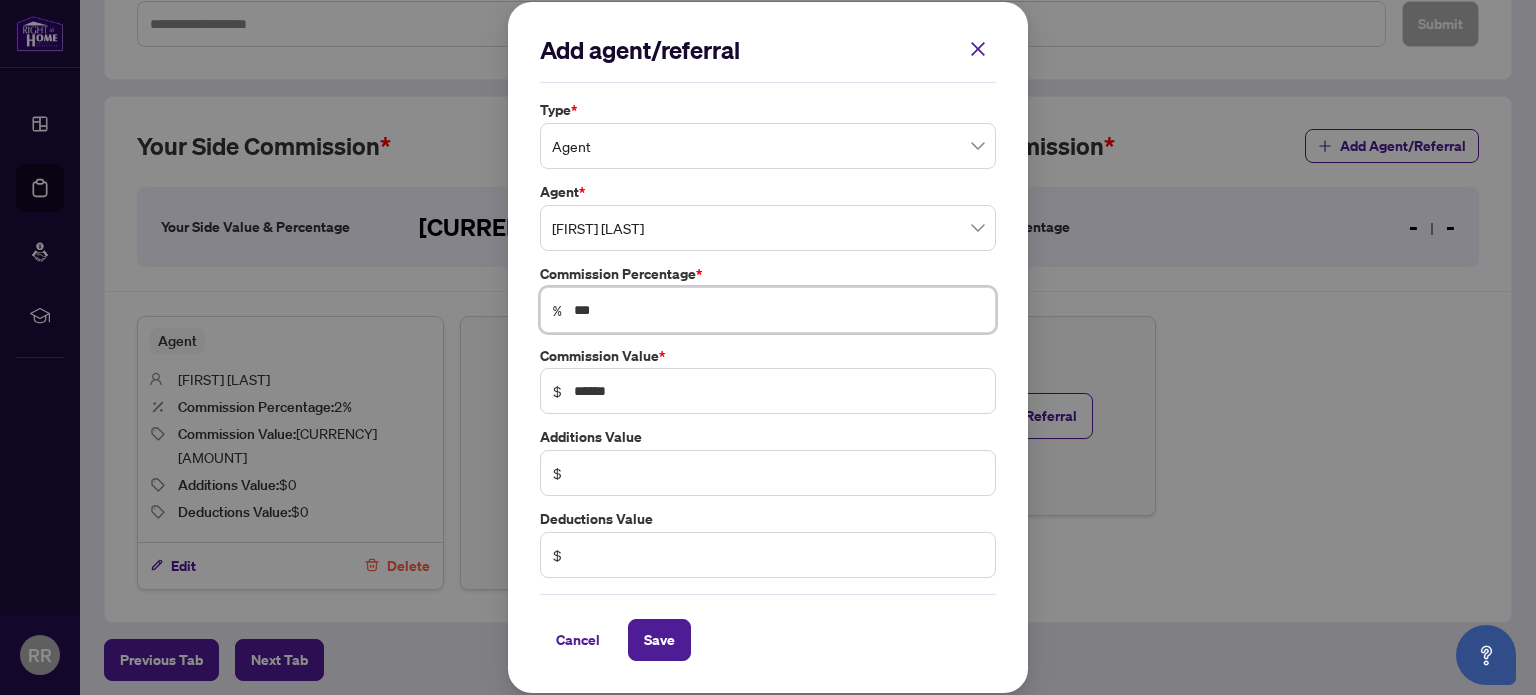 type on "****" 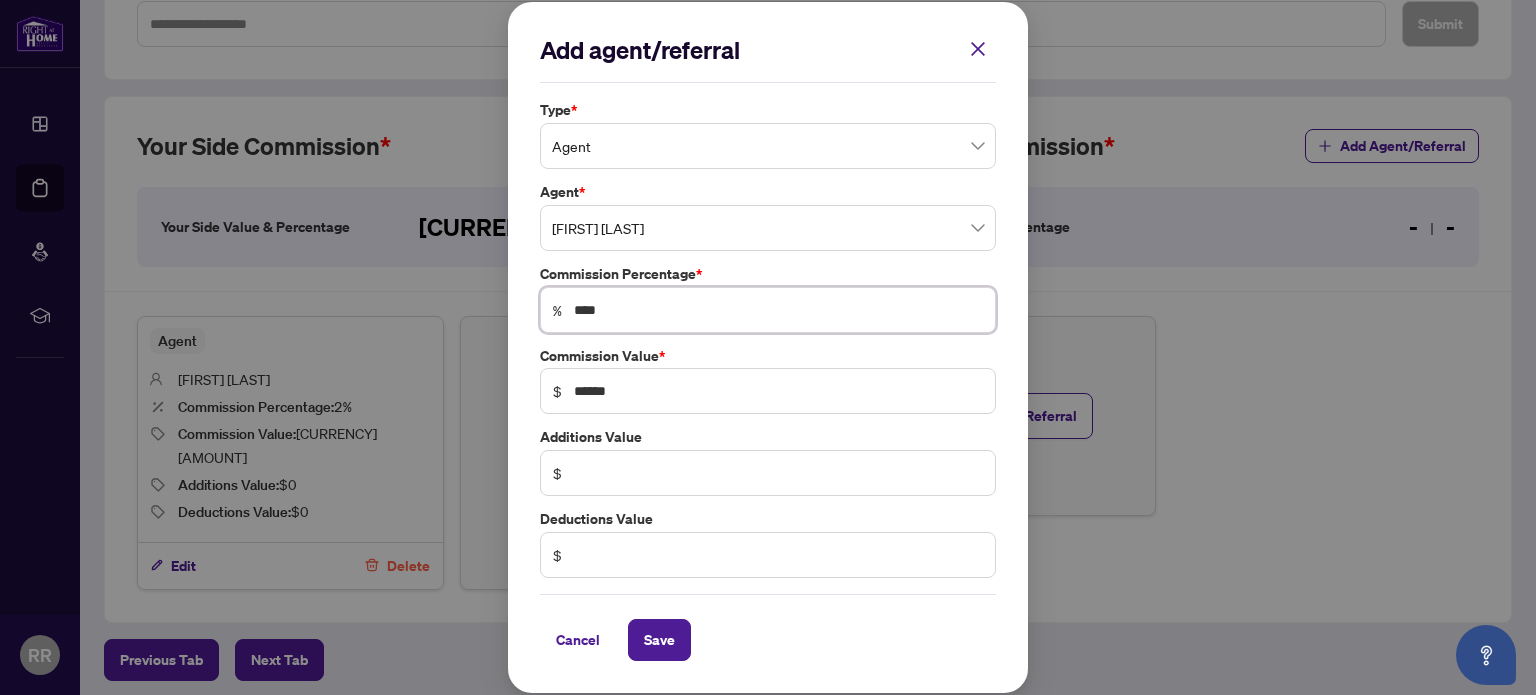 type on "****" 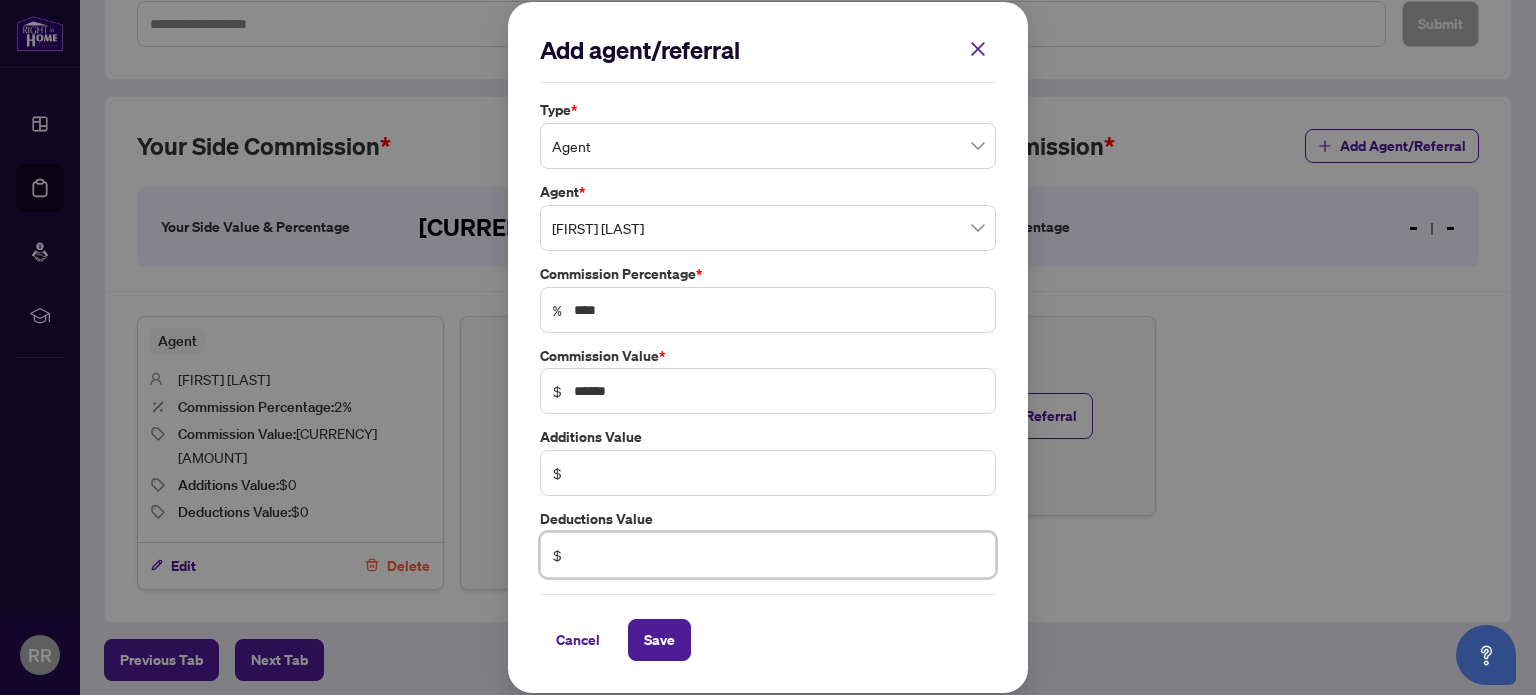 click at bounding box center [778, 555] 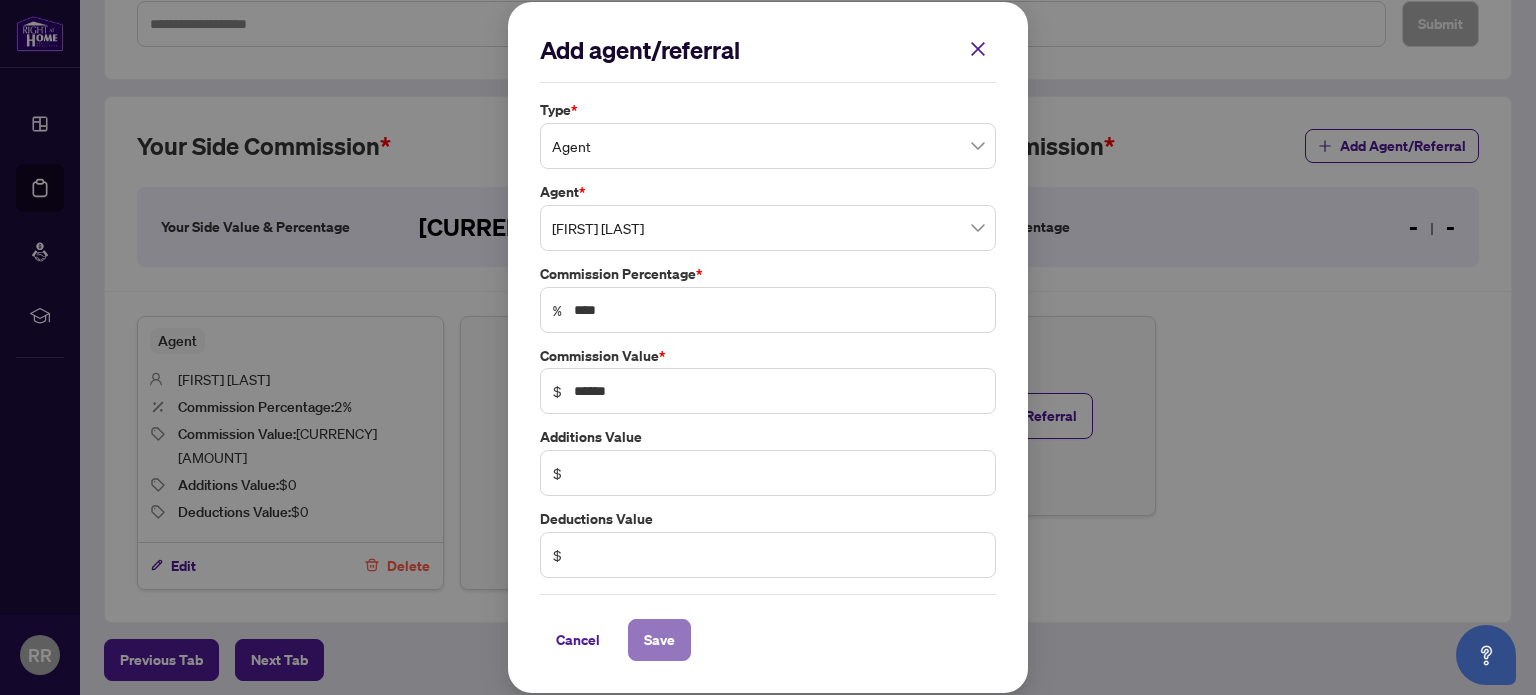click on "Save" at bounding box center [659, 640] 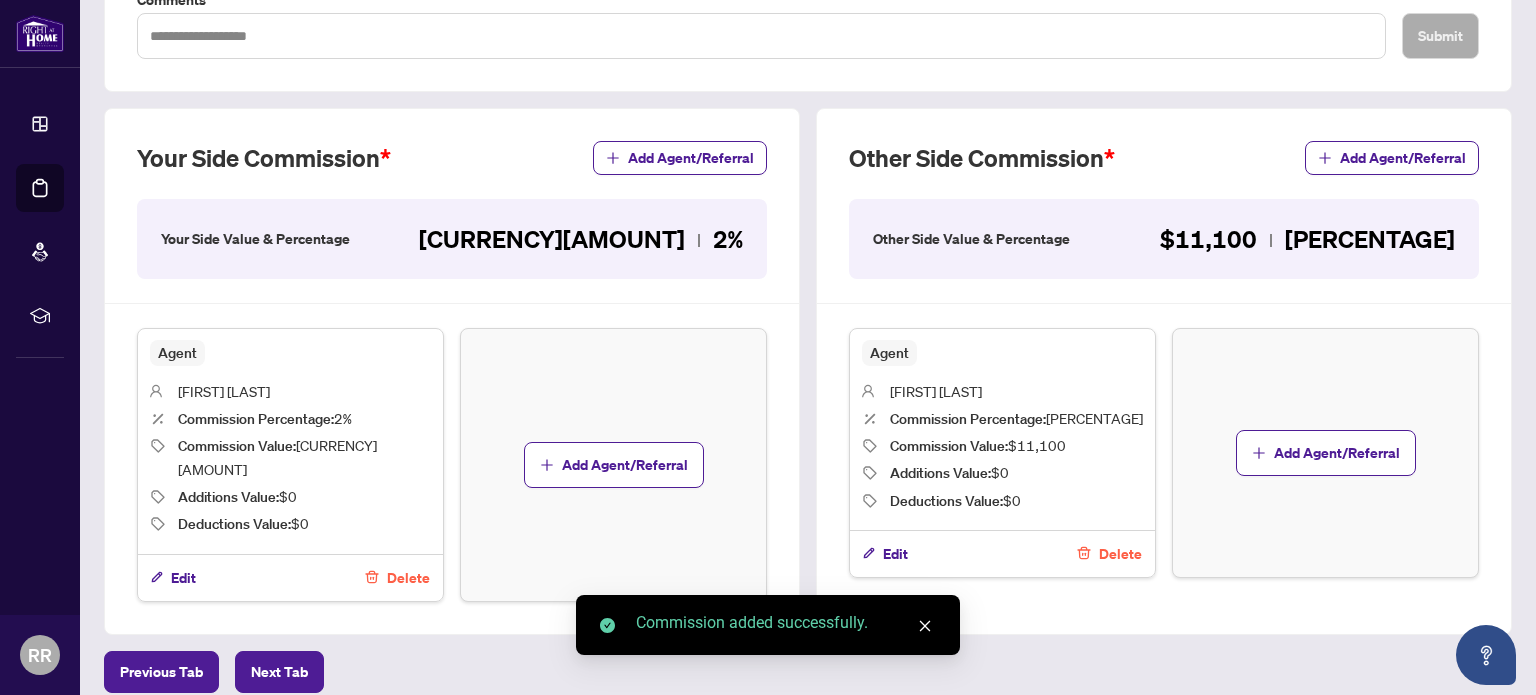 scroll, scrollTop: 535, scrollLeft: 0, axis: vertical 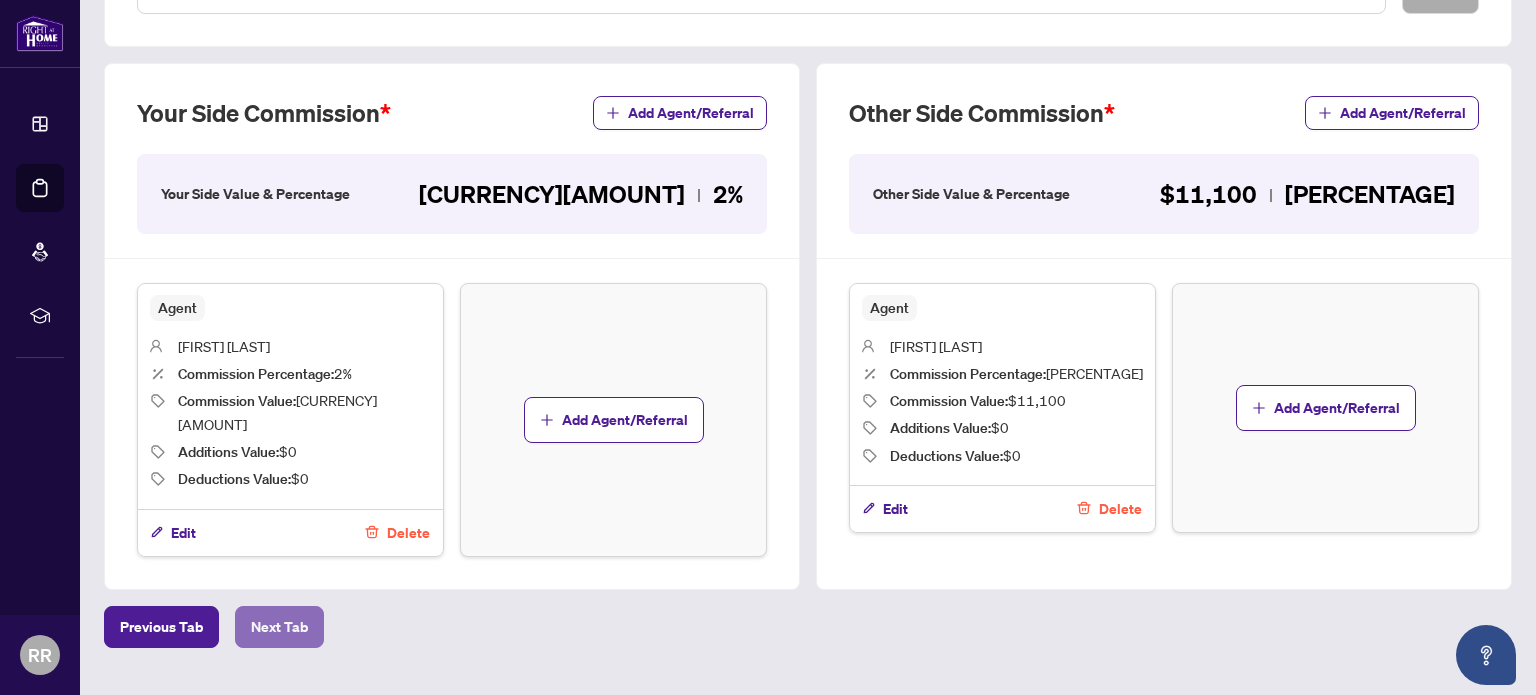 click on "Next Tab" at bounding box center (279, 627) 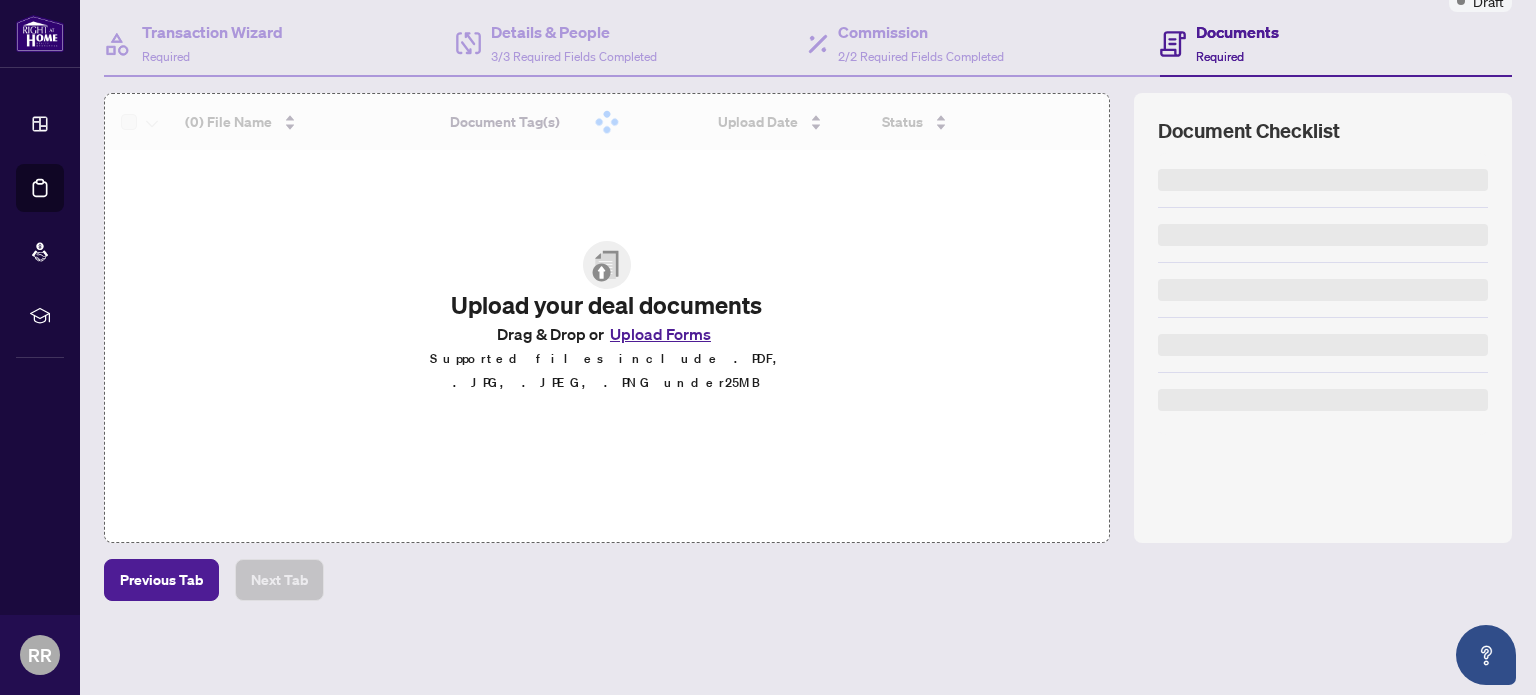 scroll, scrollTop: 0, scrollLeft: 0, axis: both 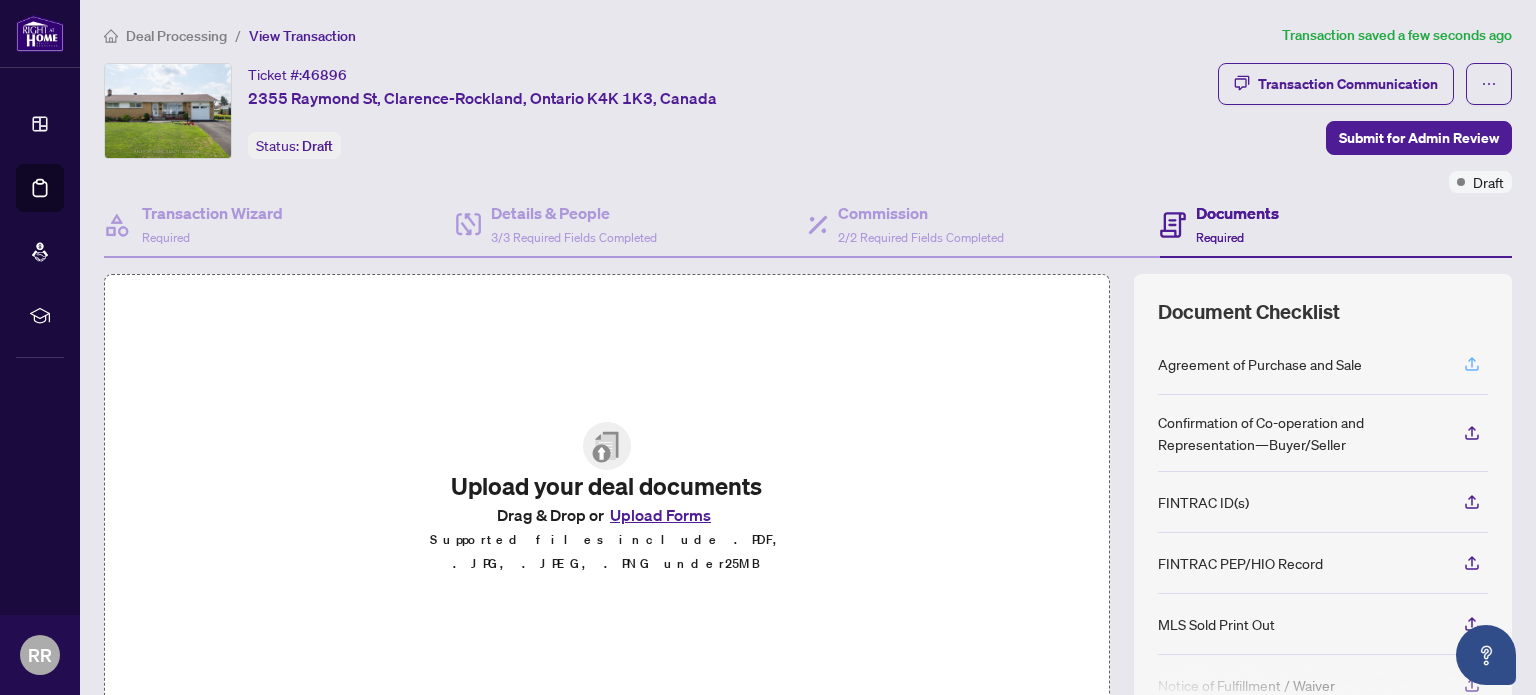 click 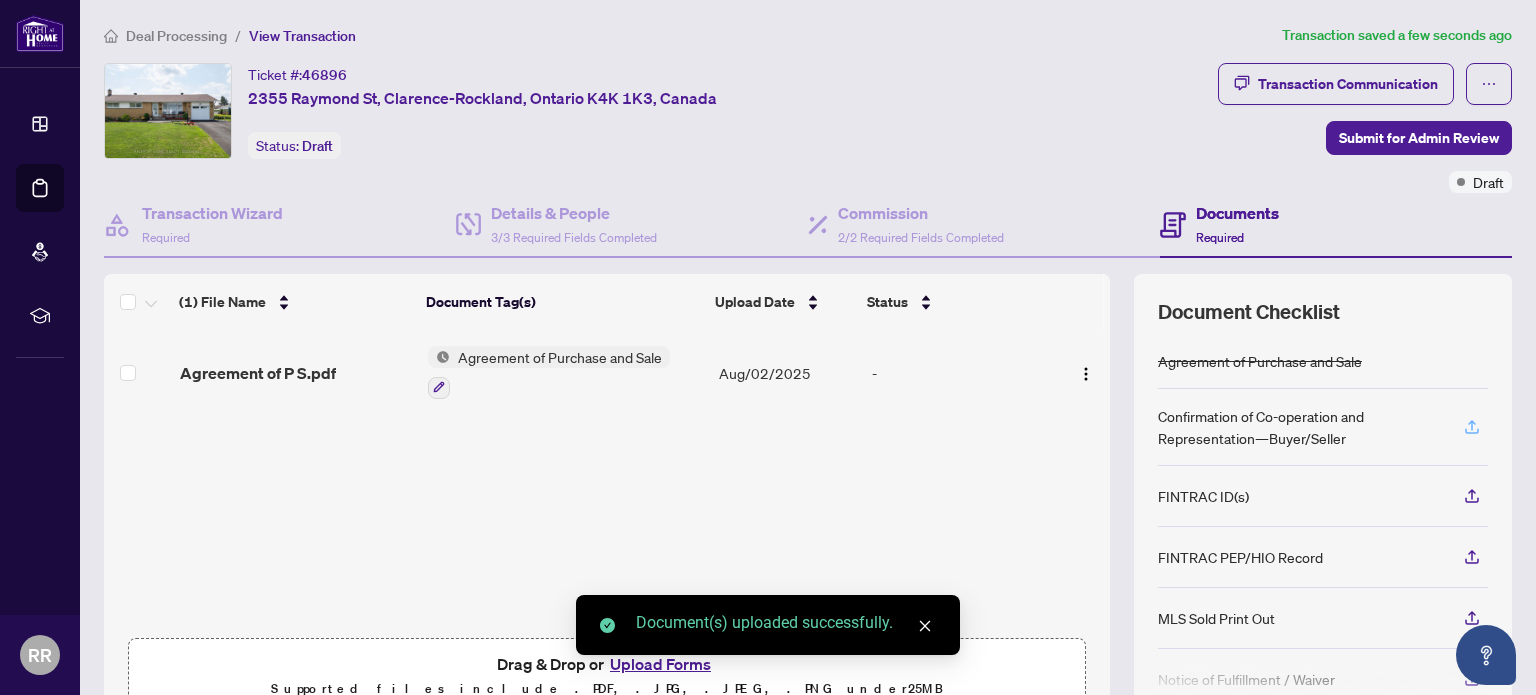 click 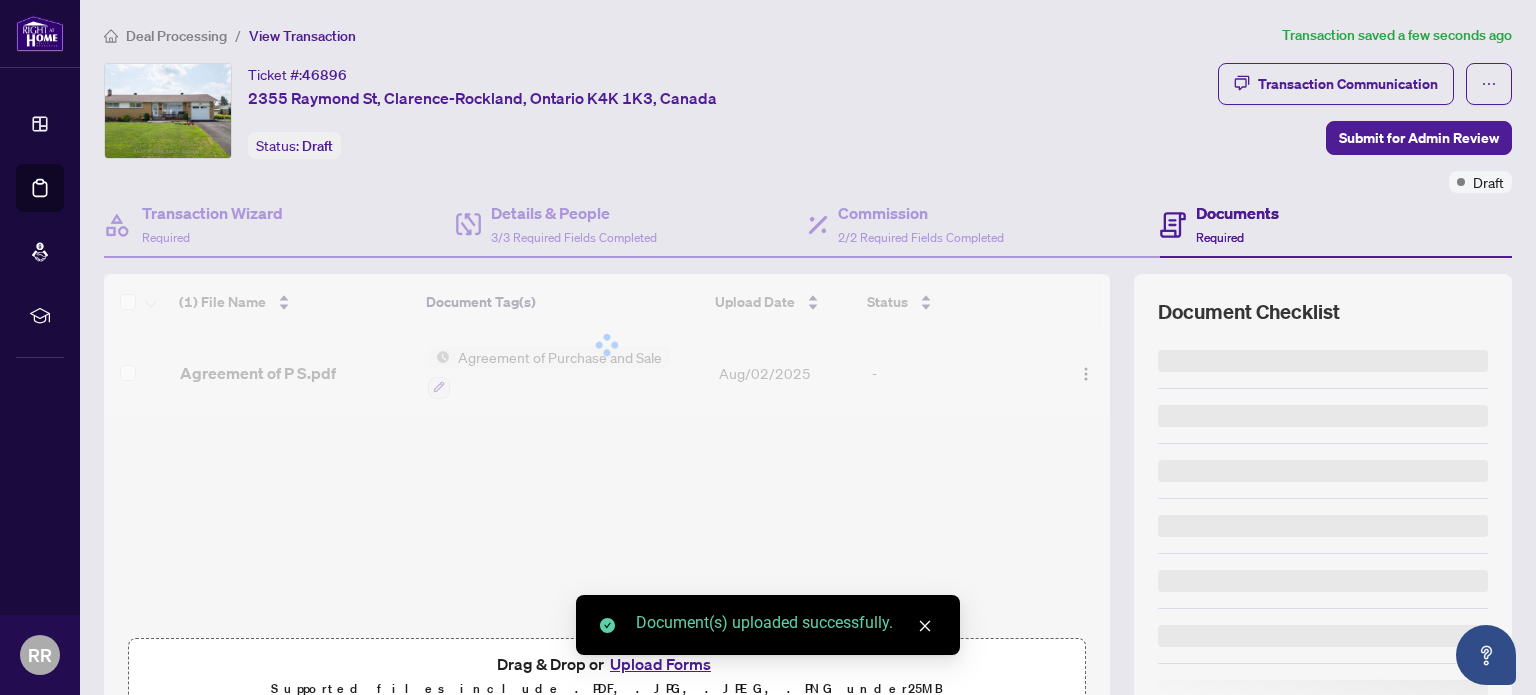 scroll, scrollTop: 100, scrollLeft: 0, axis: vertical 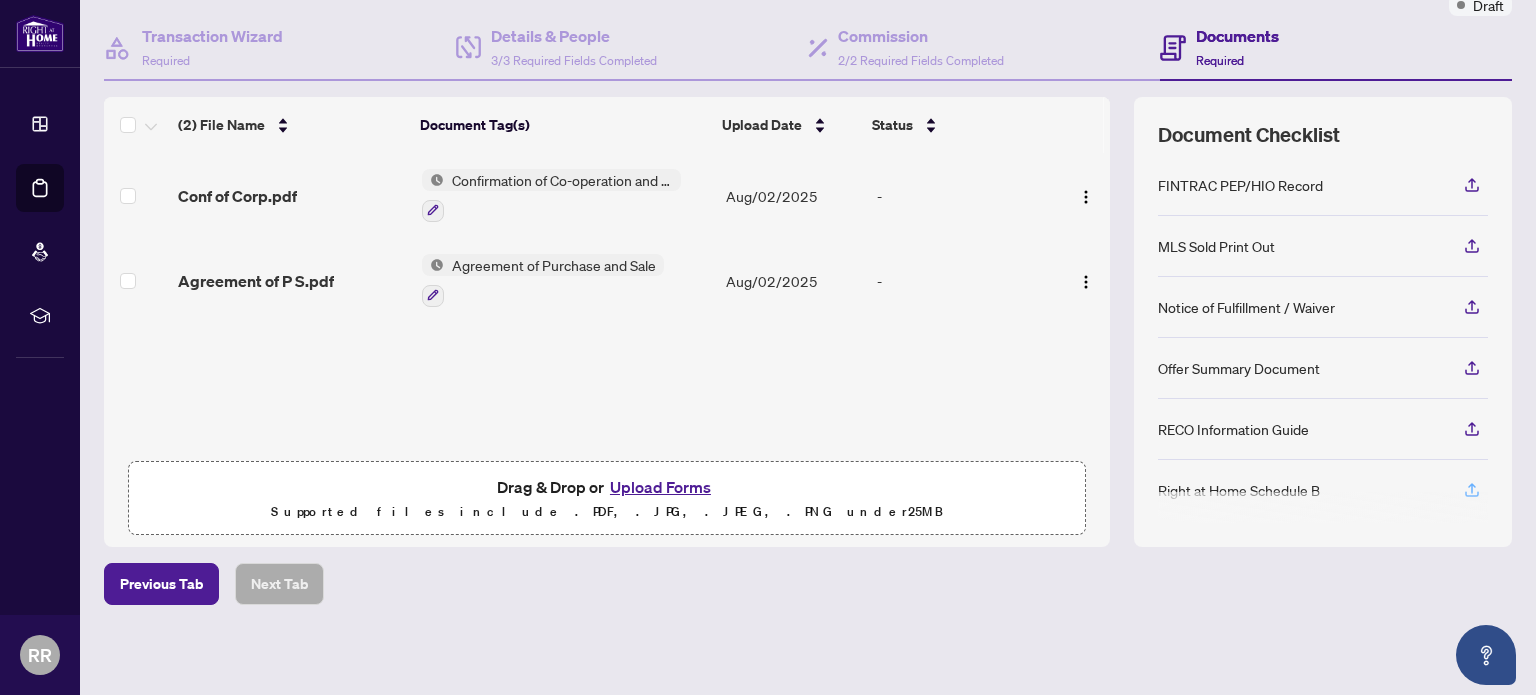 click 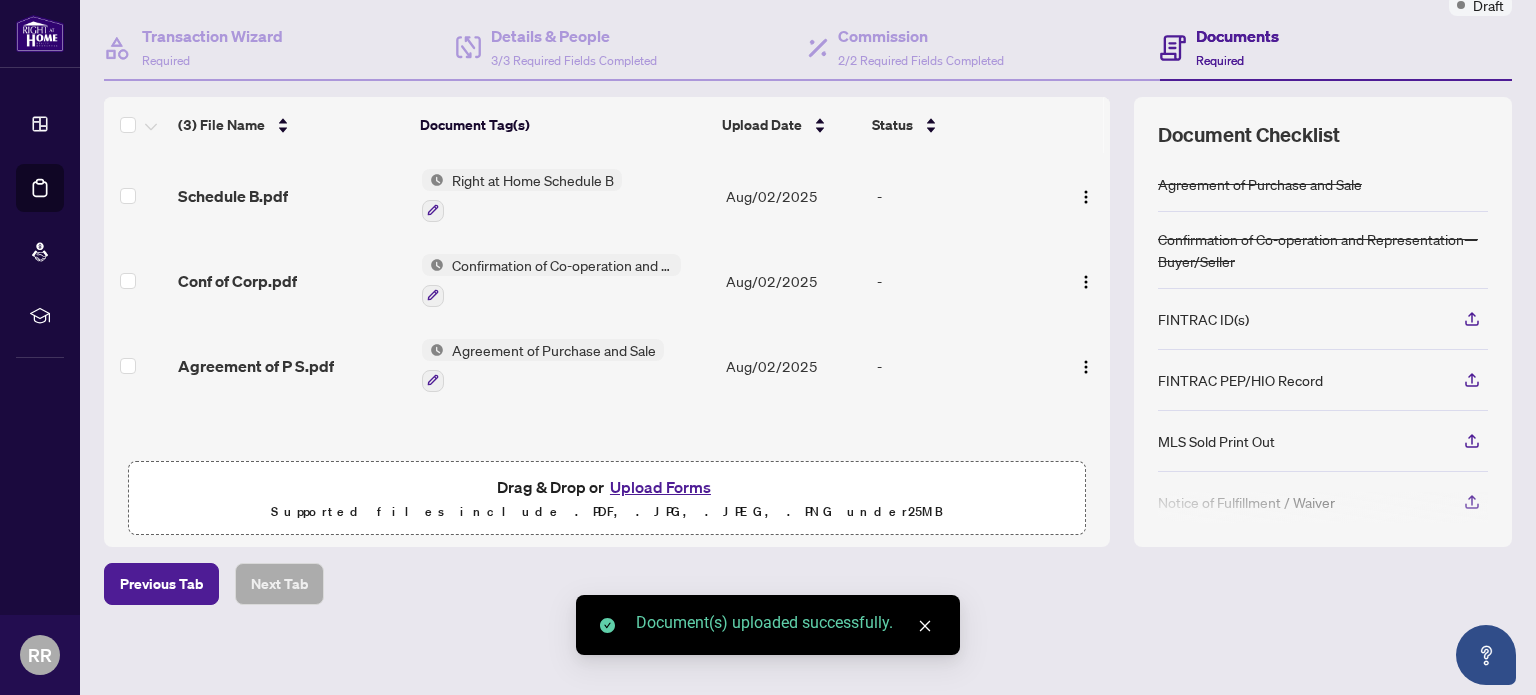 scroll, scrollTop: 0, scrollLeft: 0, axis: both 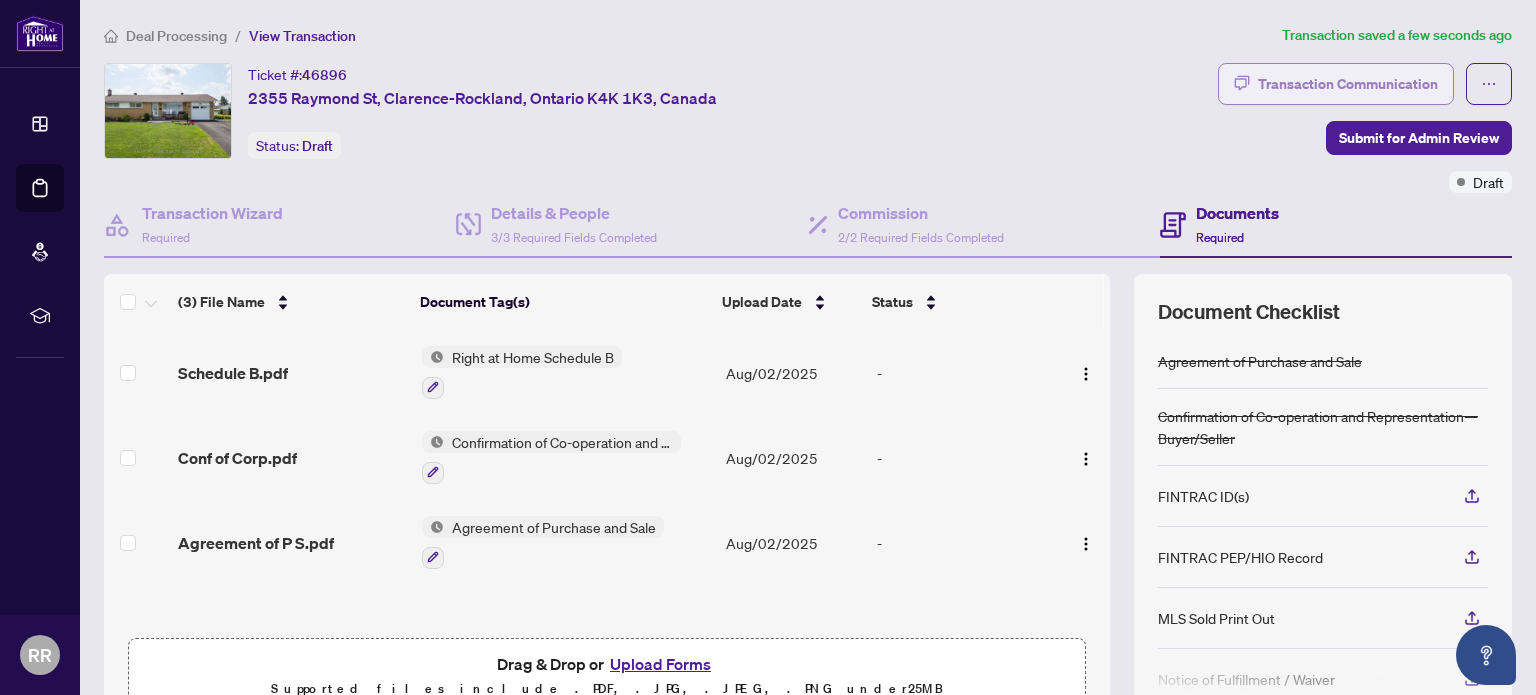 click on "Transaction Communication" at bounding box center (1348, 84) 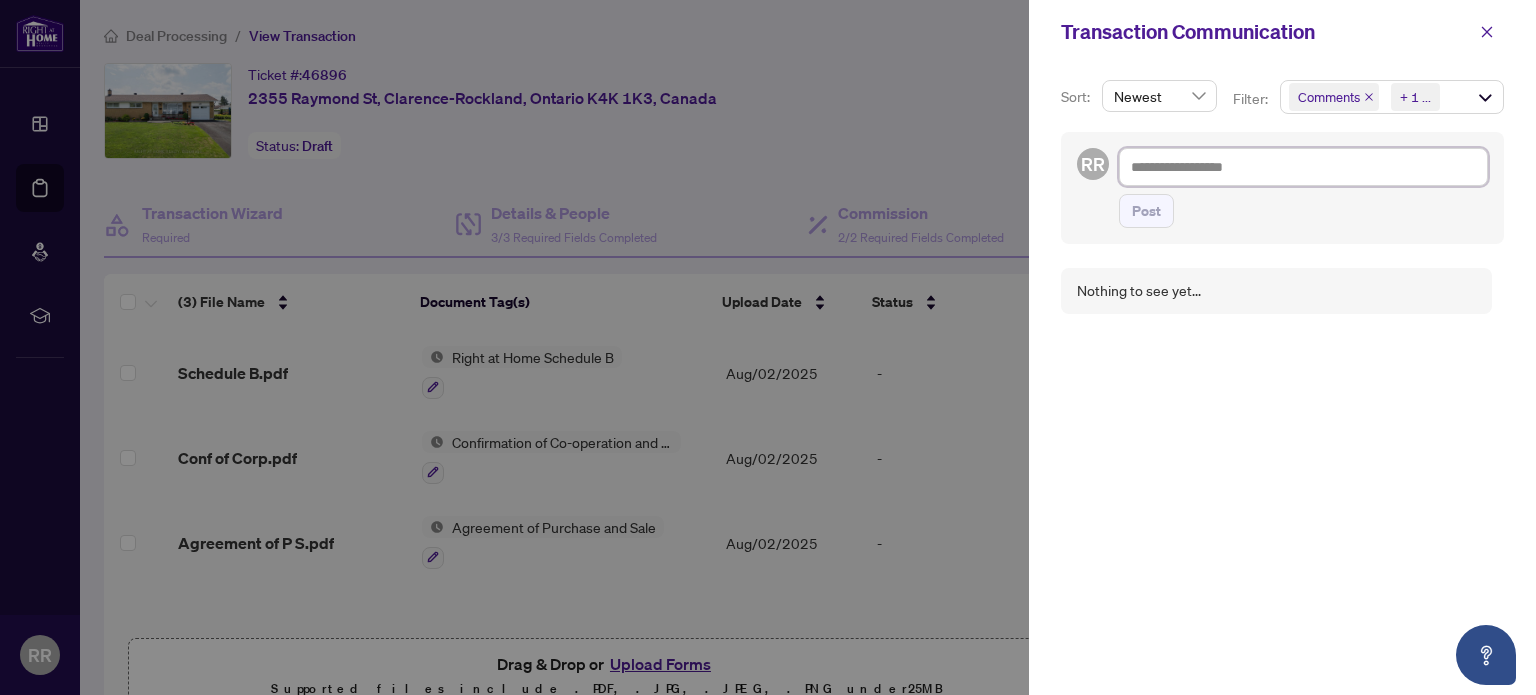 click at bounding box center (1303, 167) 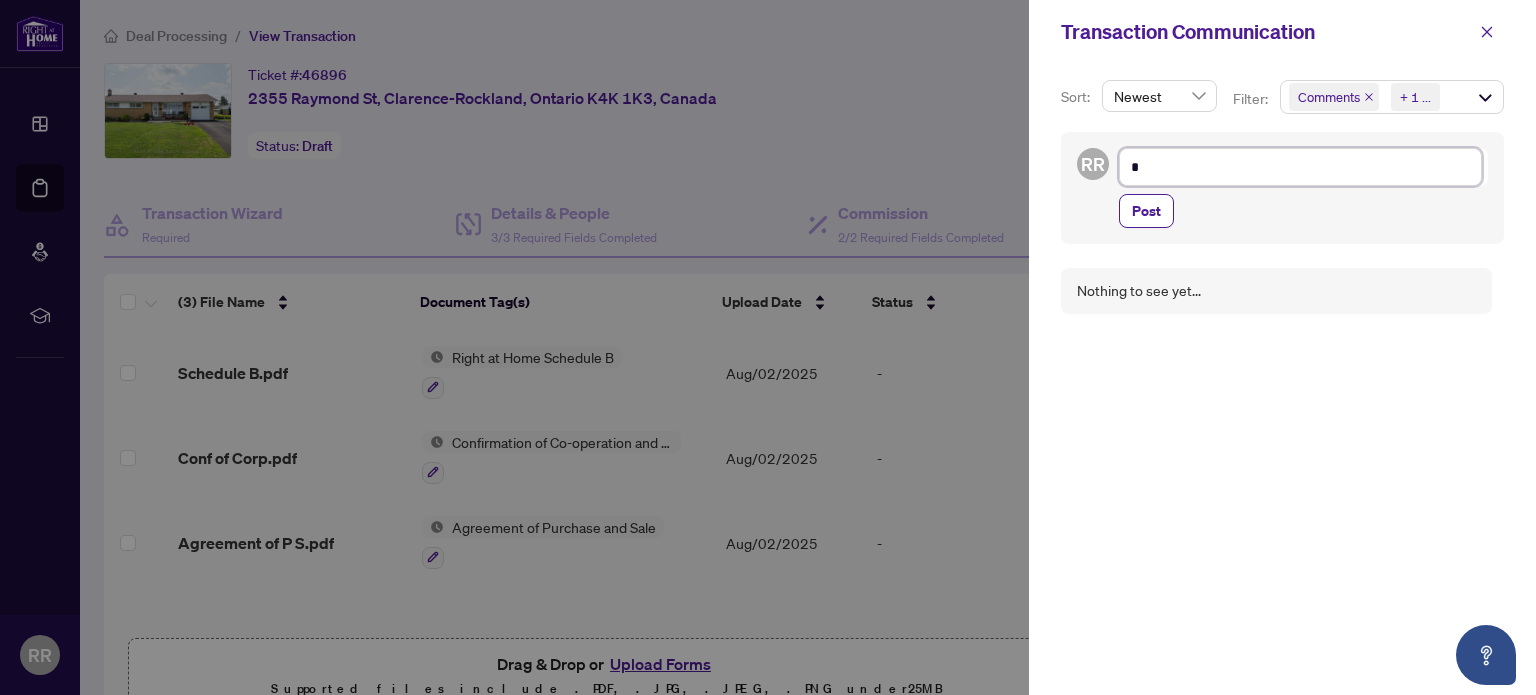 type on "**" 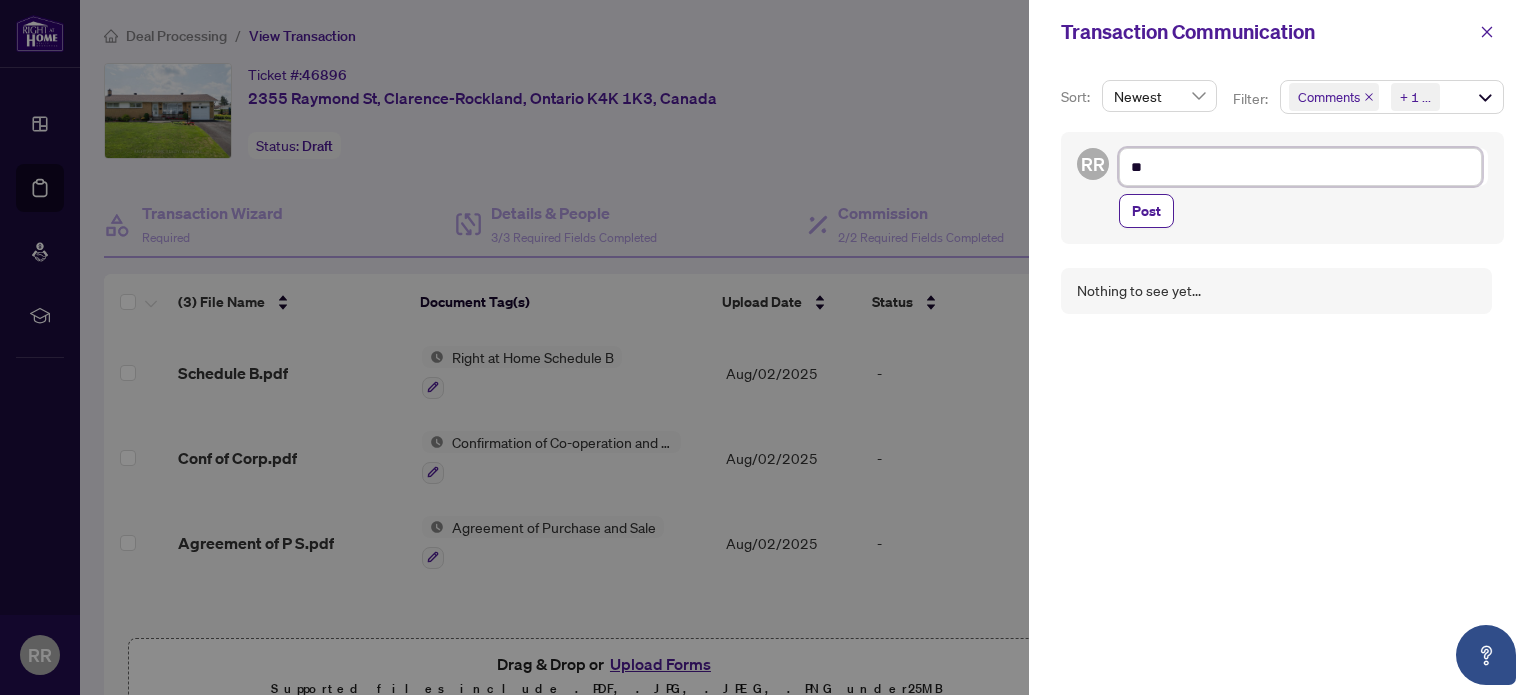 type on "***" 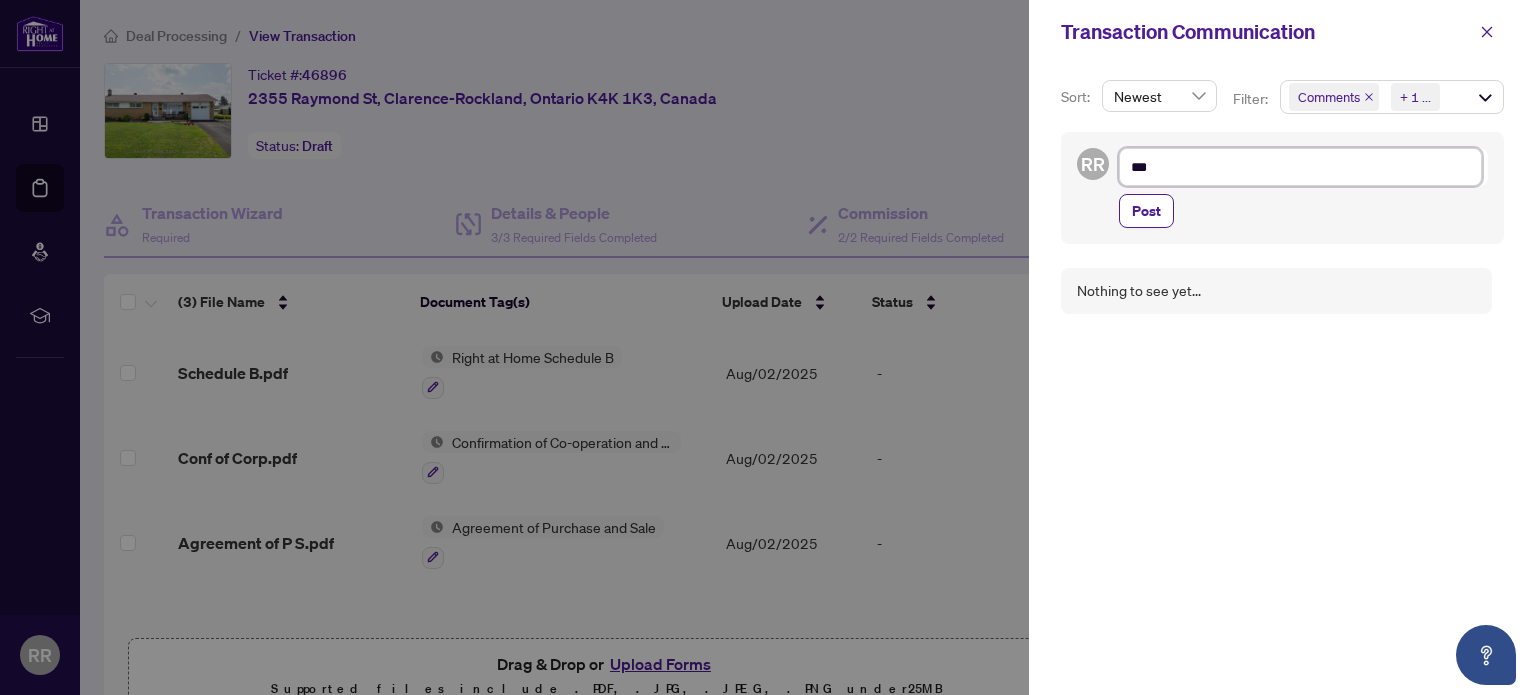 type on "***" 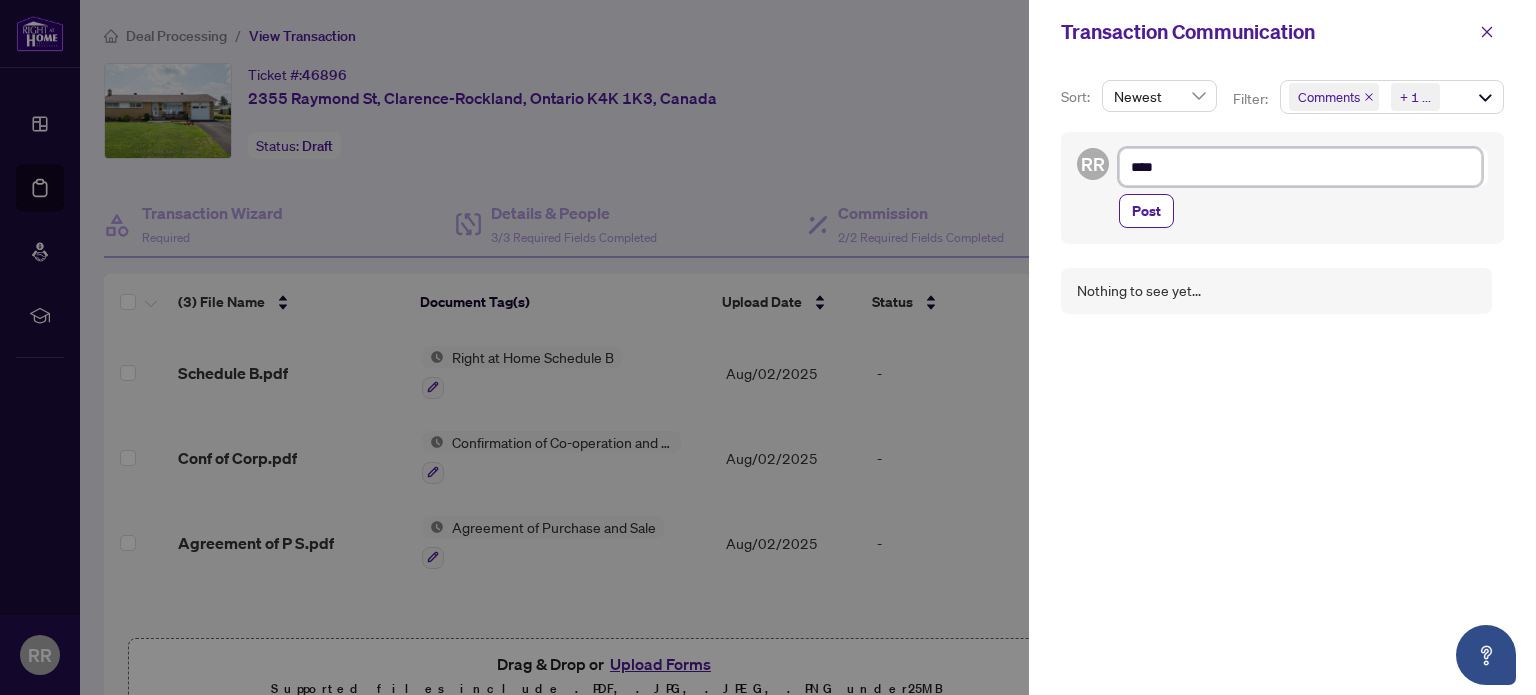 type on "*****" 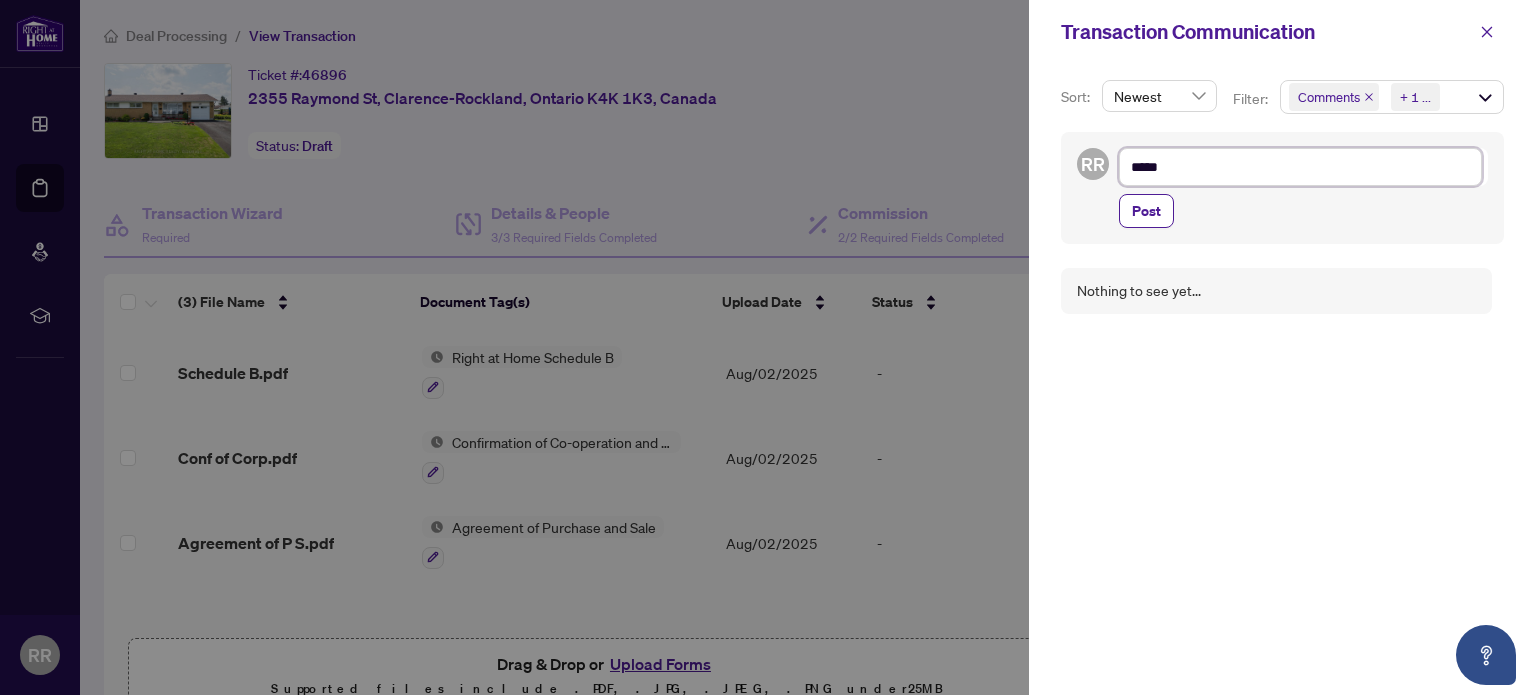 type on "******" 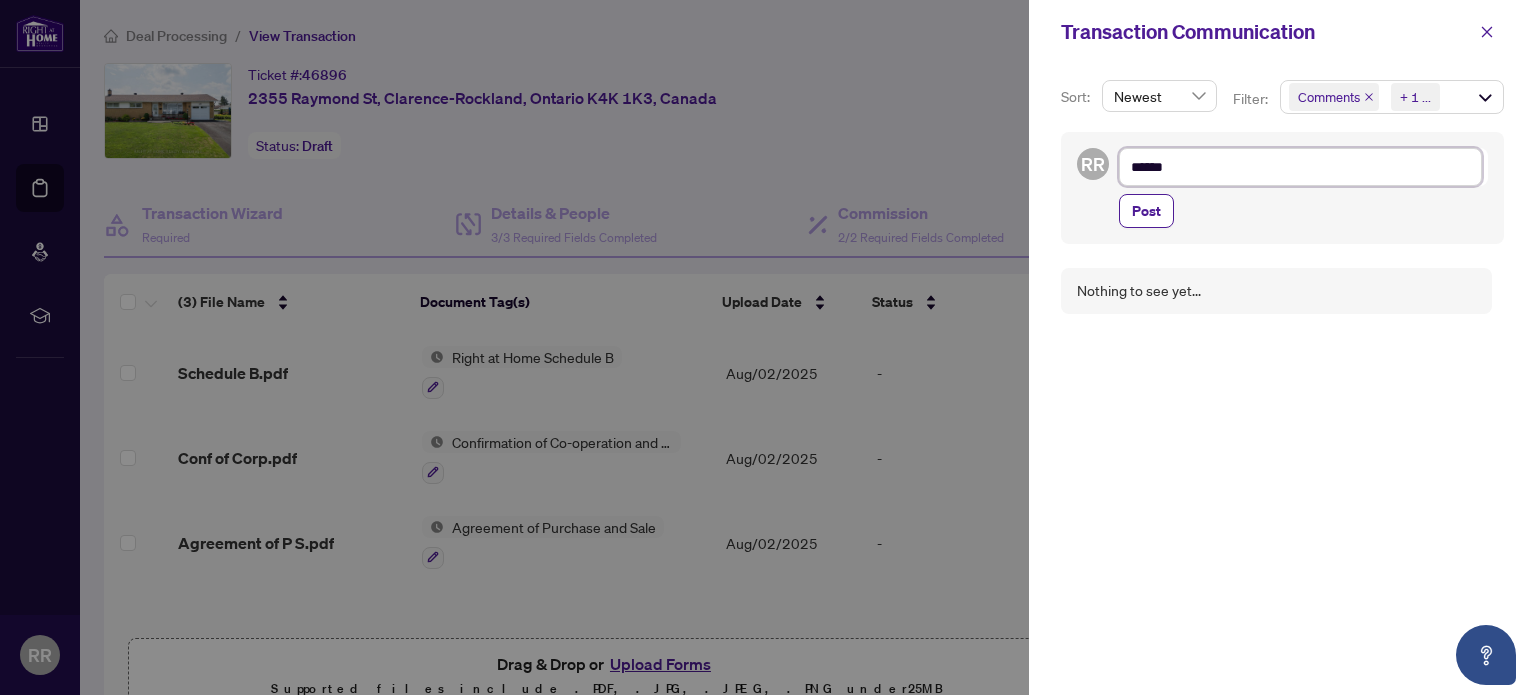 type on "*******" 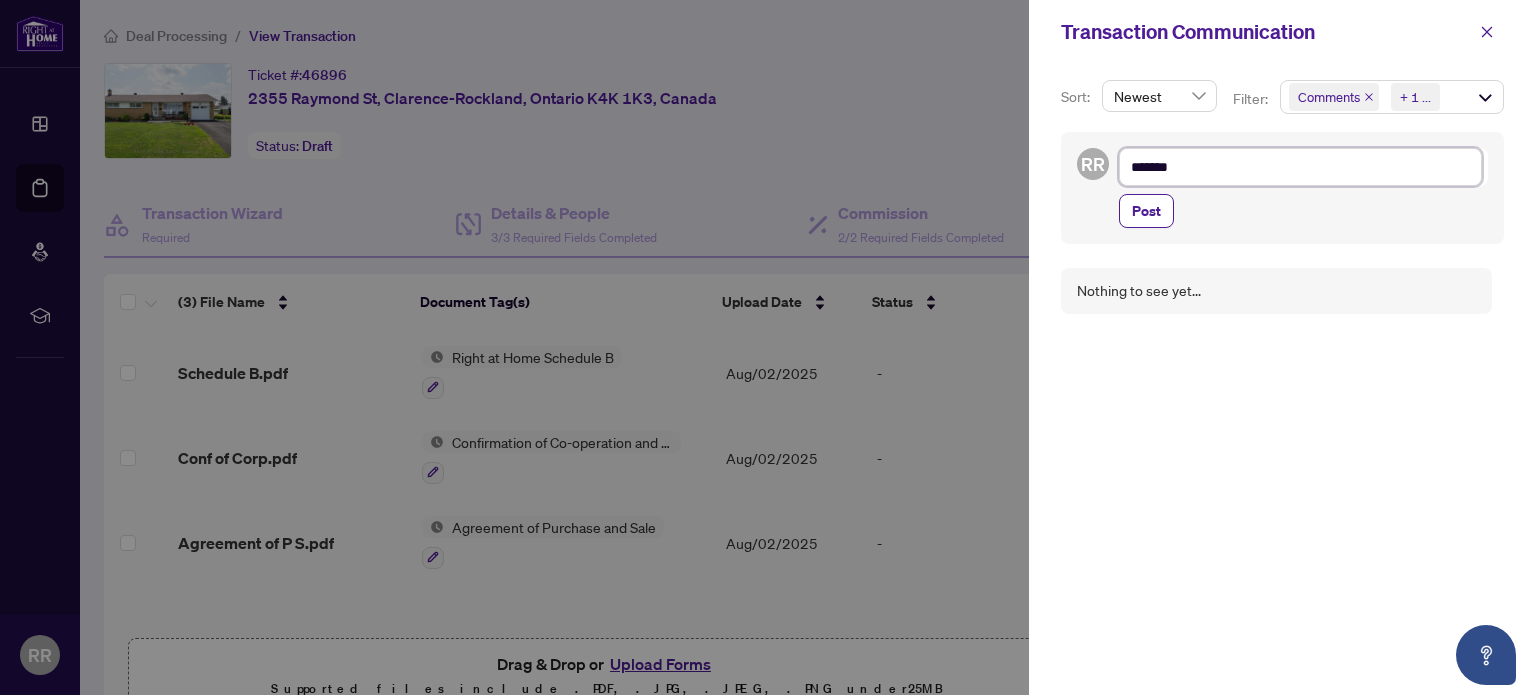 type on "********" 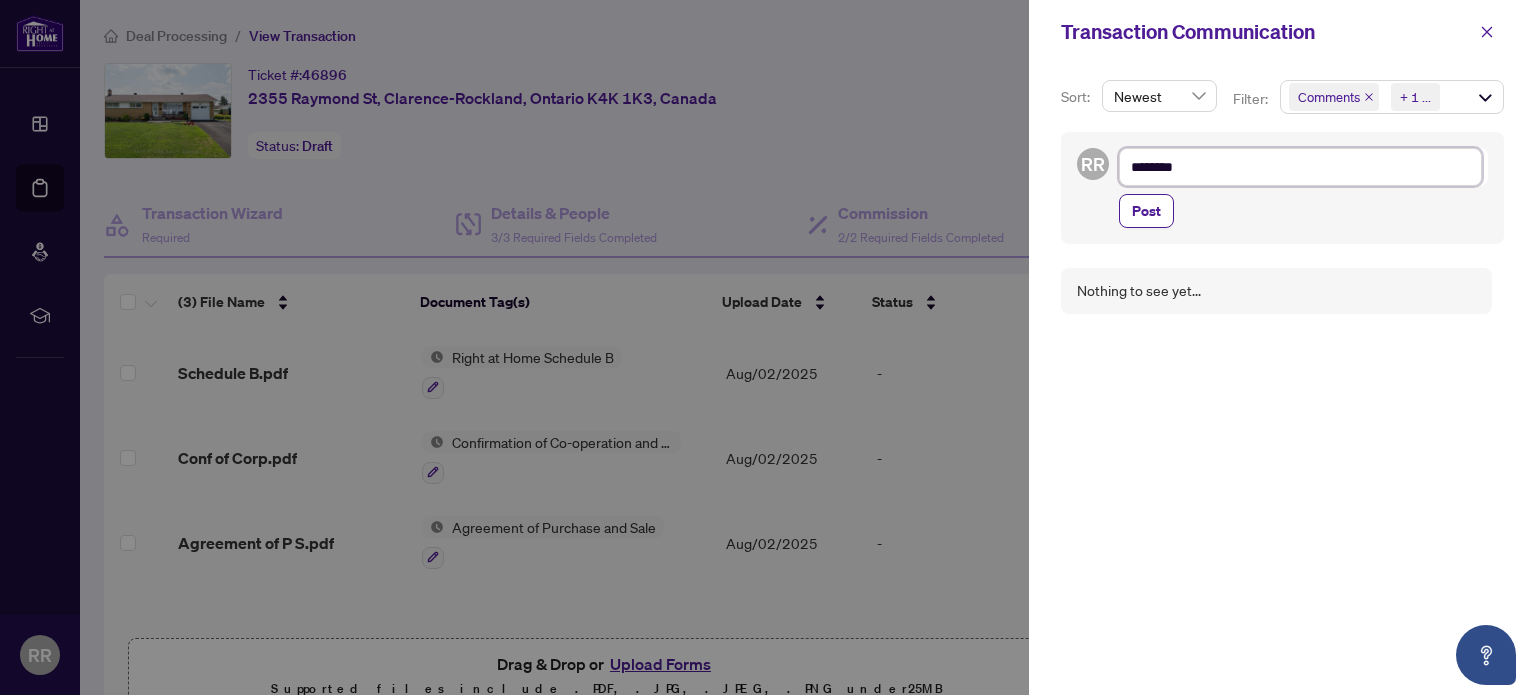 type on "*********" 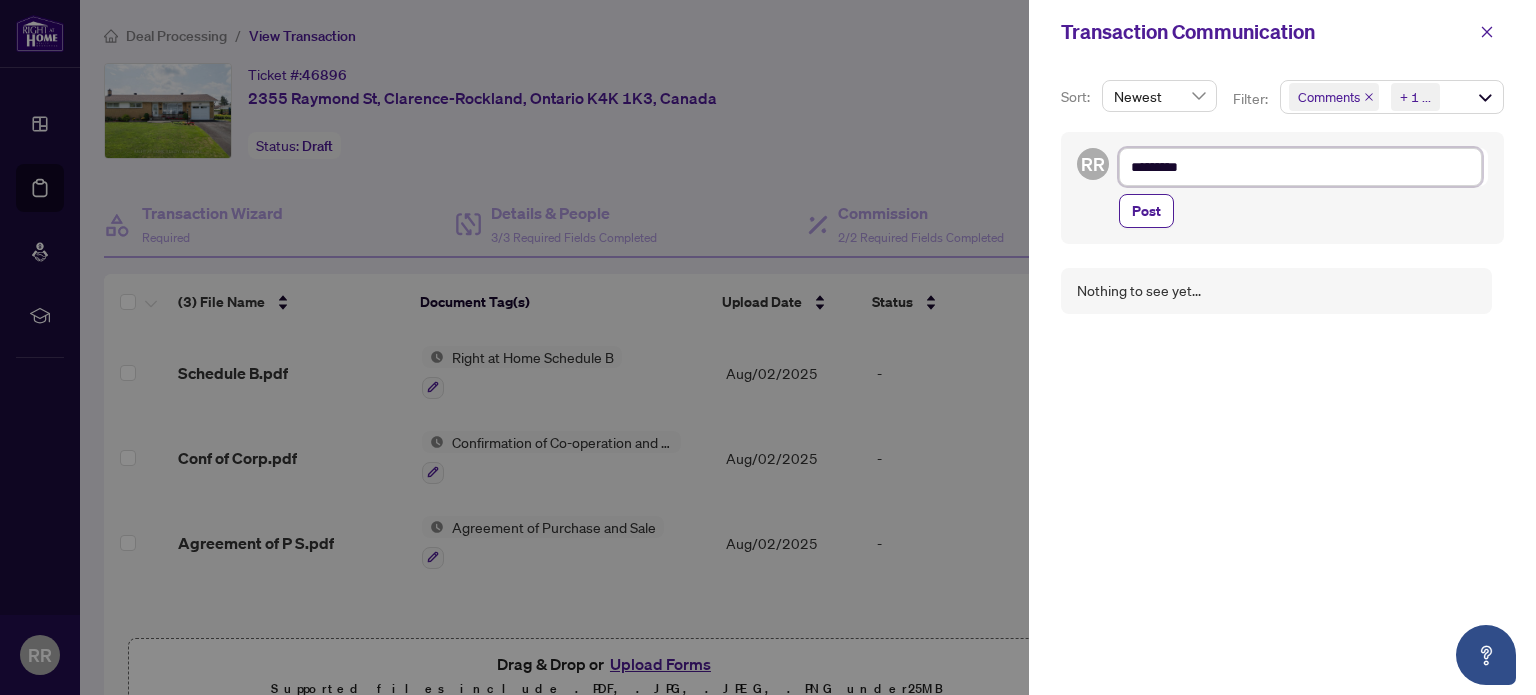 type on "*********" 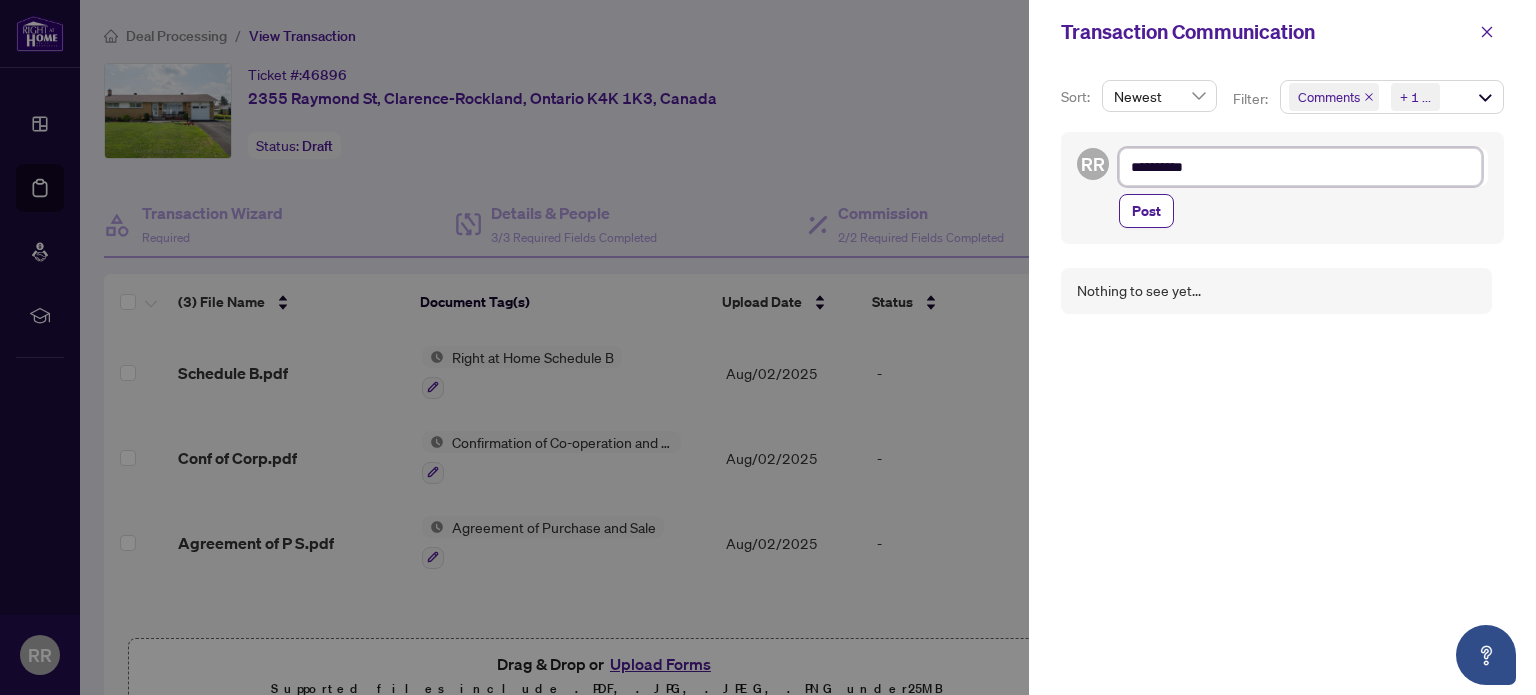 type on "**********" 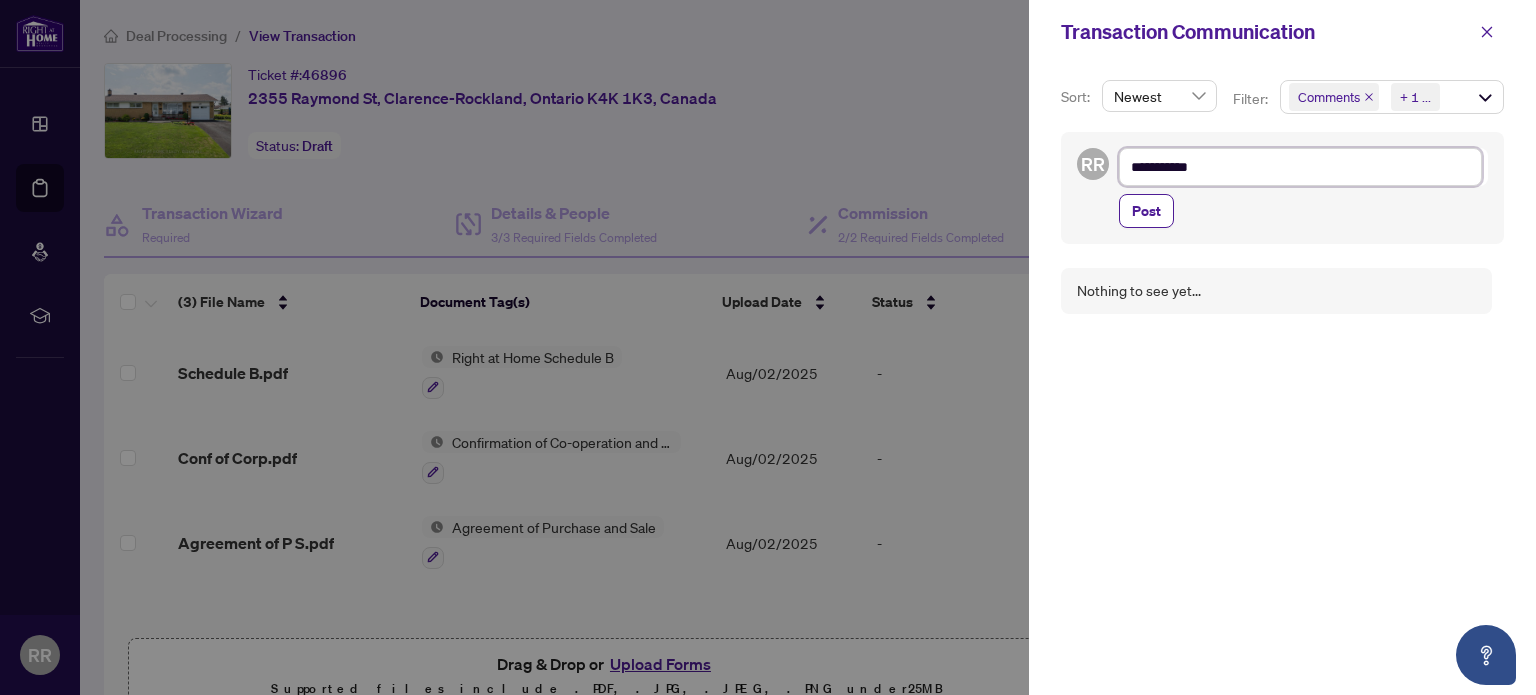 type on "**********" 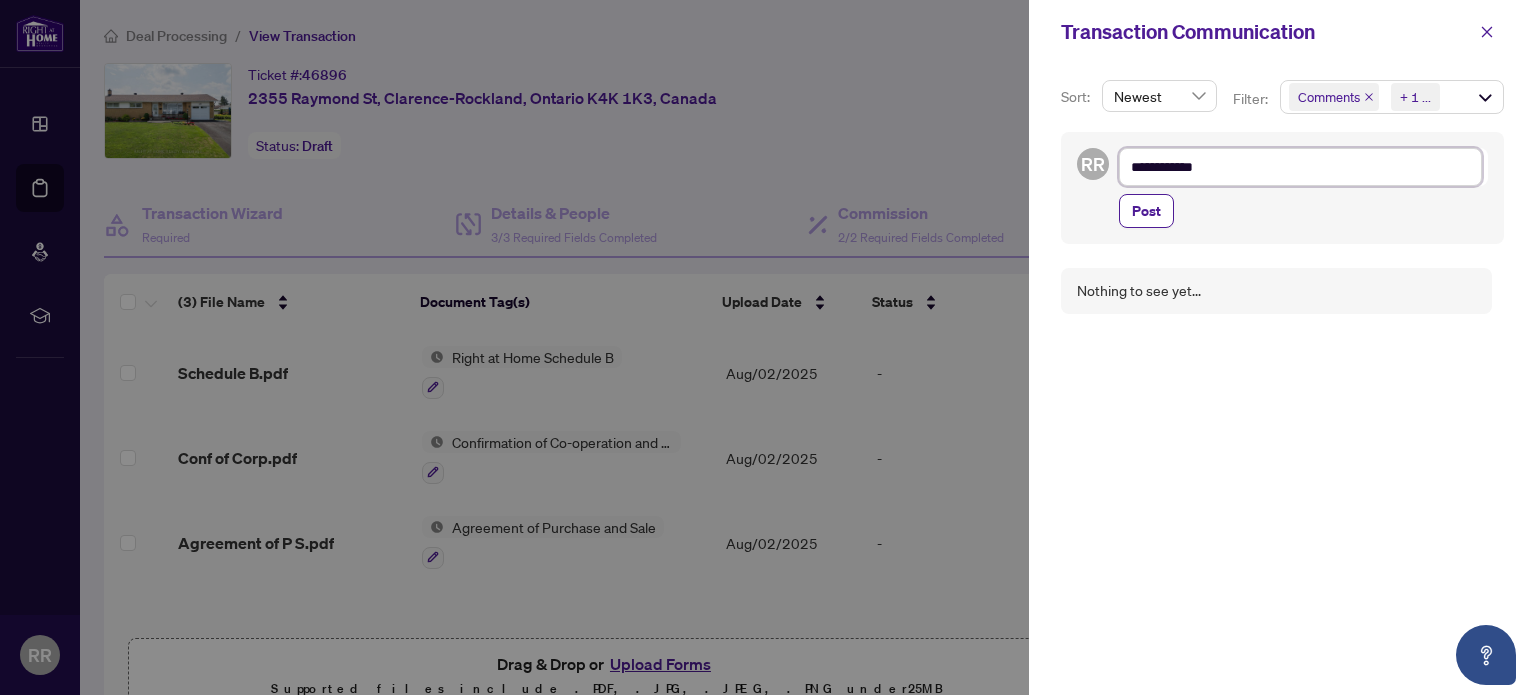 type on "**********" 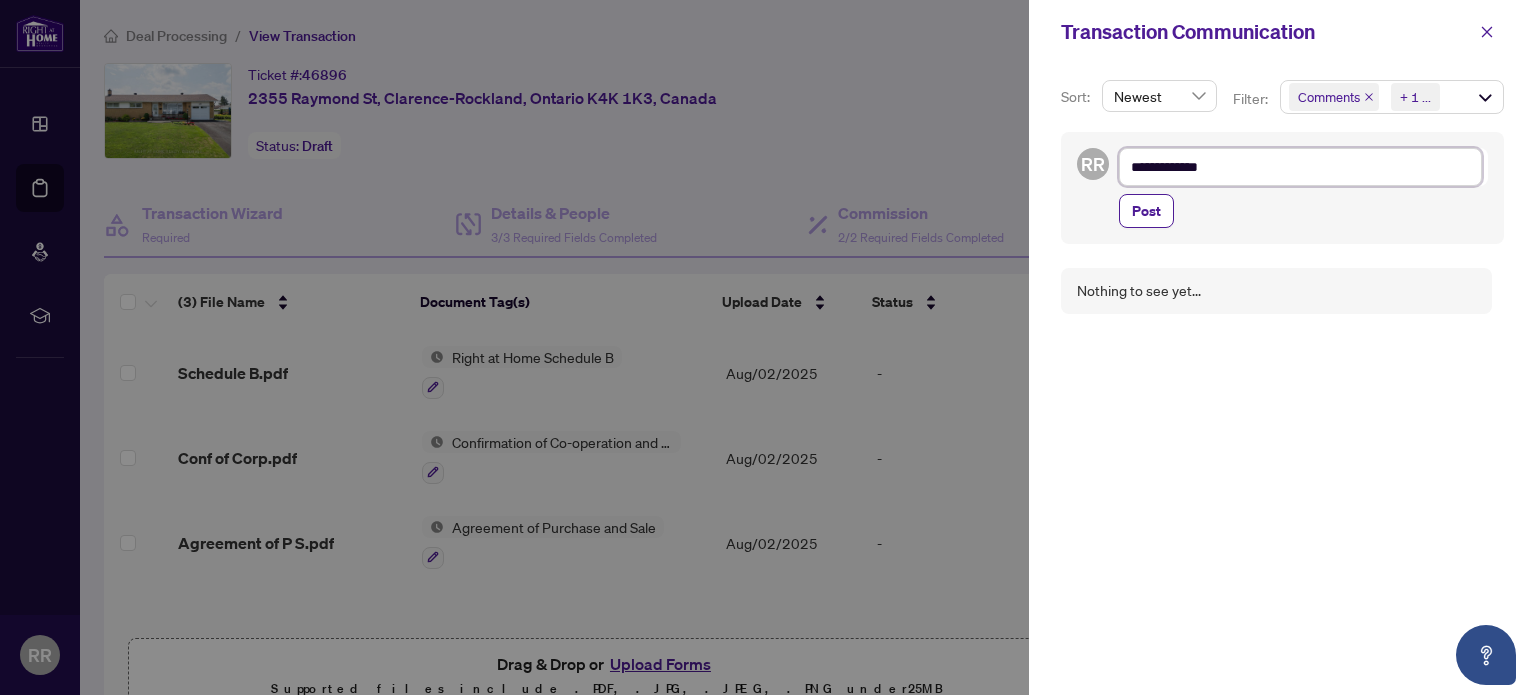 type on "**********" 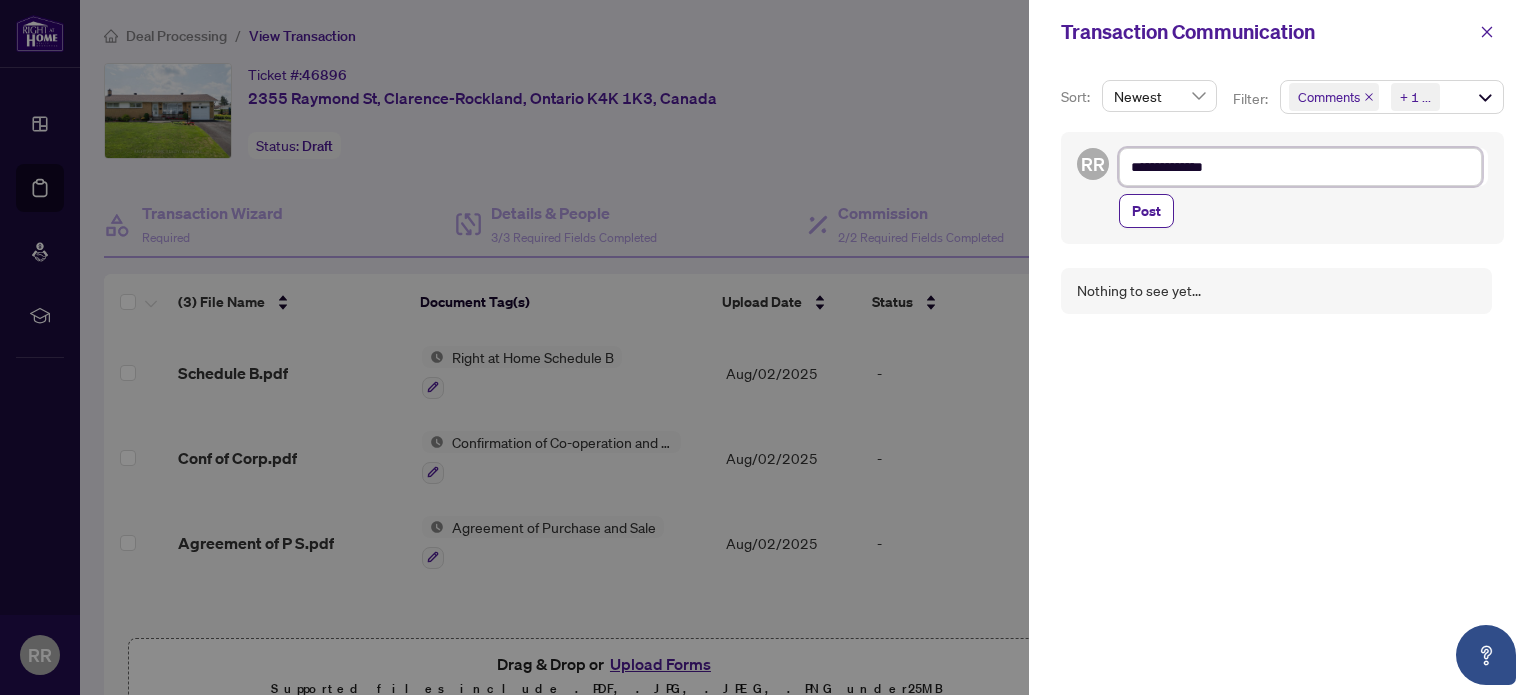 type on "**********" 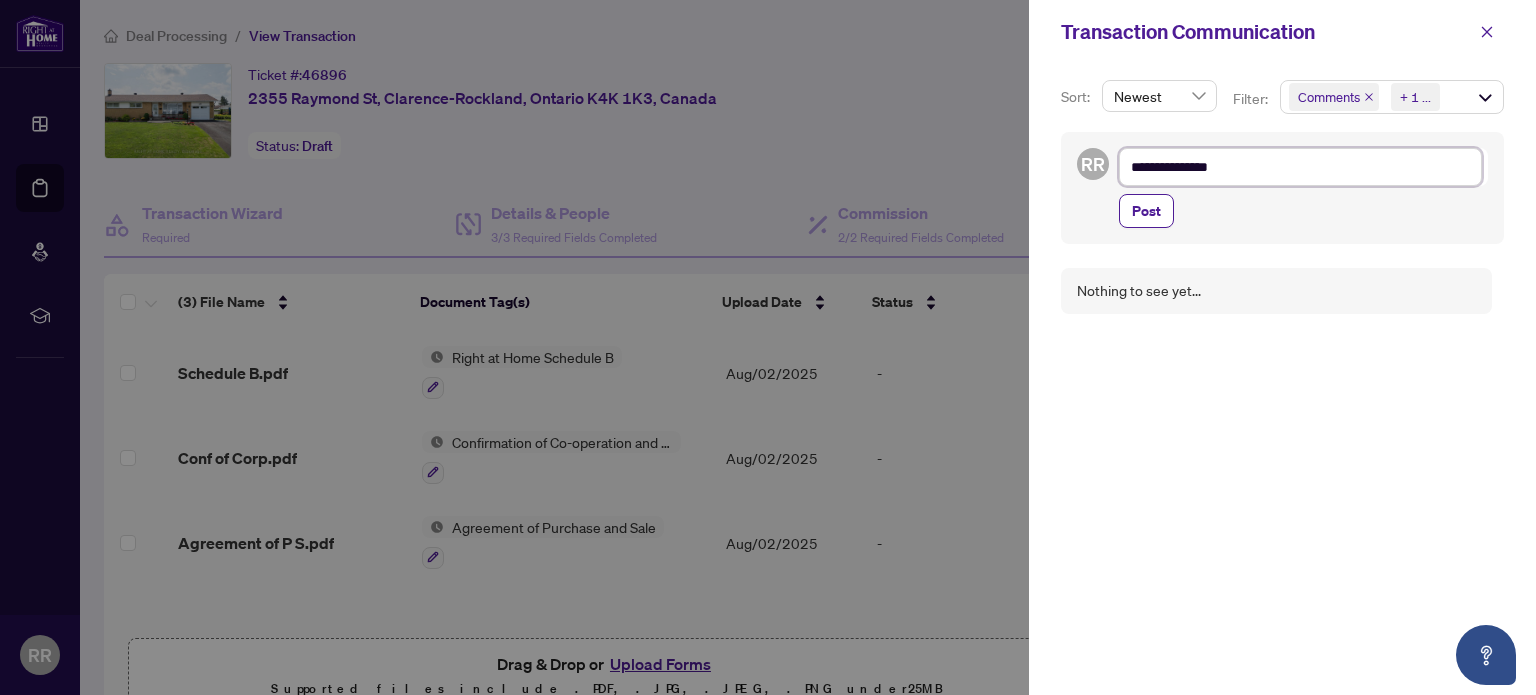 type on "**********" 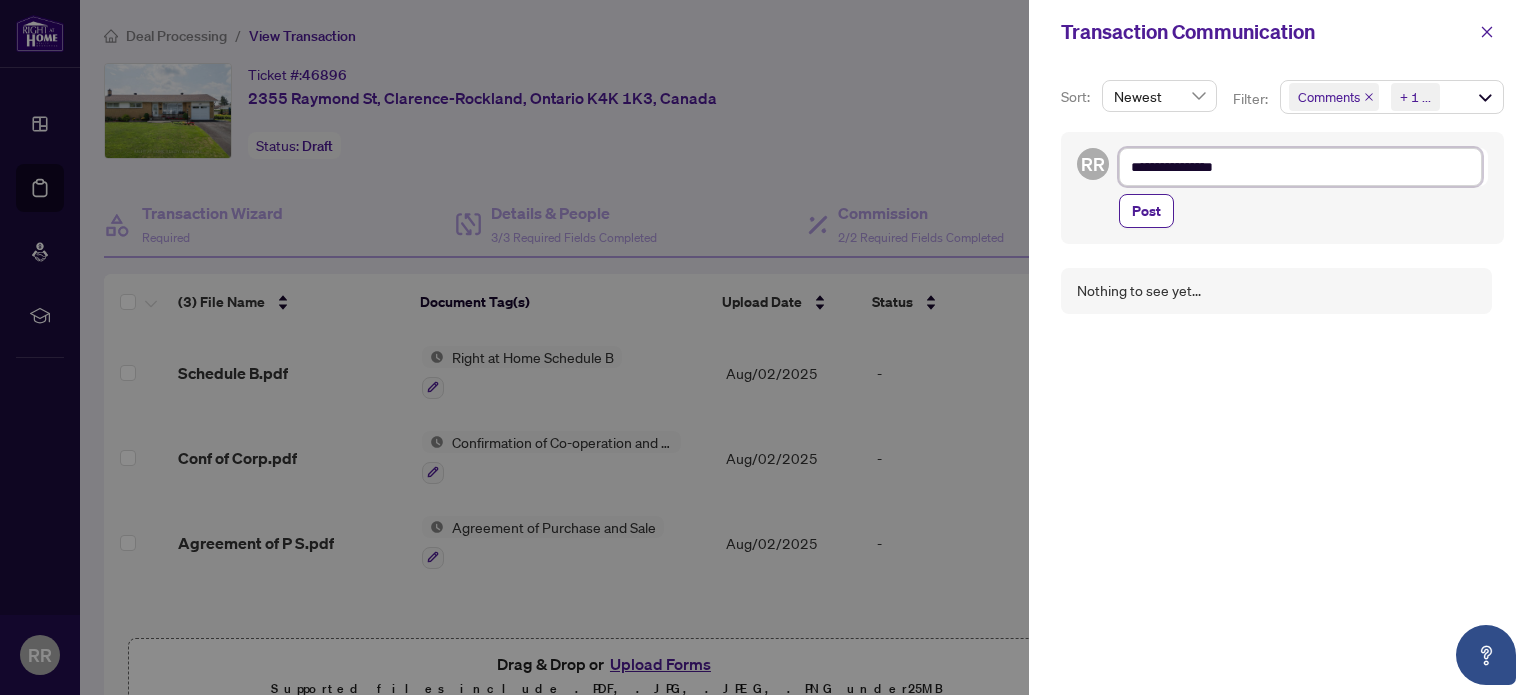 type on "**********" 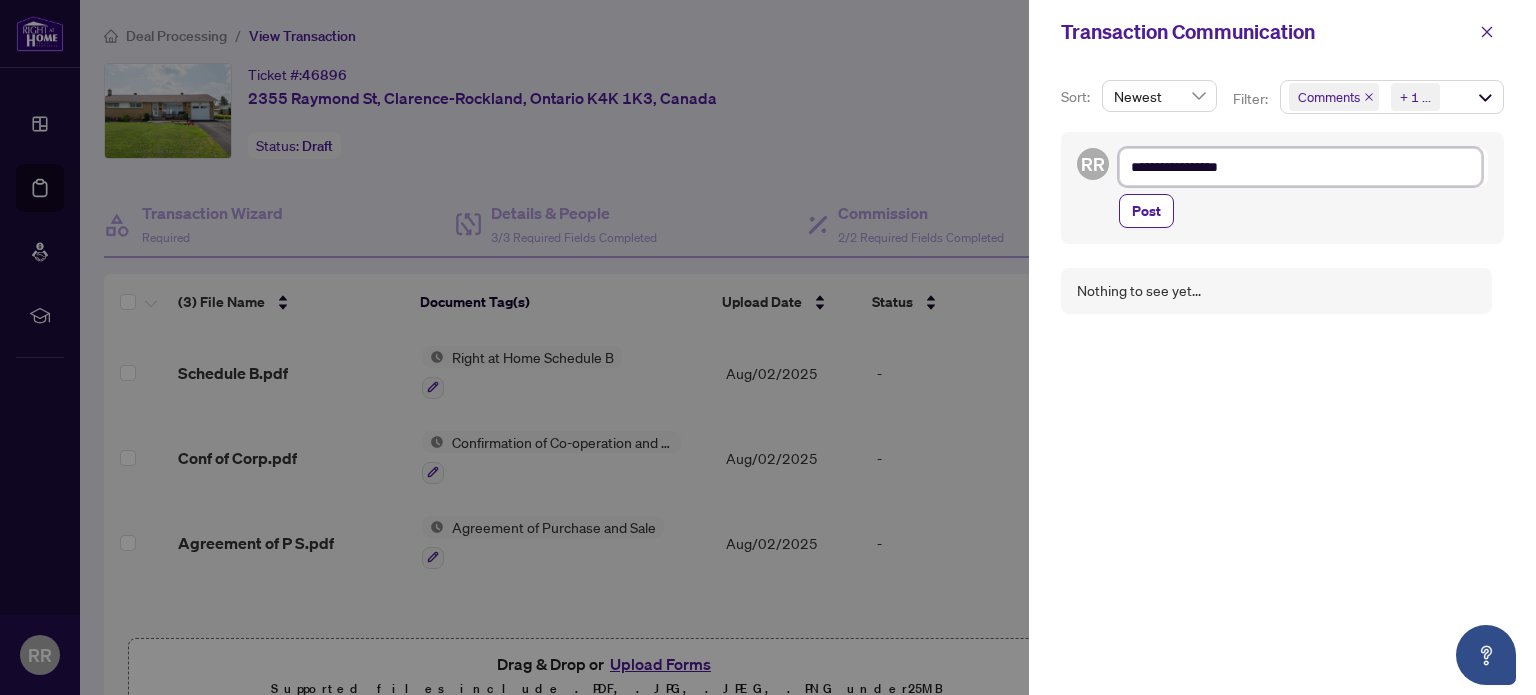 type on "**********" 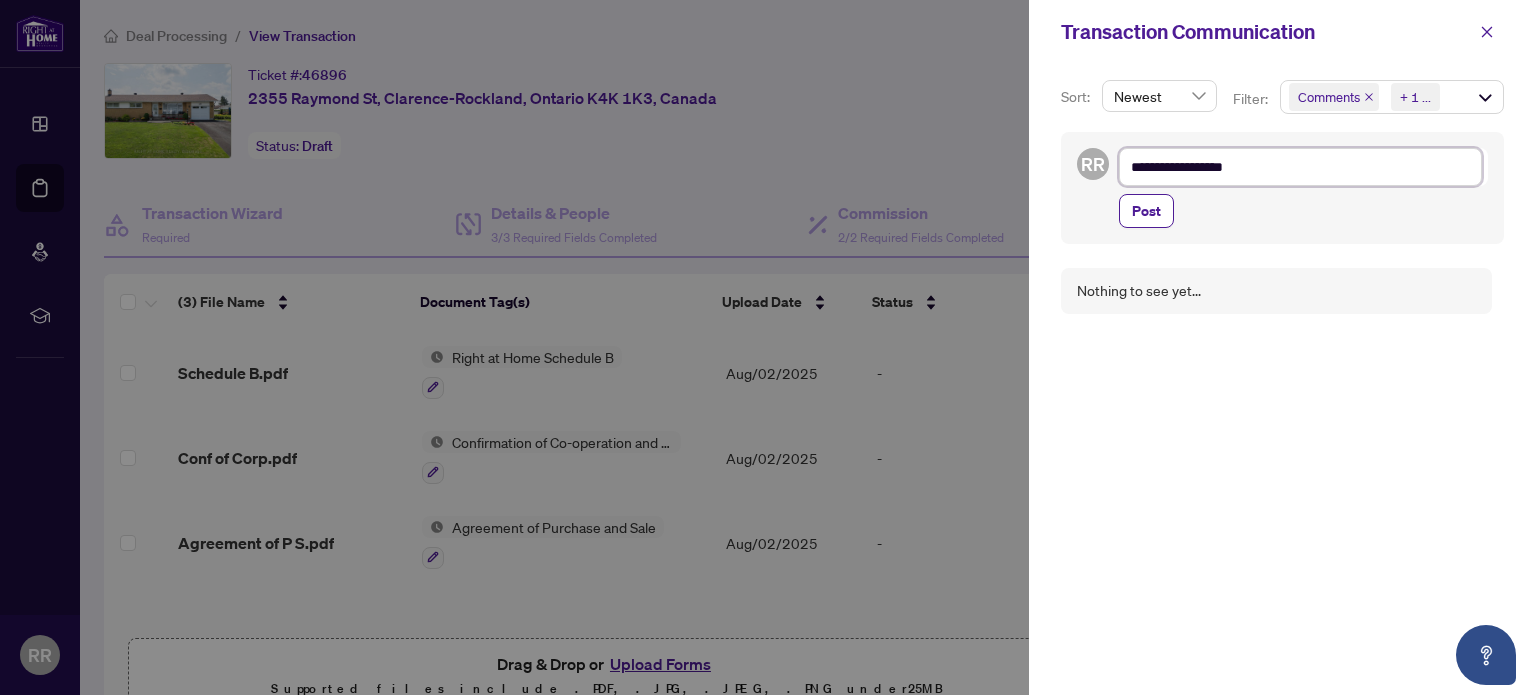 type on "**********" 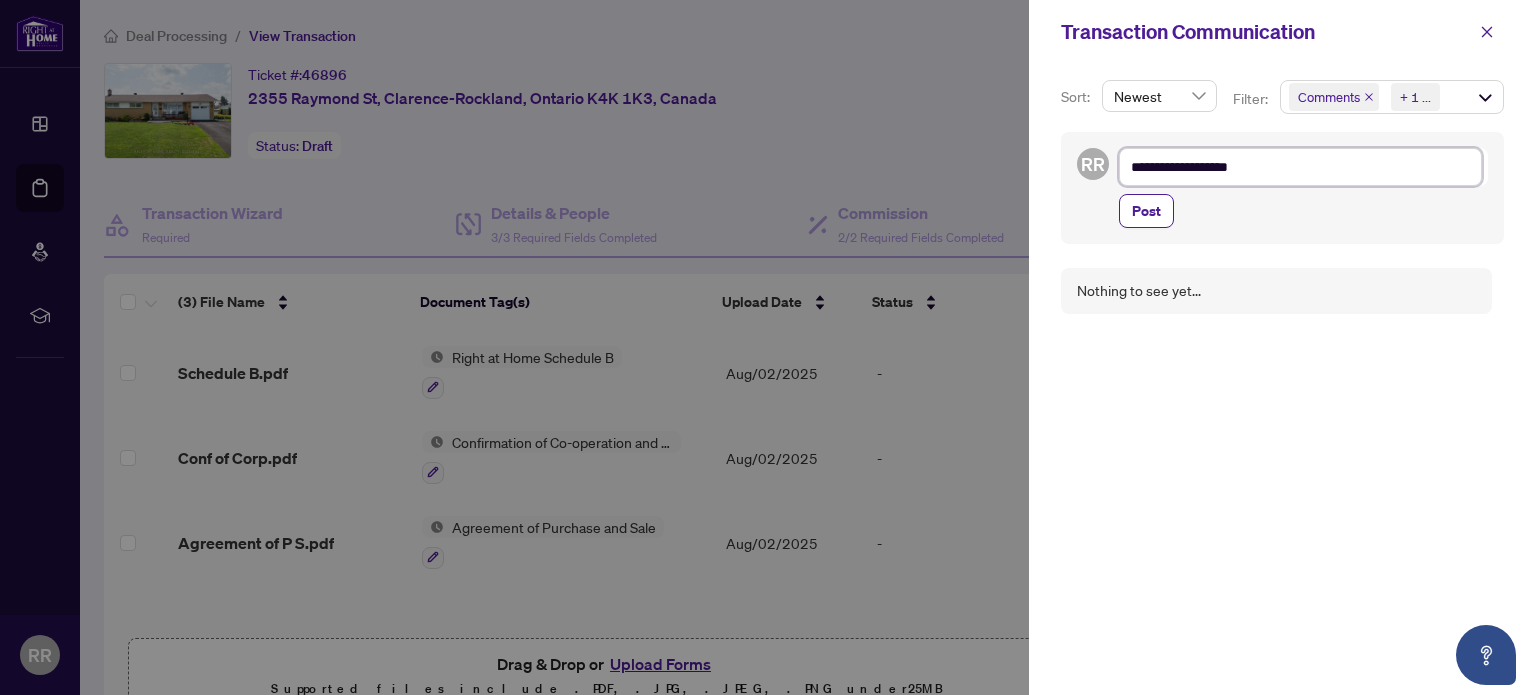 type on "**********" 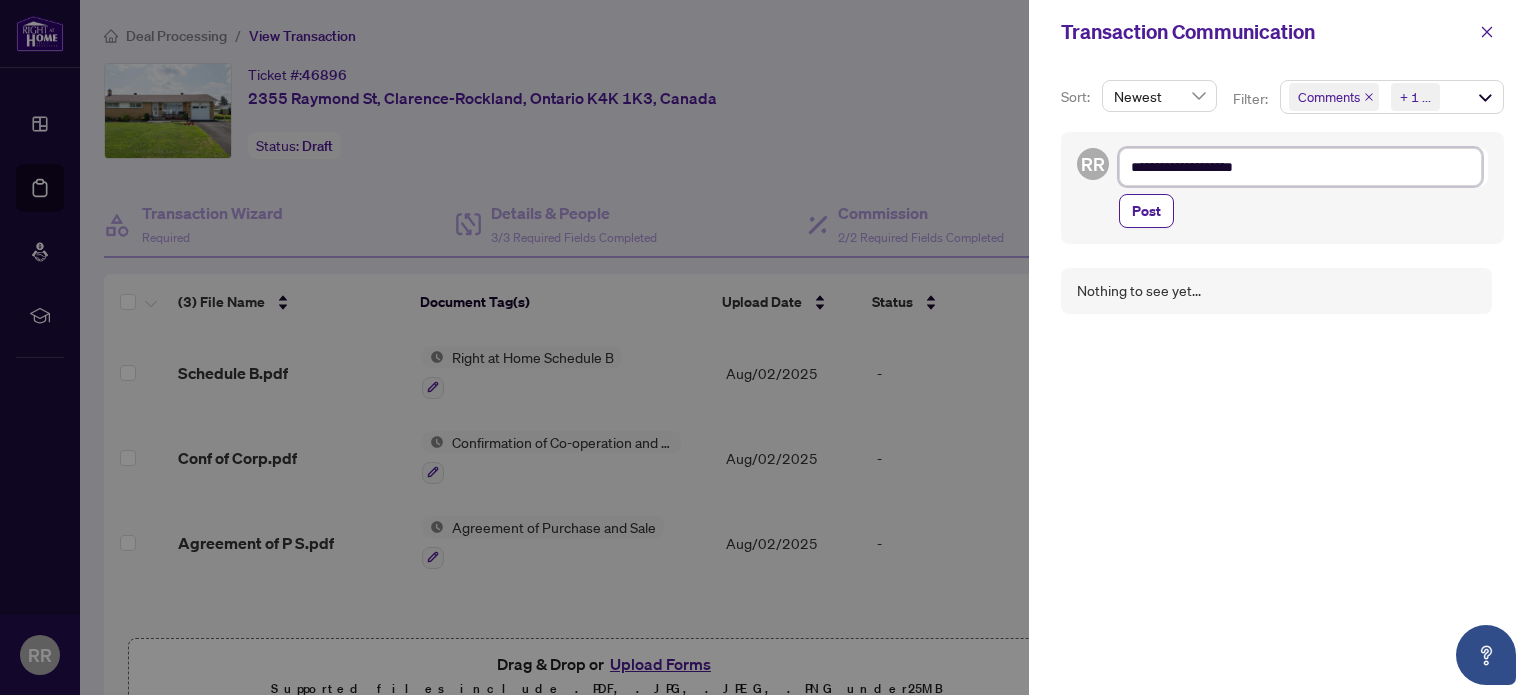 type on "**********" 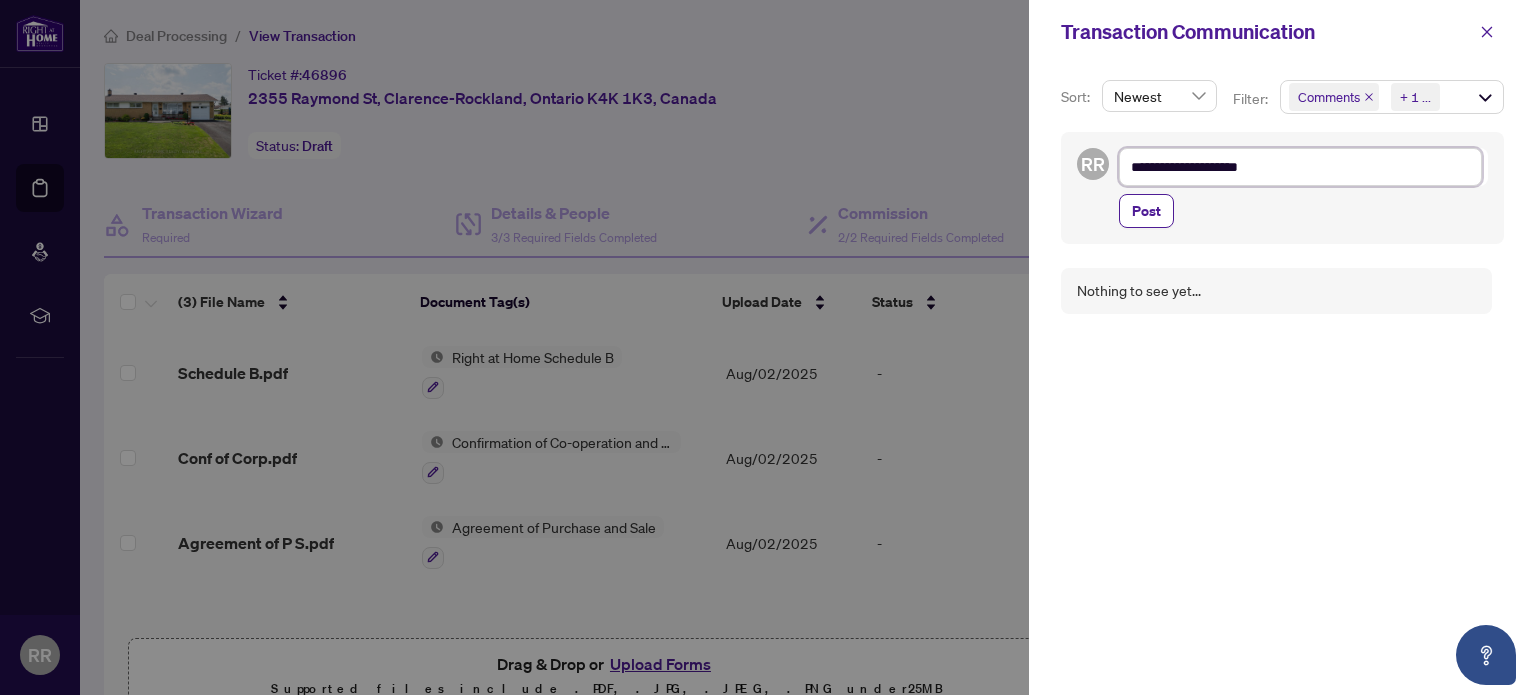type on "**********" 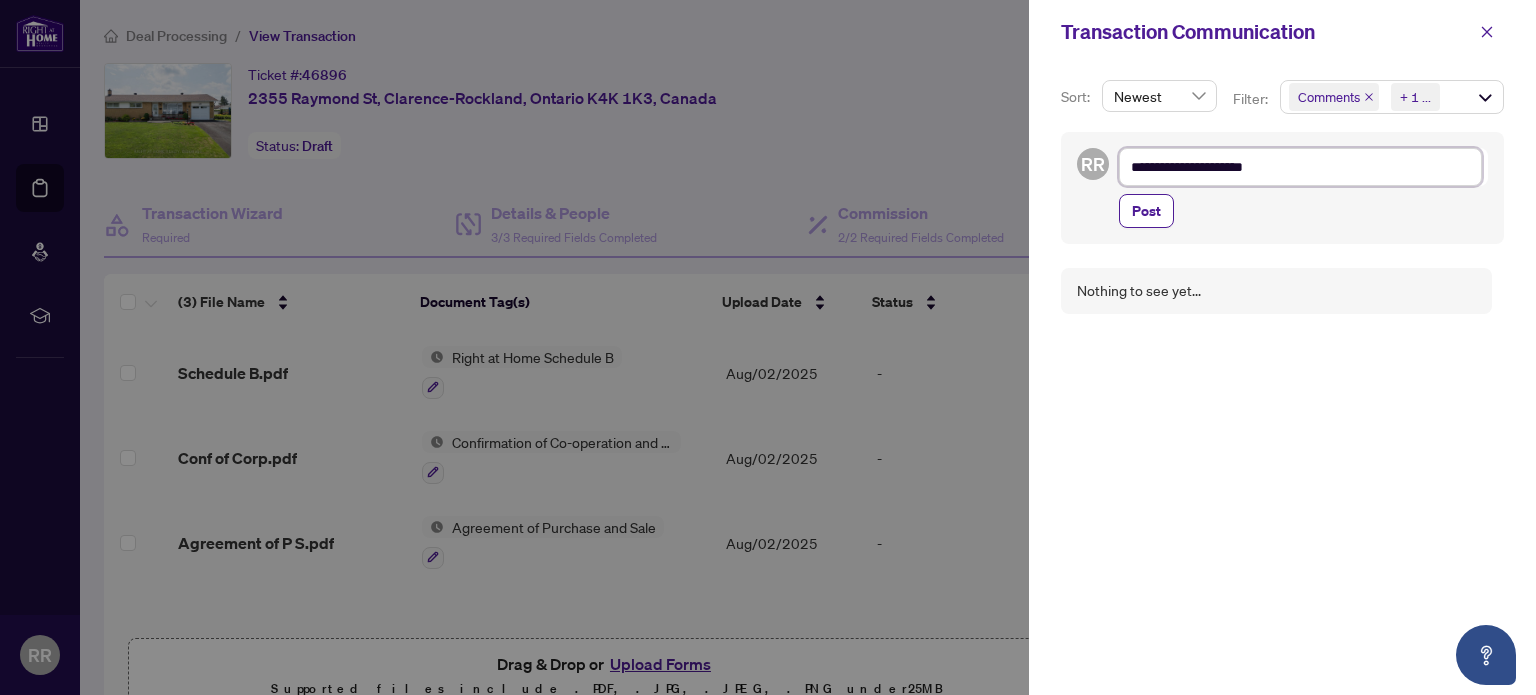 type on "**********" 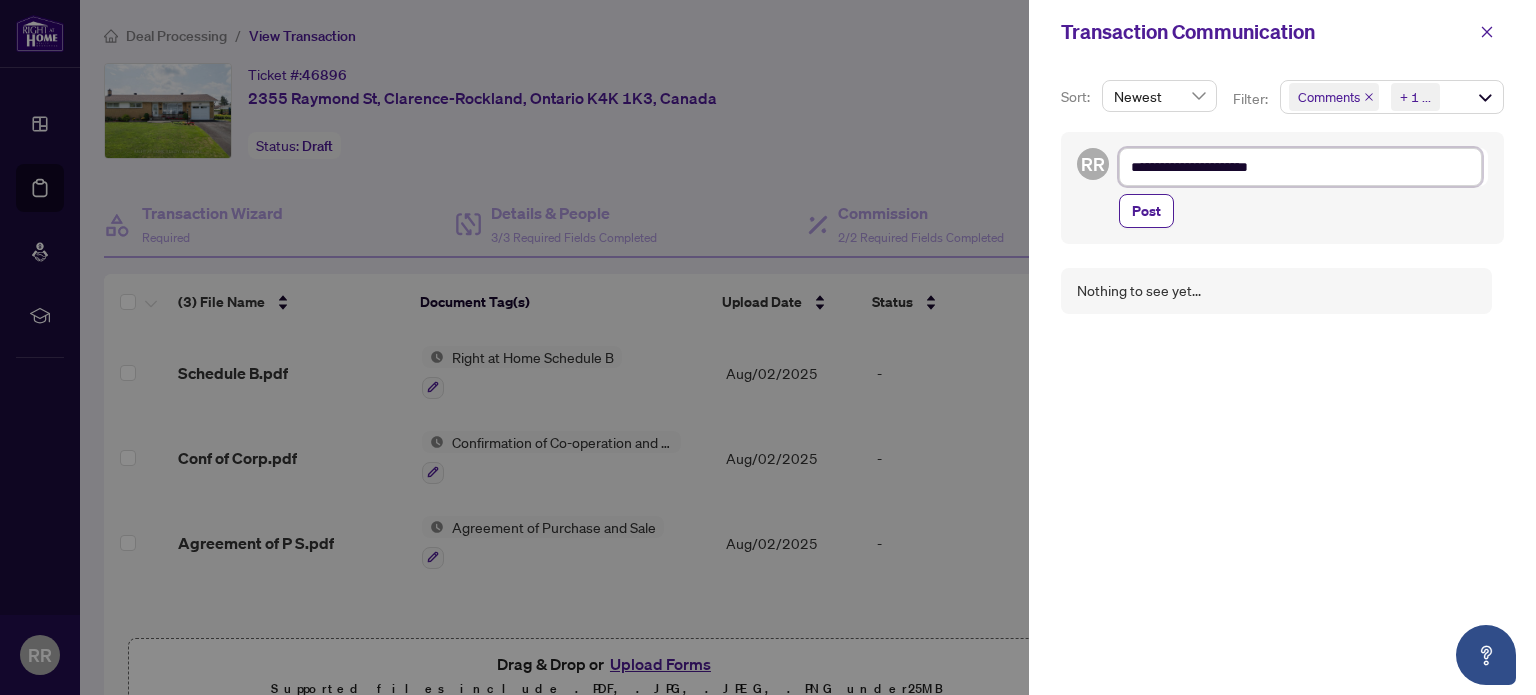 type on "**********" 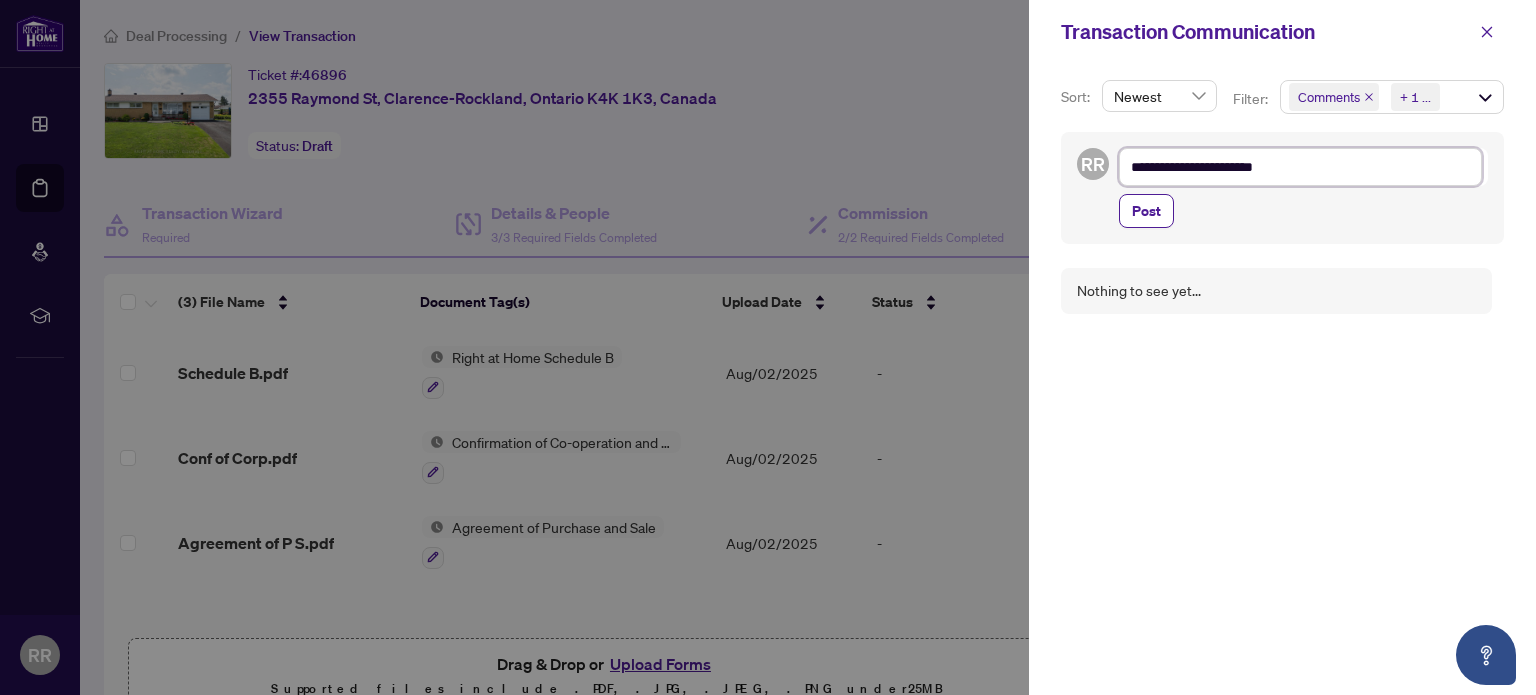 type on "**********" 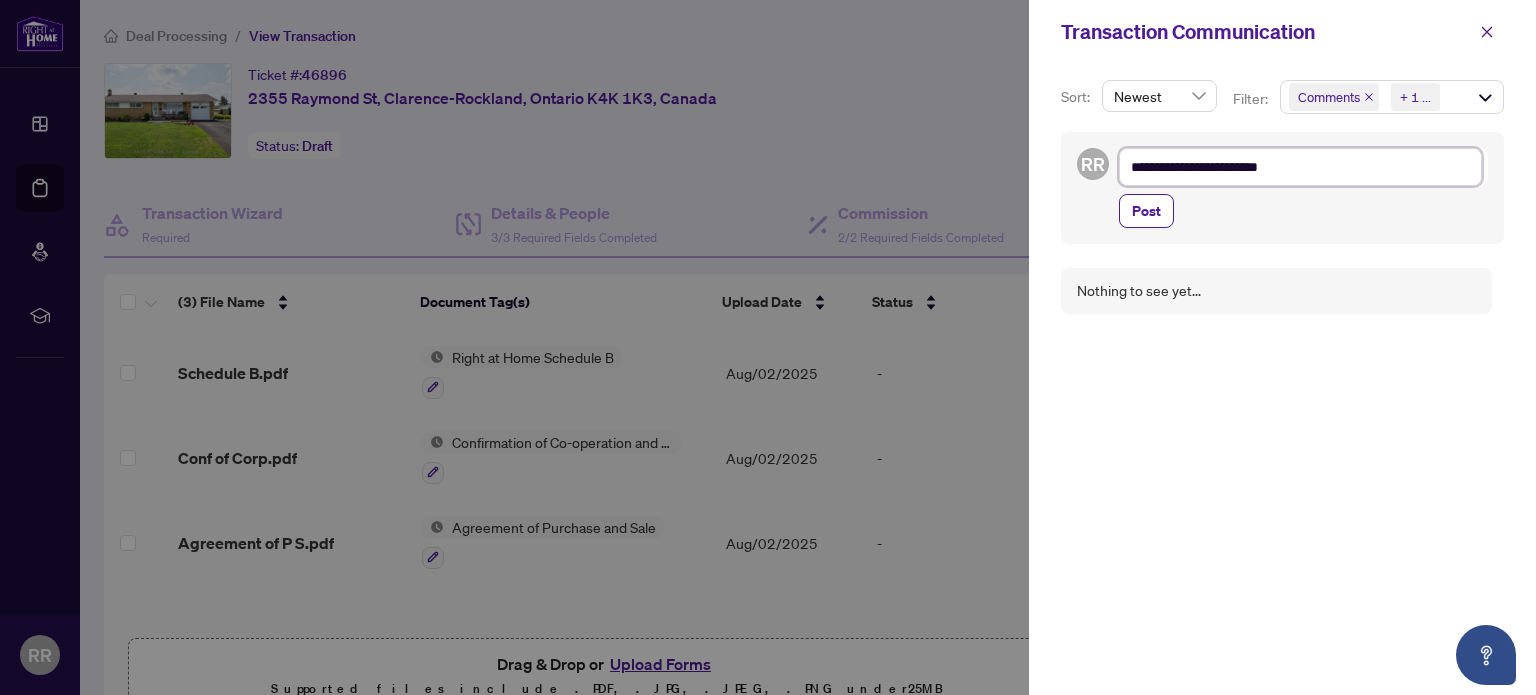 type on "**********" 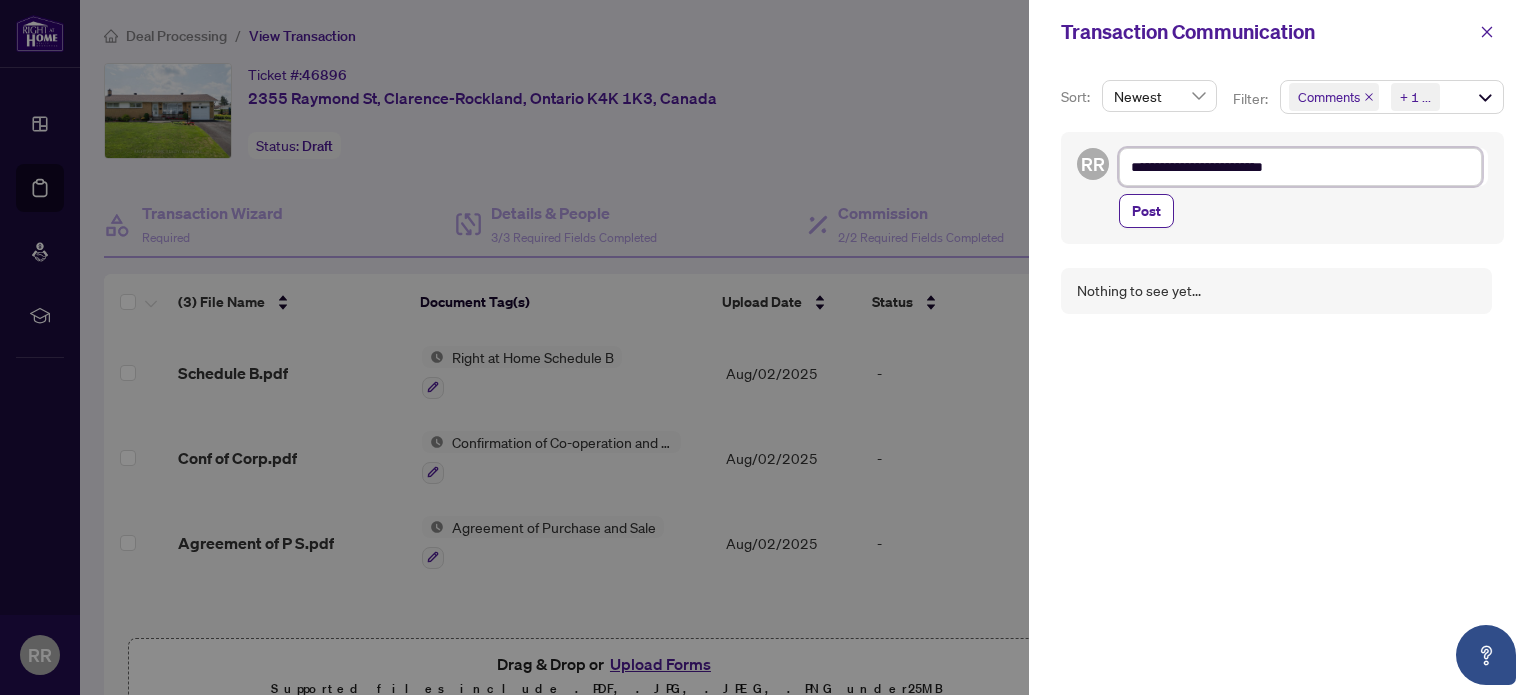 type on "**********" 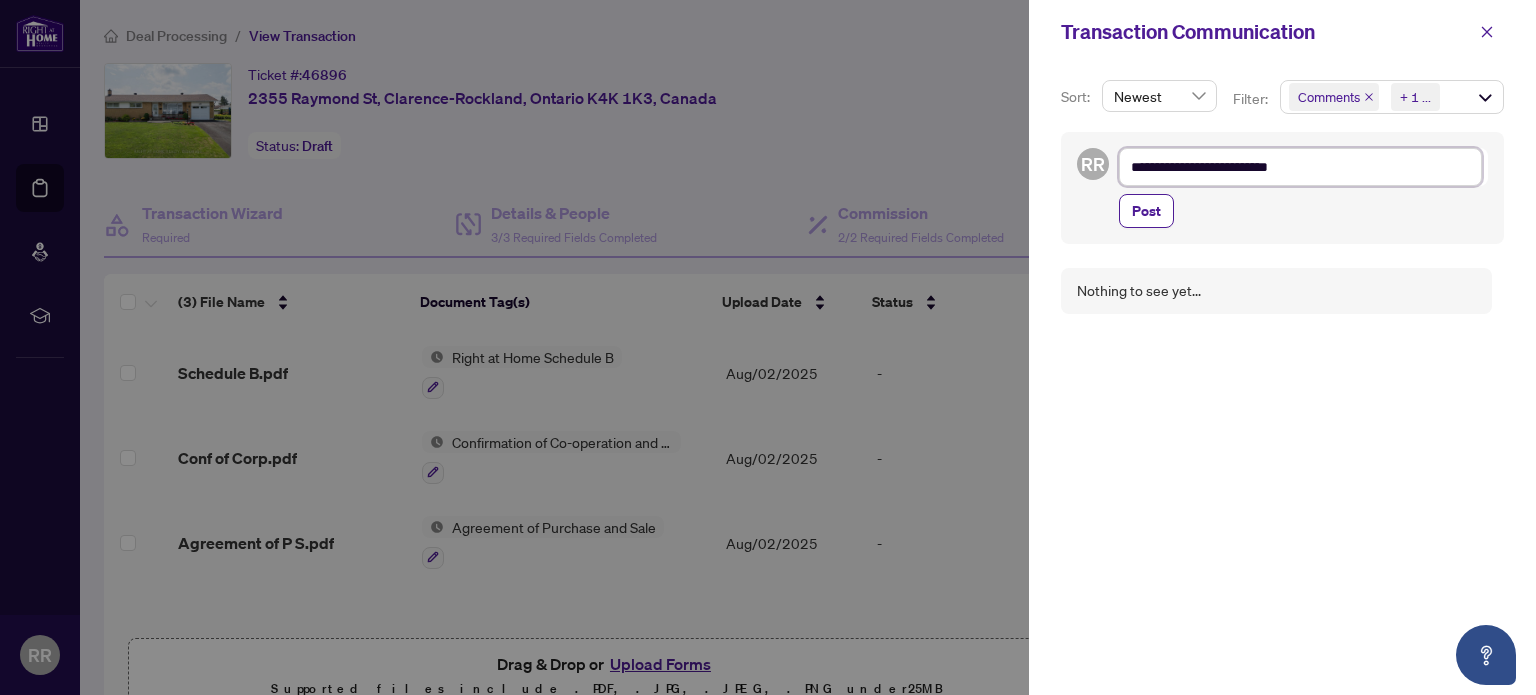 type on "**********" 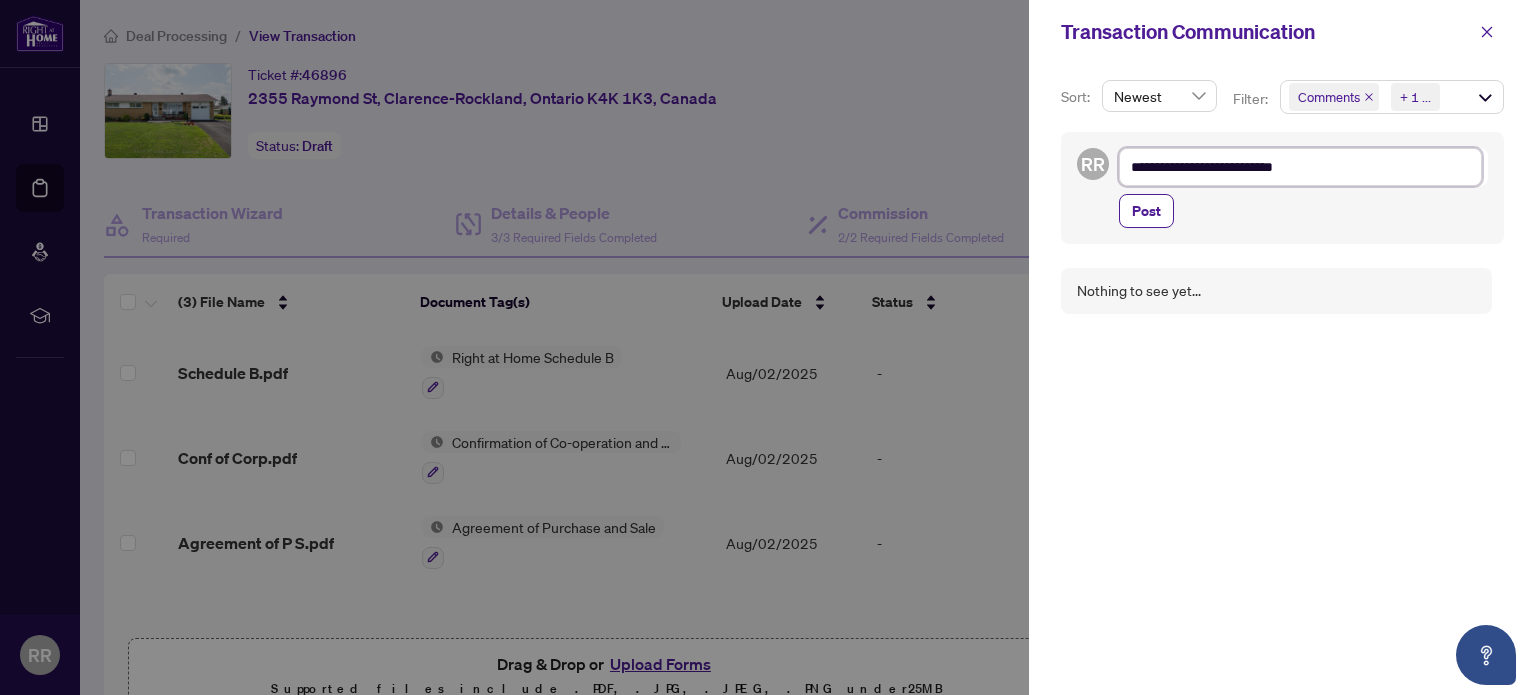 type on "**********" 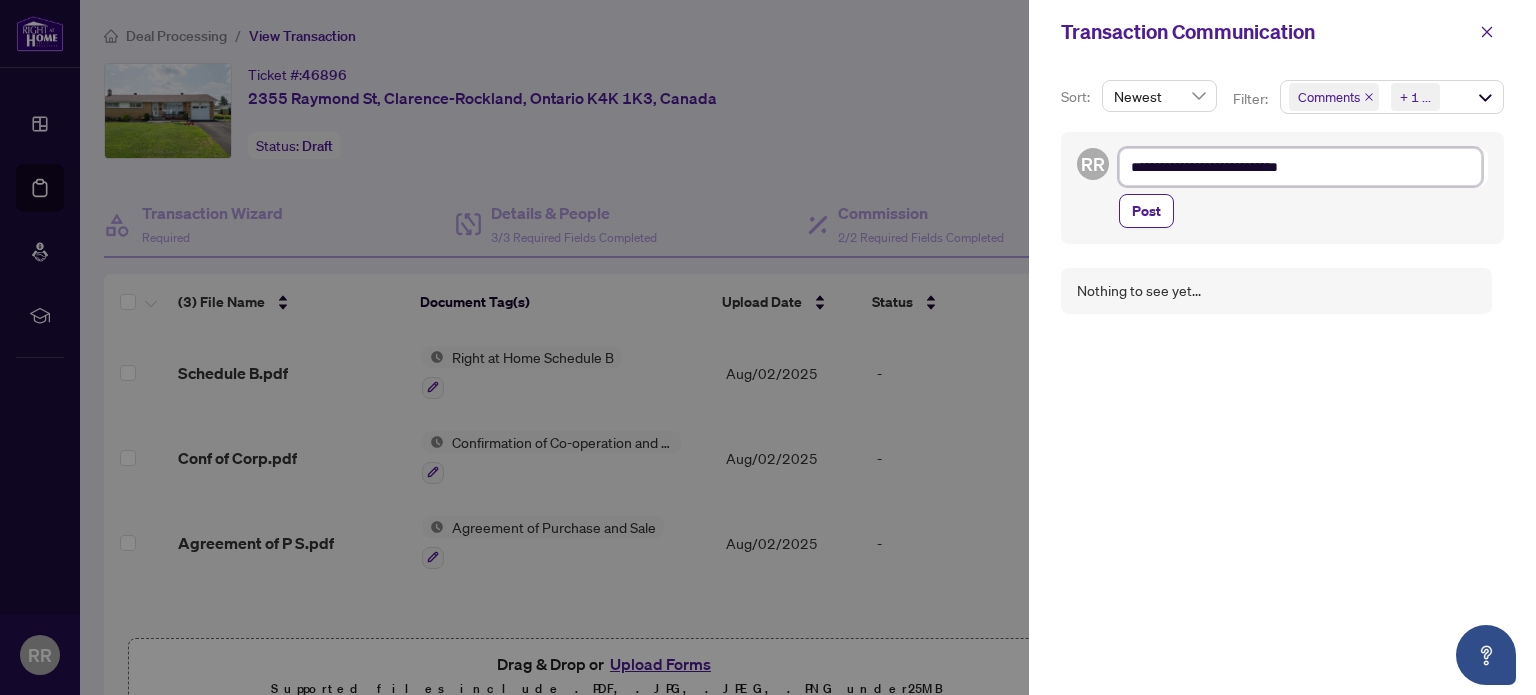 type on "**********" 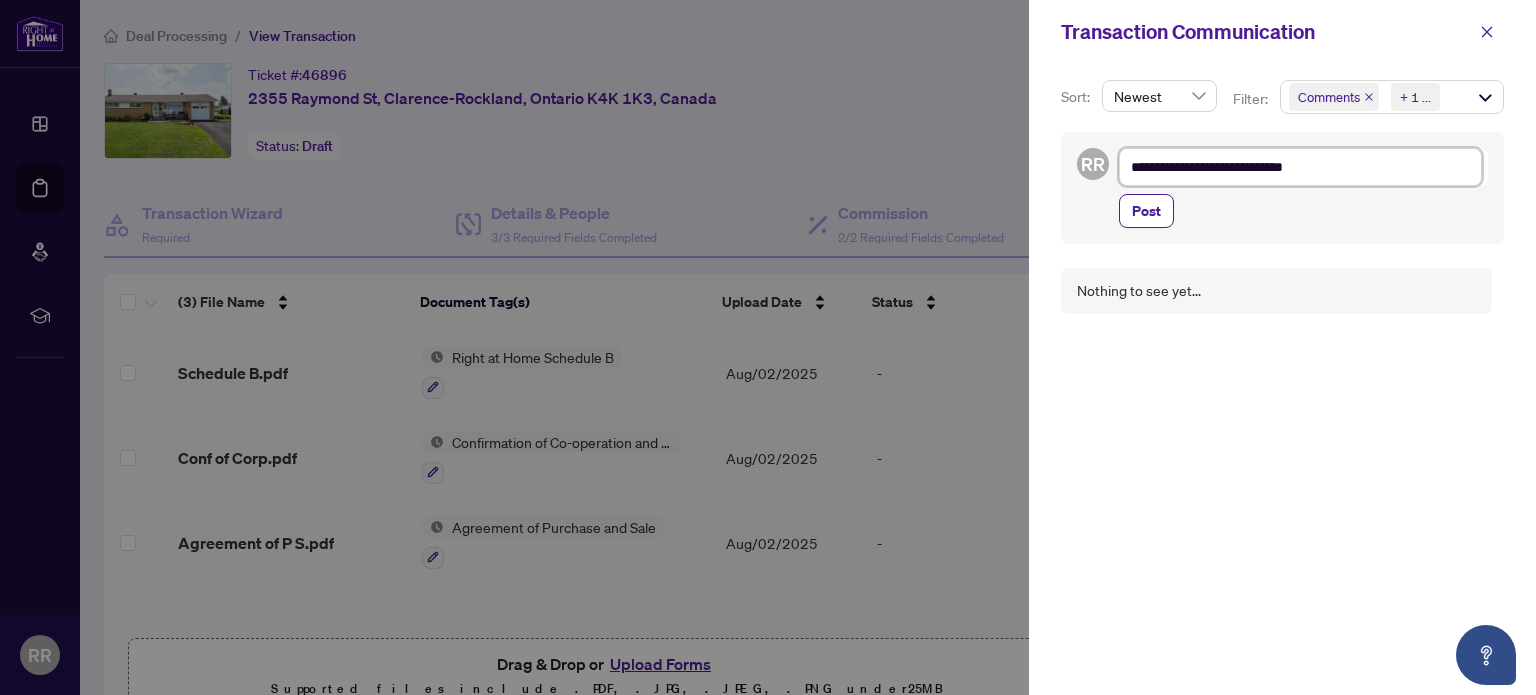 type on "**********" 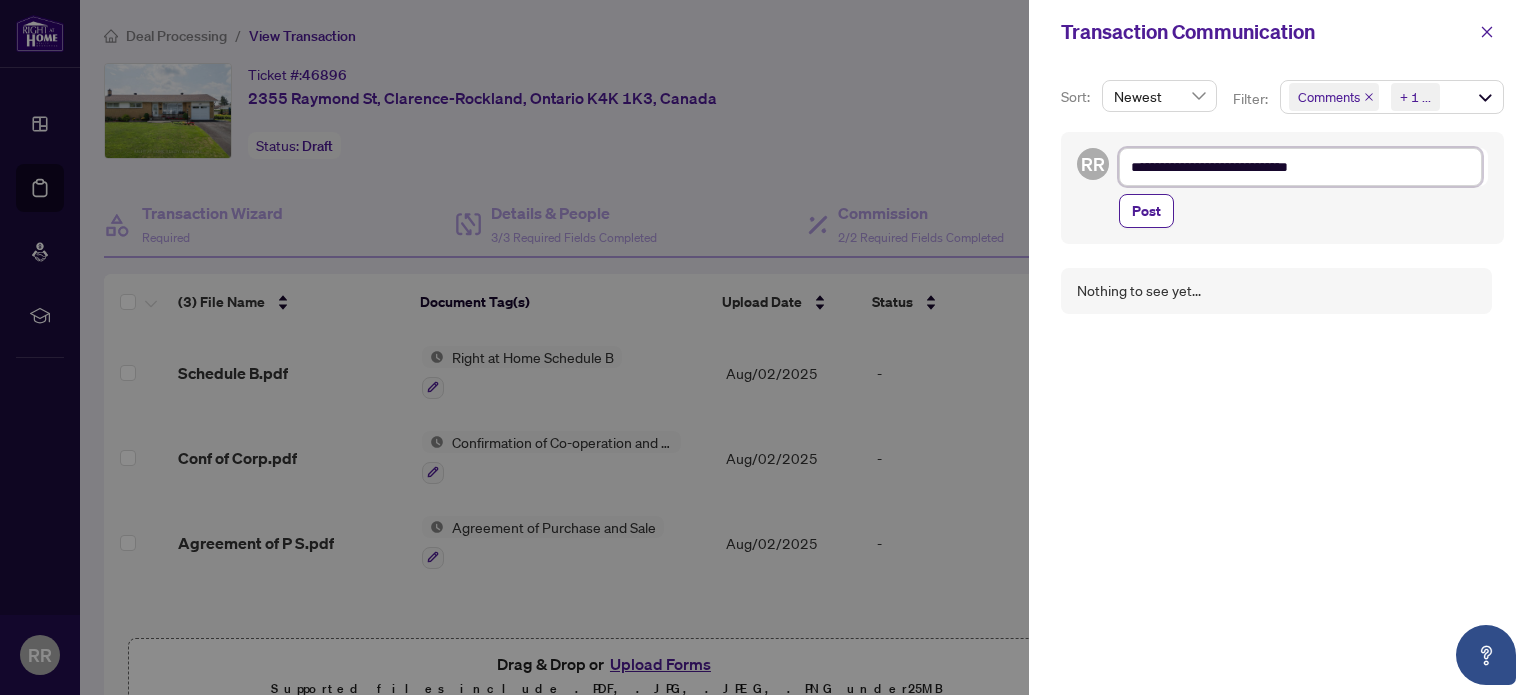 type on "**********" 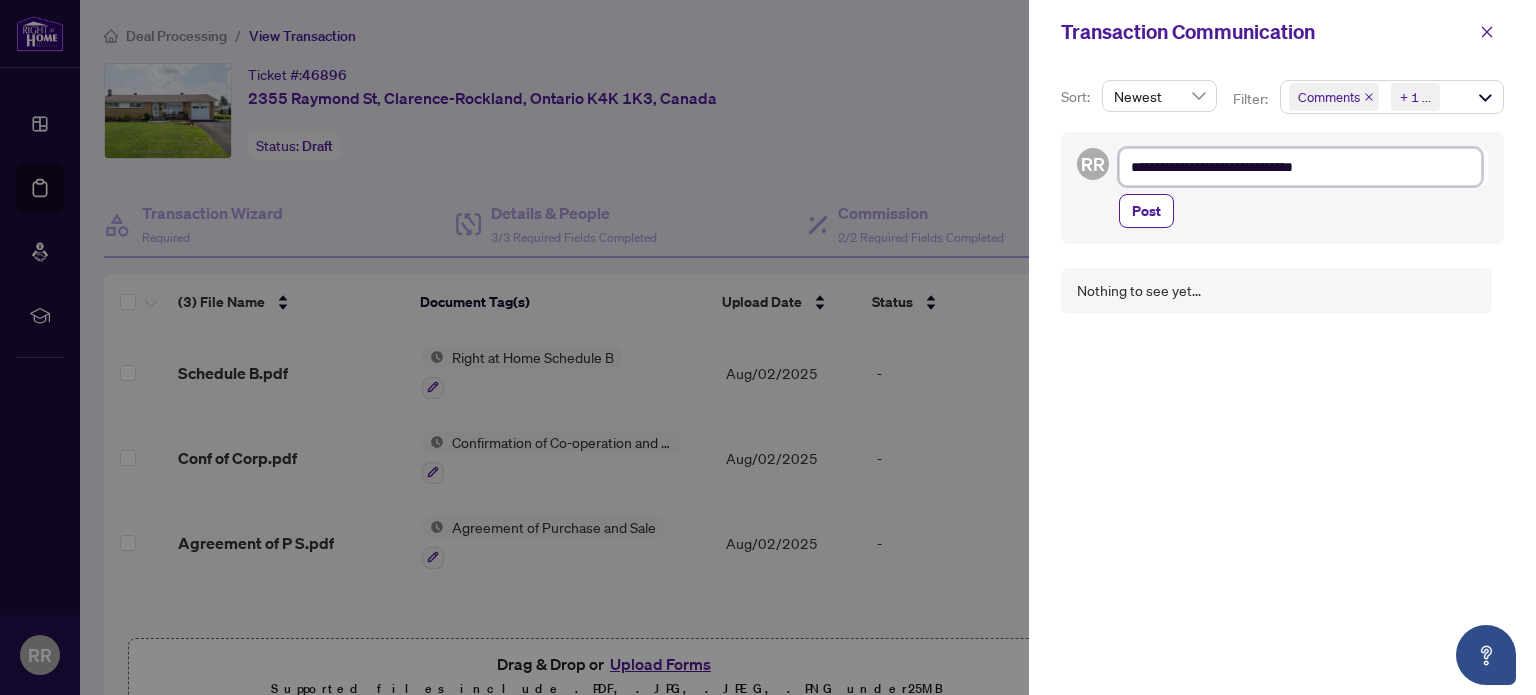 type on "**********" 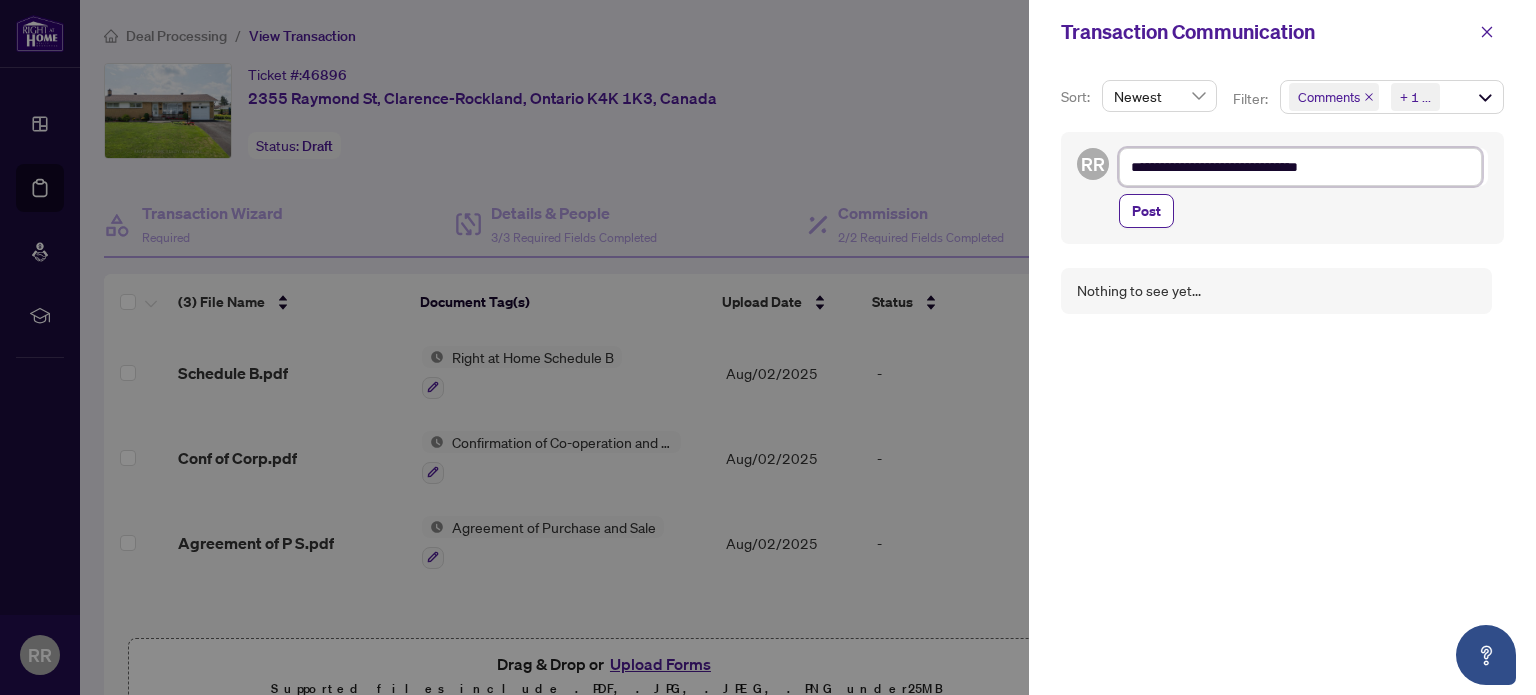 type on "**********" 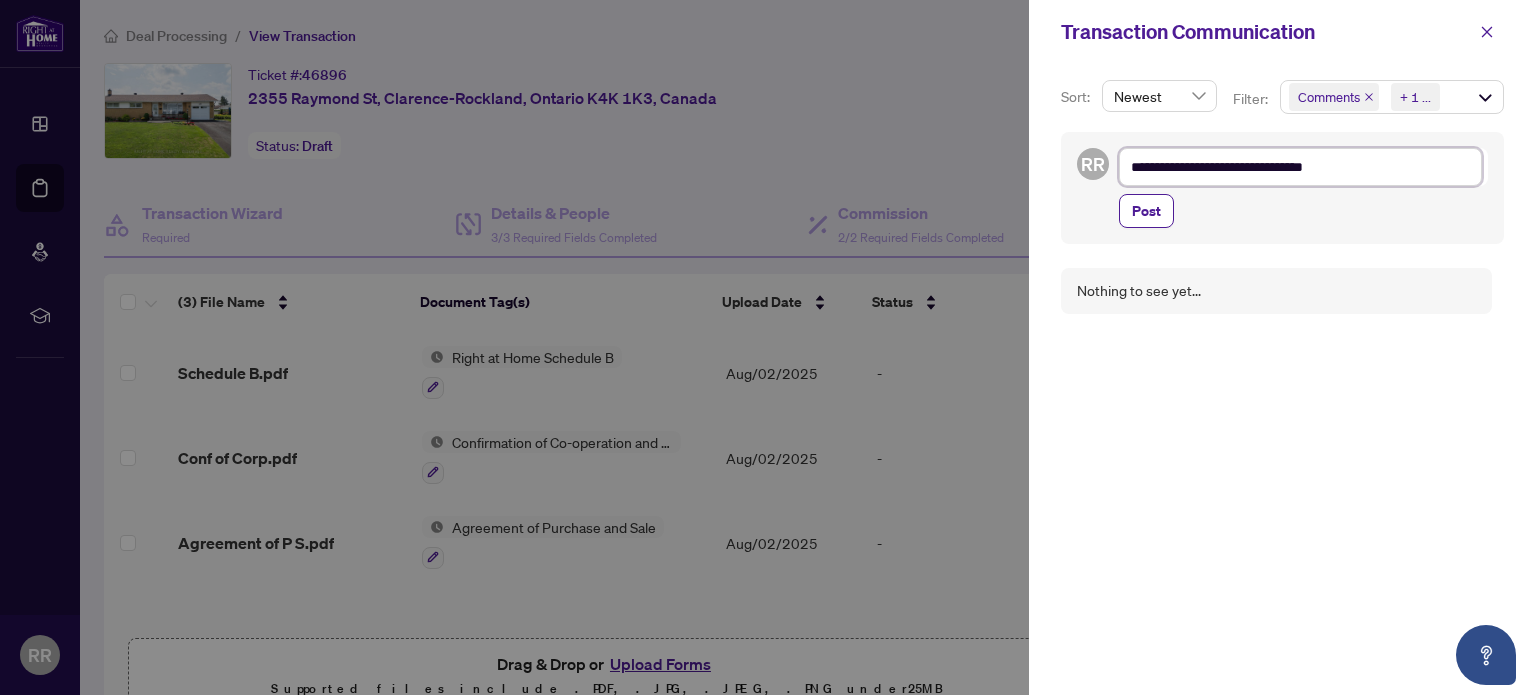 type on "**********" 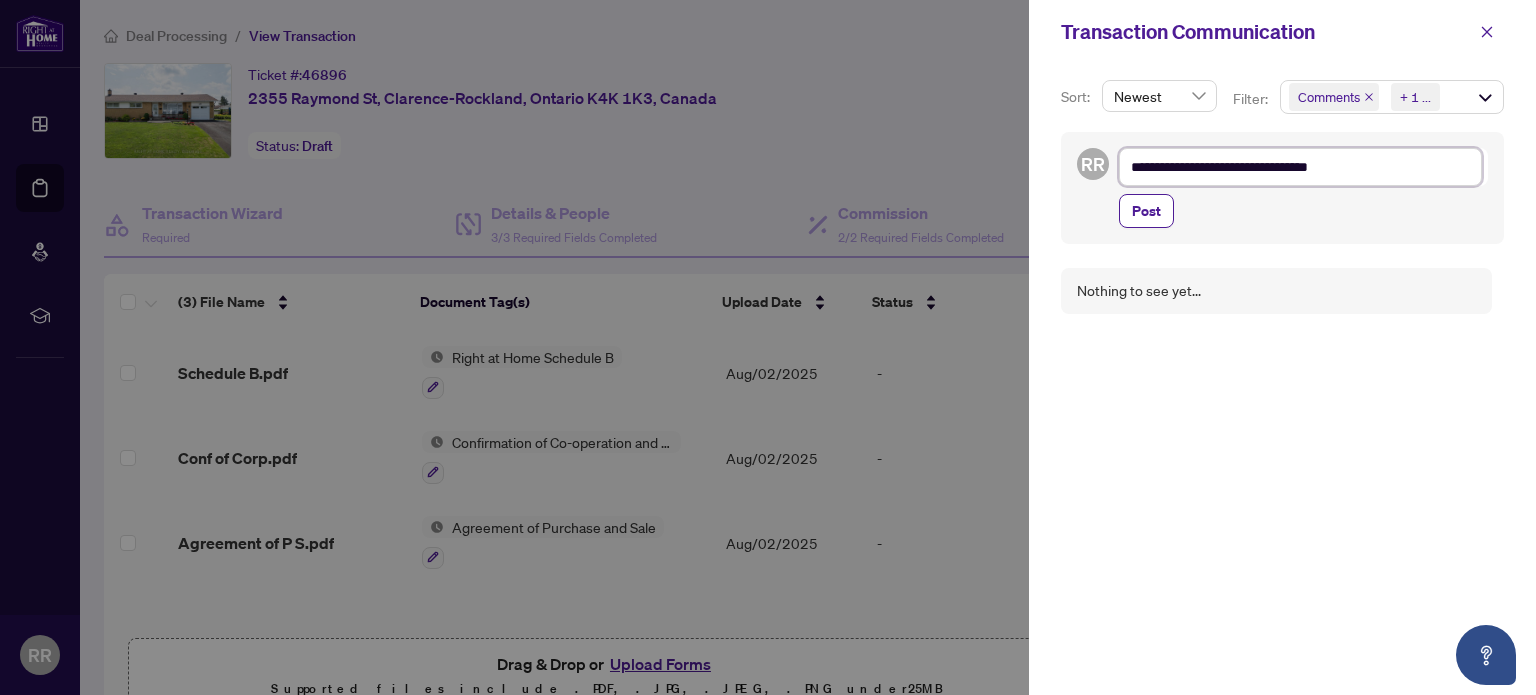 type on "**********" 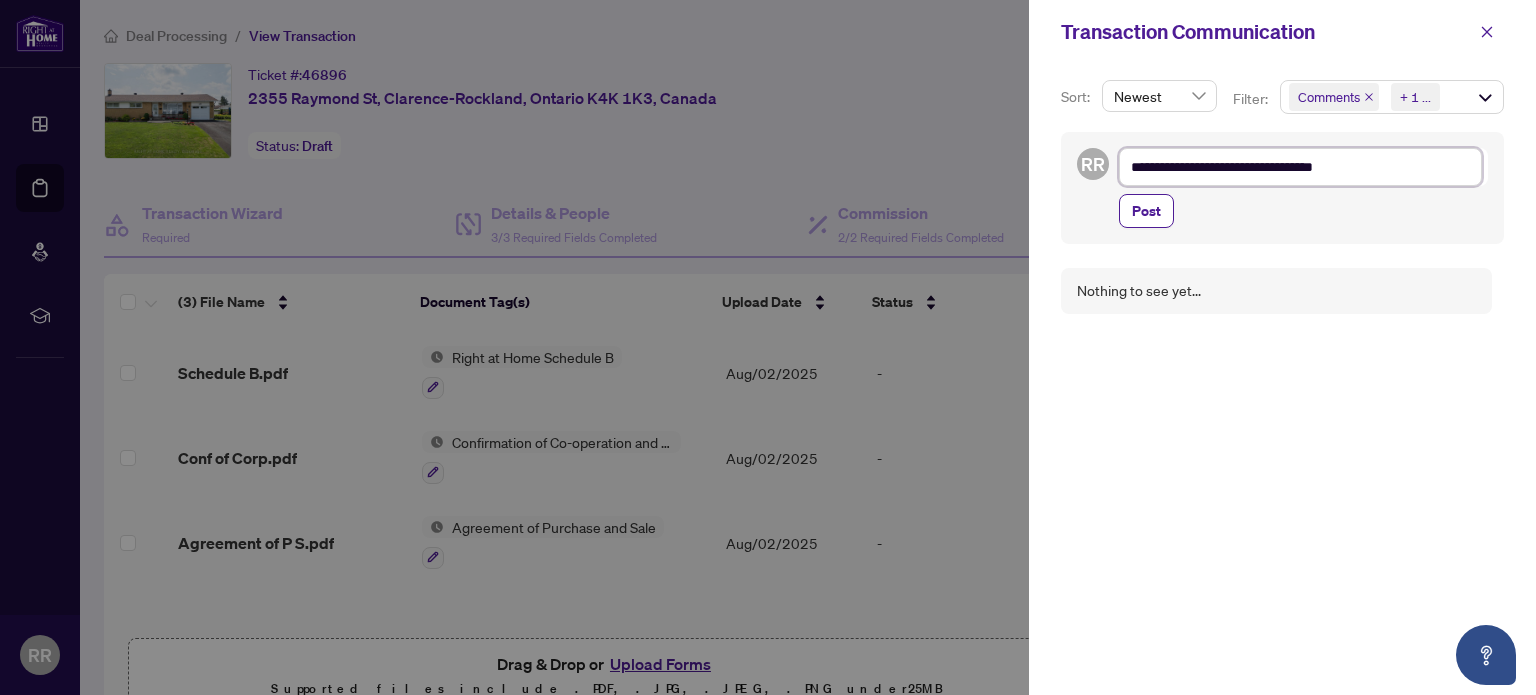 type on "**********" 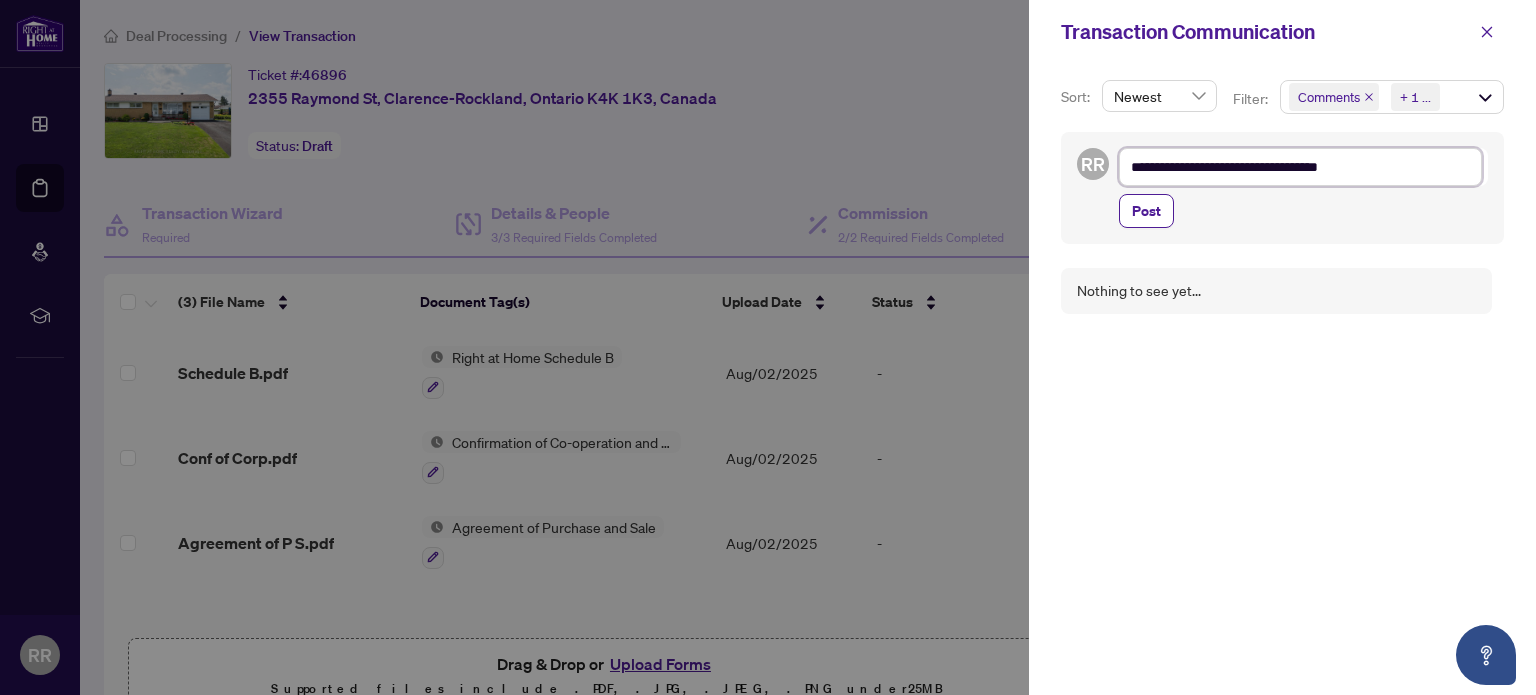 type on "**********" 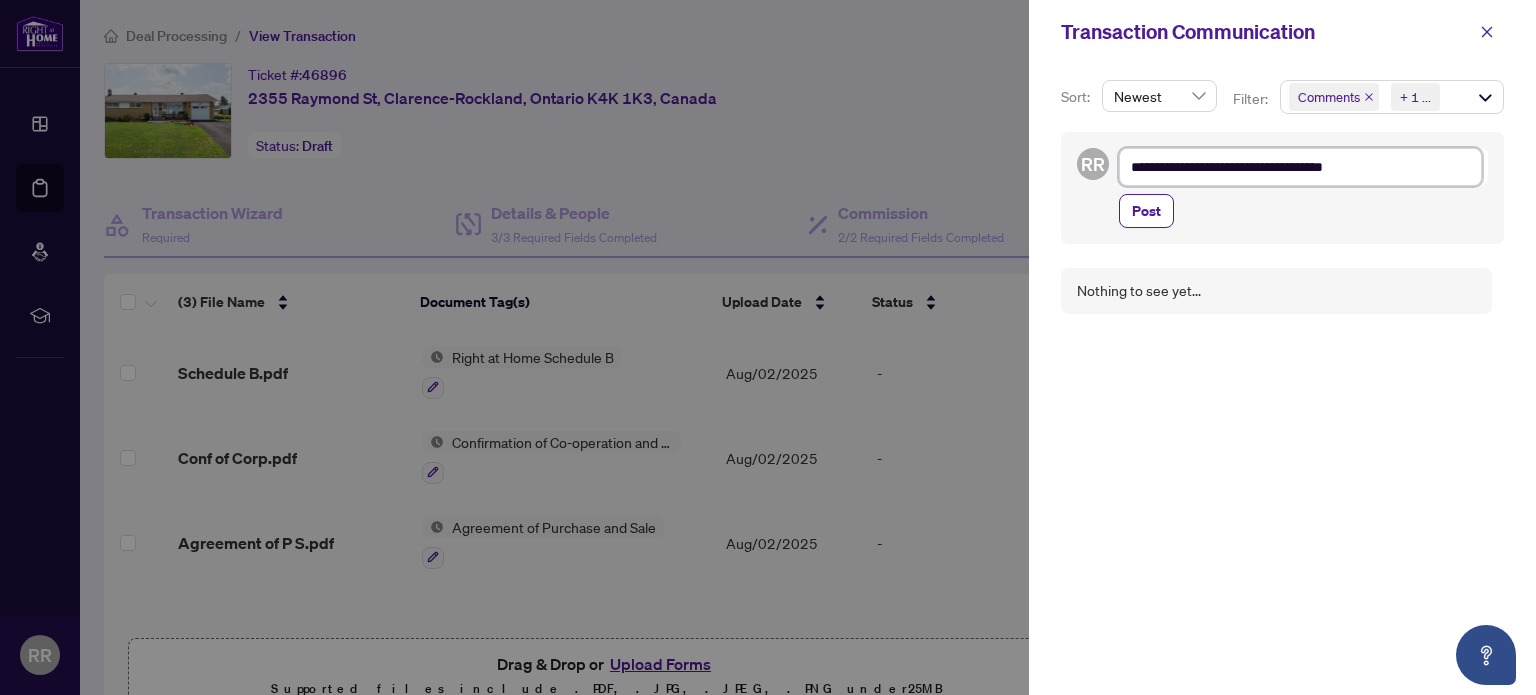 type on "**********" 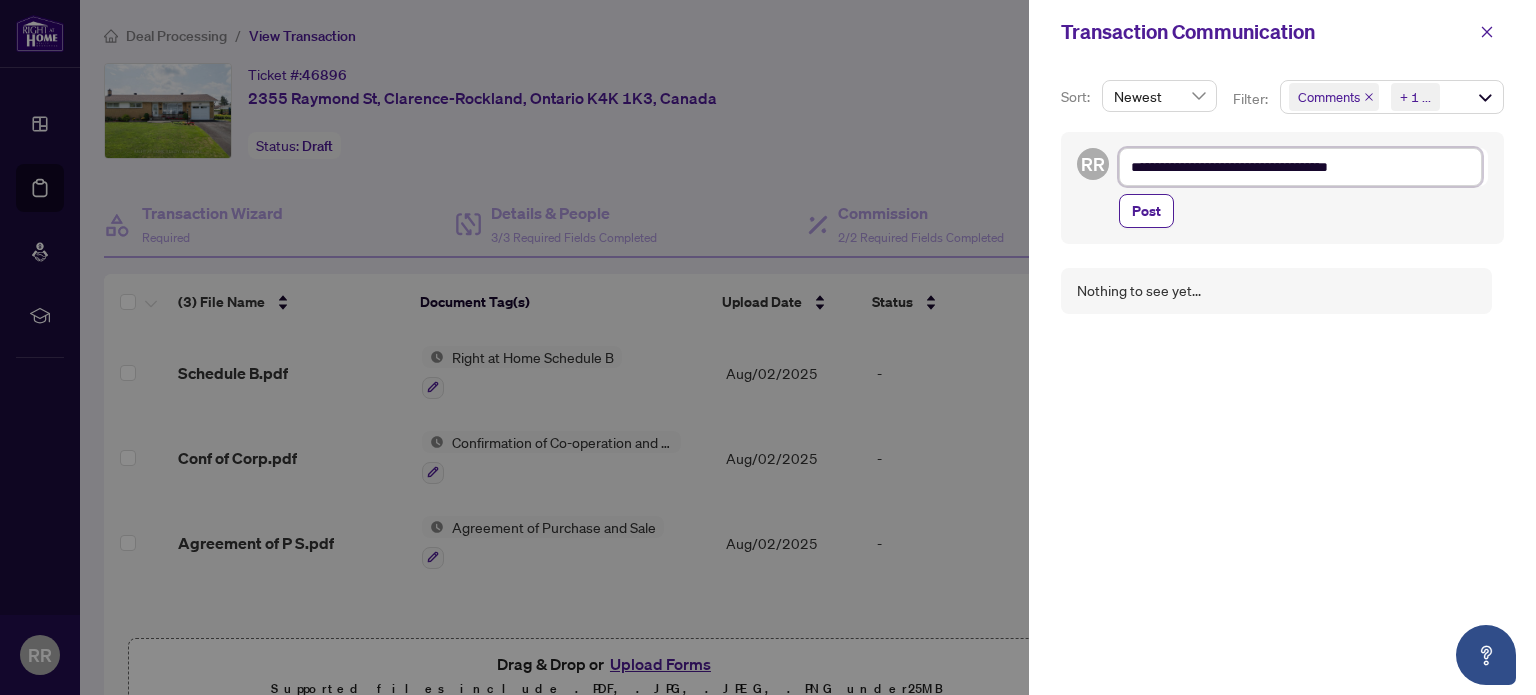 type on "**********" 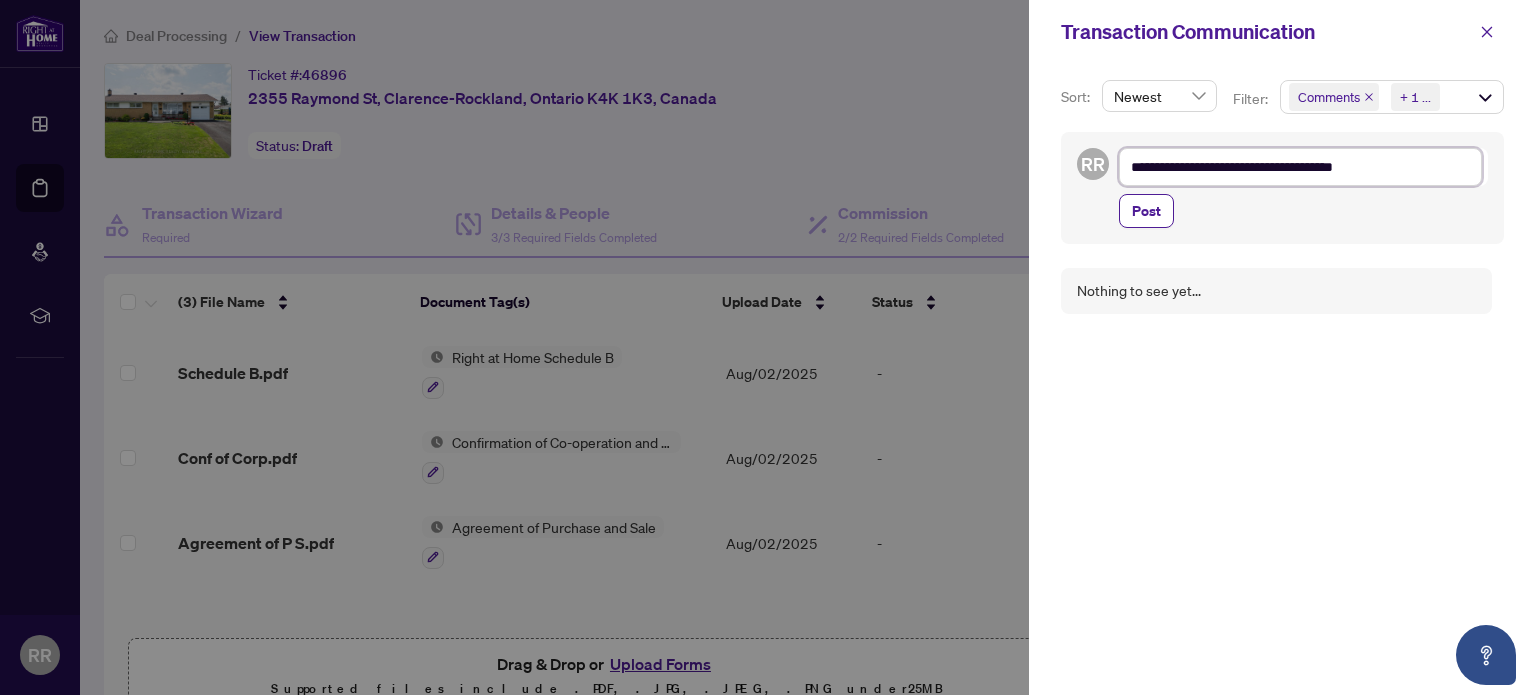 type on "**********" 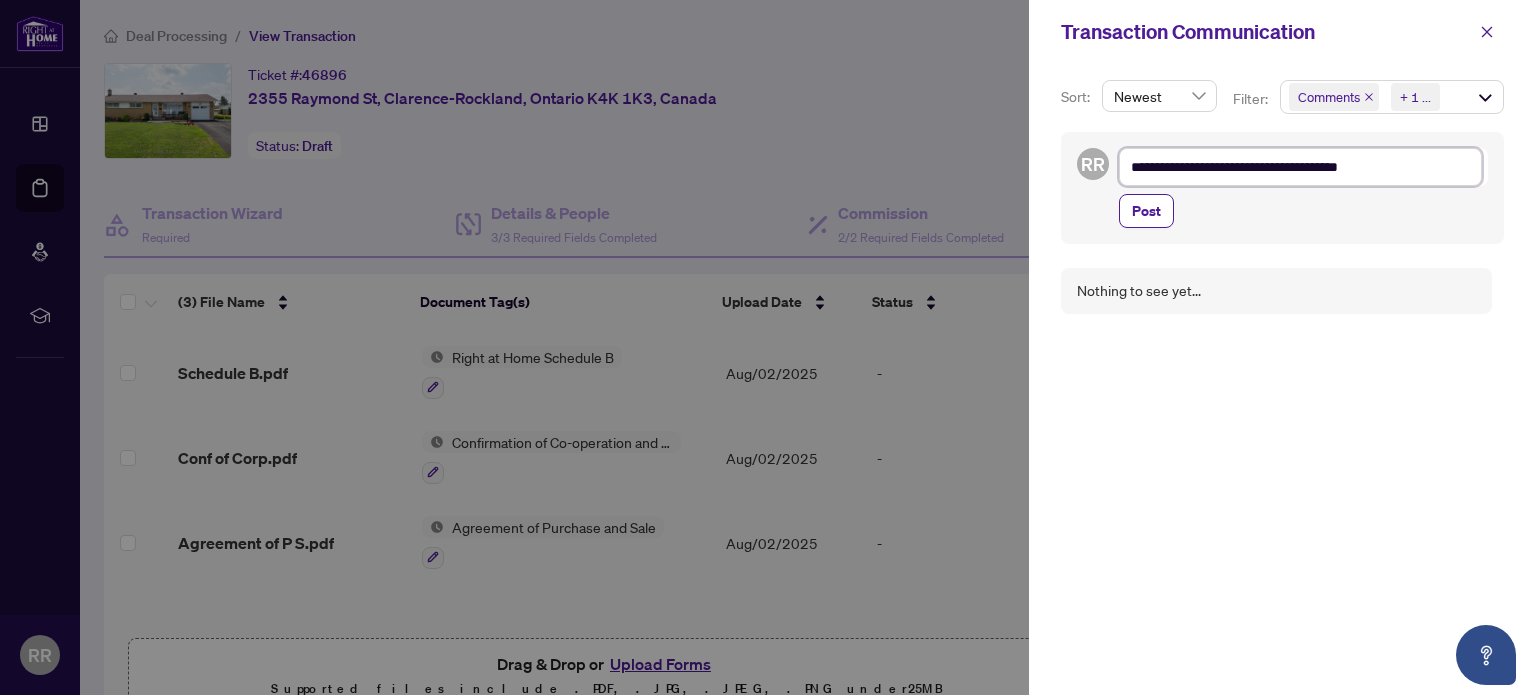 type on "**********" 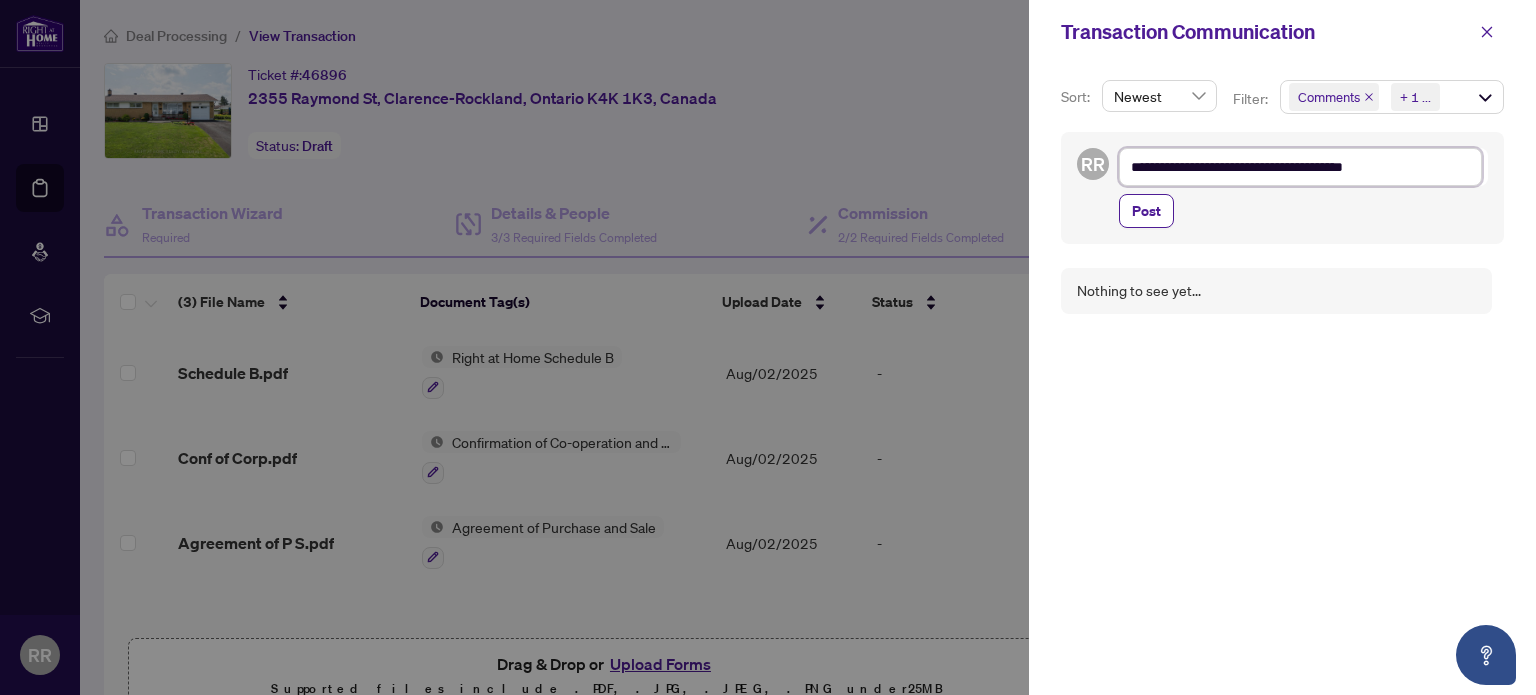 type on "**********" 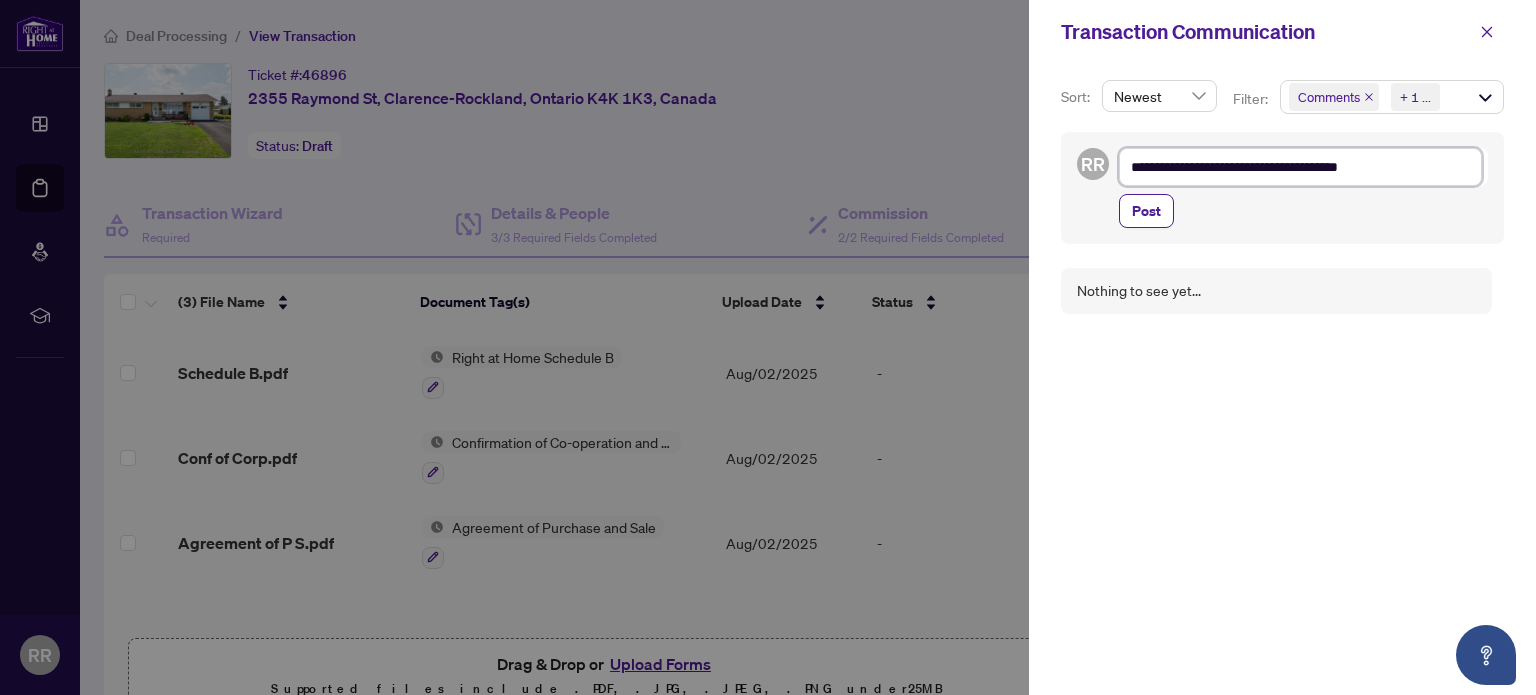 type on "**********" 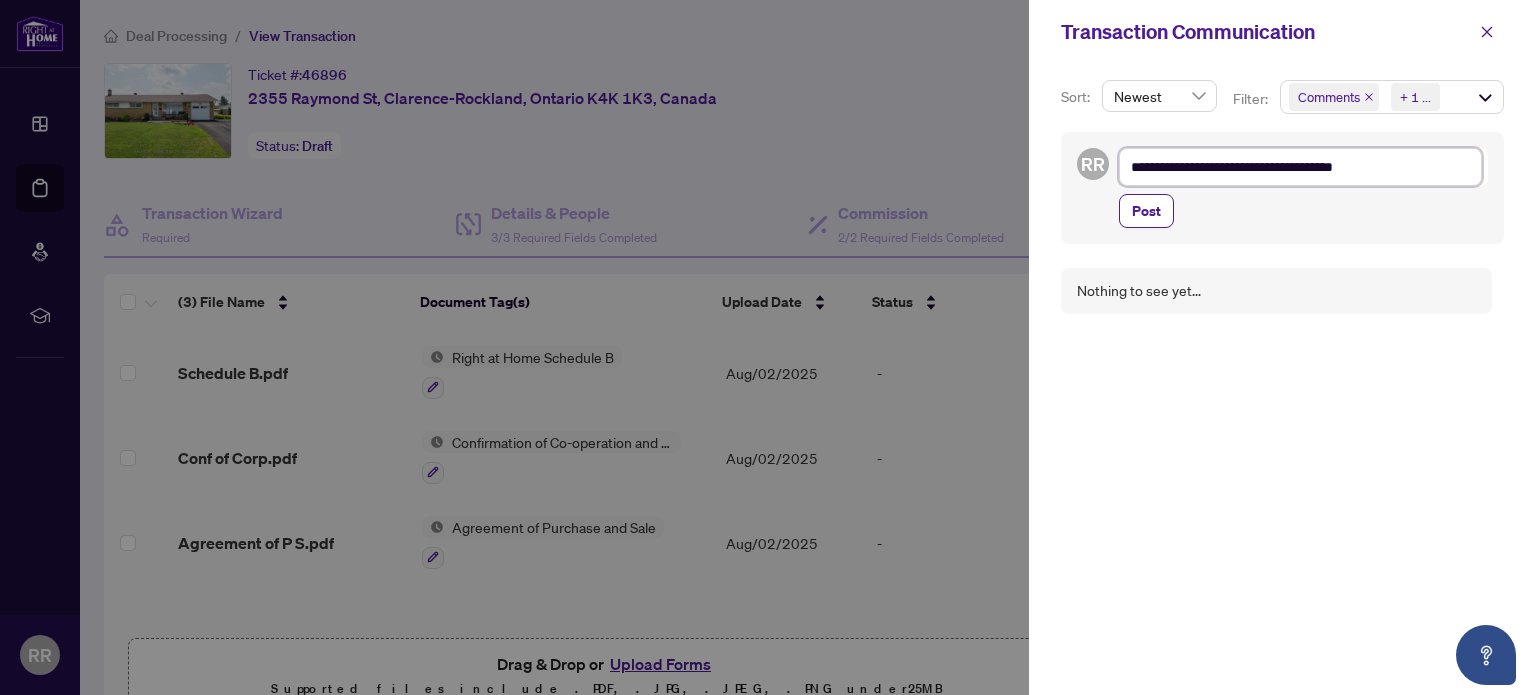 type on "**********" 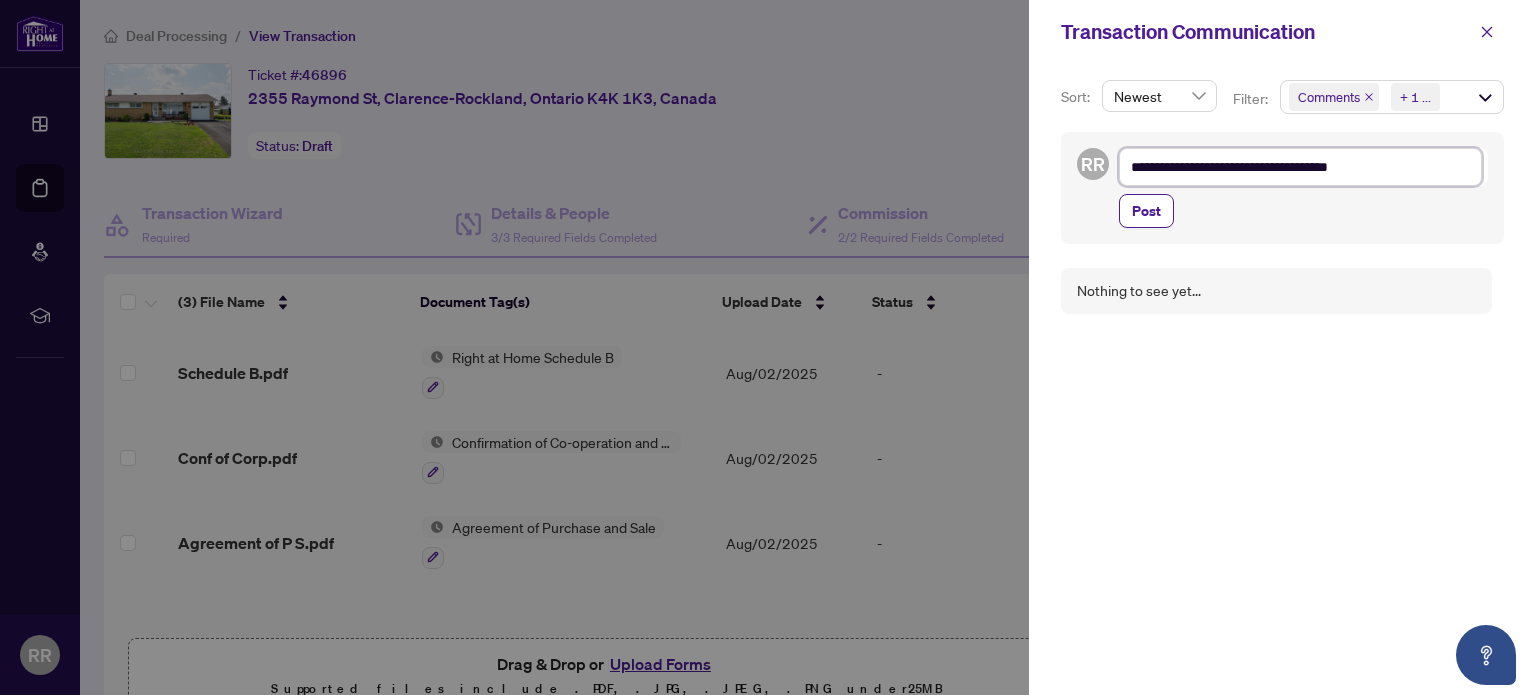 type on "**********" 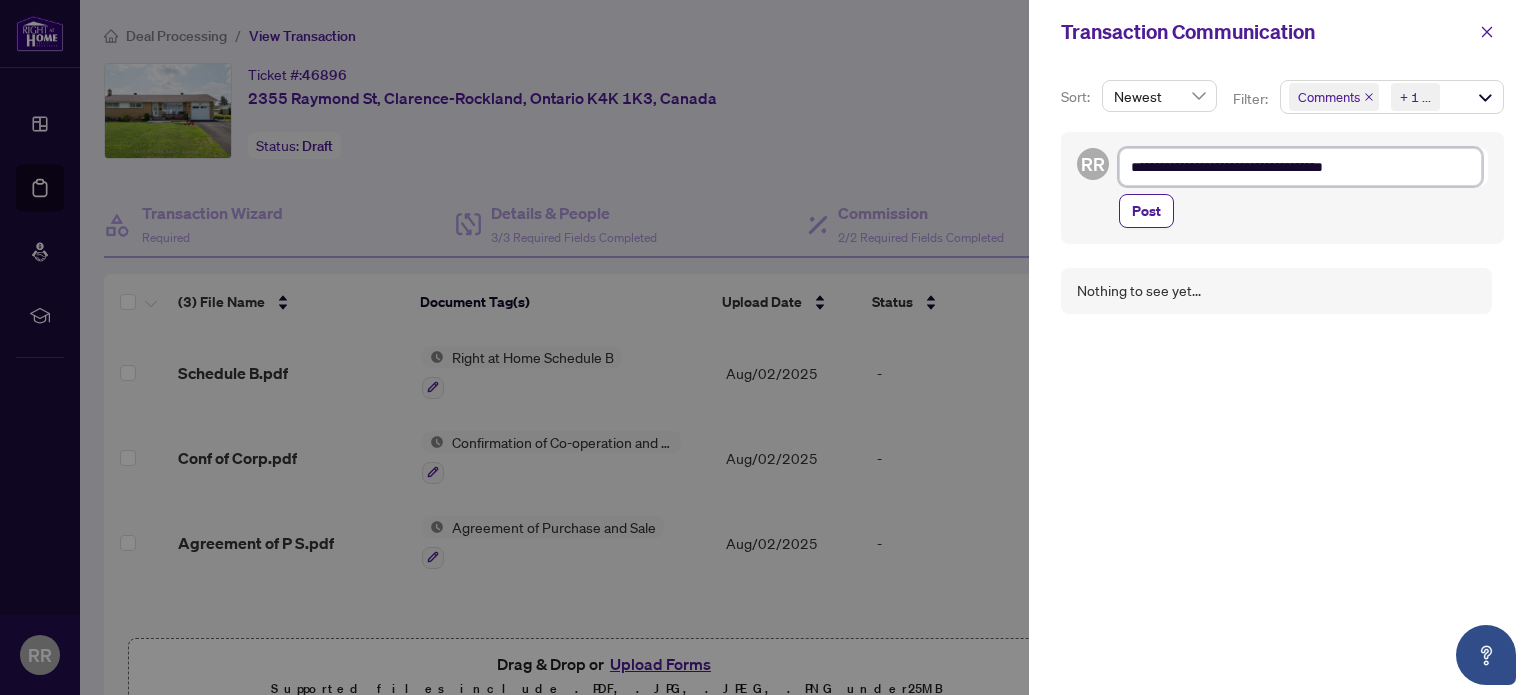 type on "**********" 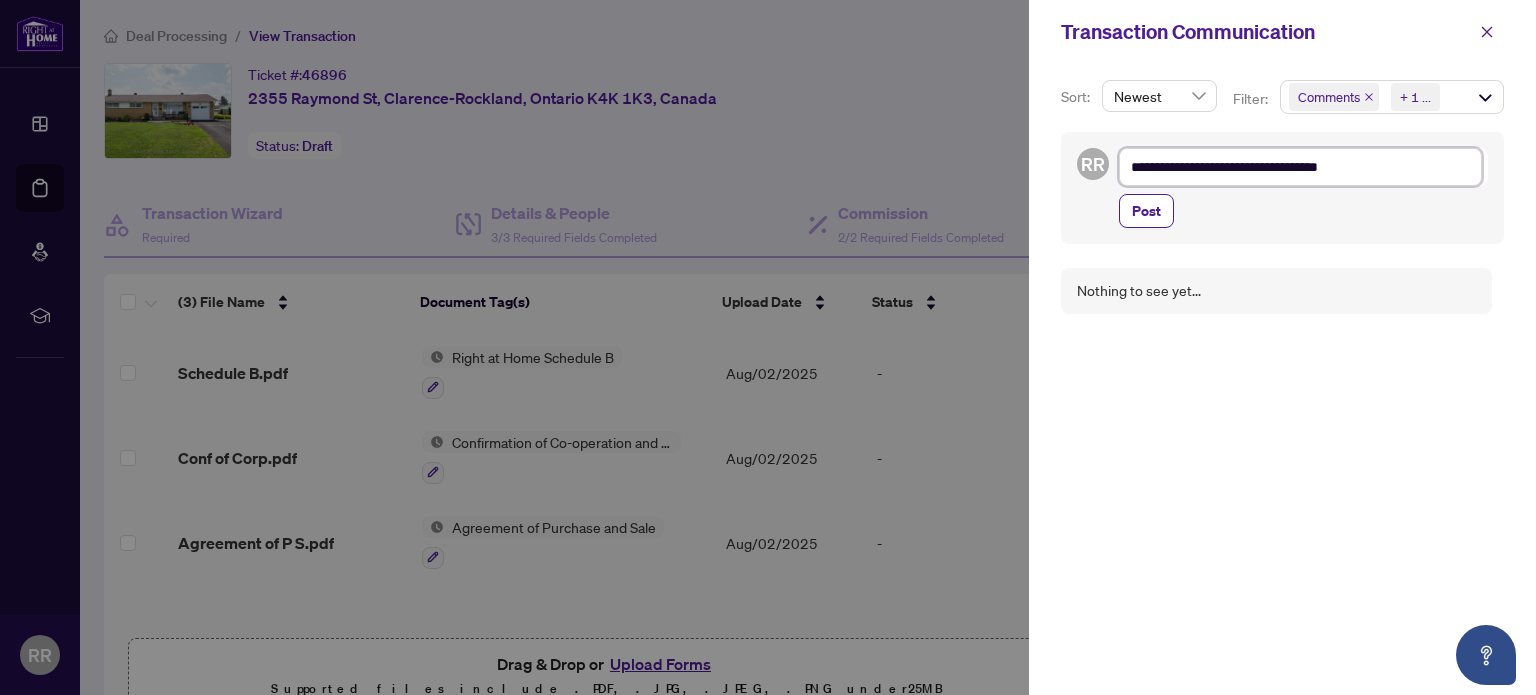 type on "**********" 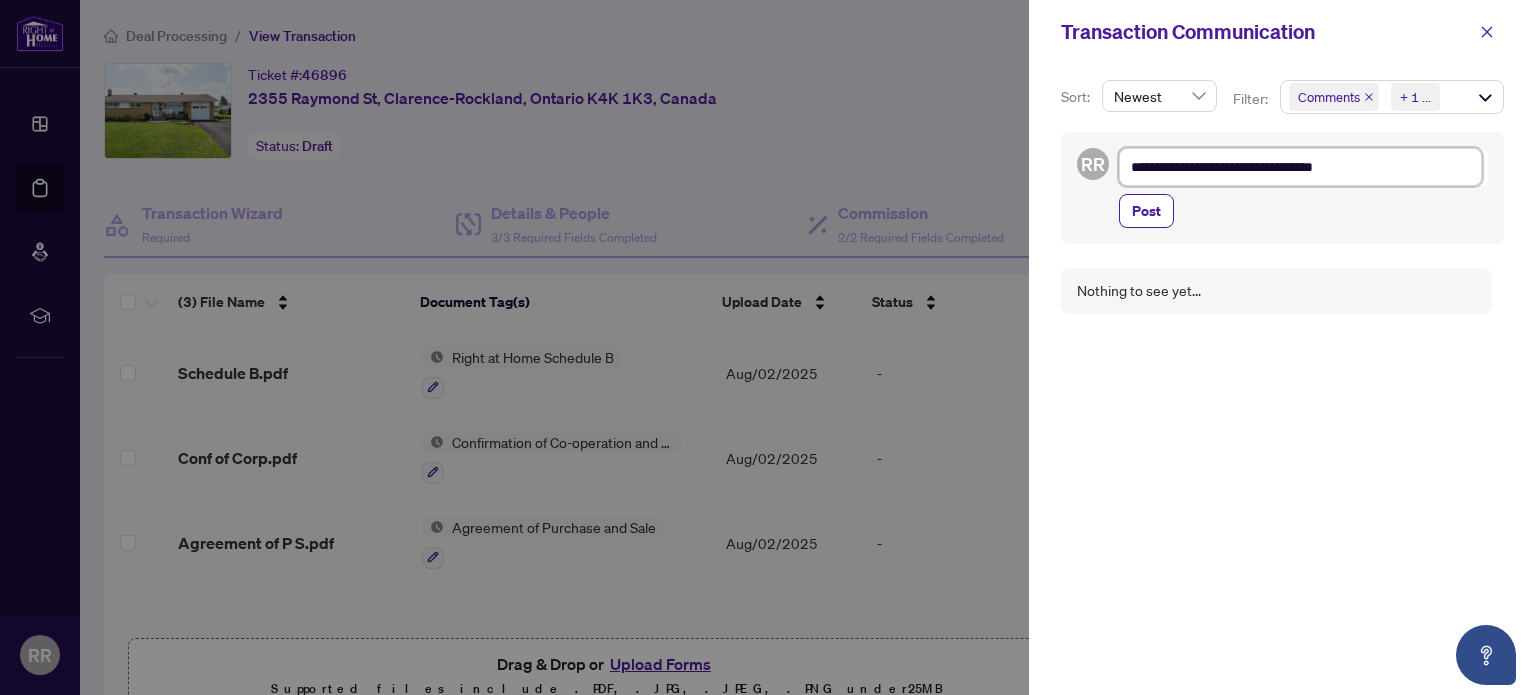type on "**********" 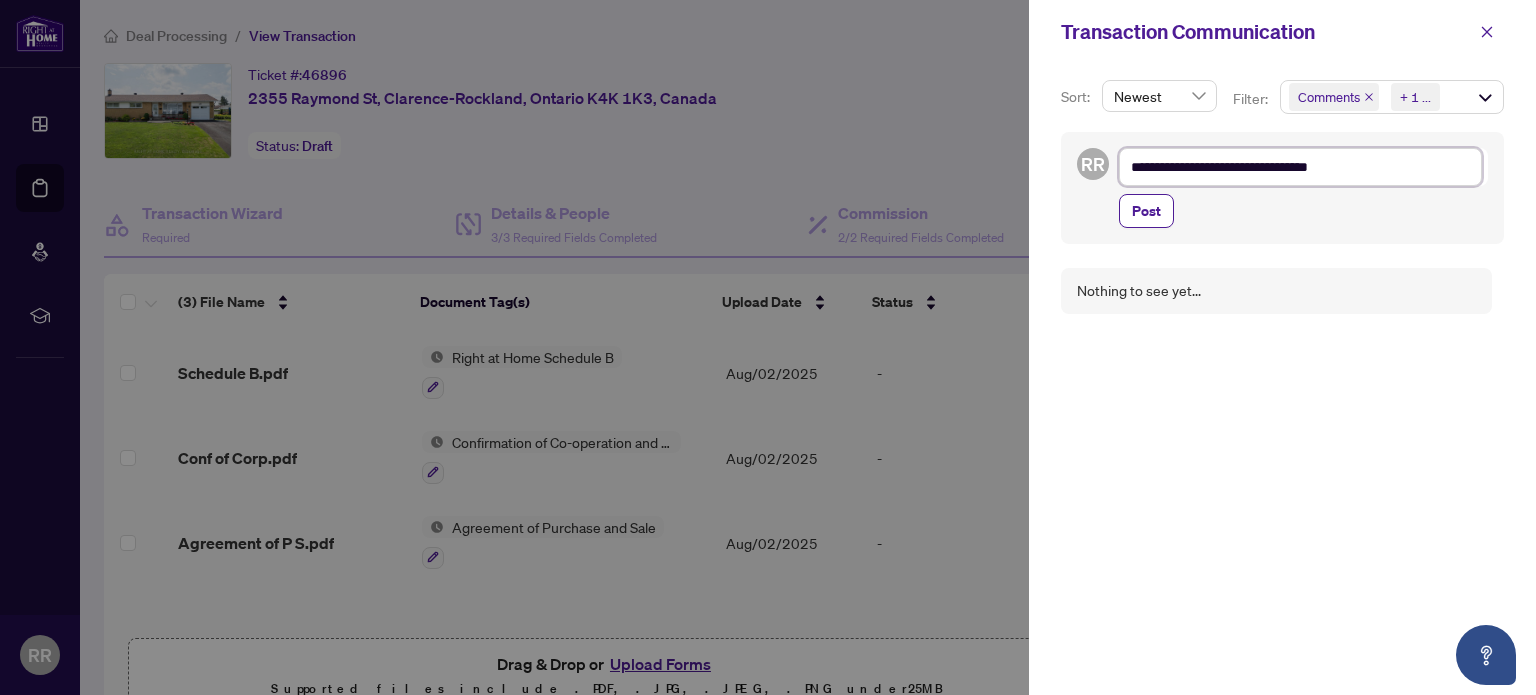 type on "**********" 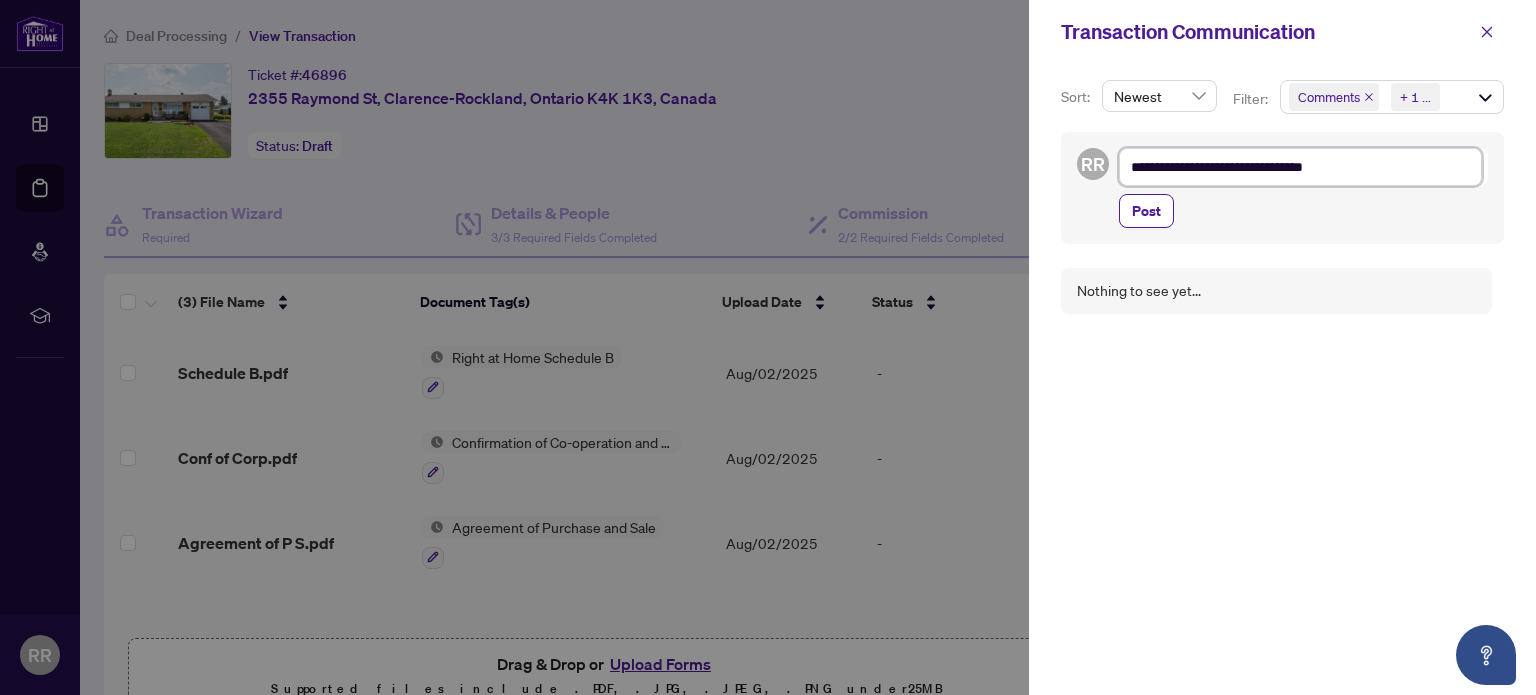 type on "**********" 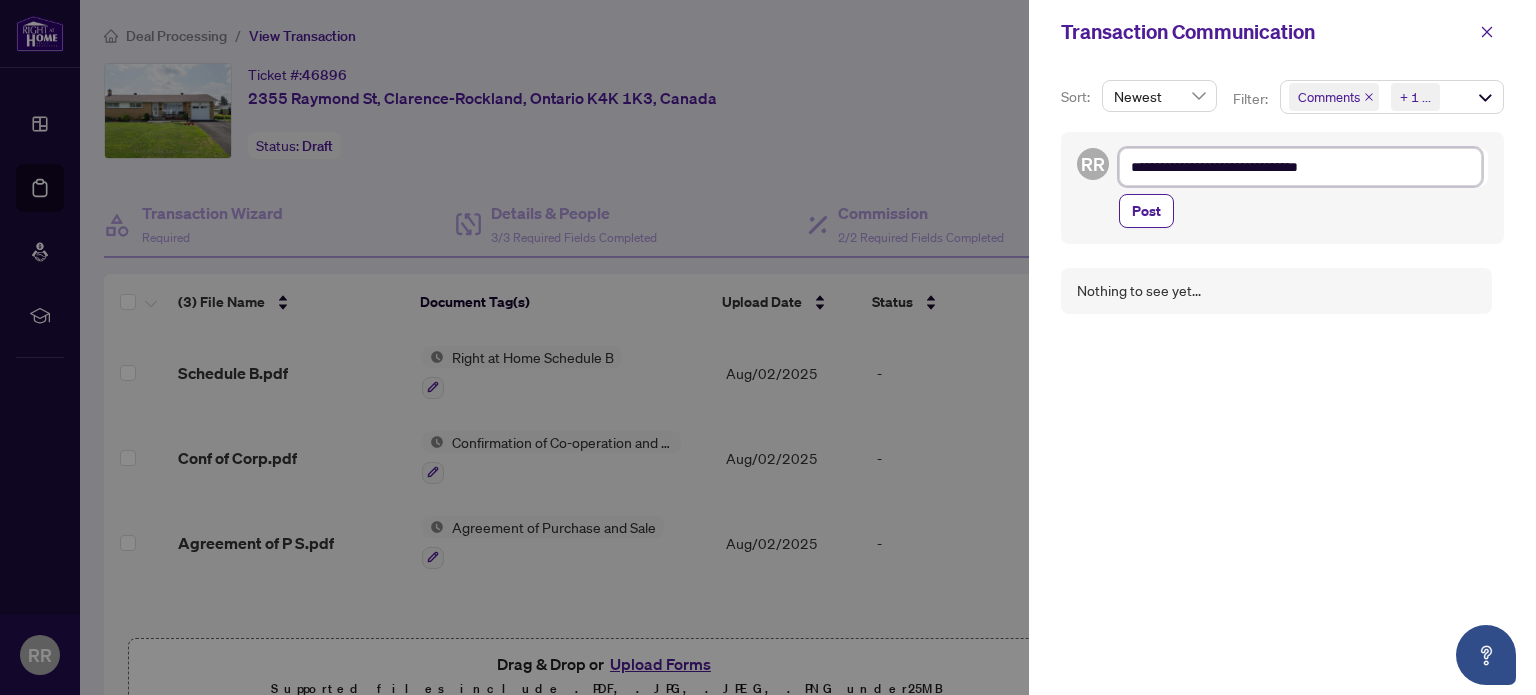 type on "**********" 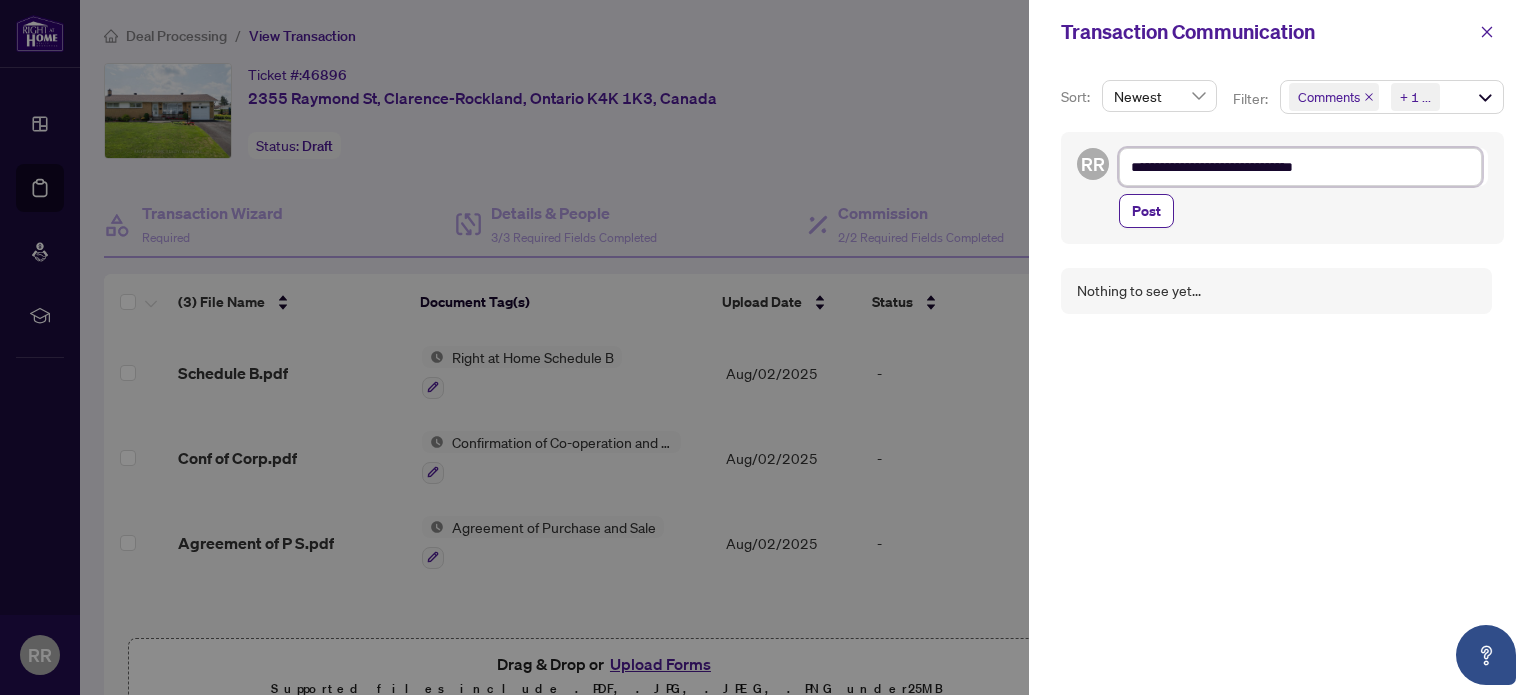 type on "**********" 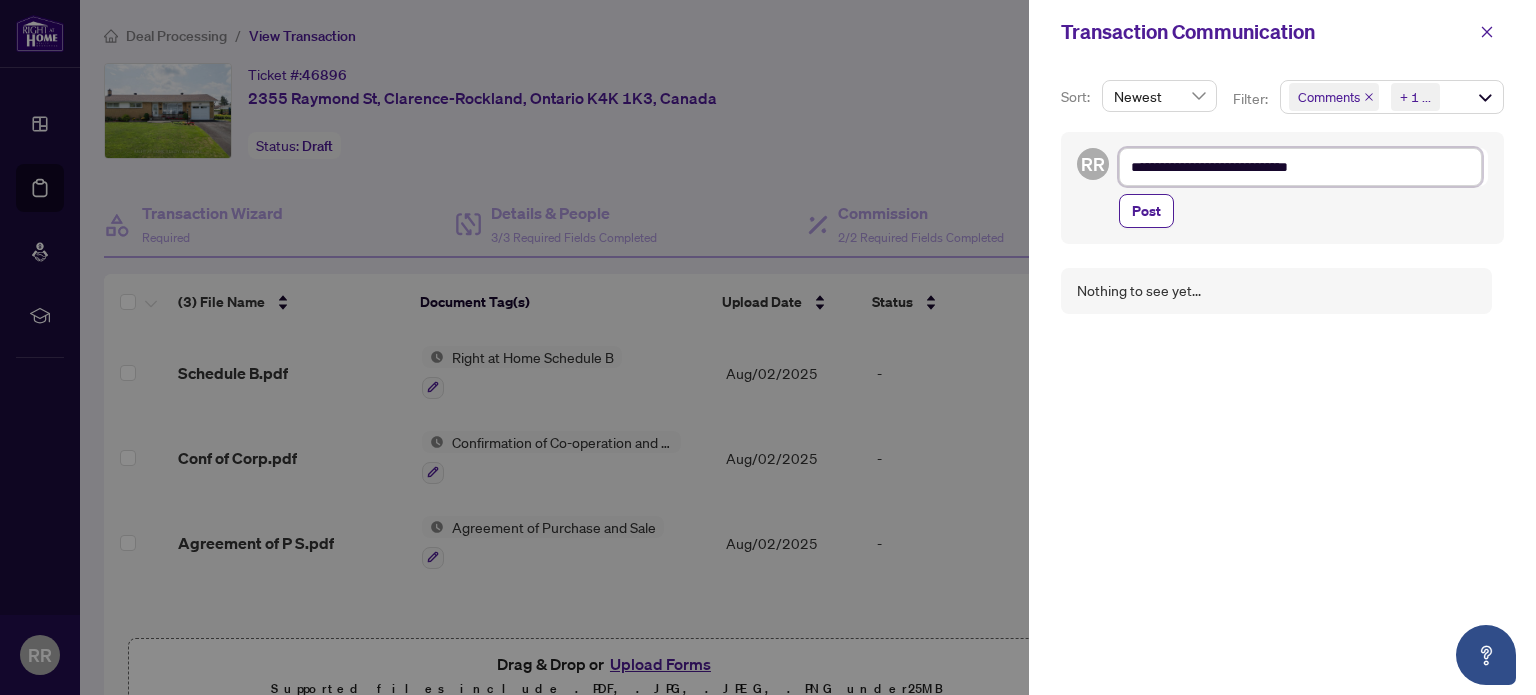type on "**********" 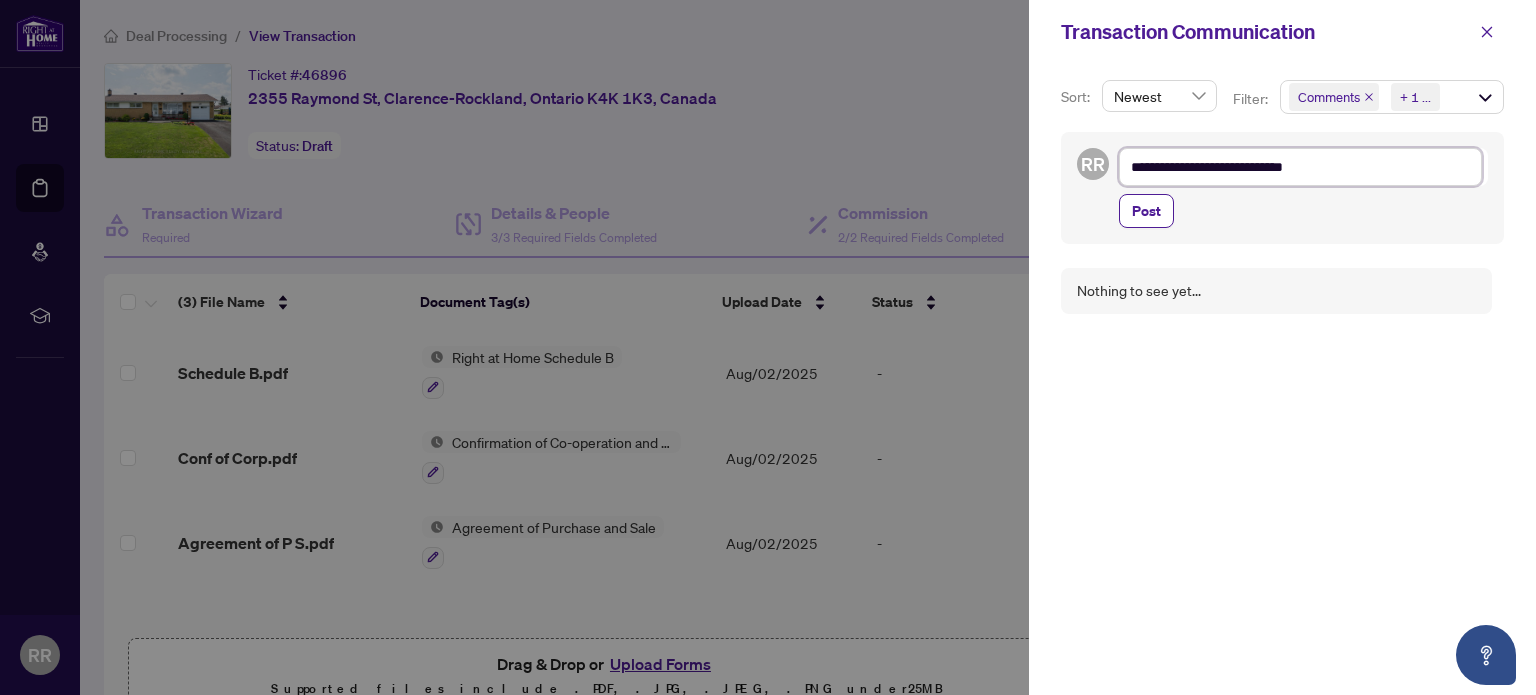 type on "**********" 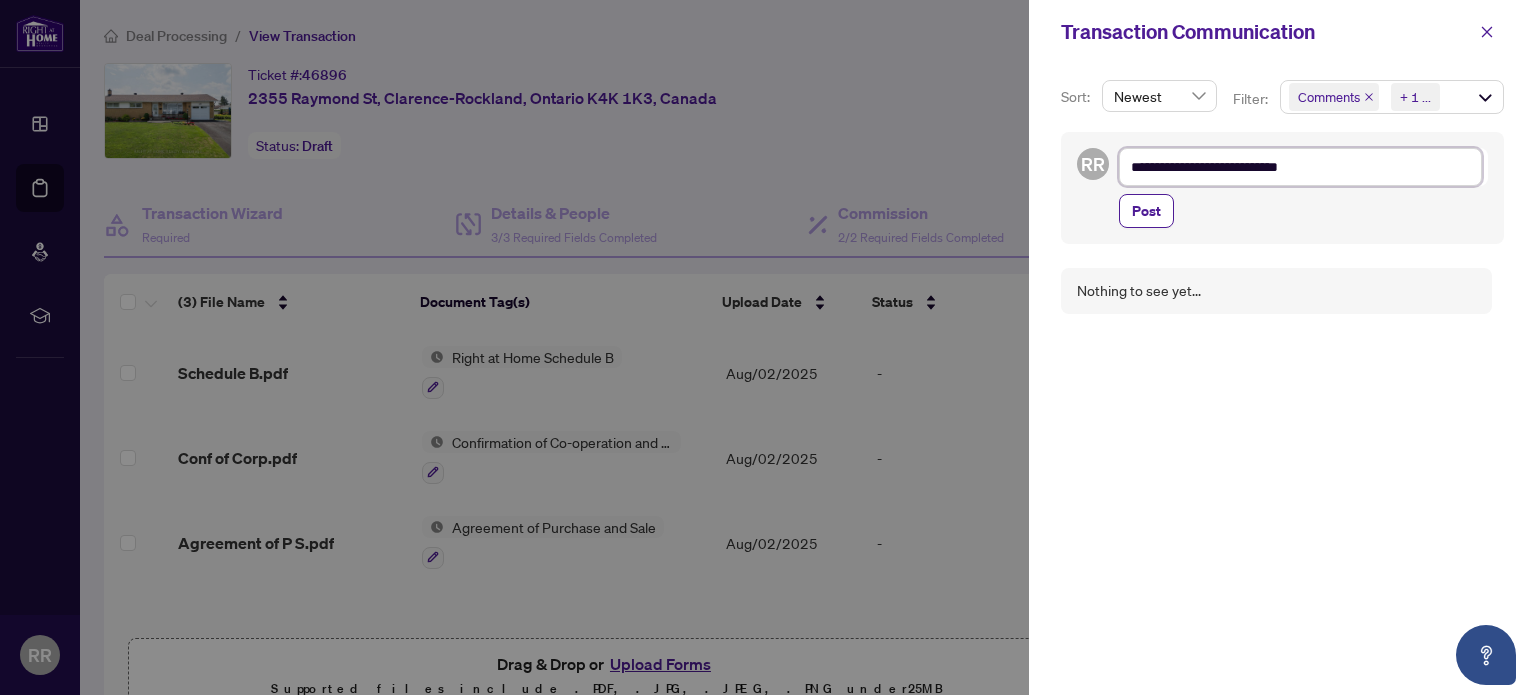 type on "**********" 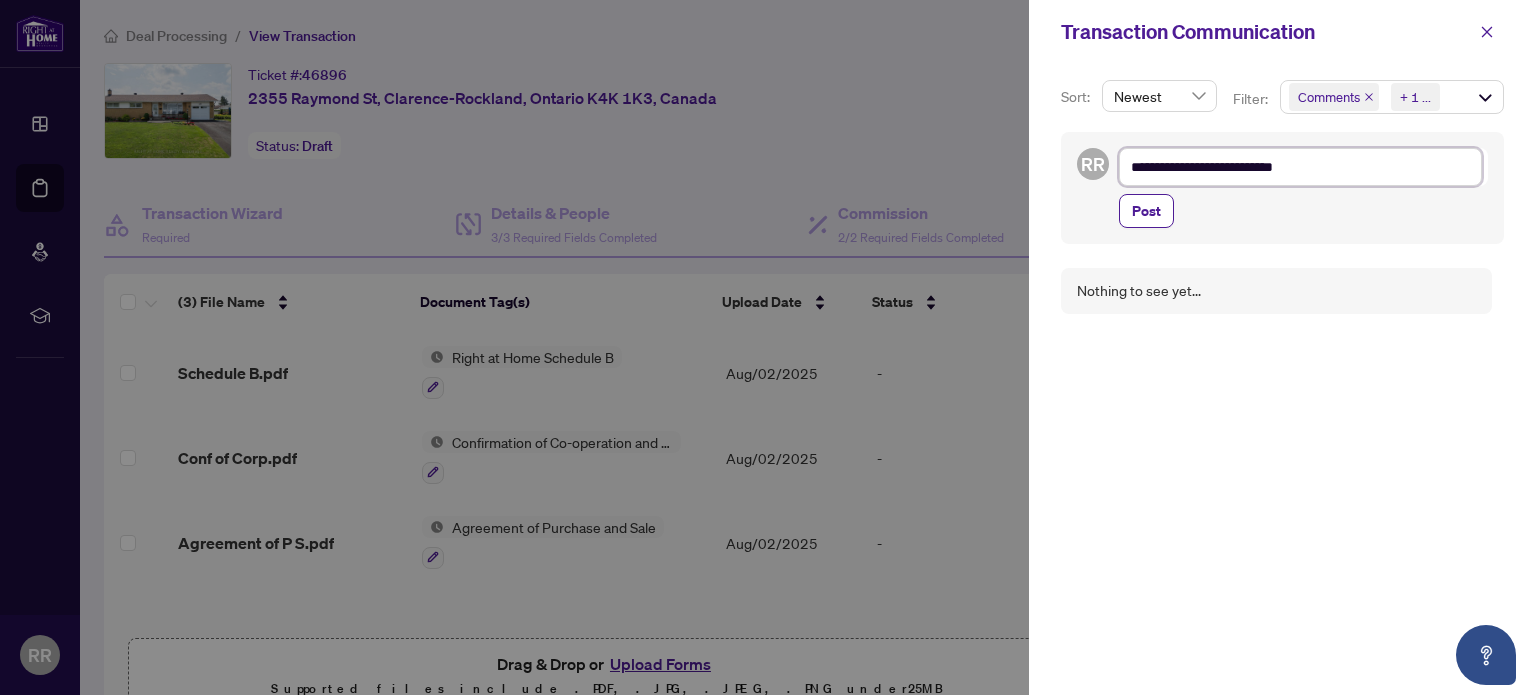 type on "**********" 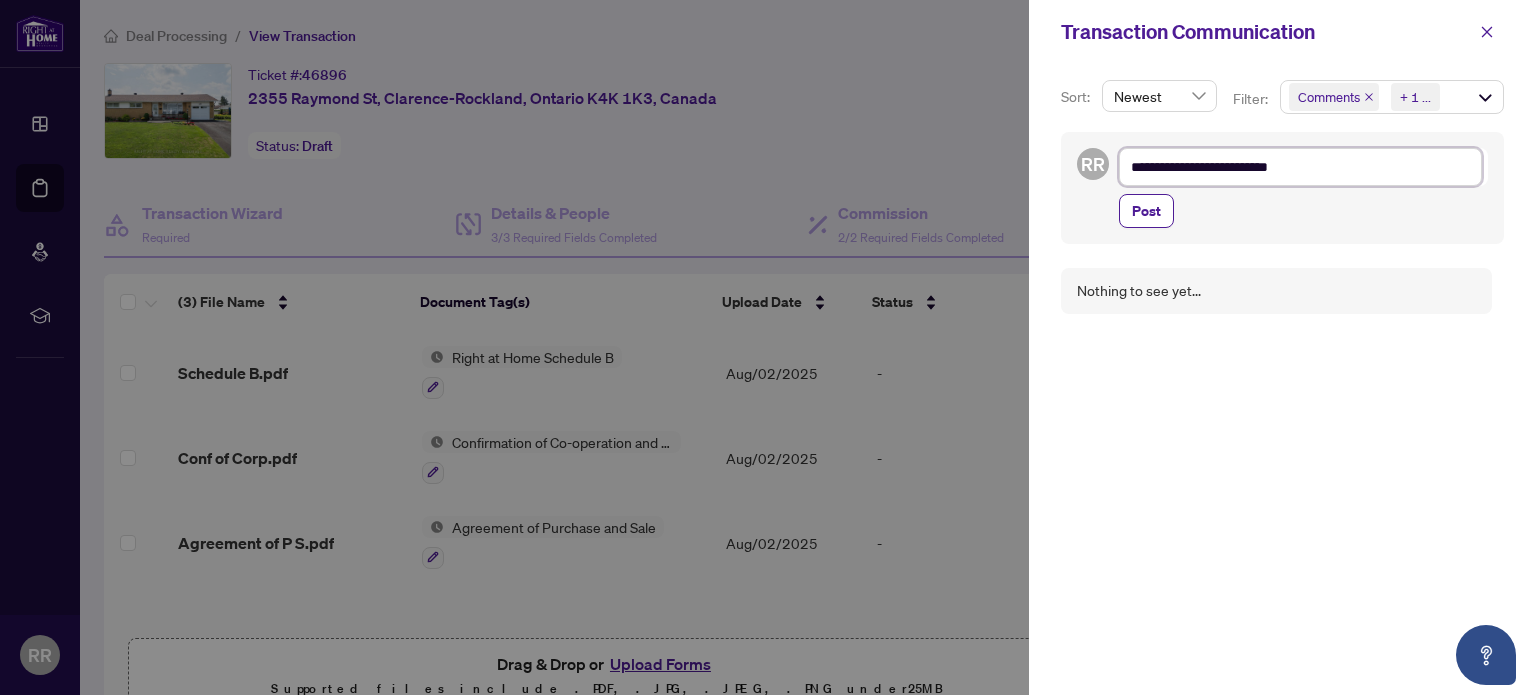 type on "**********" 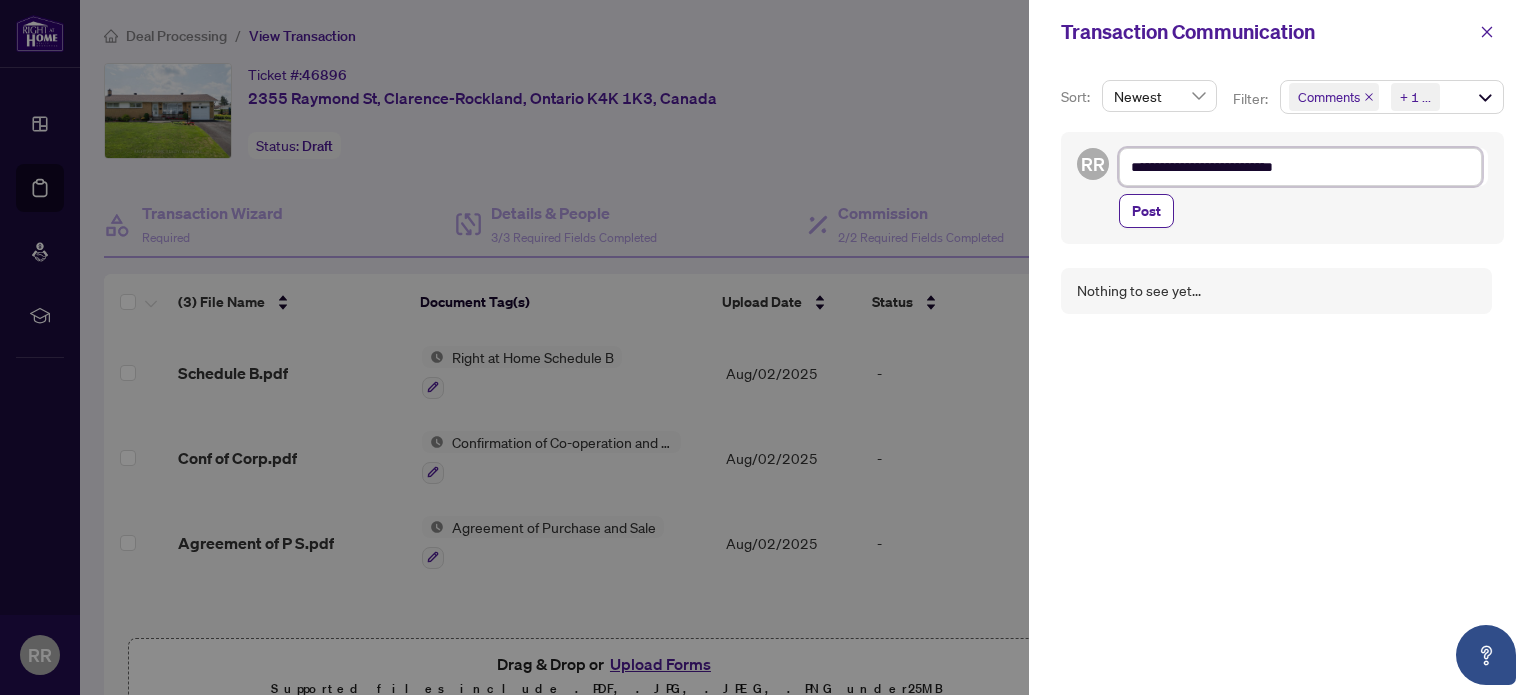 type on "**********" 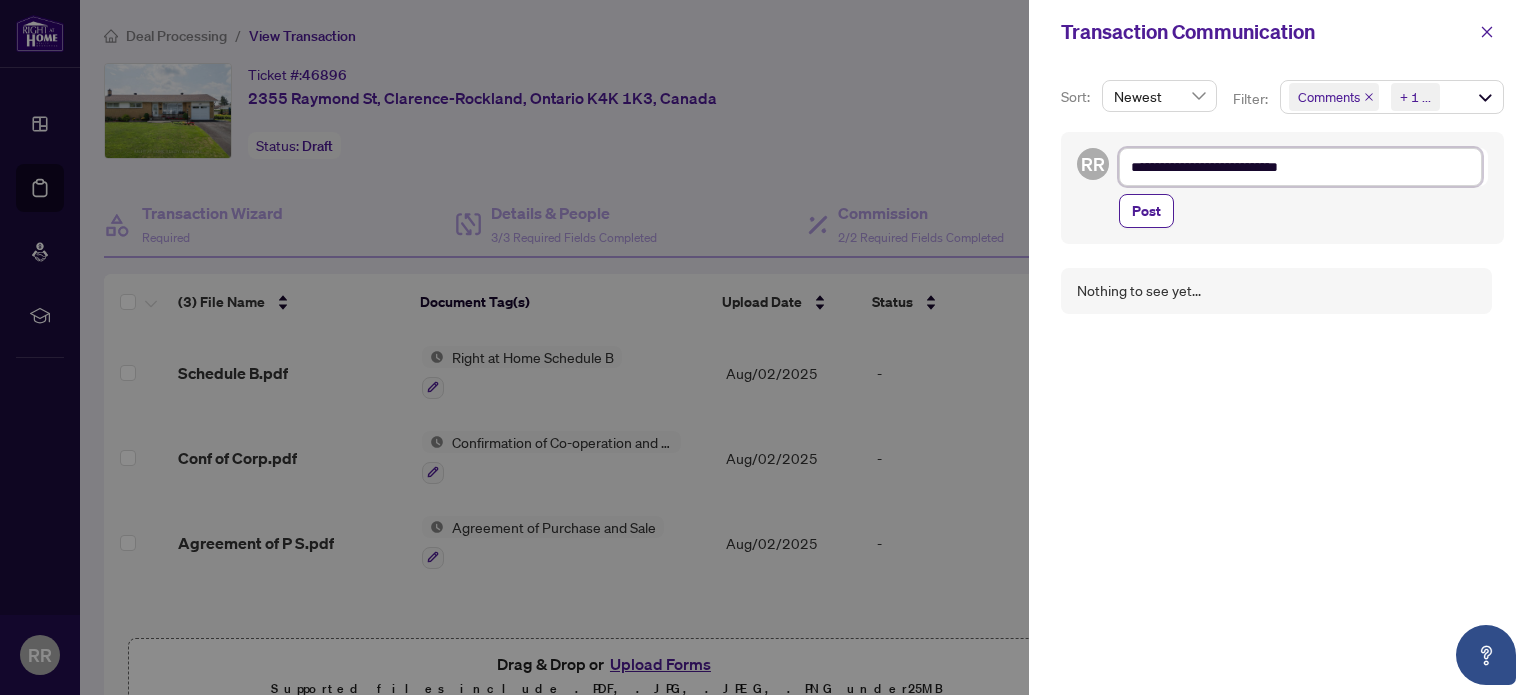 type on "**********" 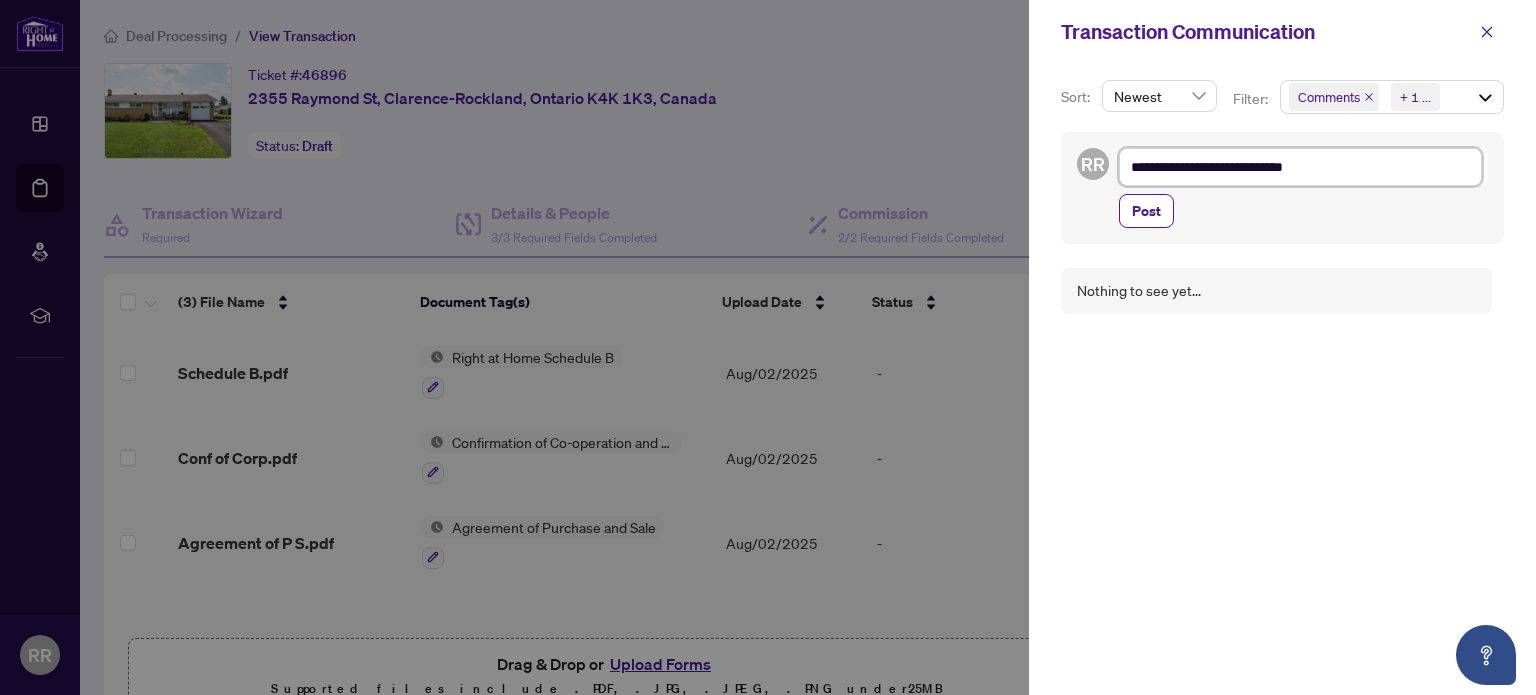 type on "**********" 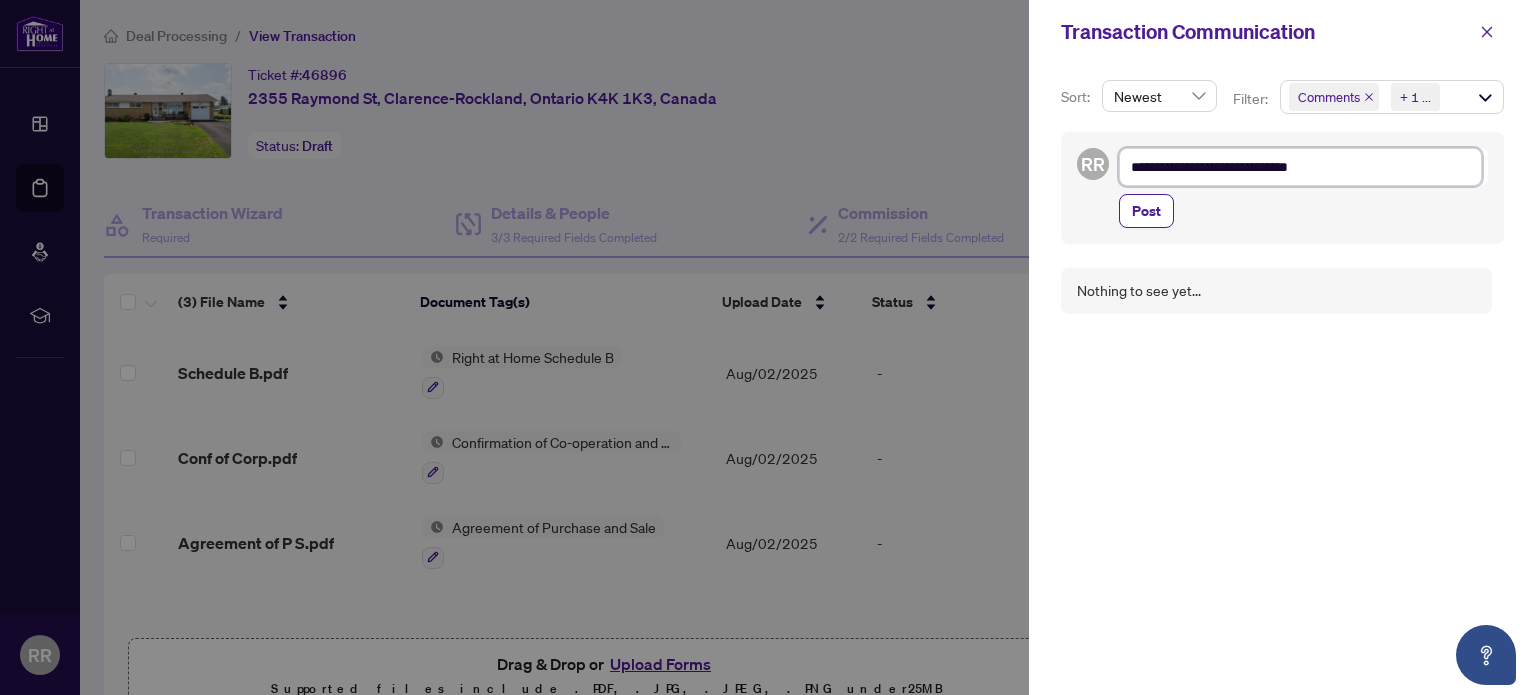 type on "**********" 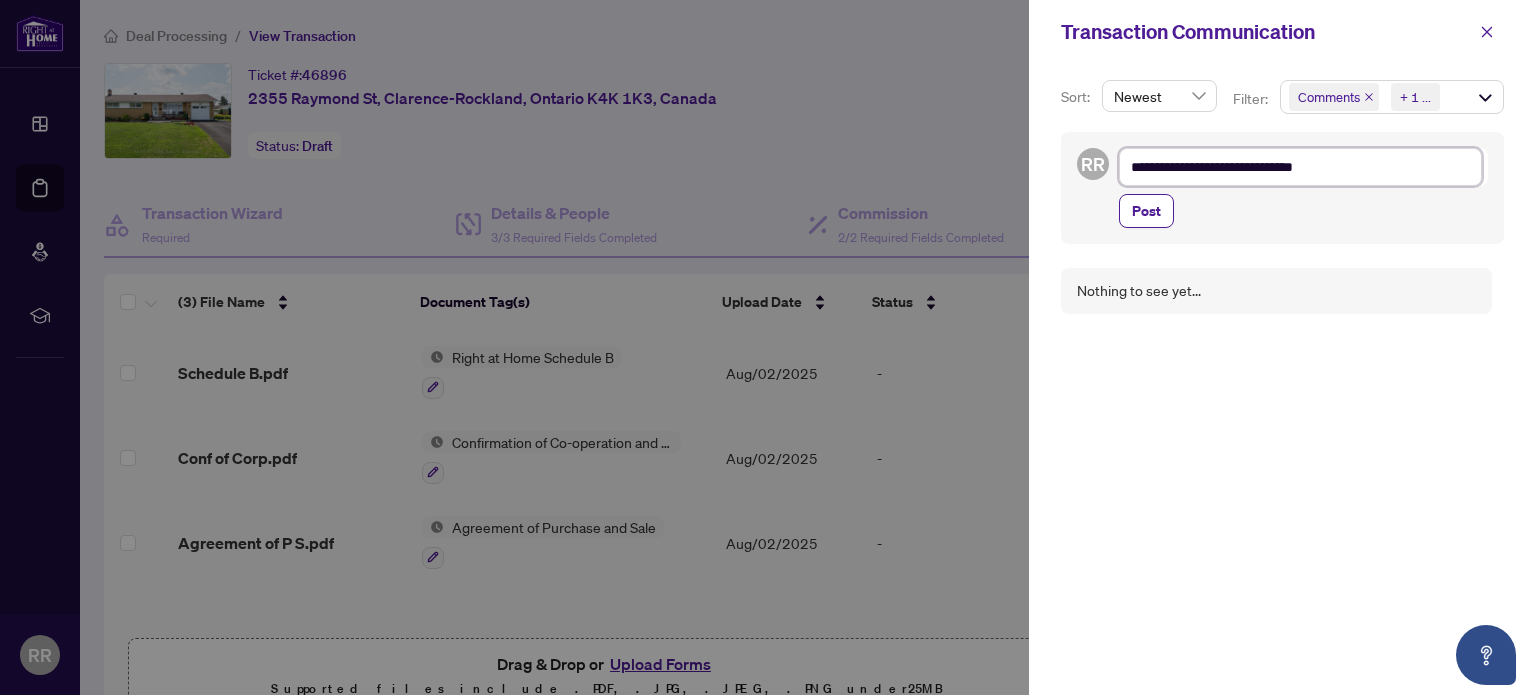 type on "**********" 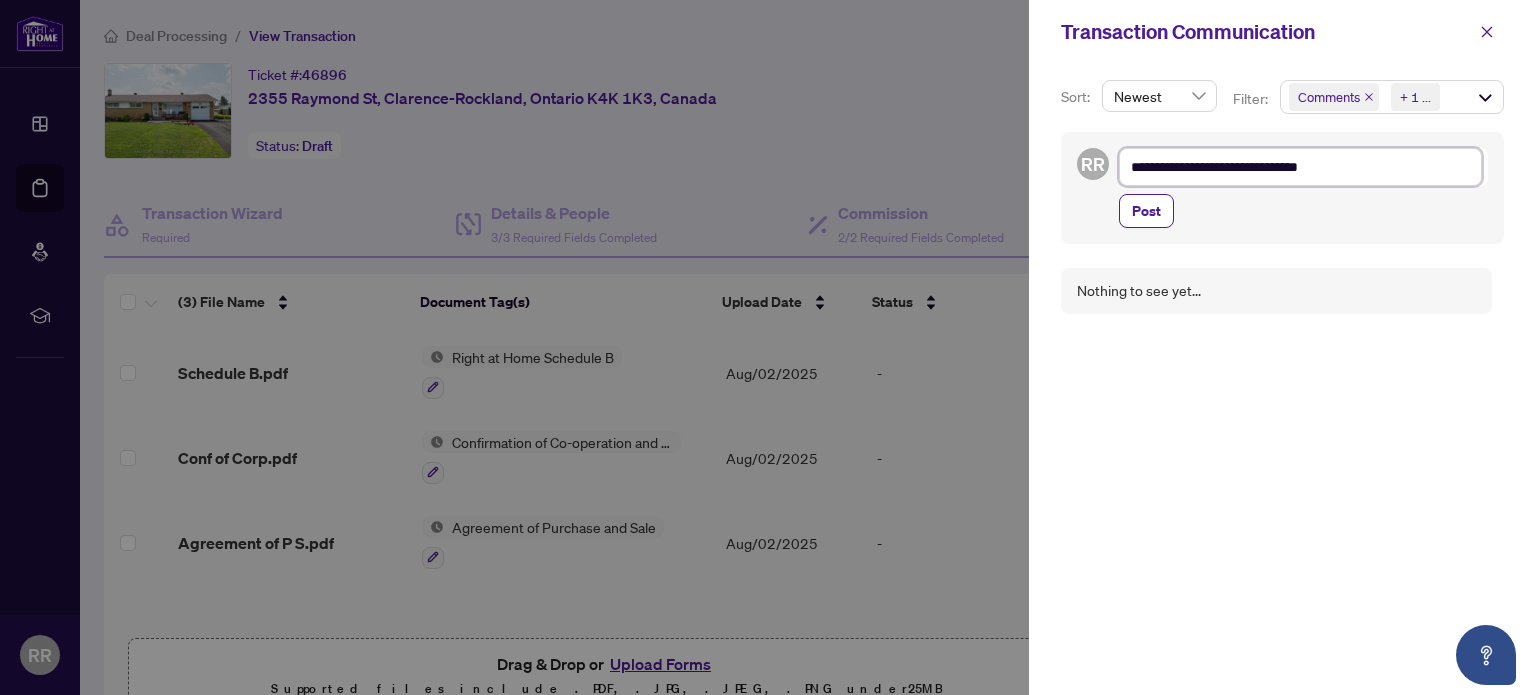 type on "**********" 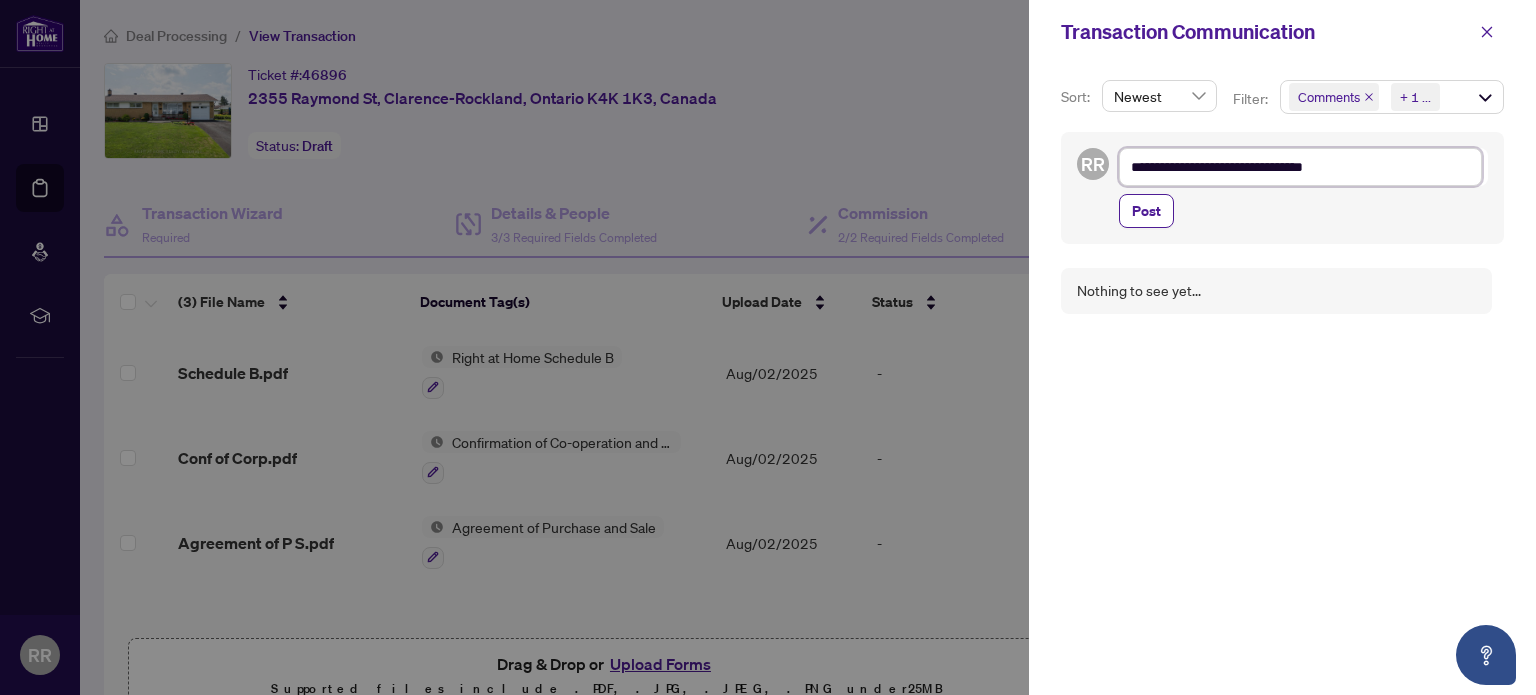 type on "**********" 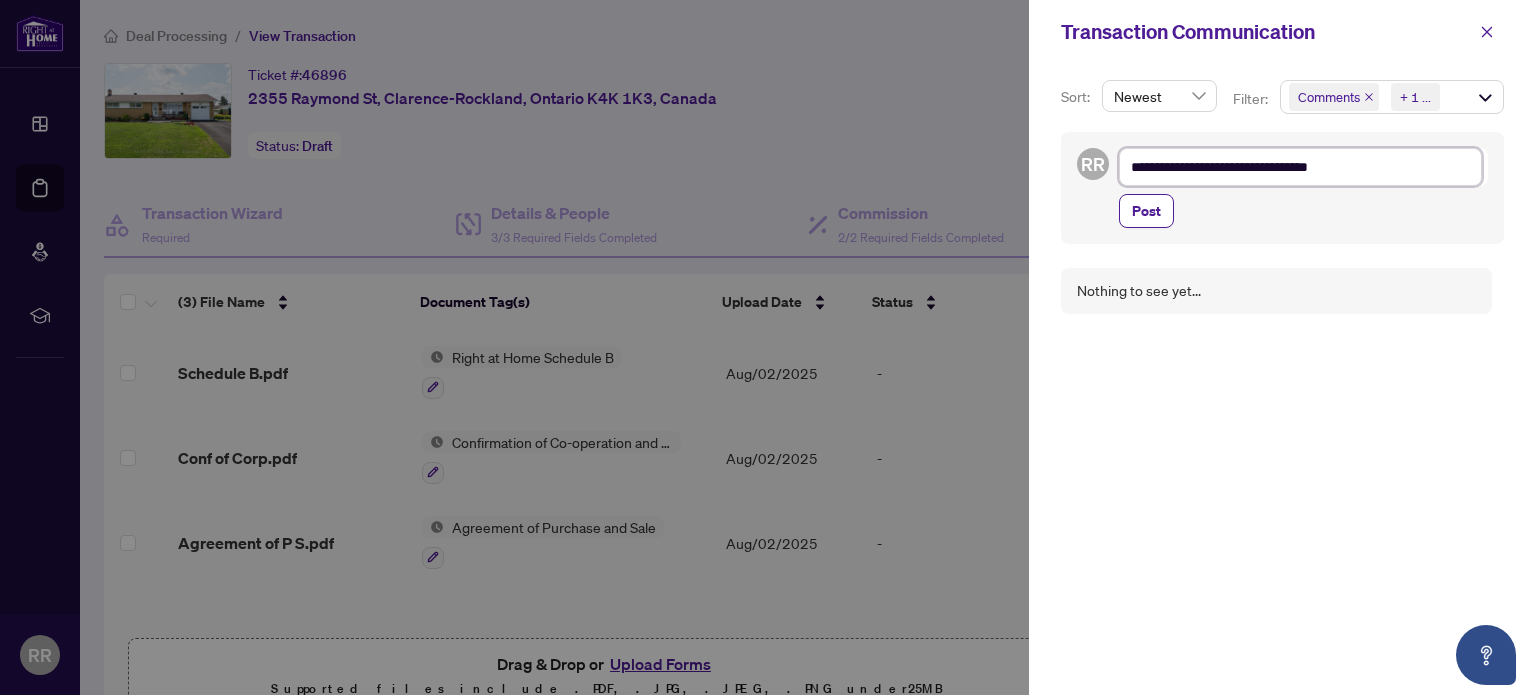type on "**********" 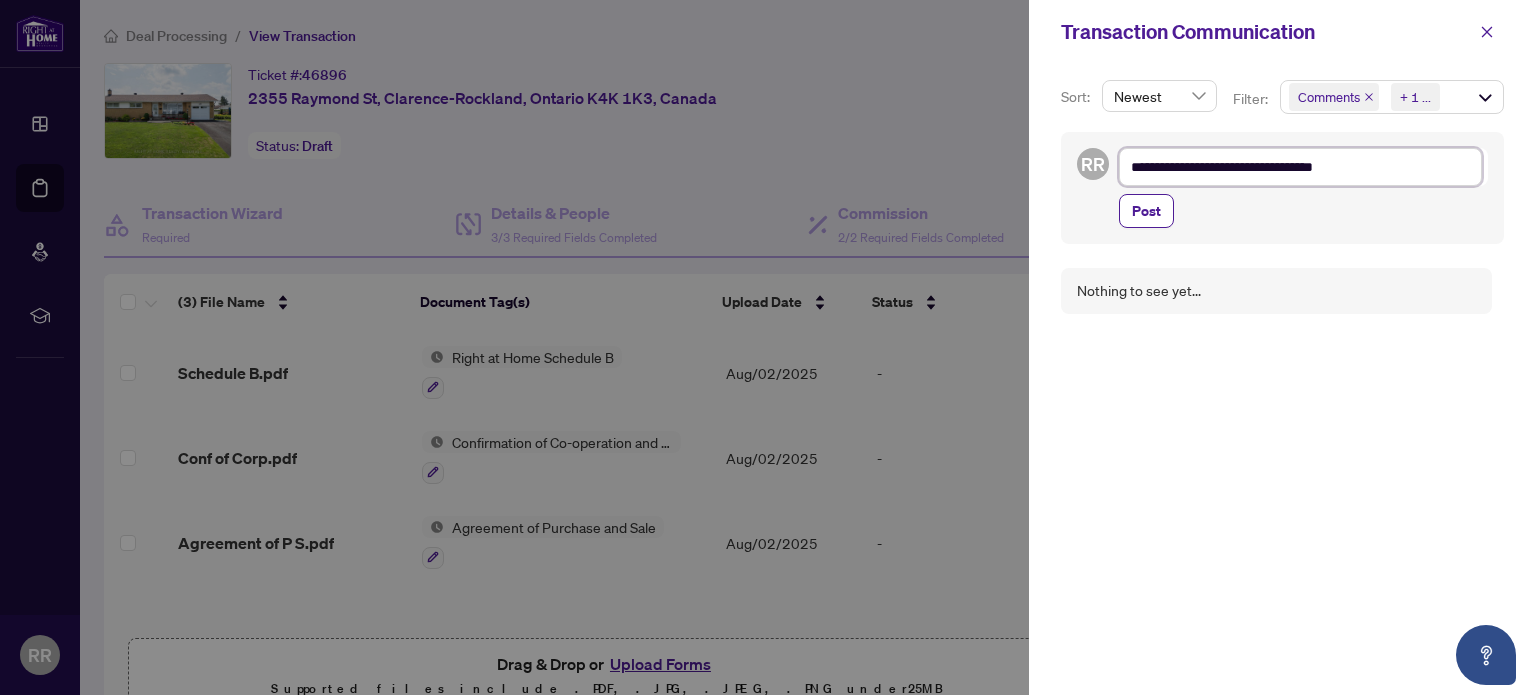 type on "**********" 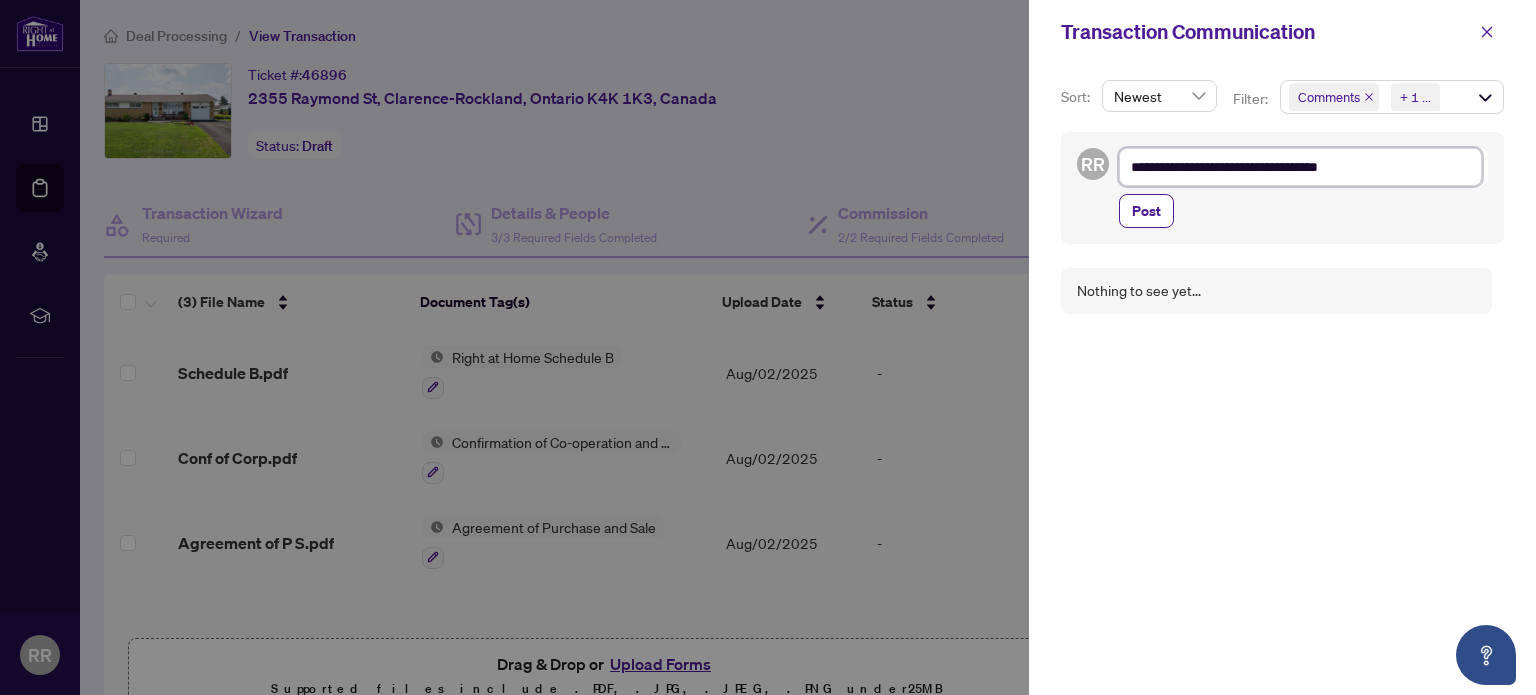 type on "**********" 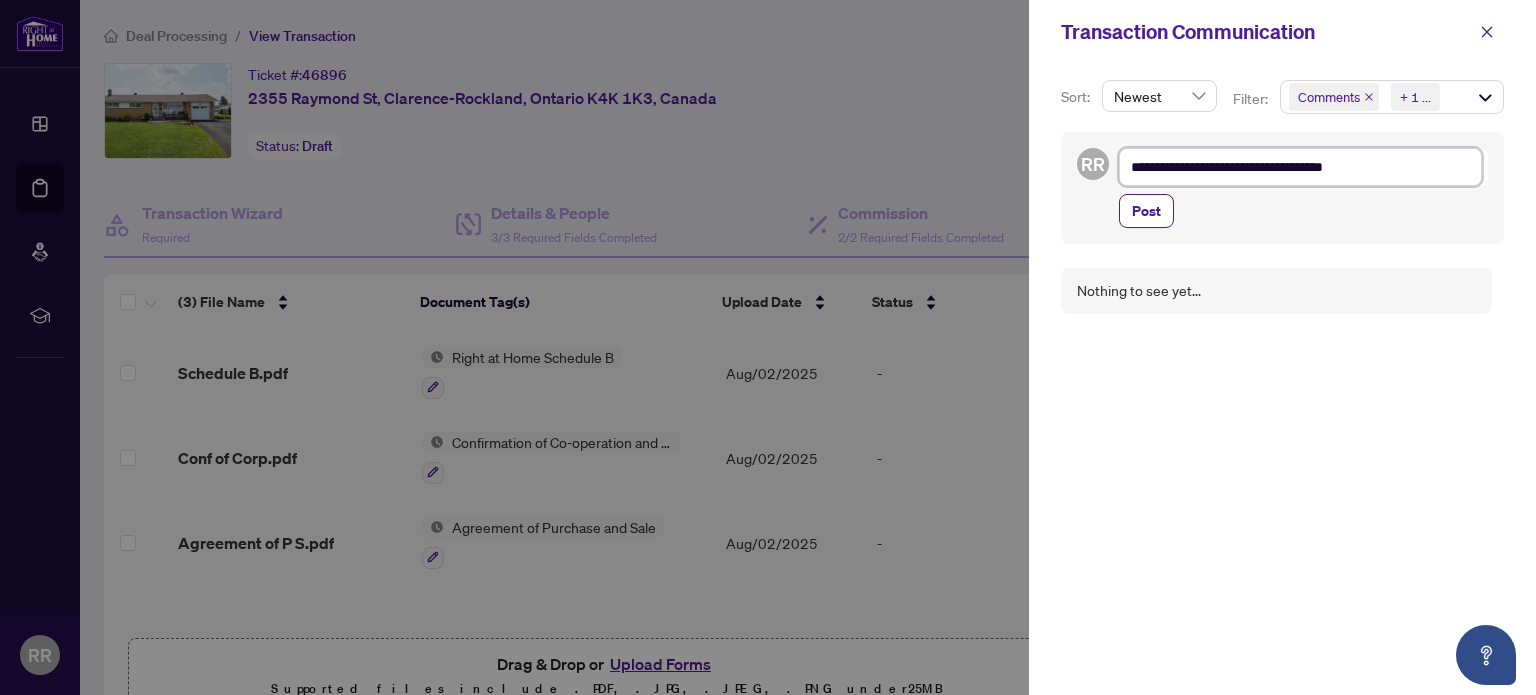 type on "**********" 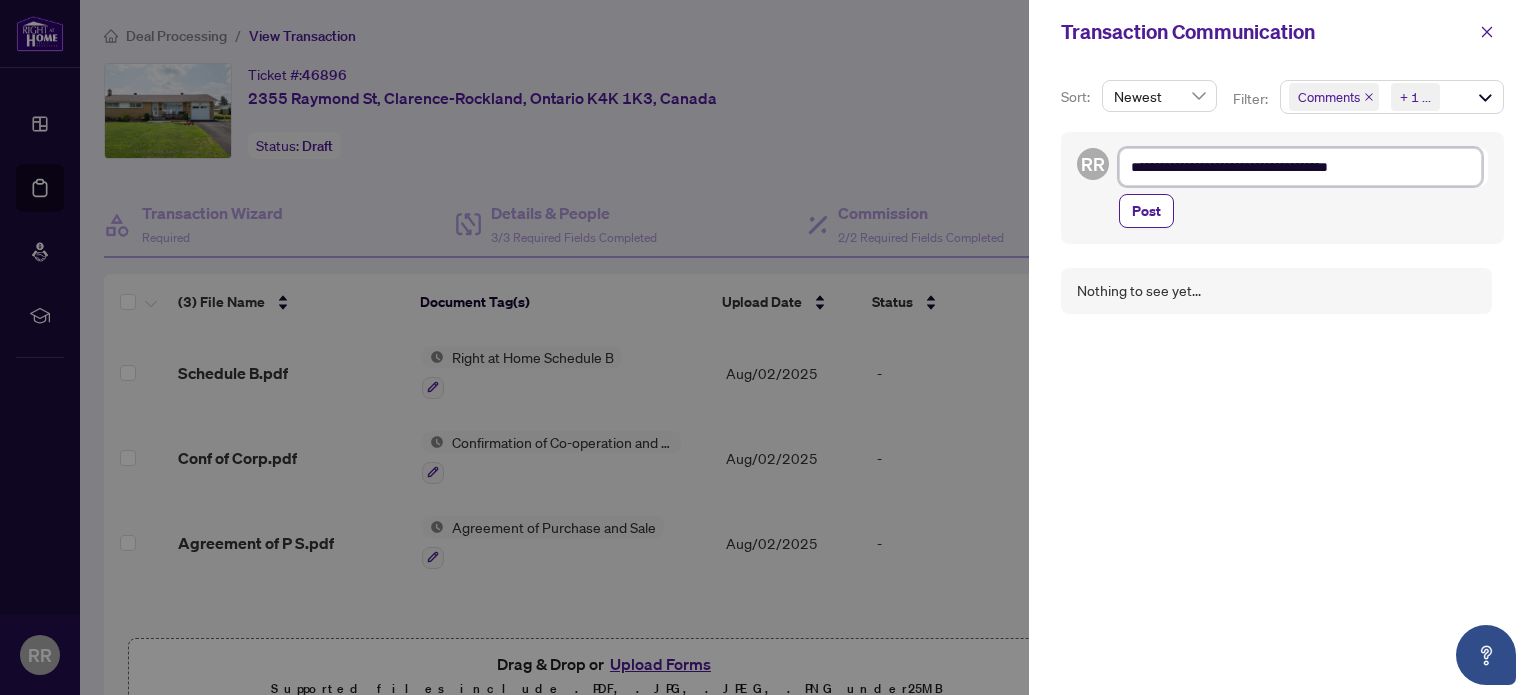 type on "**********" 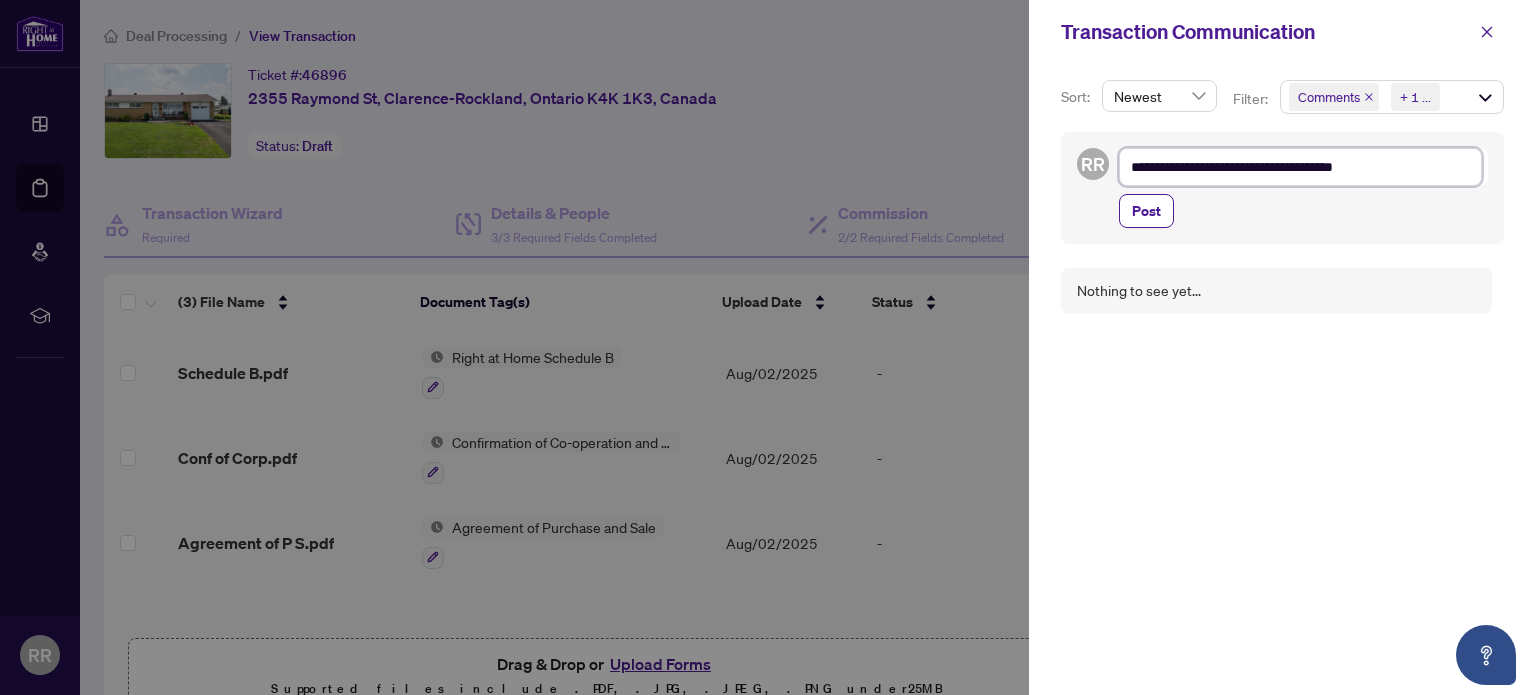 type on "**********" 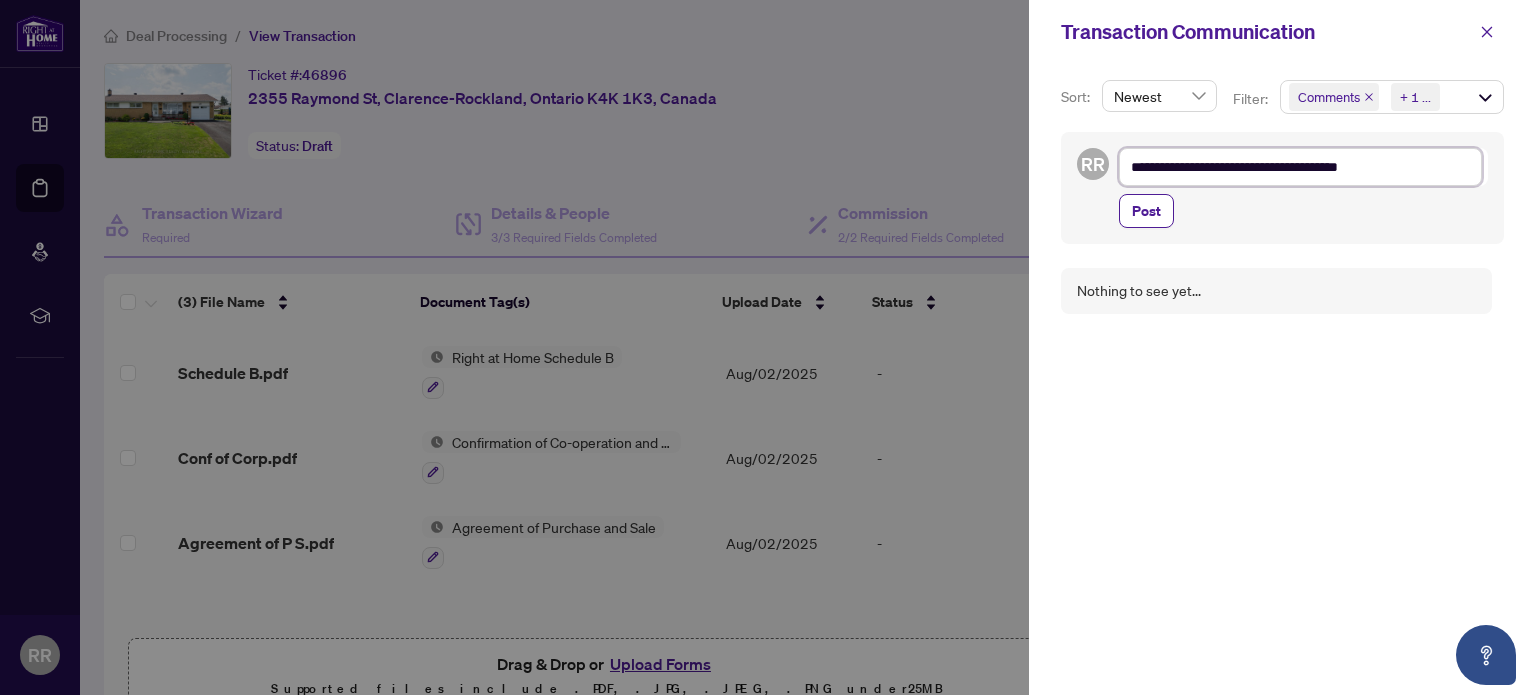 type on "**********" 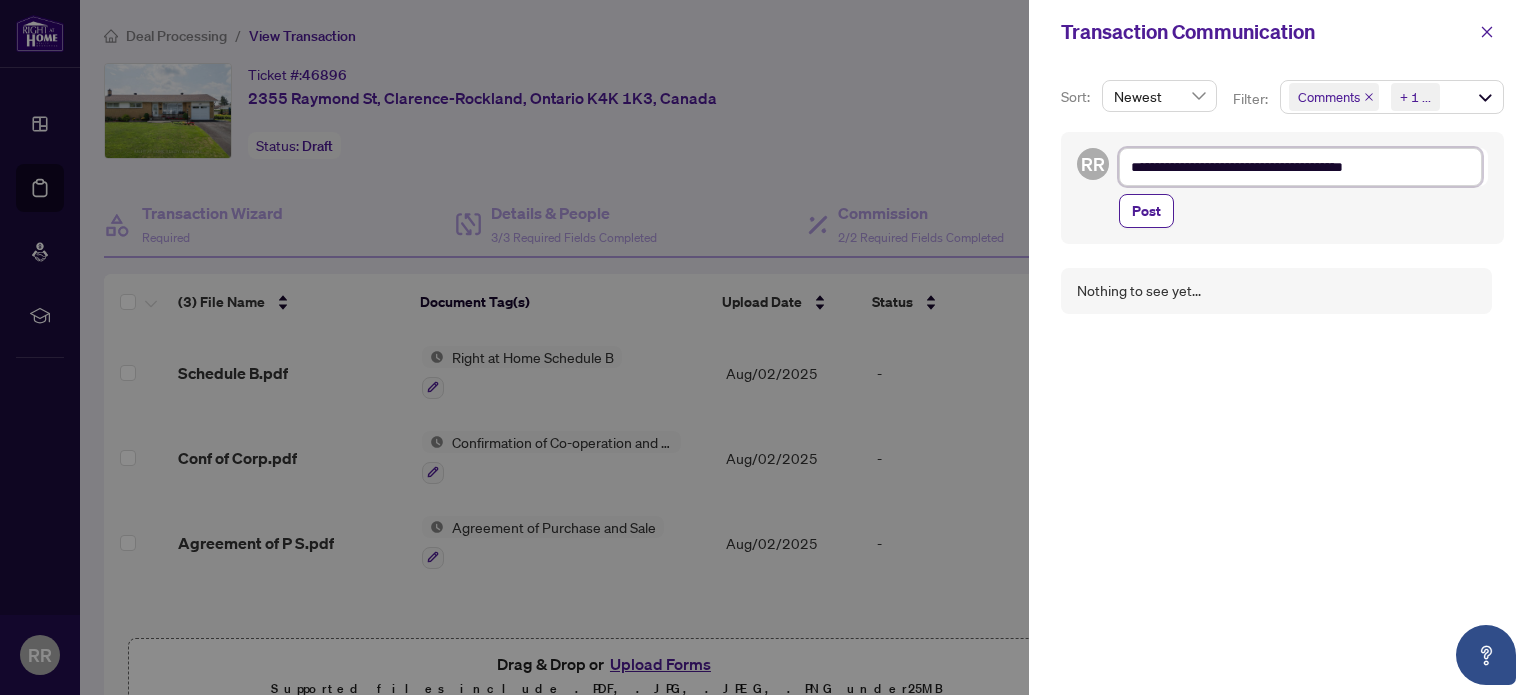 type on "**********" 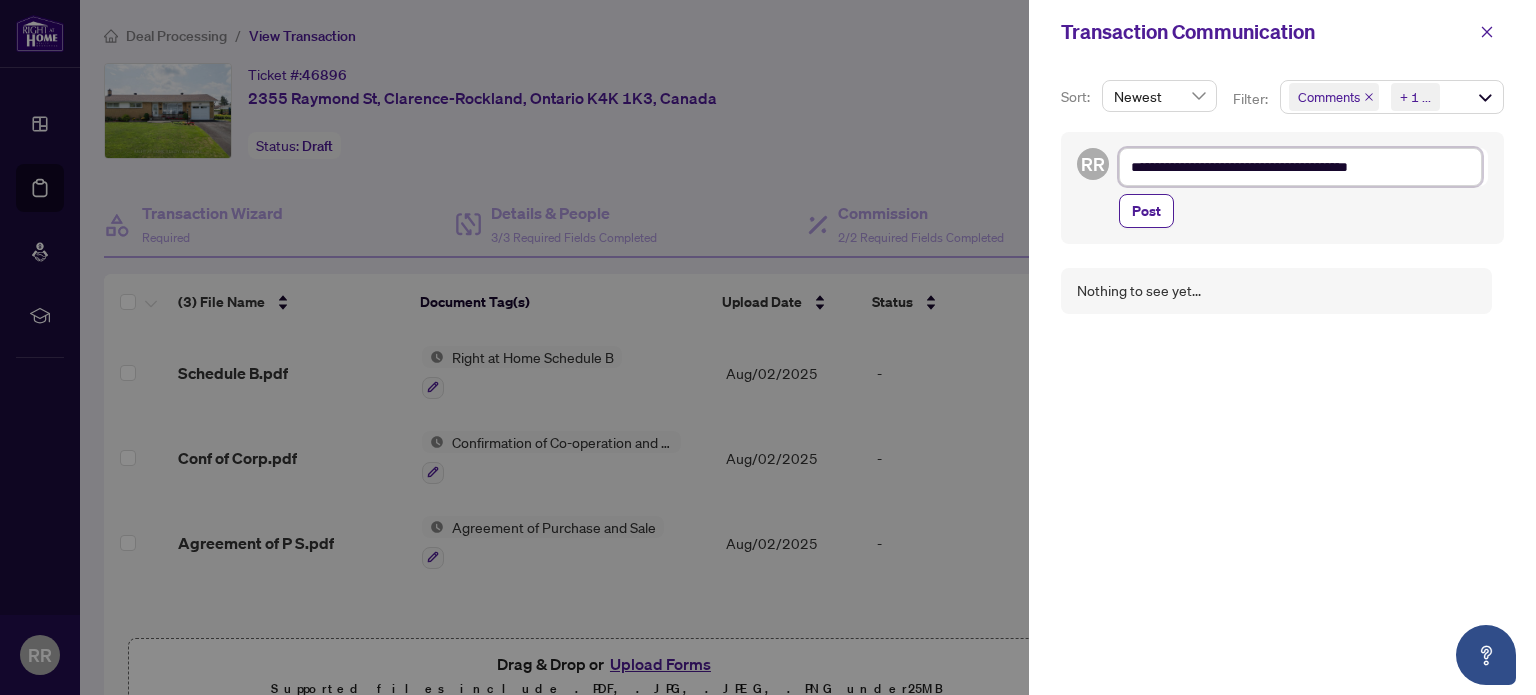 type on "**********" 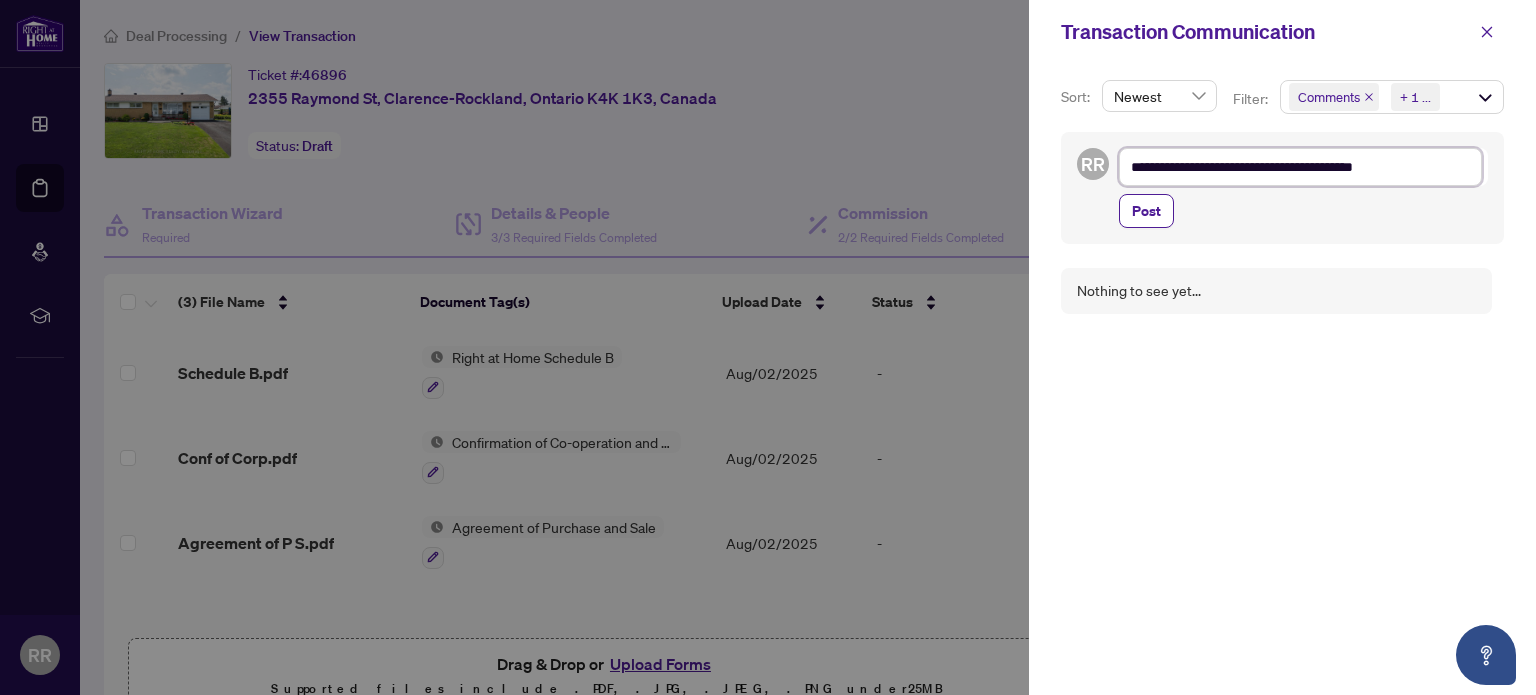 type 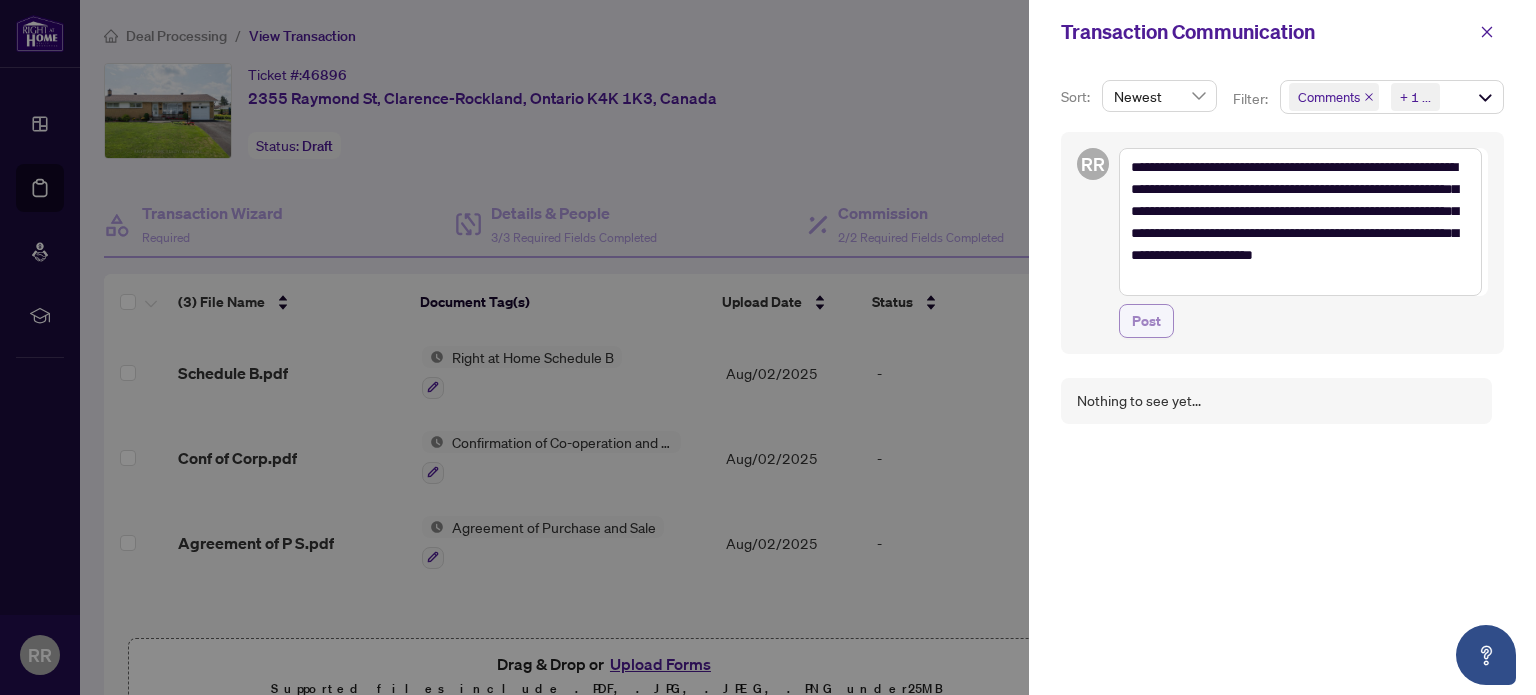 click on "Post" at bounding box center (1146, 321) 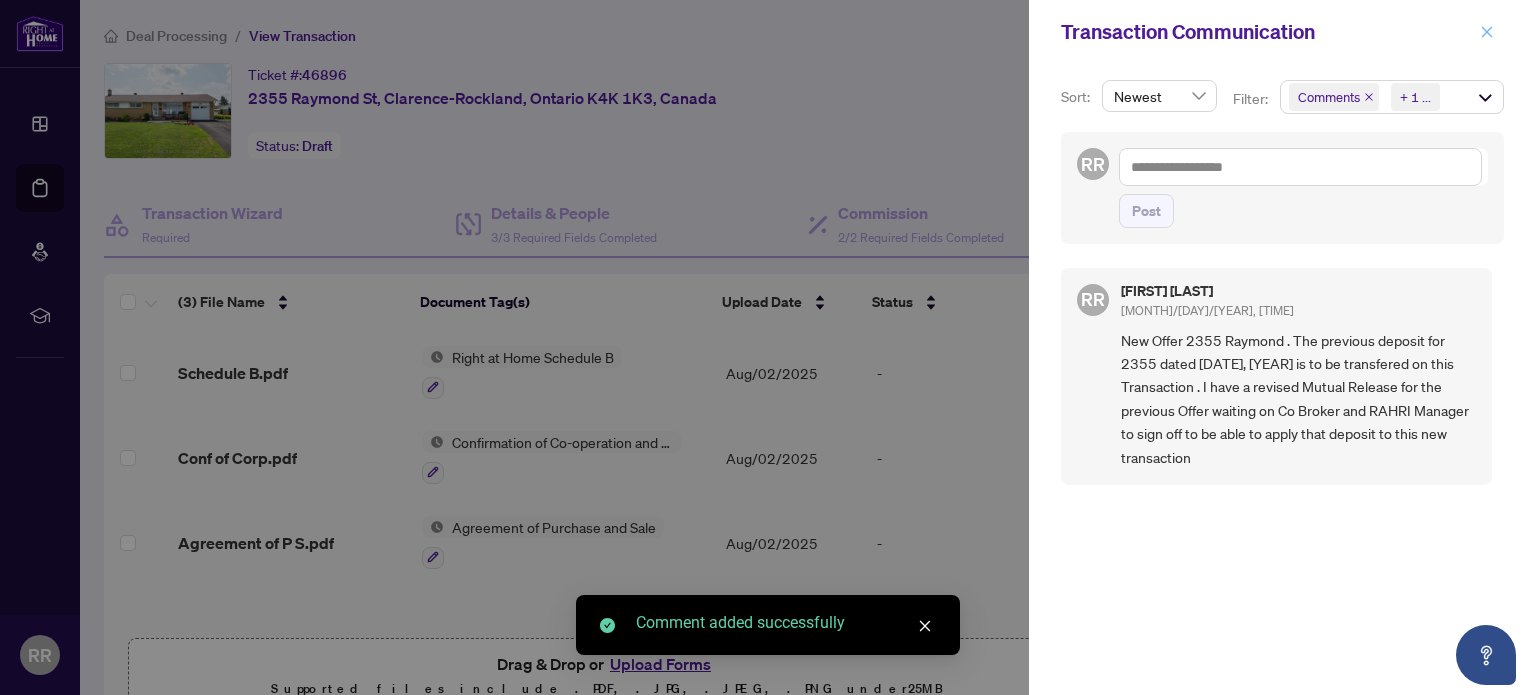 click 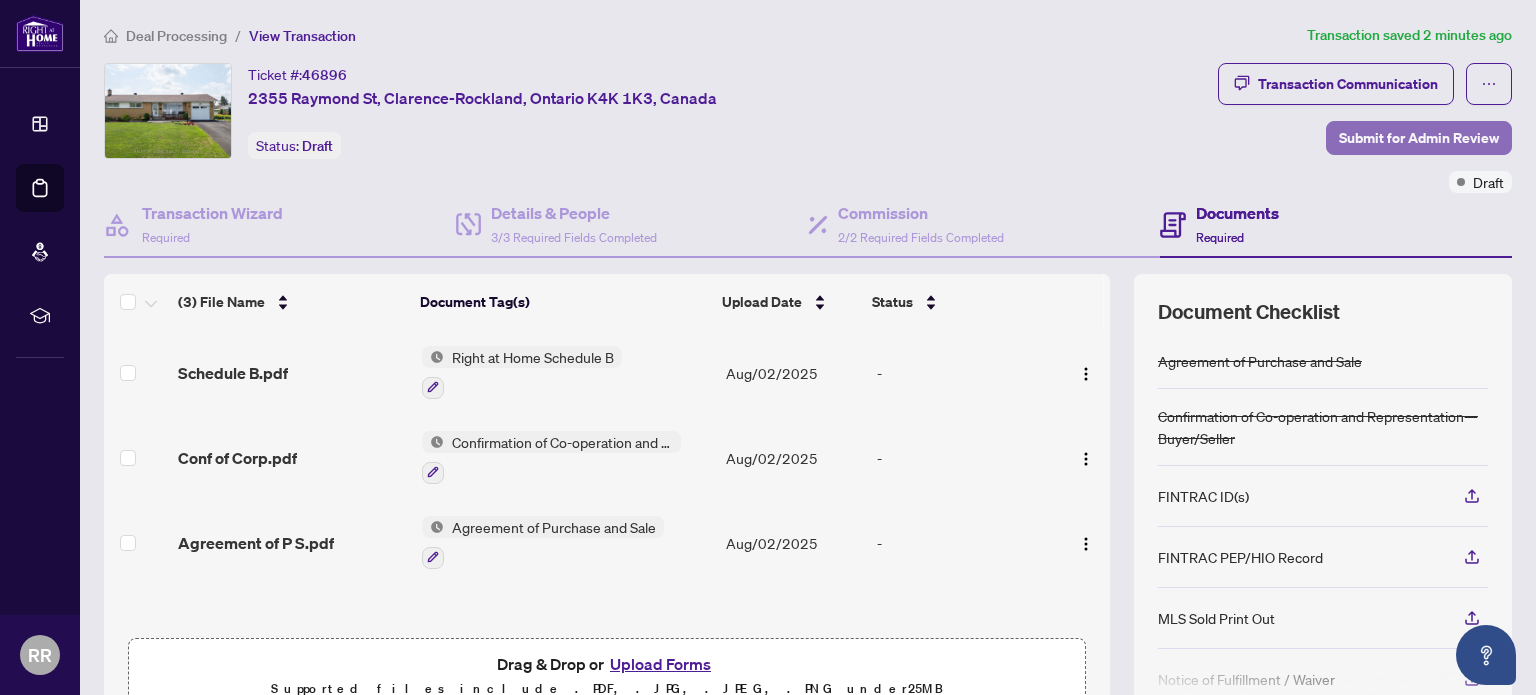click on "Submit for Admin Review" at bounding box center [1419, 138] 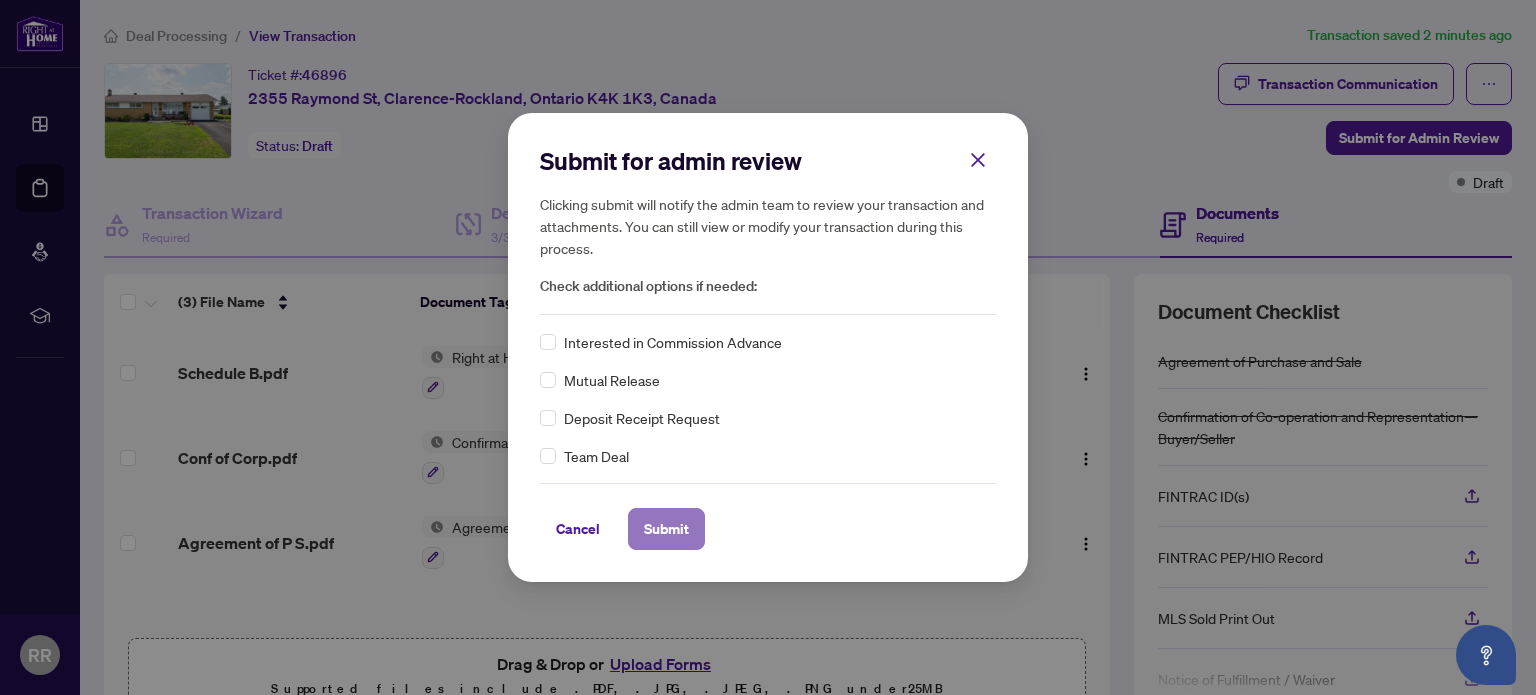 click on "Submit" at bounding box center [666, 529] 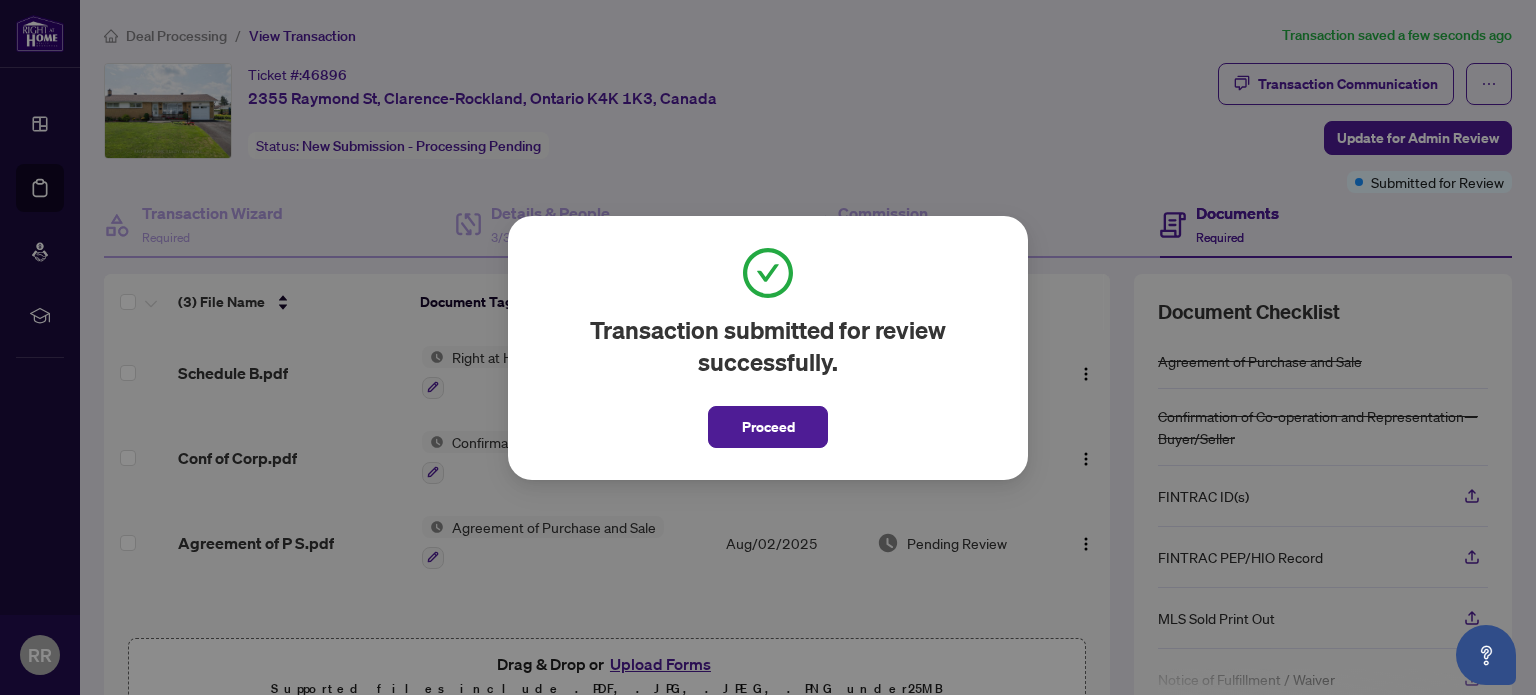 drag, startPoint x: 673, startPoint y: 505, endPoint x: 672, endPoint y: 549, distance: 44.011364 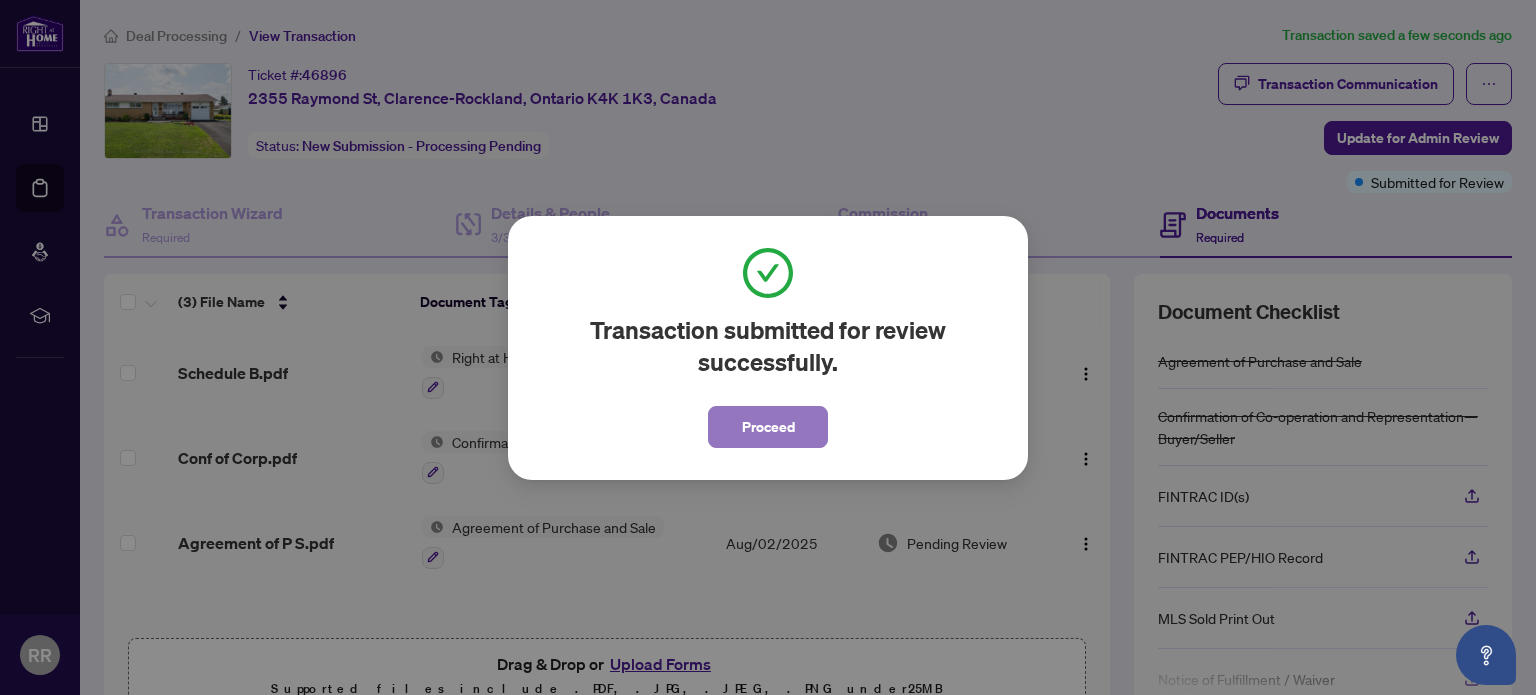 click on "Proceed" at bounding box center [768, 427] 